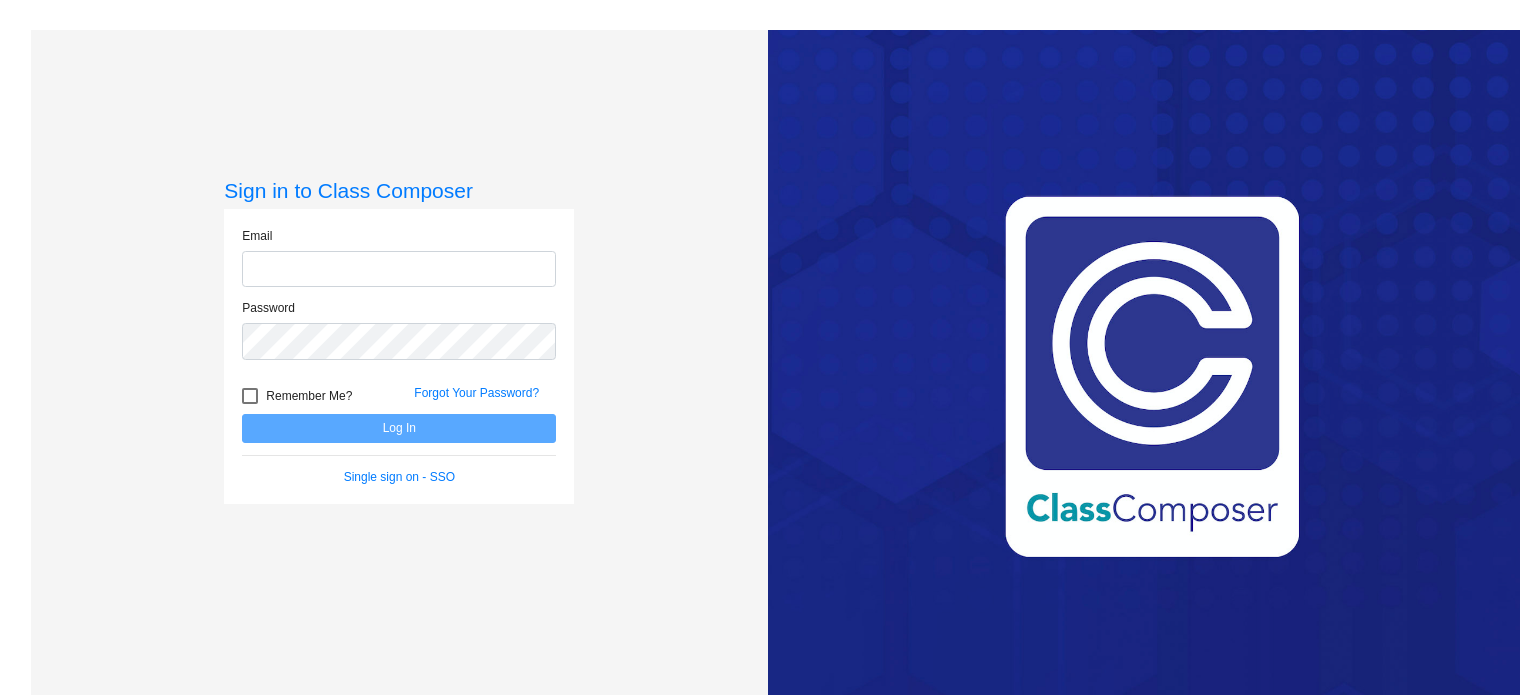 scroll, scrollTop: 0, scrollLeft: 0, axis: both 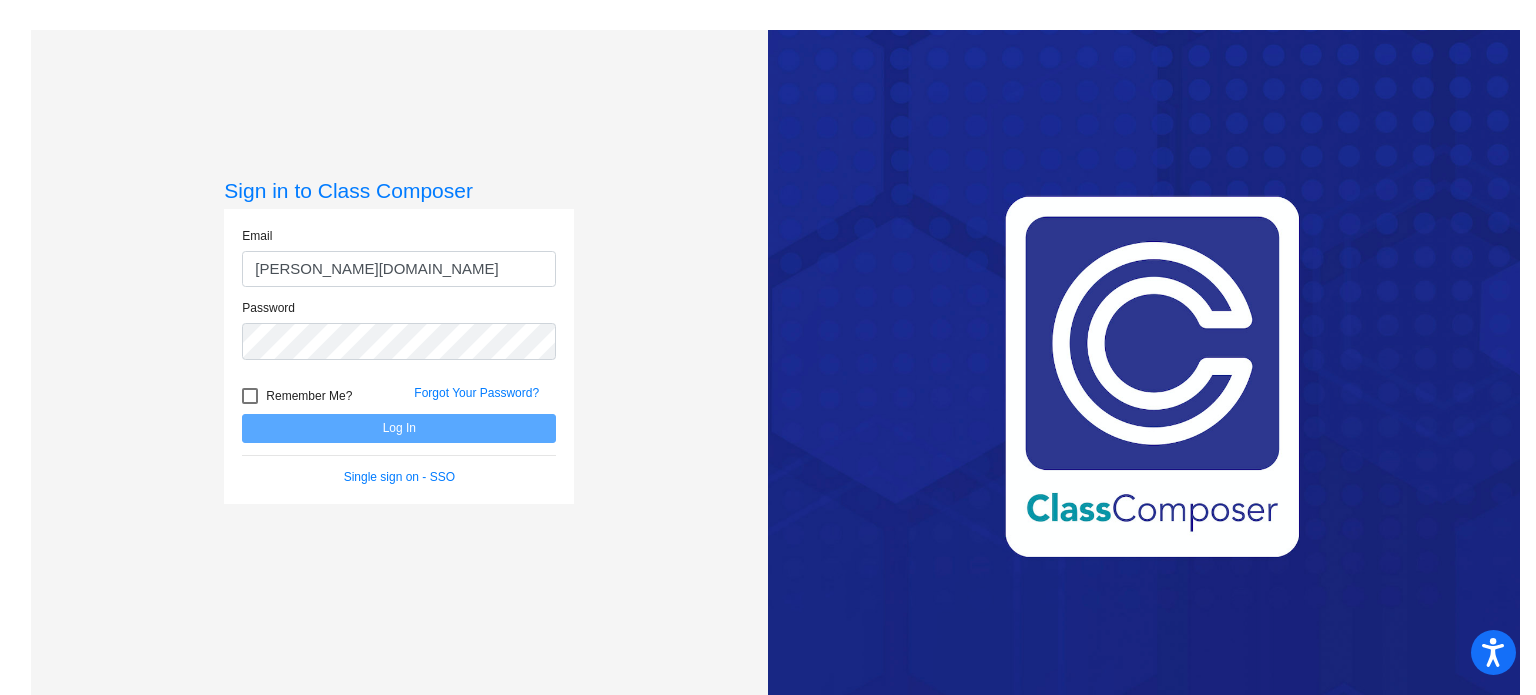 type on "[PERSON_NAME][EMAIL_ADDRESS][DOMAIN_NAME]" 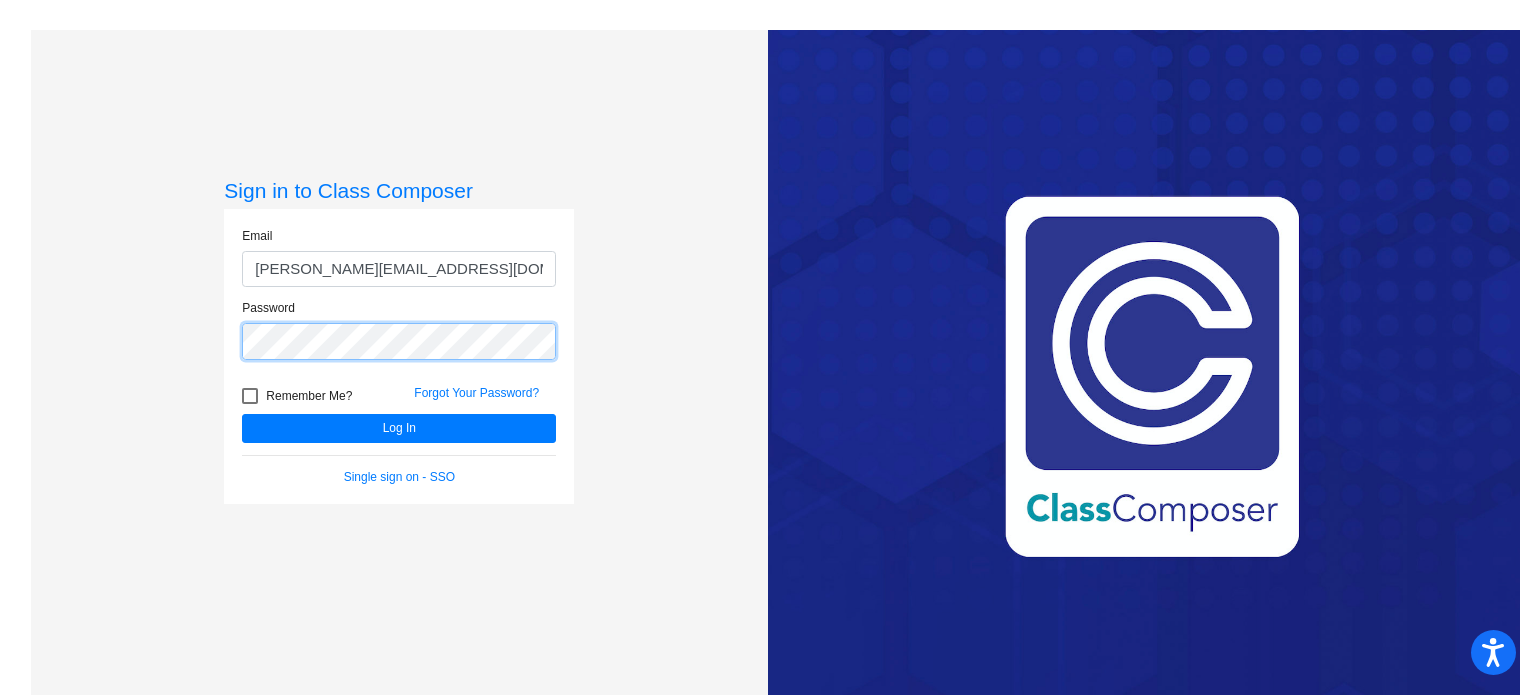 click on "Log In" 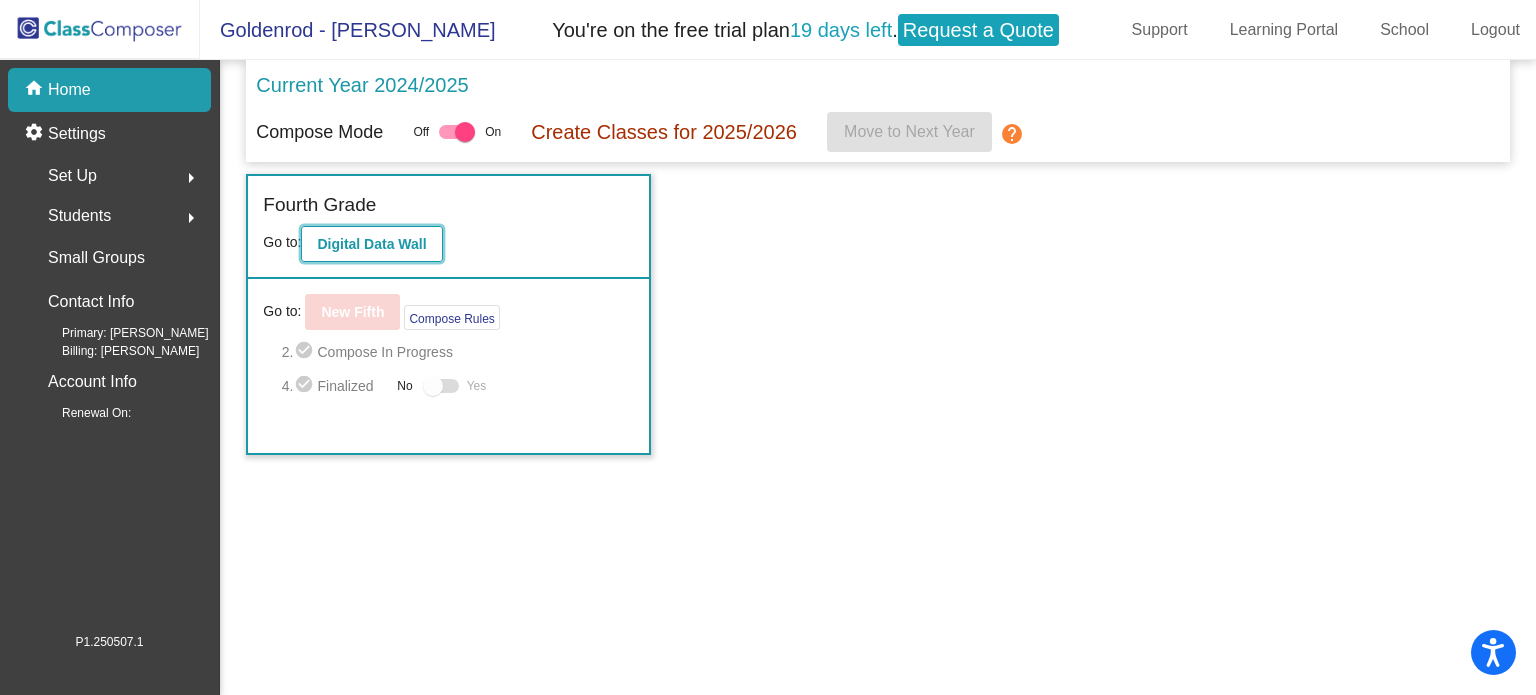 click on "Digital Data Wall" 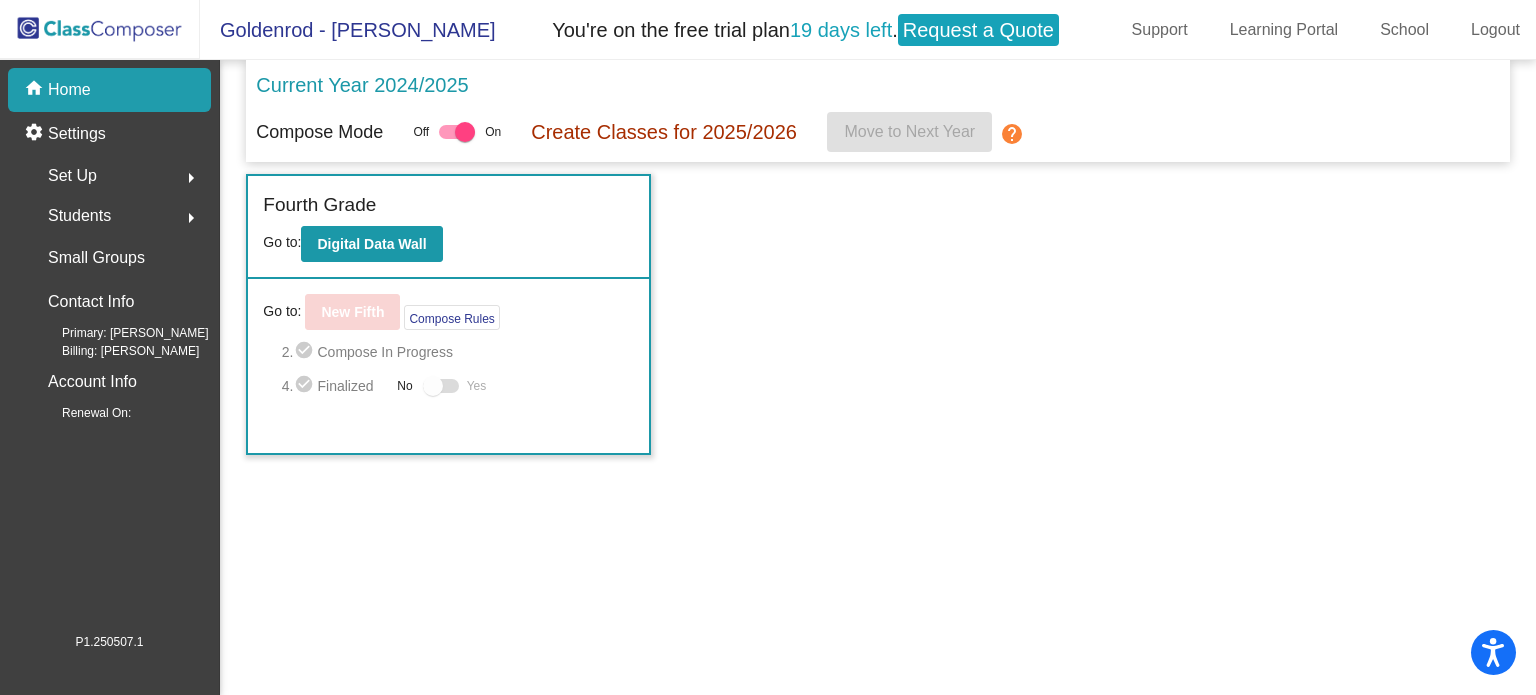click on "Set Up  arrow_right" 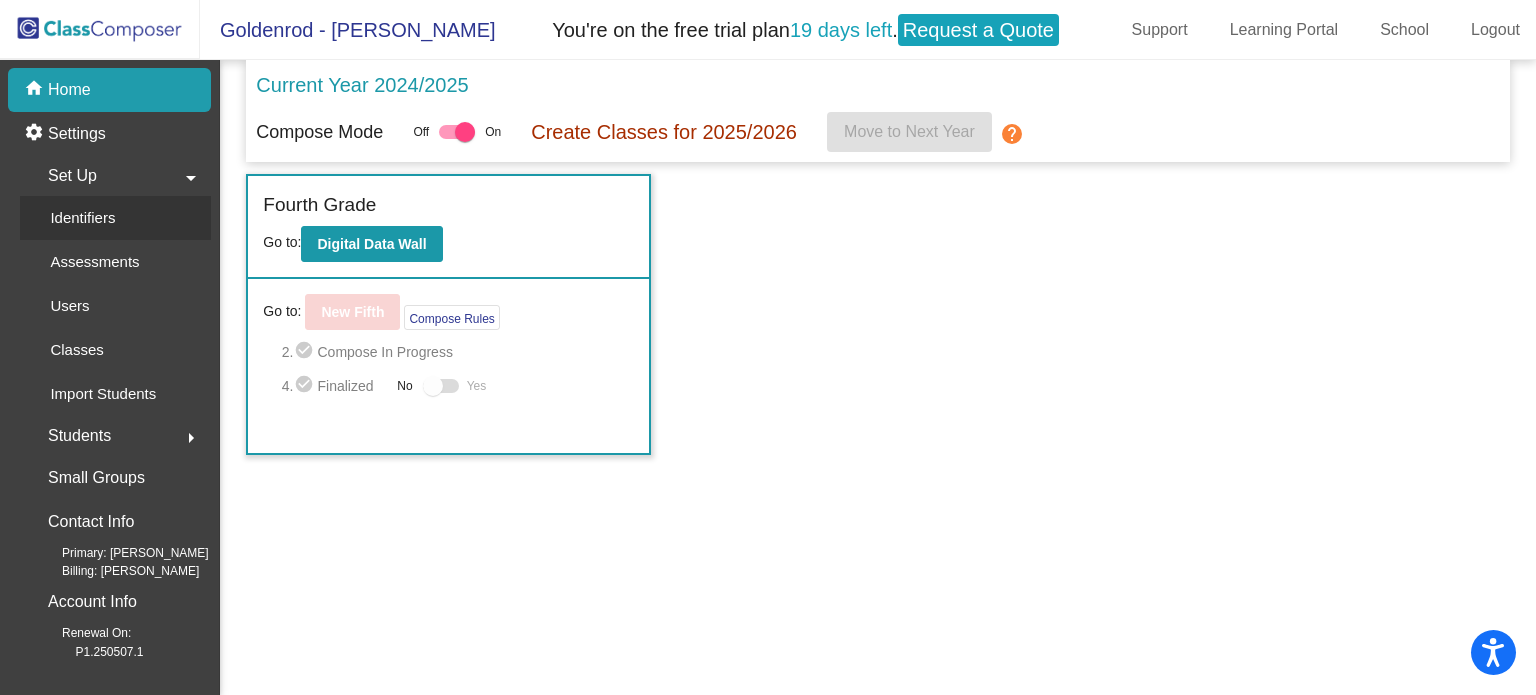 click on "Identifiers" 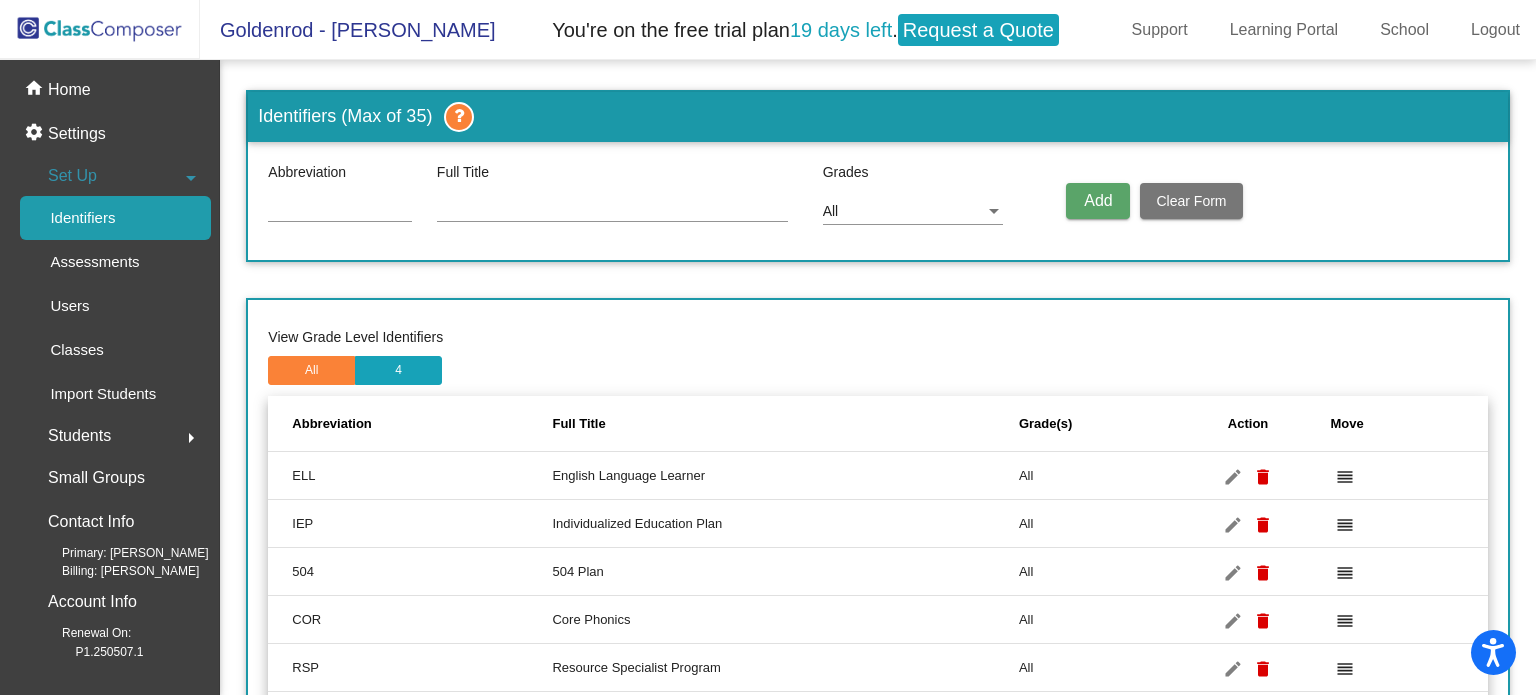 scroll, scrollTop: 197, scrollLeft: 0, axis: vertical 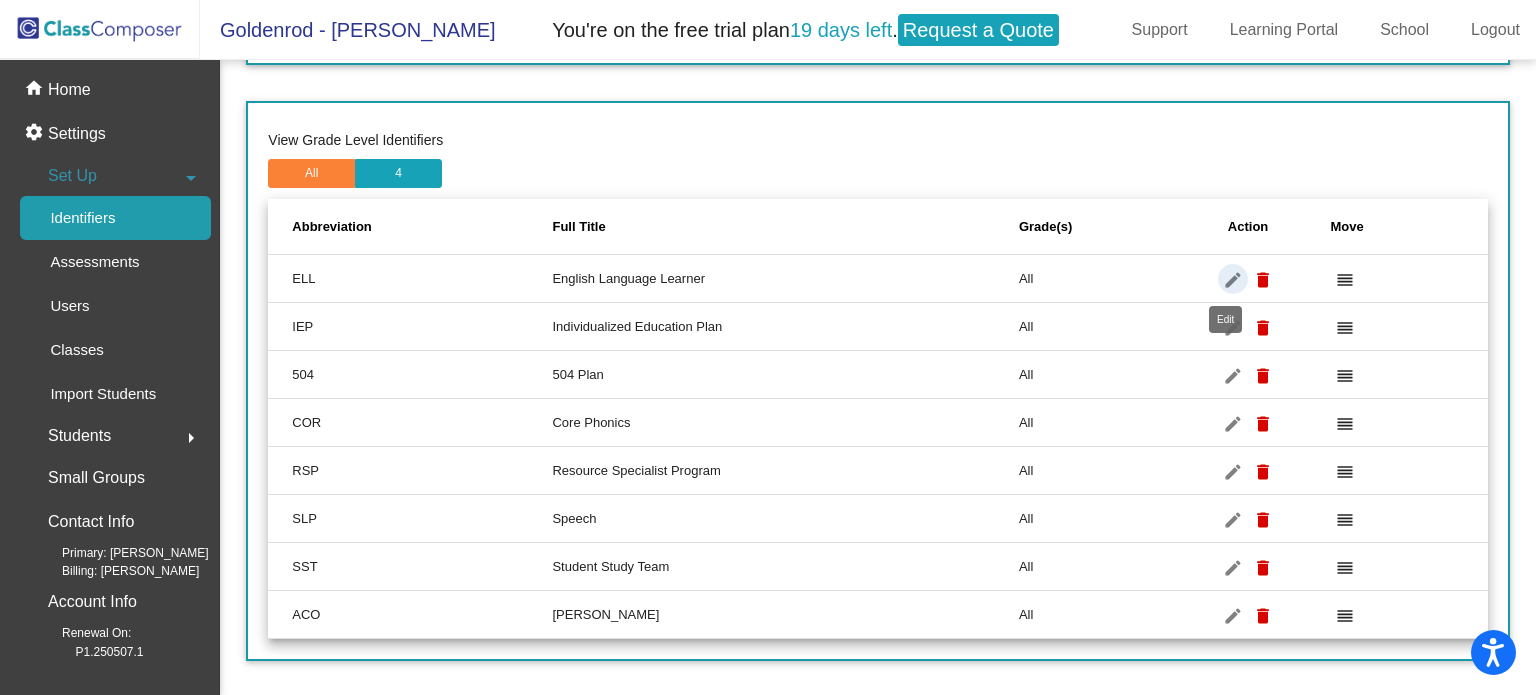 click on "edit" at bounding box center (1233, 280) 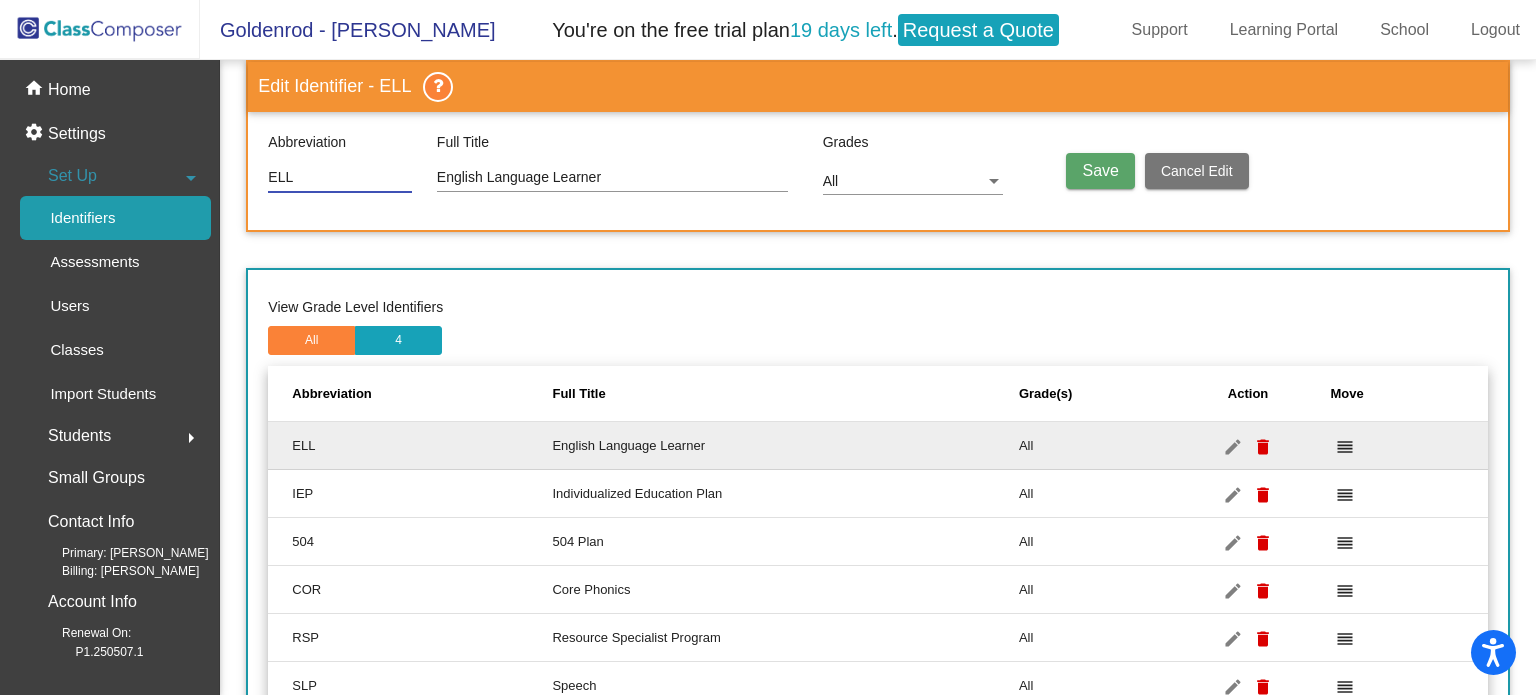 click on "ELL" at bounding box center (340, 178) 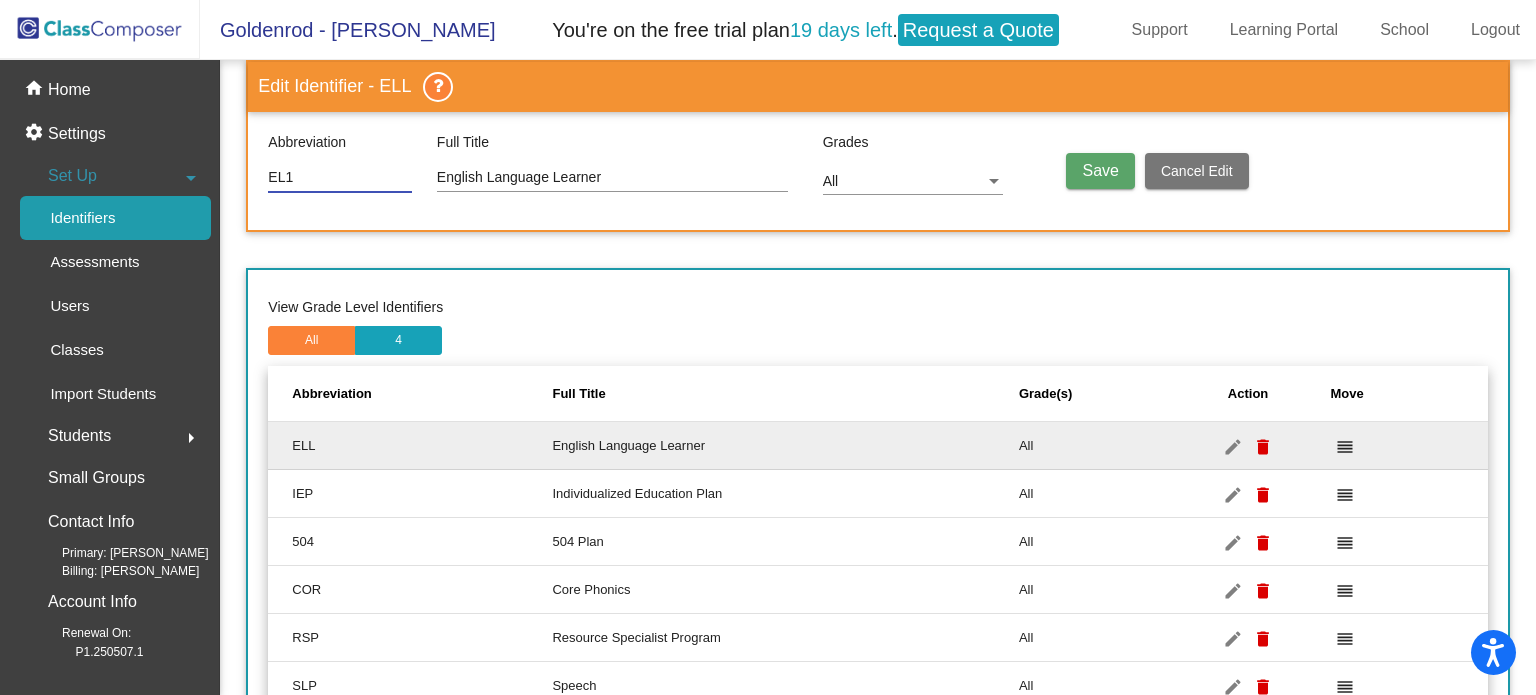 type on "EL1" 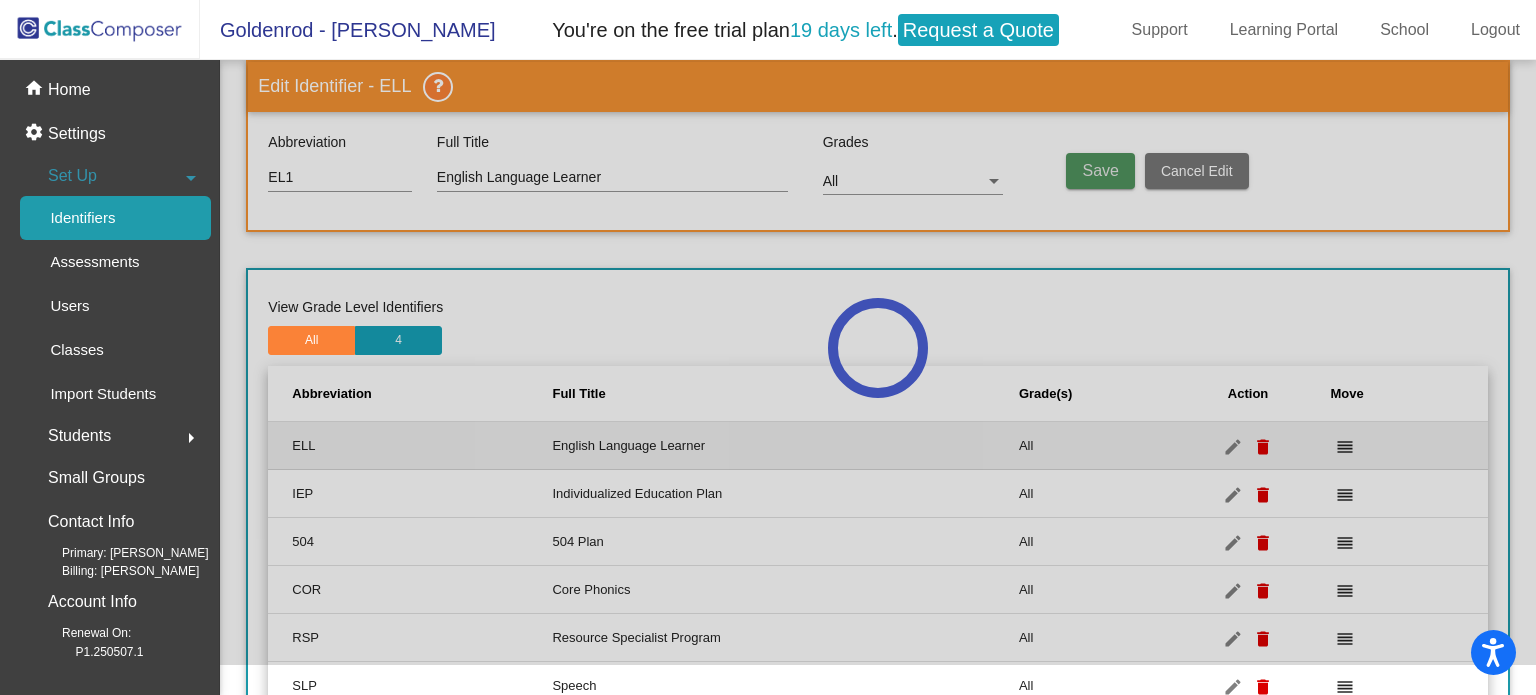 type 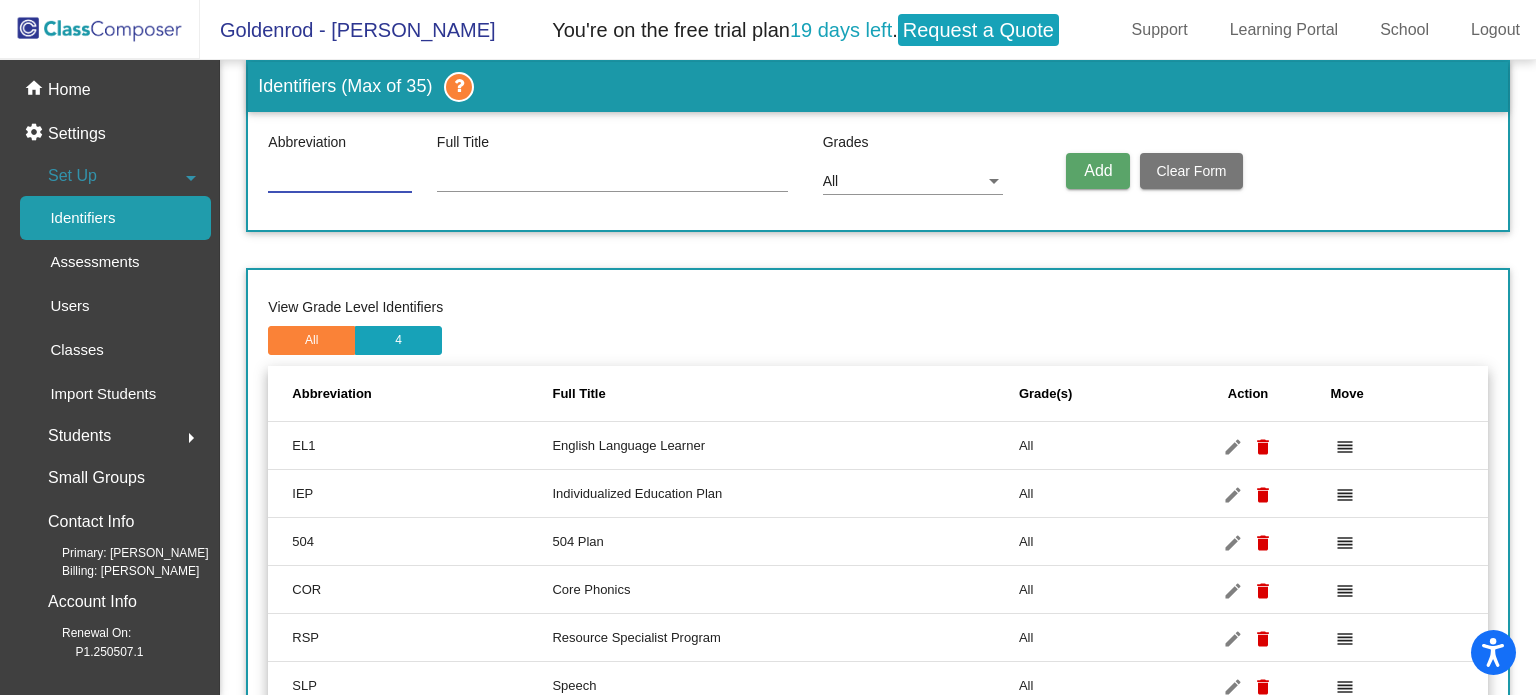 click at bounding box center (340, 178) 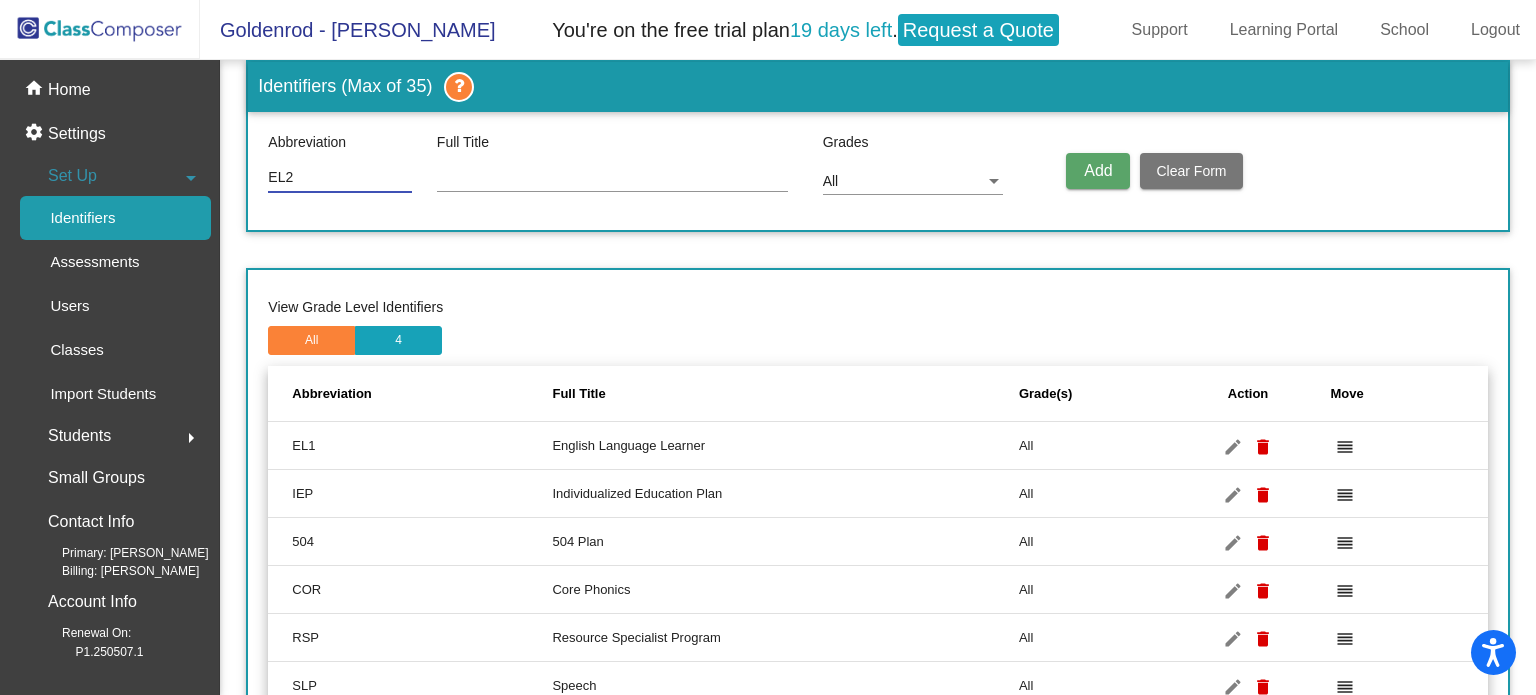 type on "EL2" 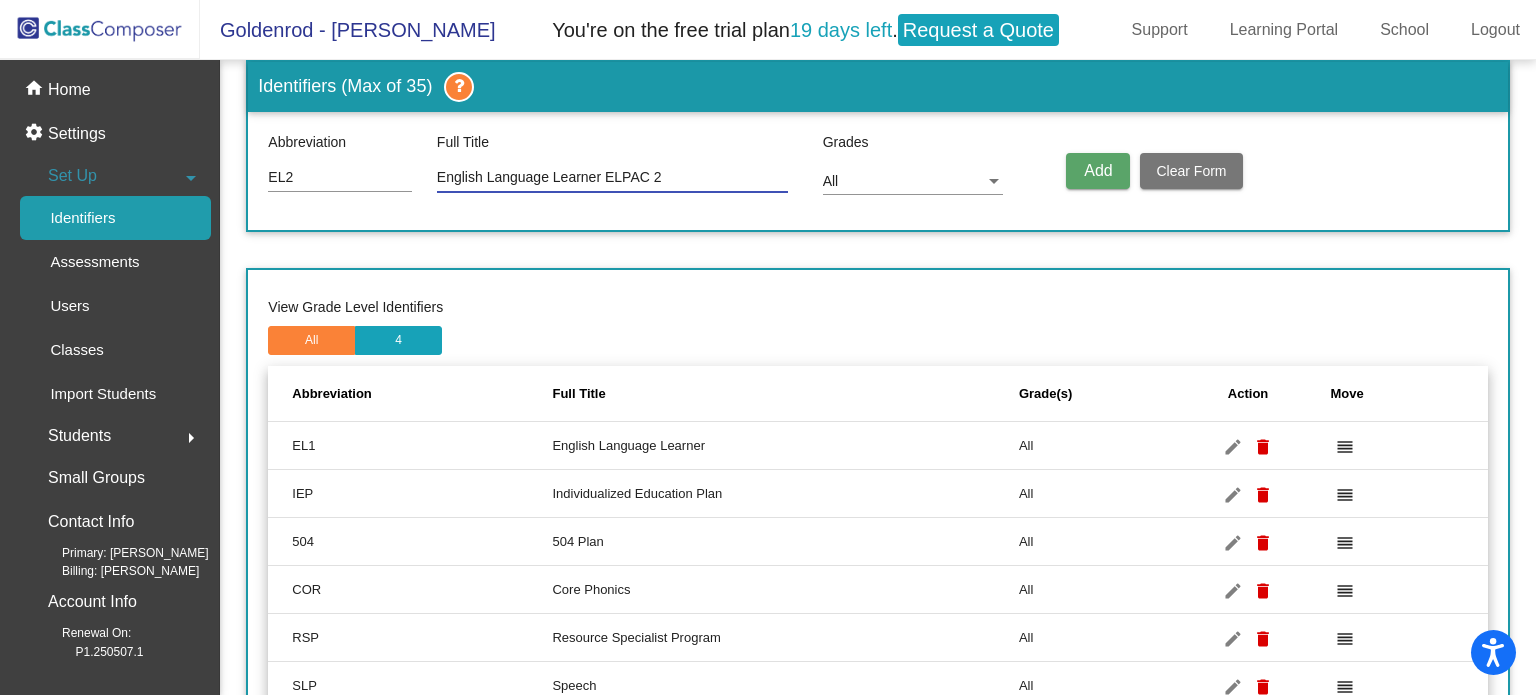 type on "English Language Learner ELPAC 2" 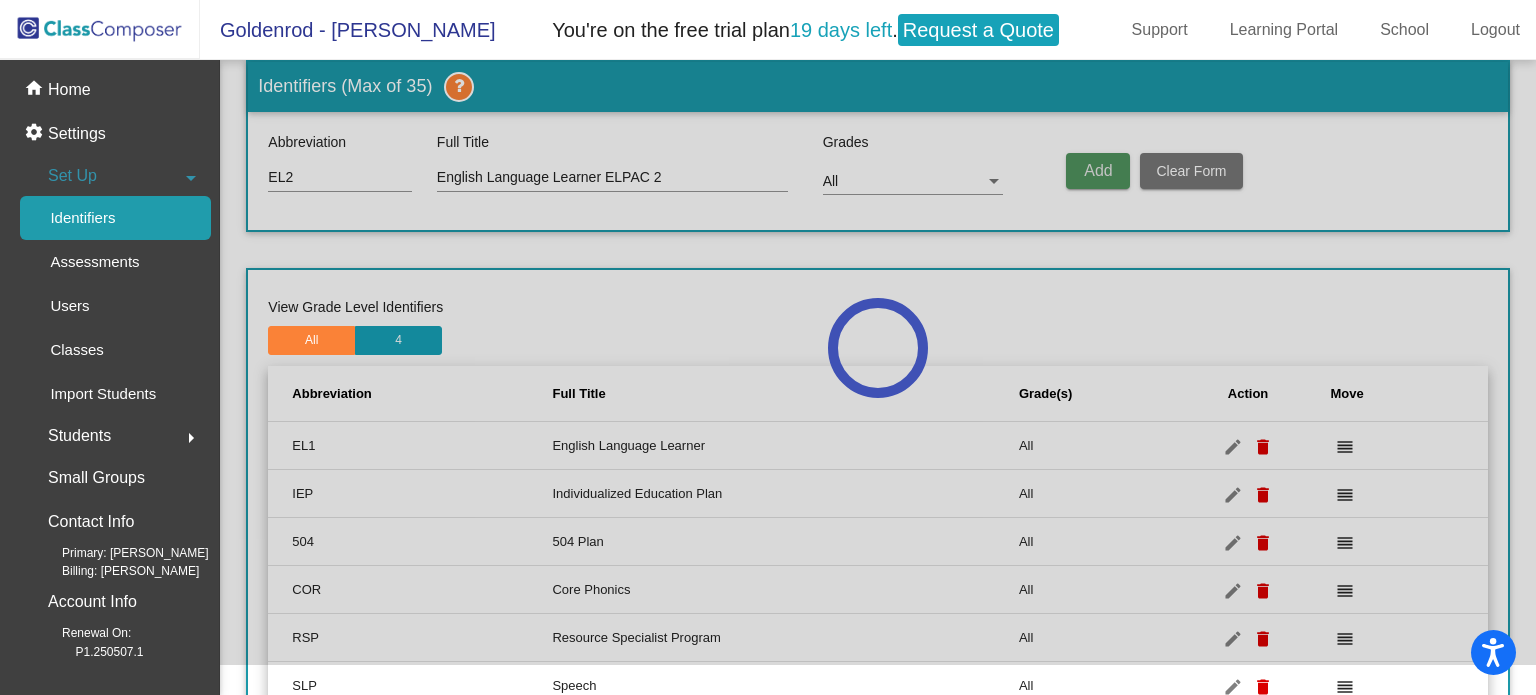 type 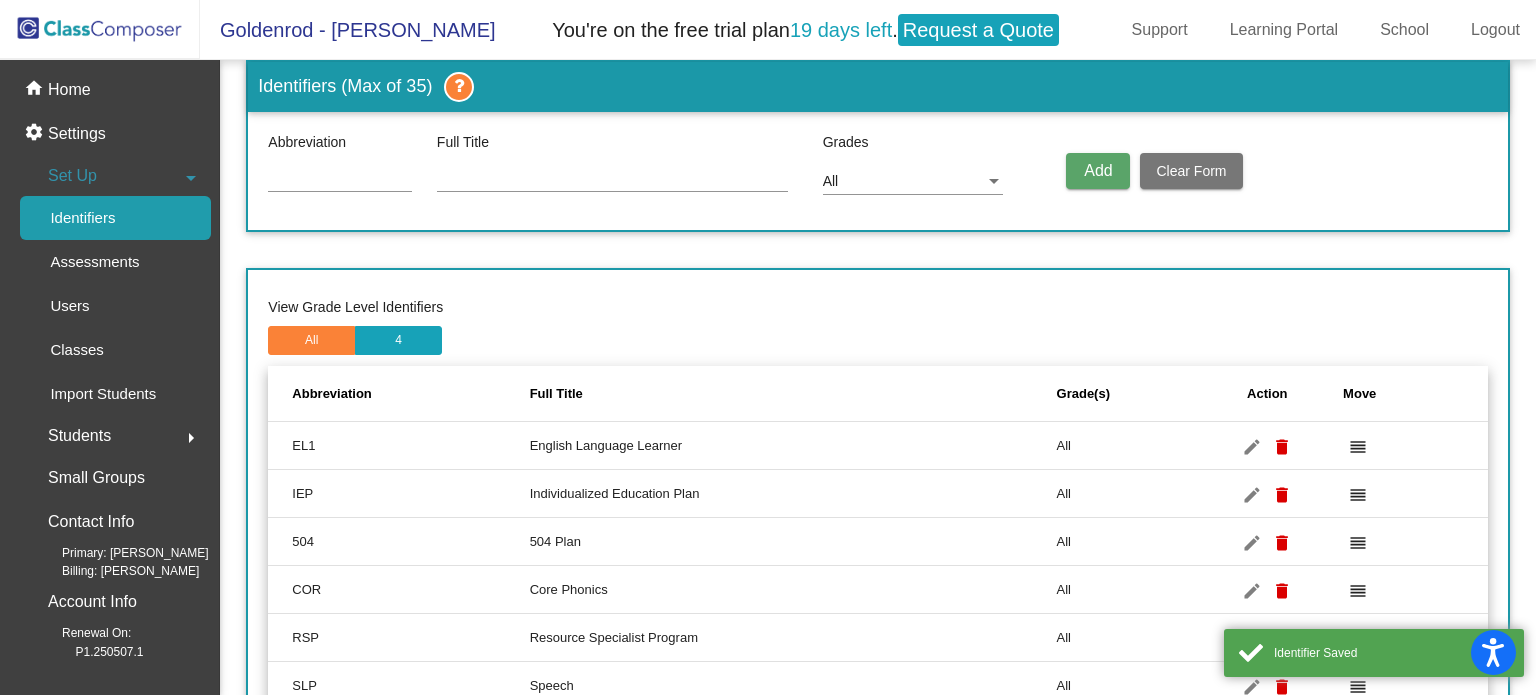 scroll, scrollTop: 245, scrollLeft: 0, axis: vertical 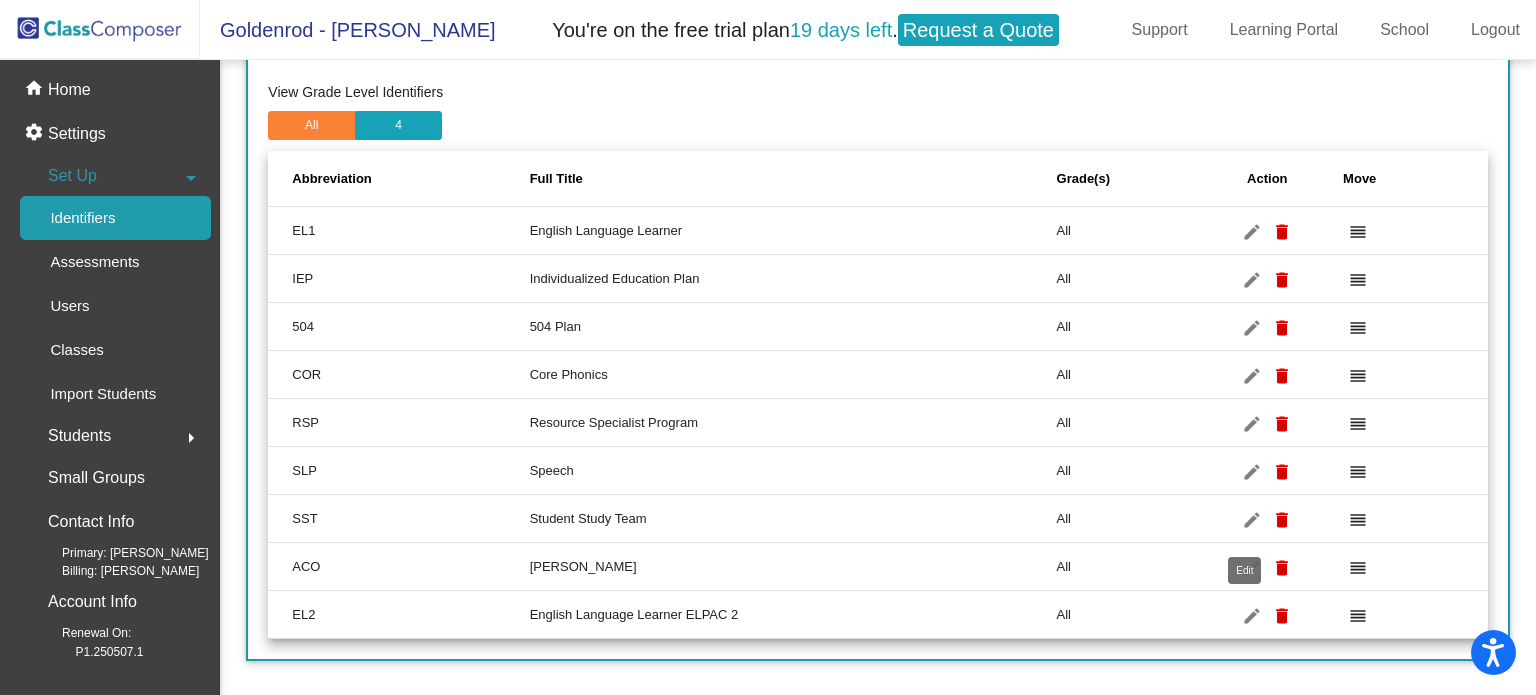 click on "edit" at bounding box center (1252, 616) 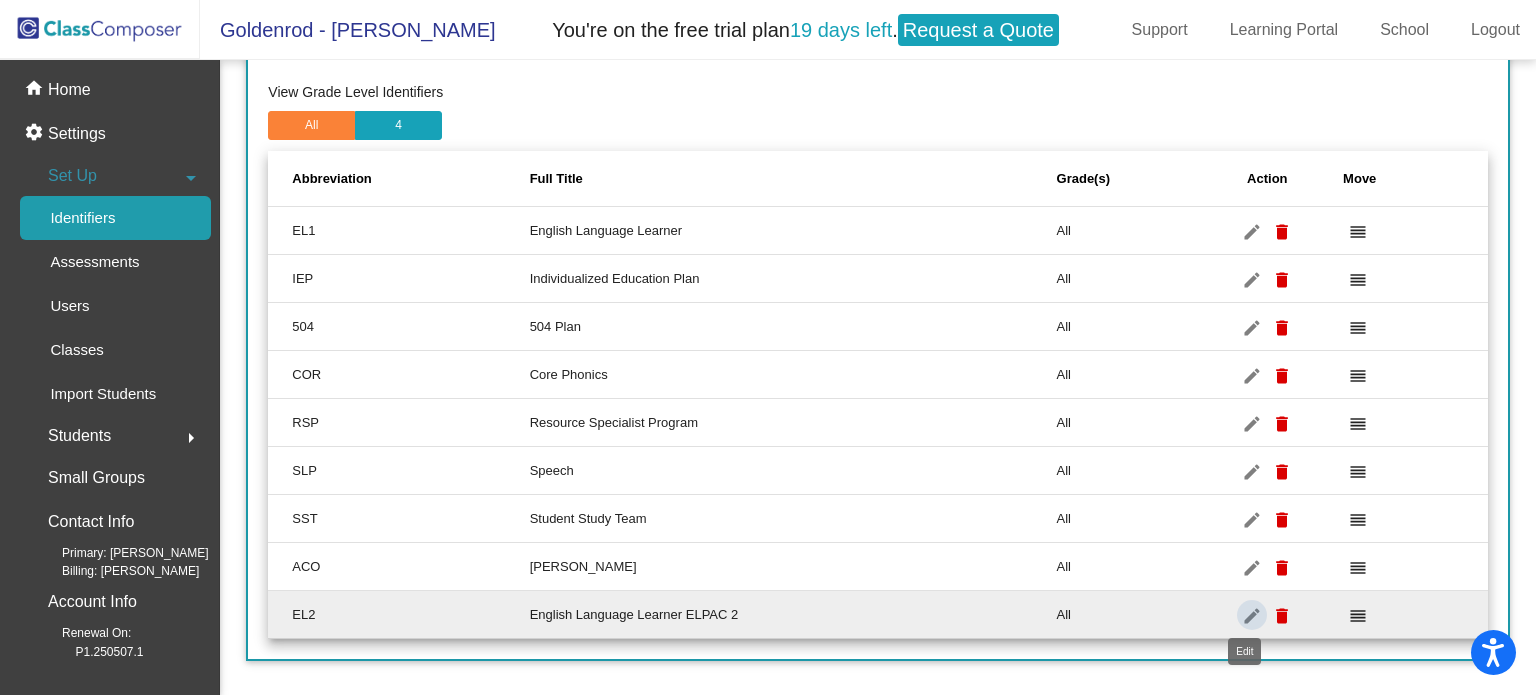 scroll, scrollTop: 30, scrollLeft: 0, axis: vertical 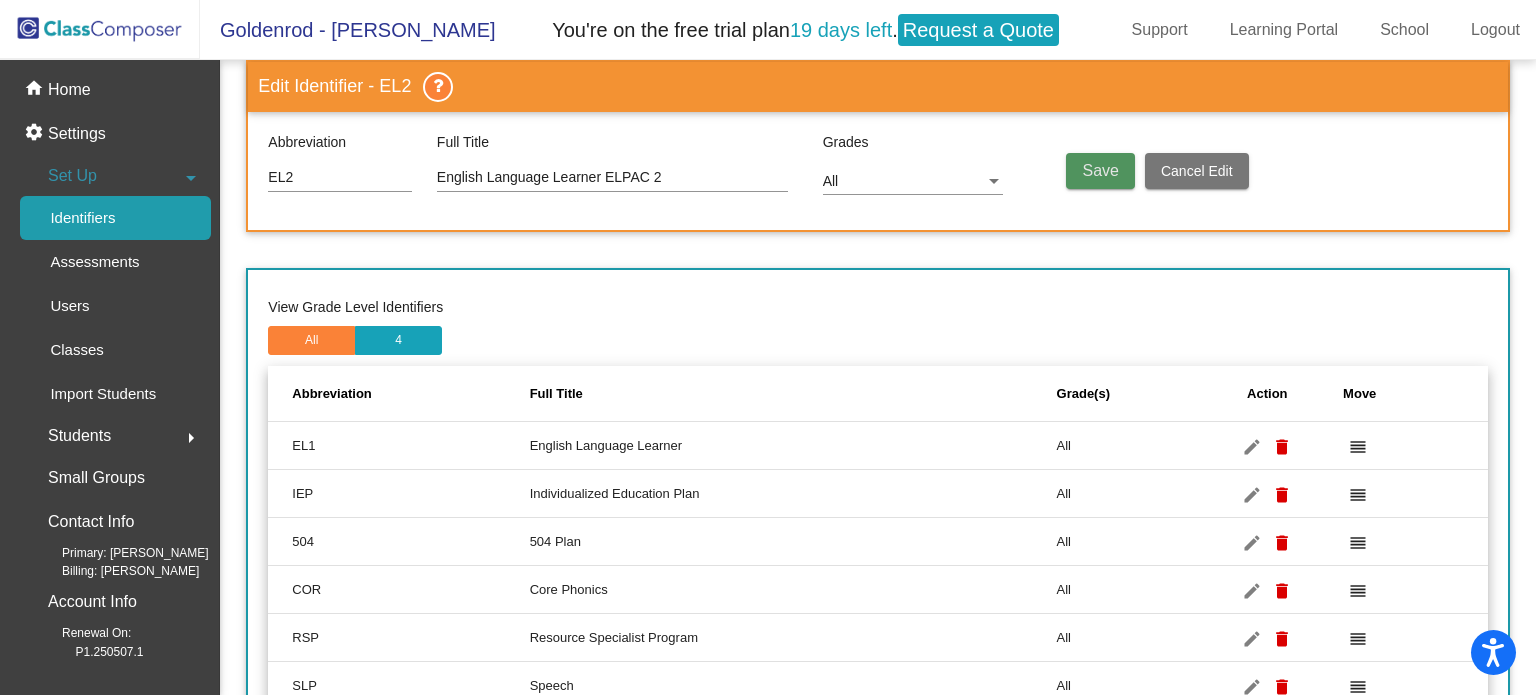 click on "Save" 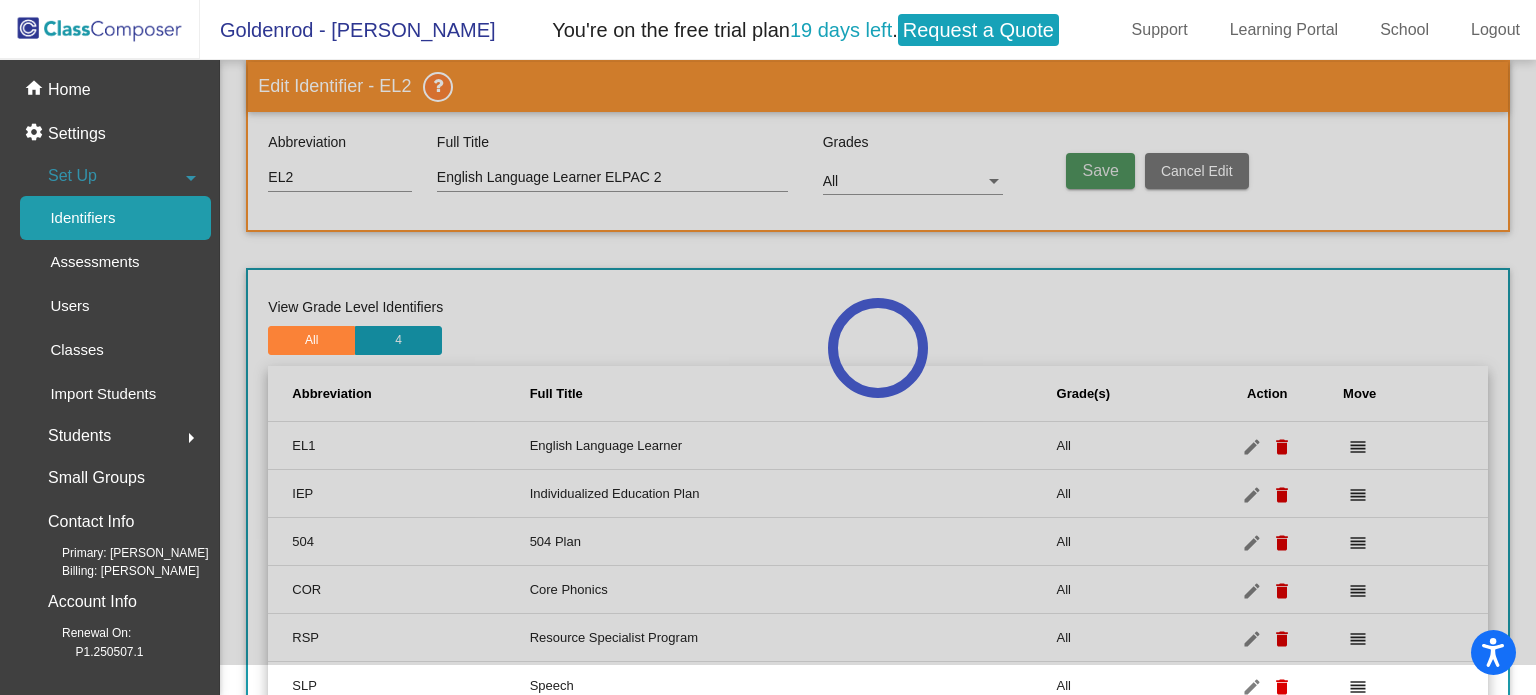 type 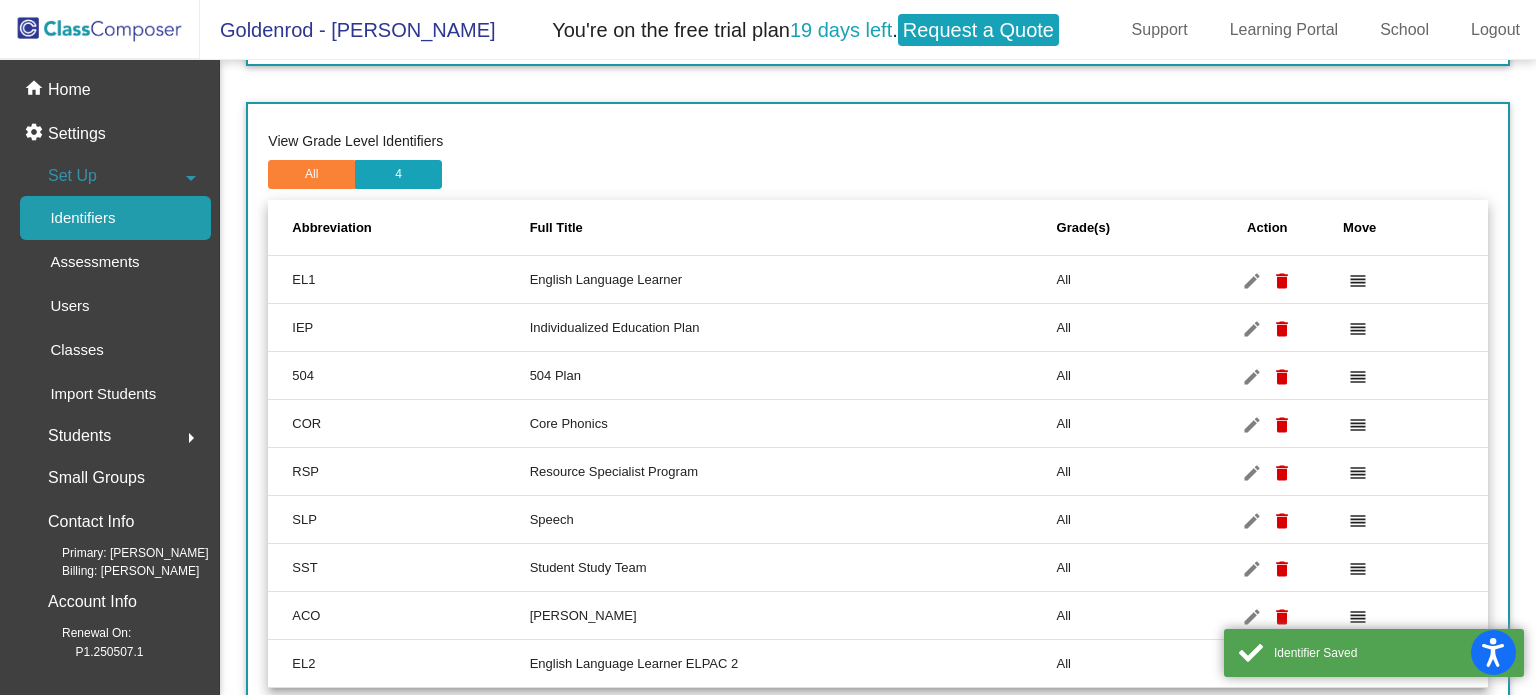 scroll, scrollTop: 198, scrollLeft: 0, axis: vertical 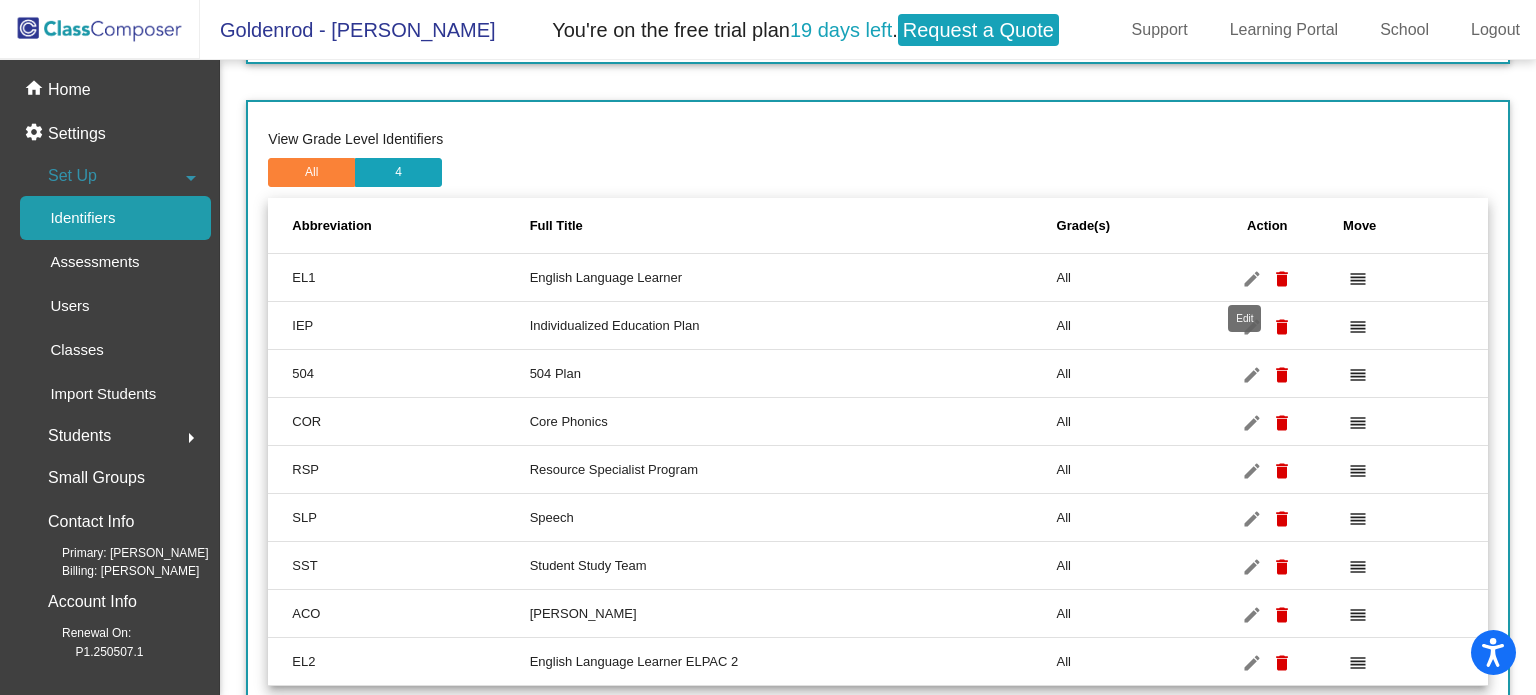 click on "edit" at bounding box center (1252, 279) 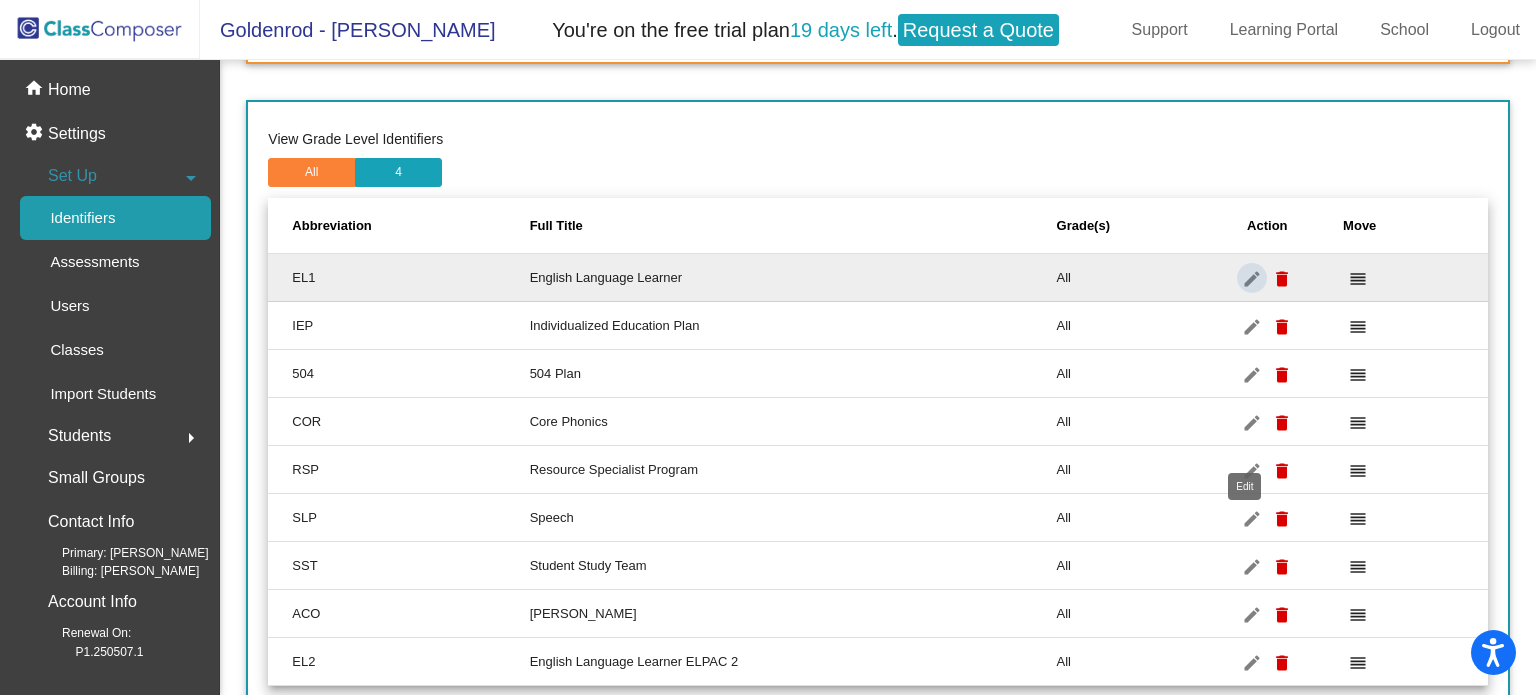 scroll, scrollTop: 30, scrollLeft: 0, axis: vertical 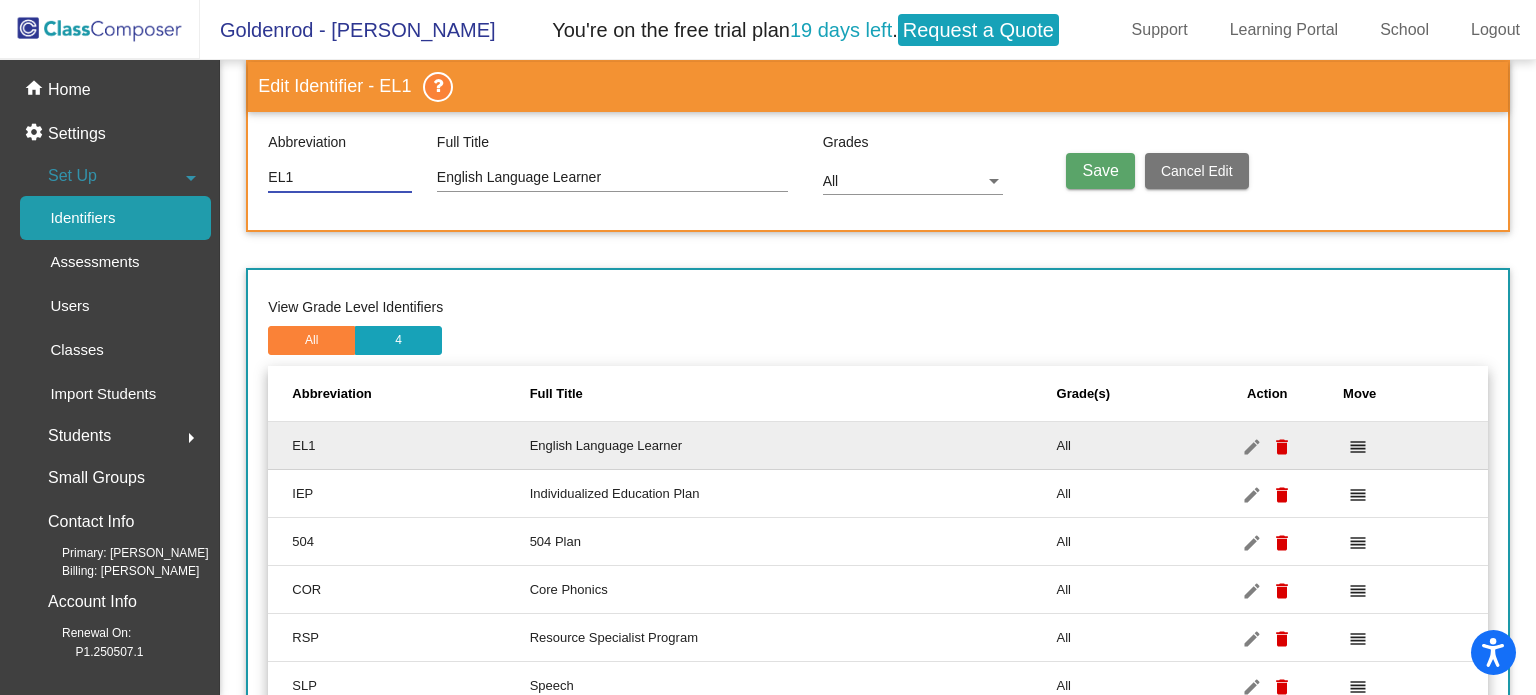 click on "English Language Learner" at bounding box center (612, 178) 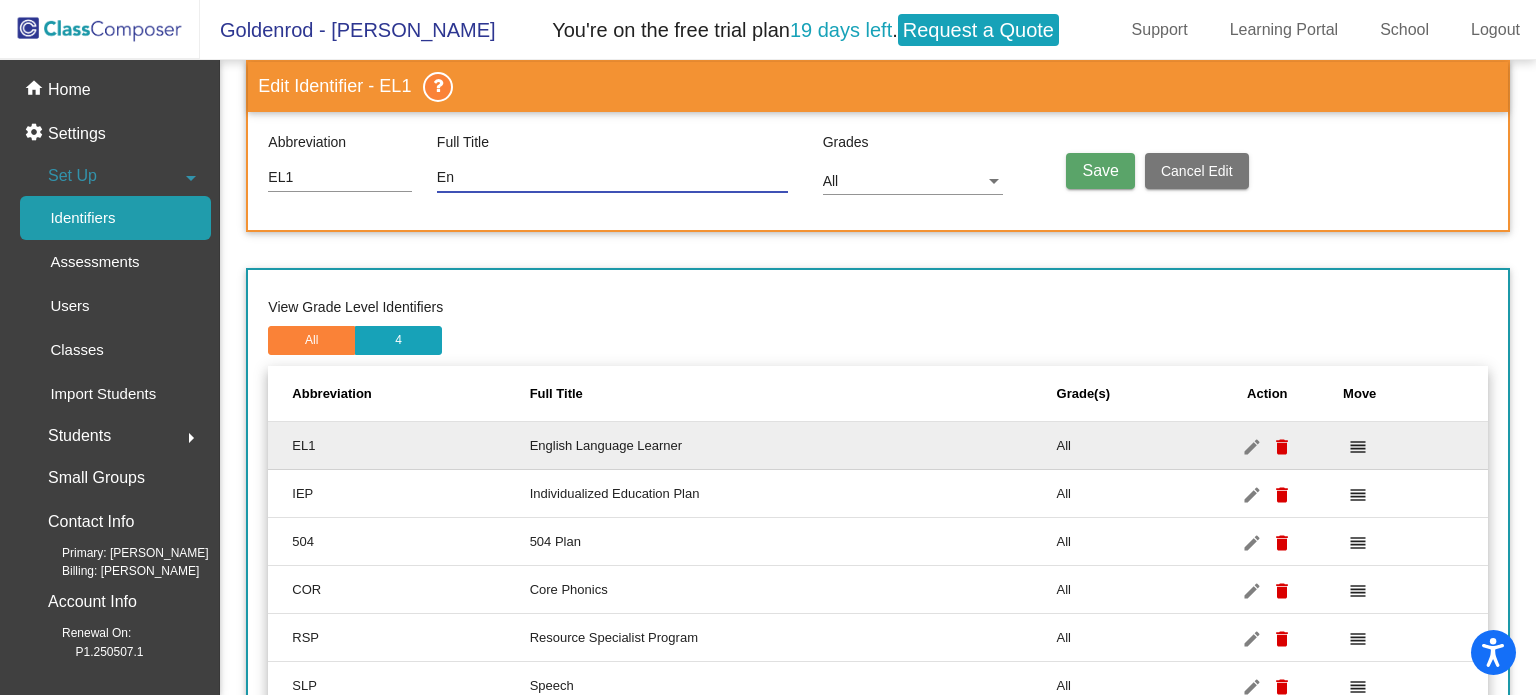 type on "E" 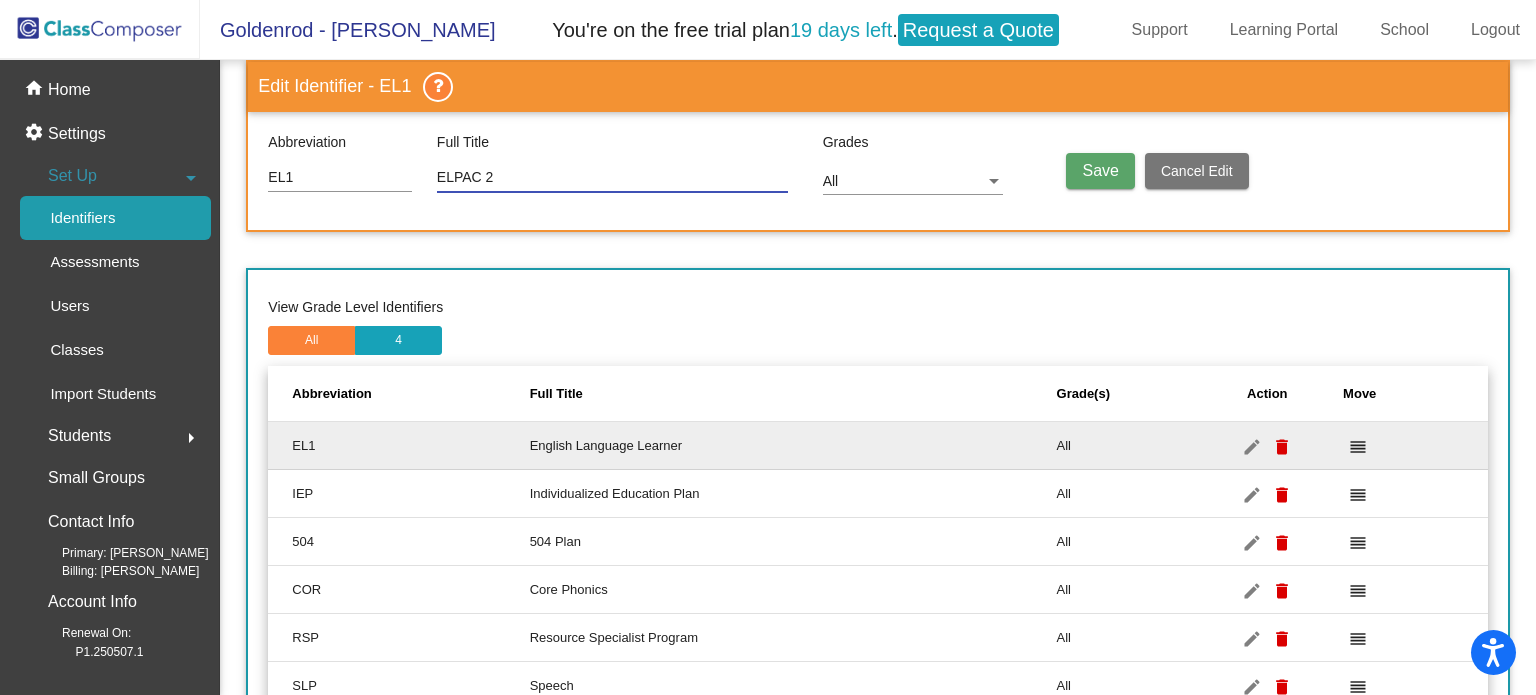 type on "ELPAC 2" 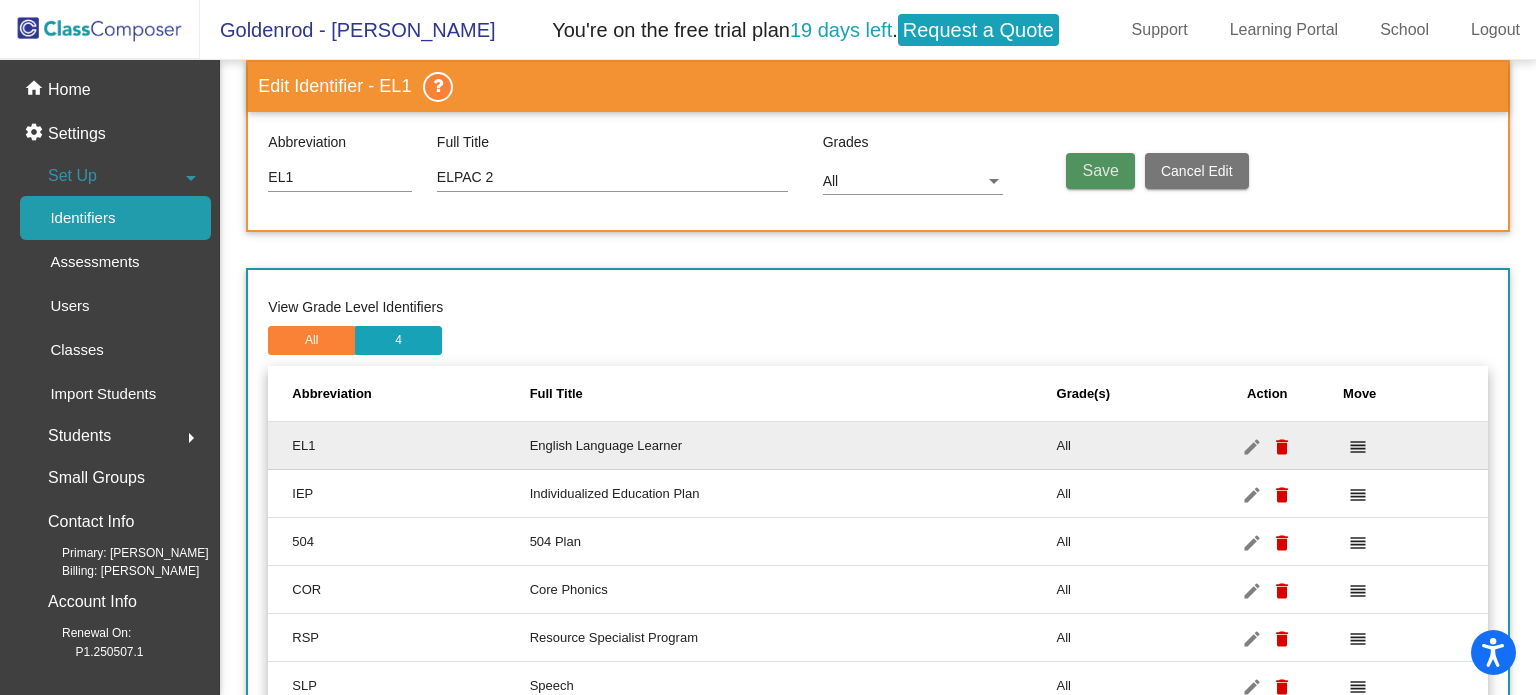 click on "Save" 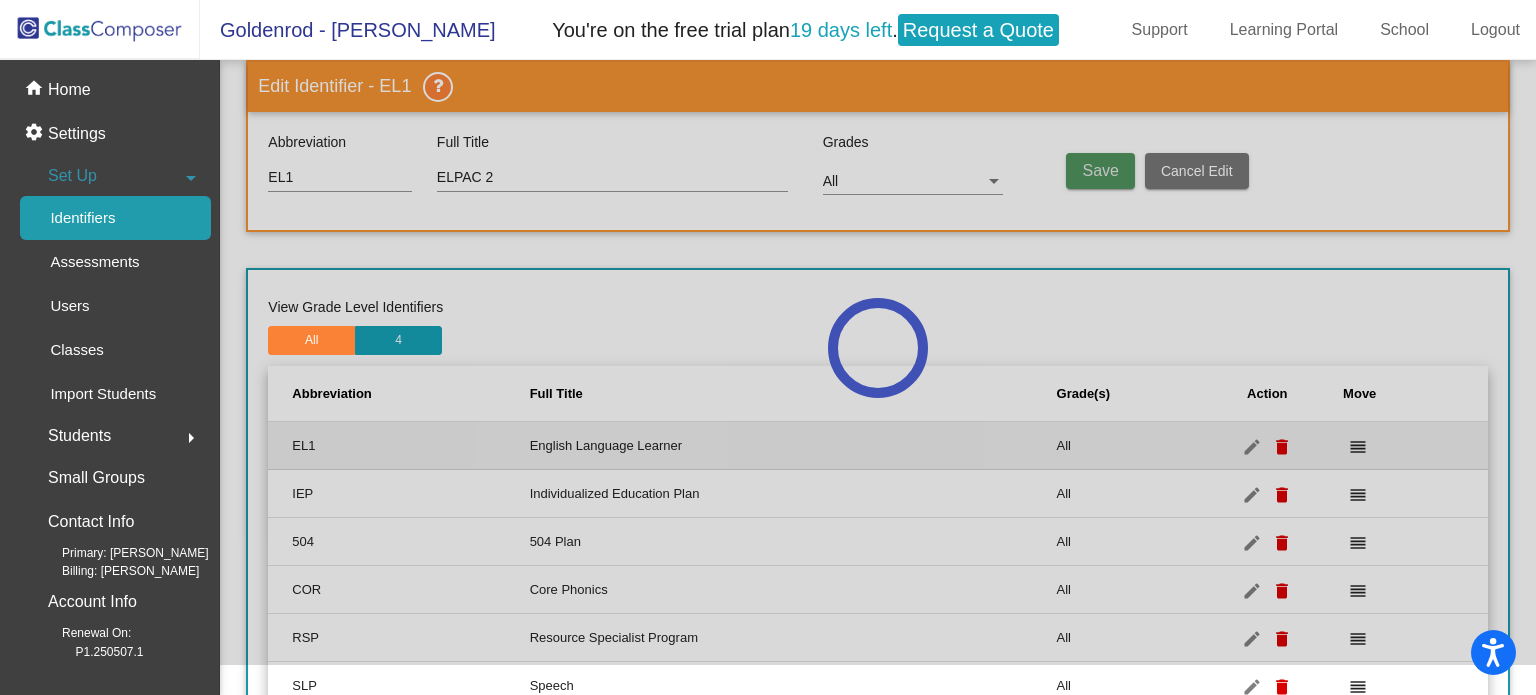 type 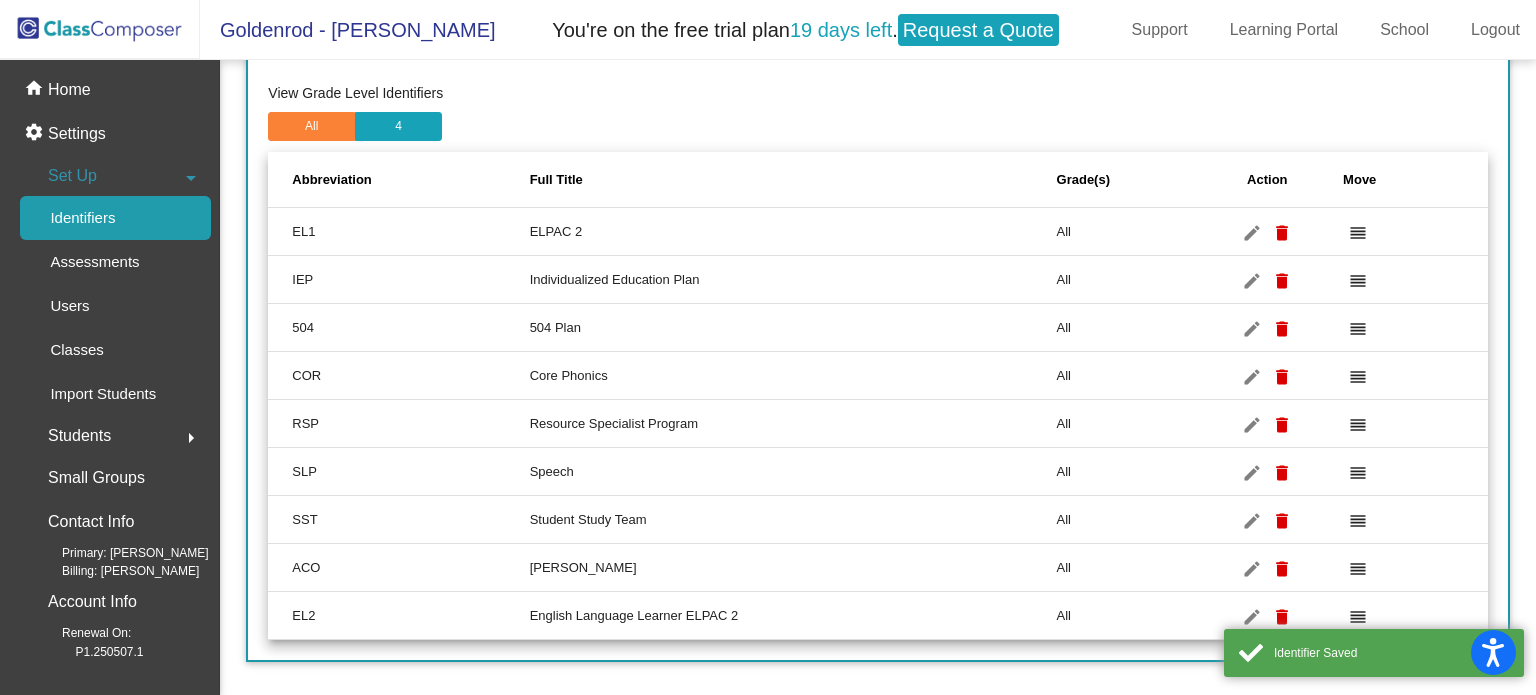 scroll, scrollTop: 245, scrollLeft: 0, axis: vertical 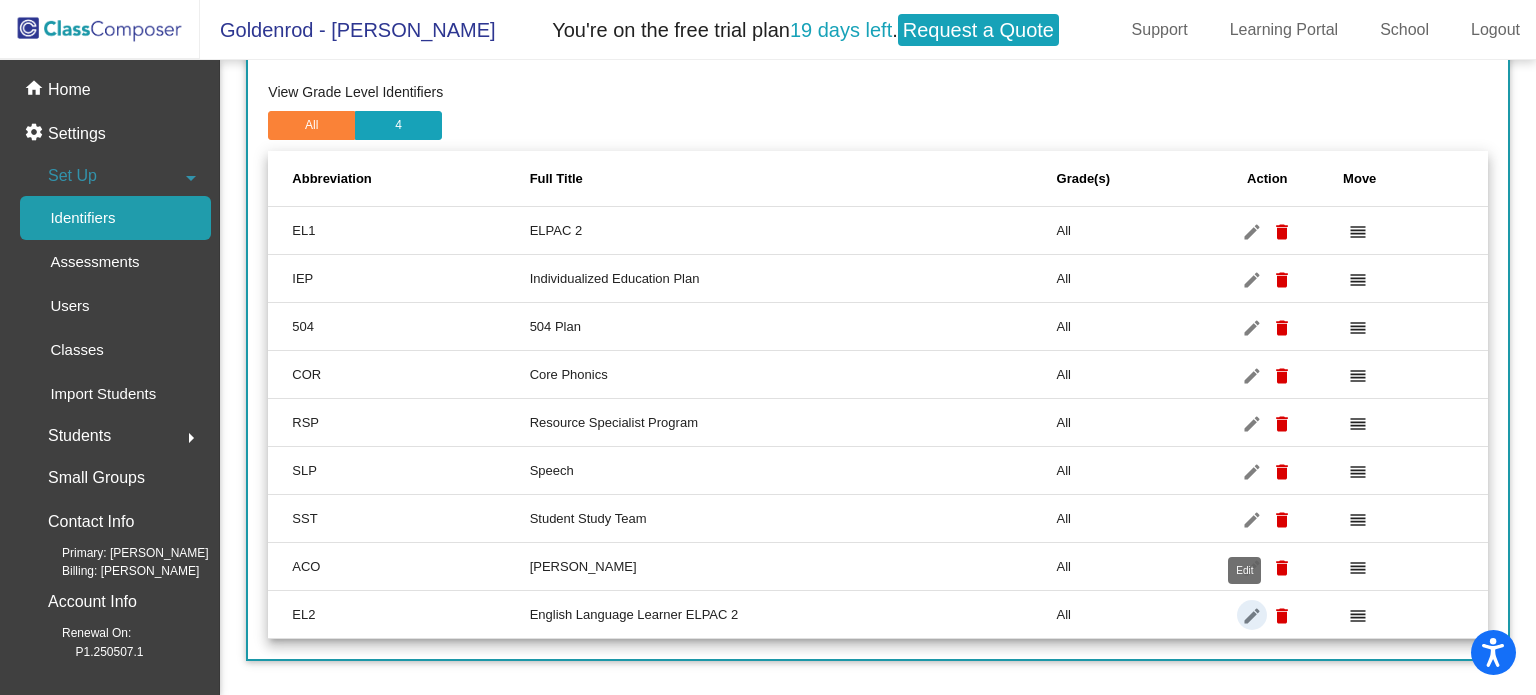 click on "edit" at bounding box center [1252, 616] 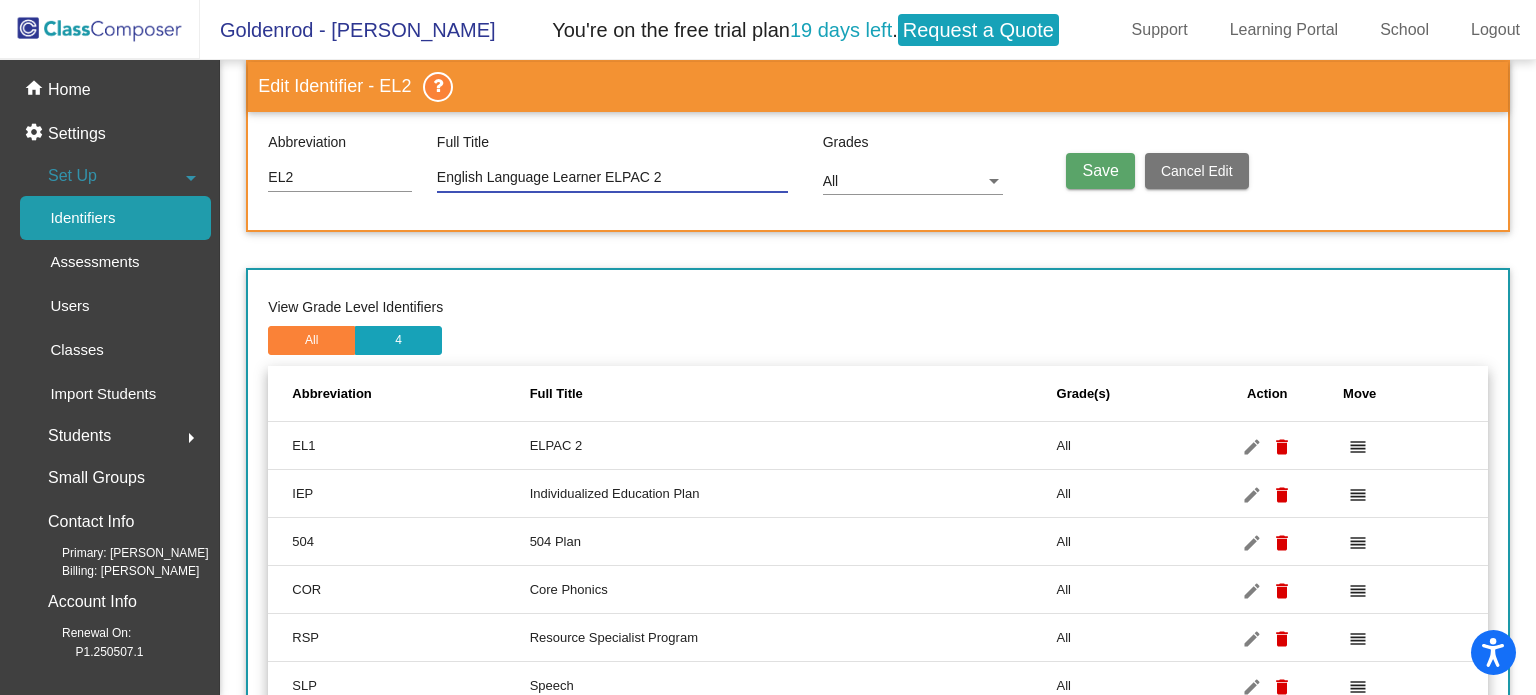 drag, startPoint x: 605, startPoint y: 179, endPoint x: 394, endPoint y: 172, distance: 211.11609 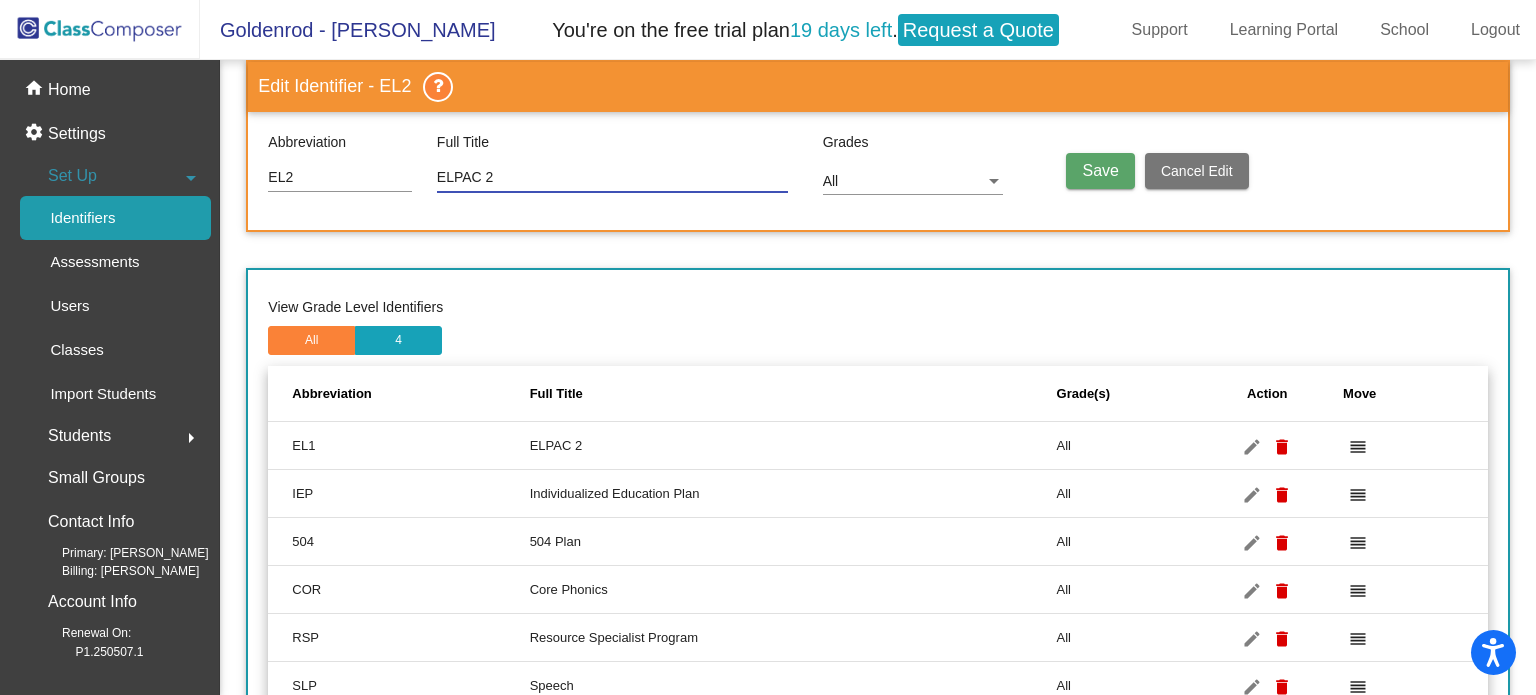 type on "ELPAC 2" 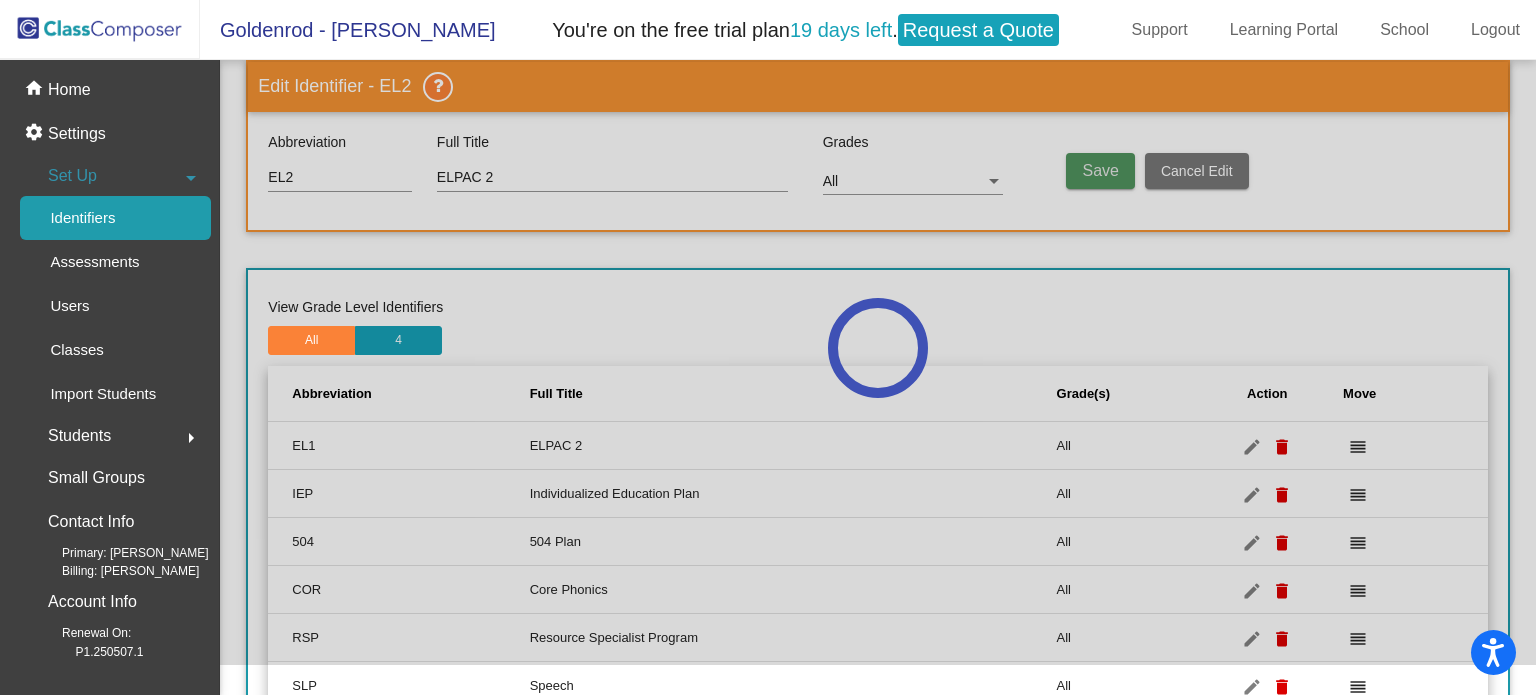 type 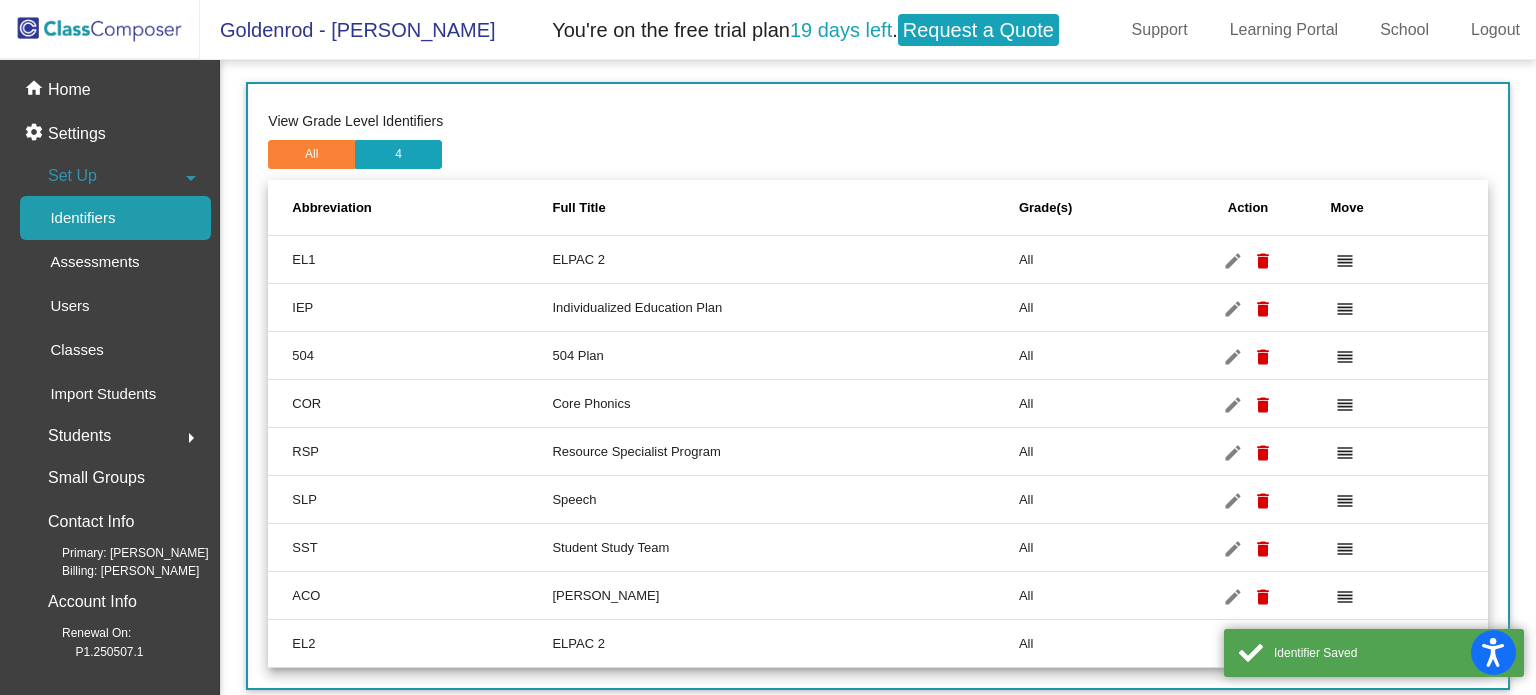 scroll, scrollTop: 221, scrollLeft: 0, axis: vertical 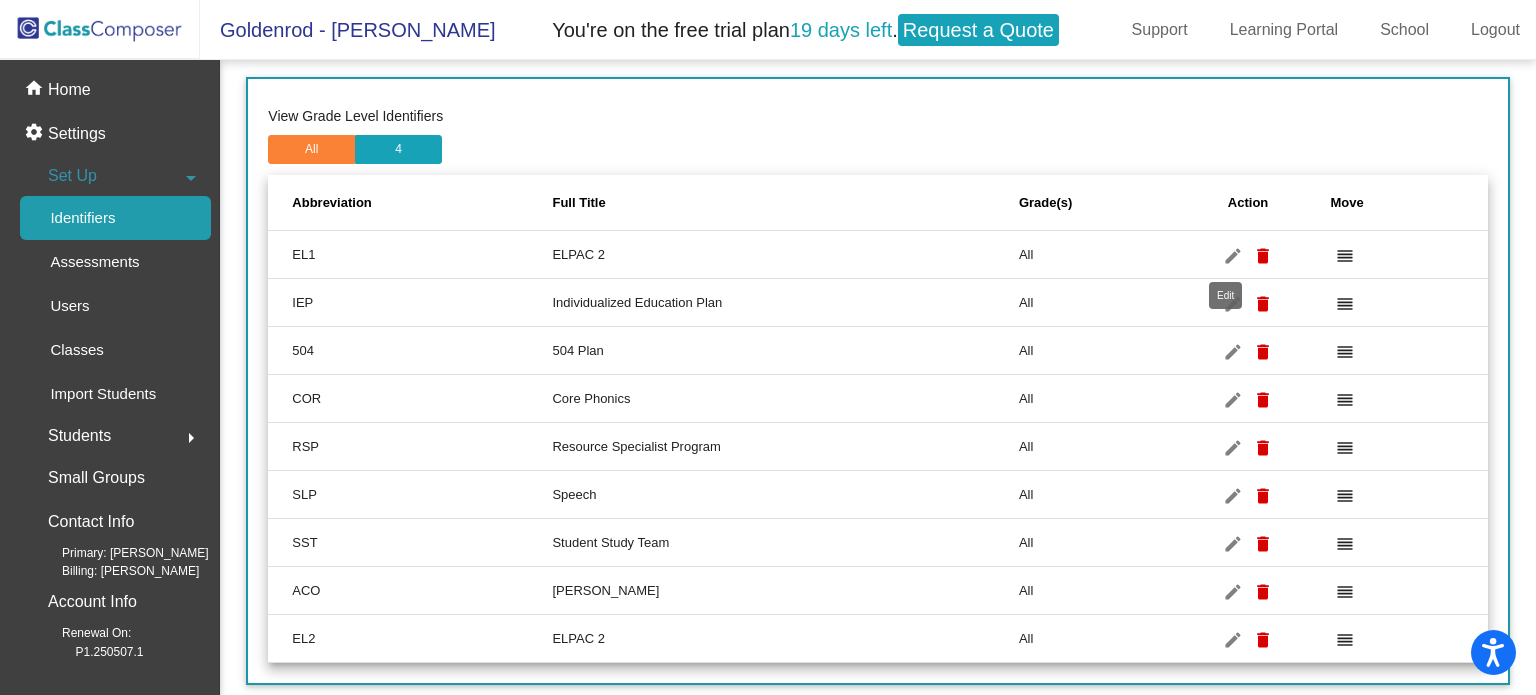 click on "edit" at bounding box center [1233, 256] 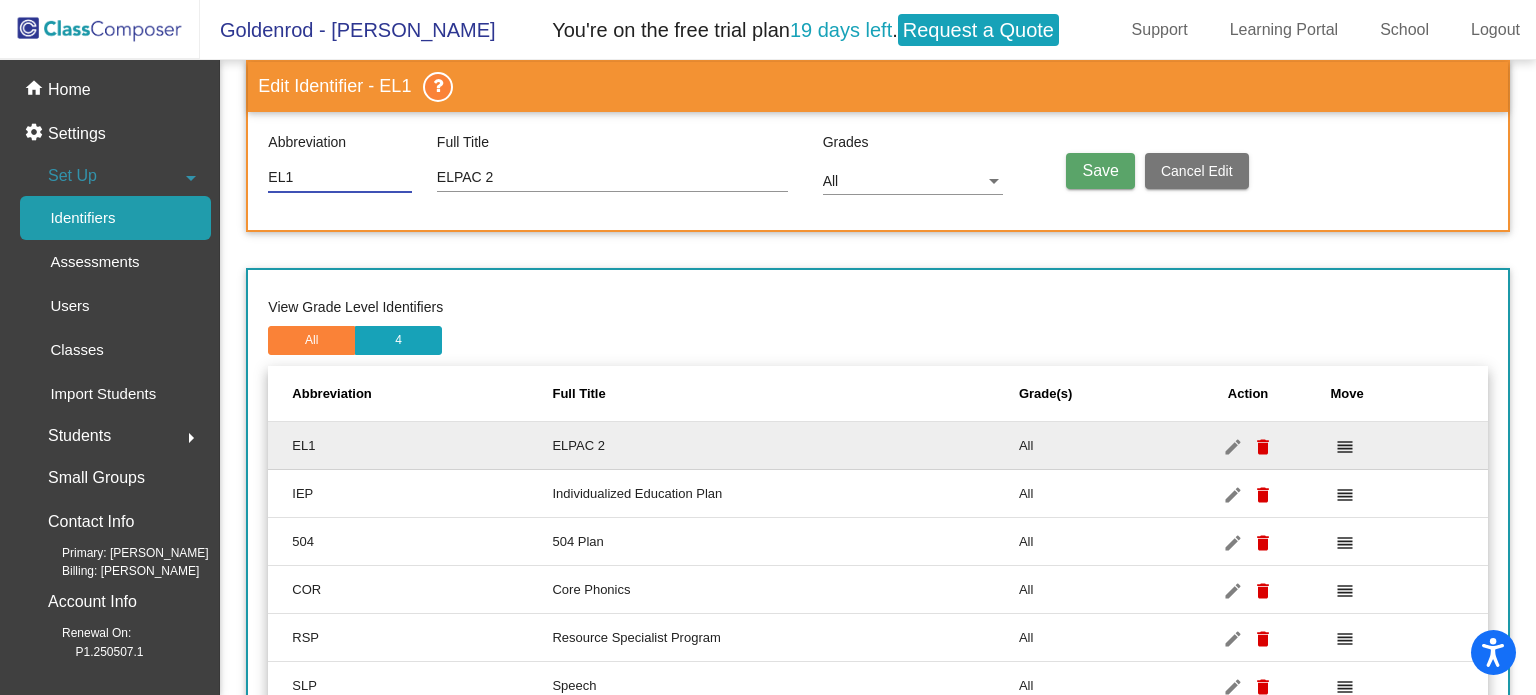 click on "ELPAC 2" at bounding box center (612, 178) 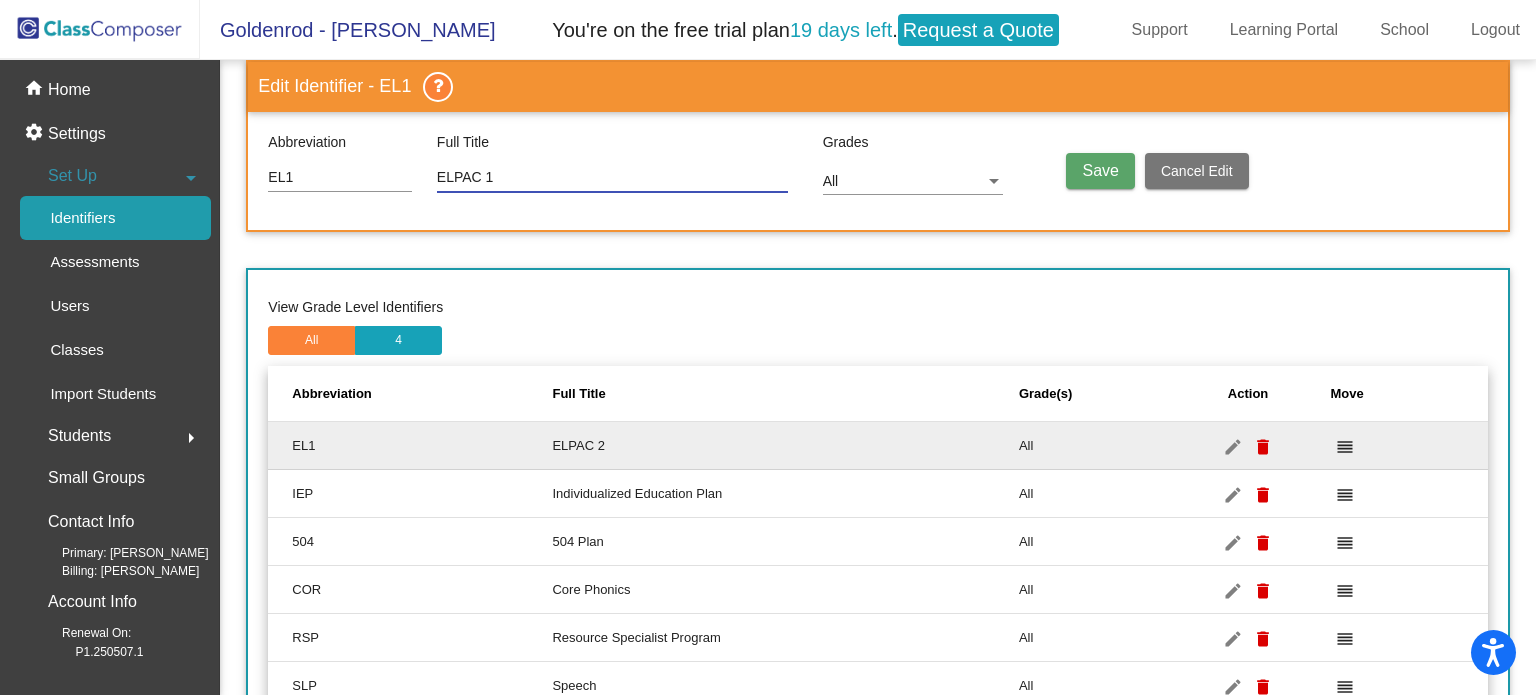 type on "ELPAC 1" 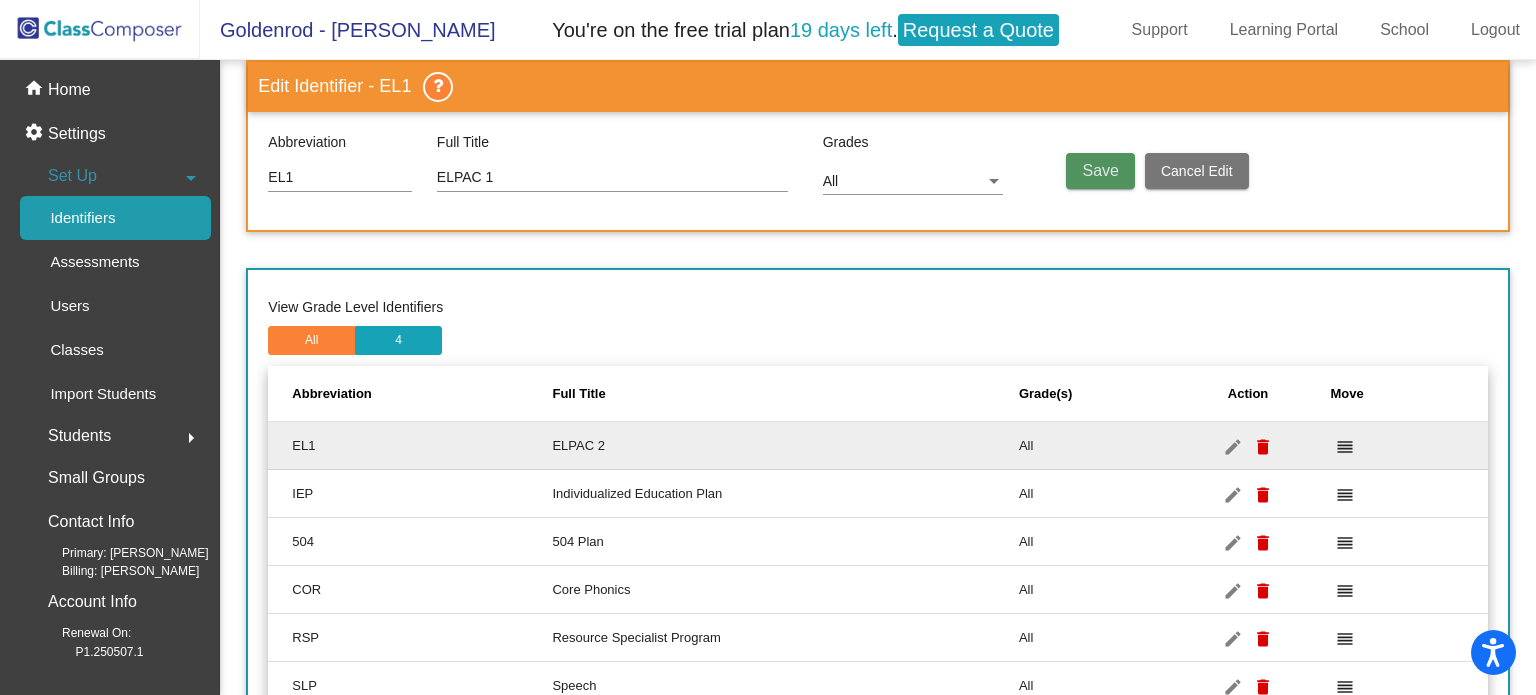 click on "Save" 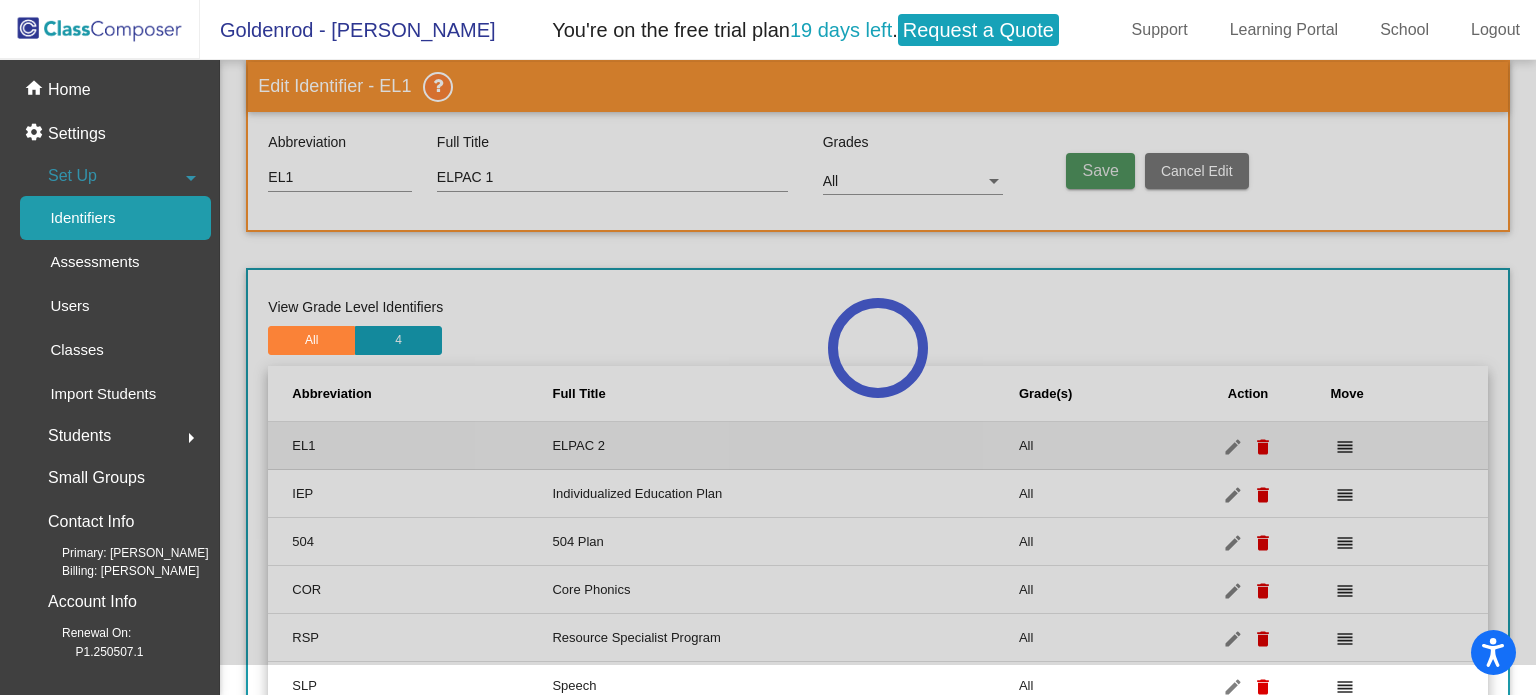 type 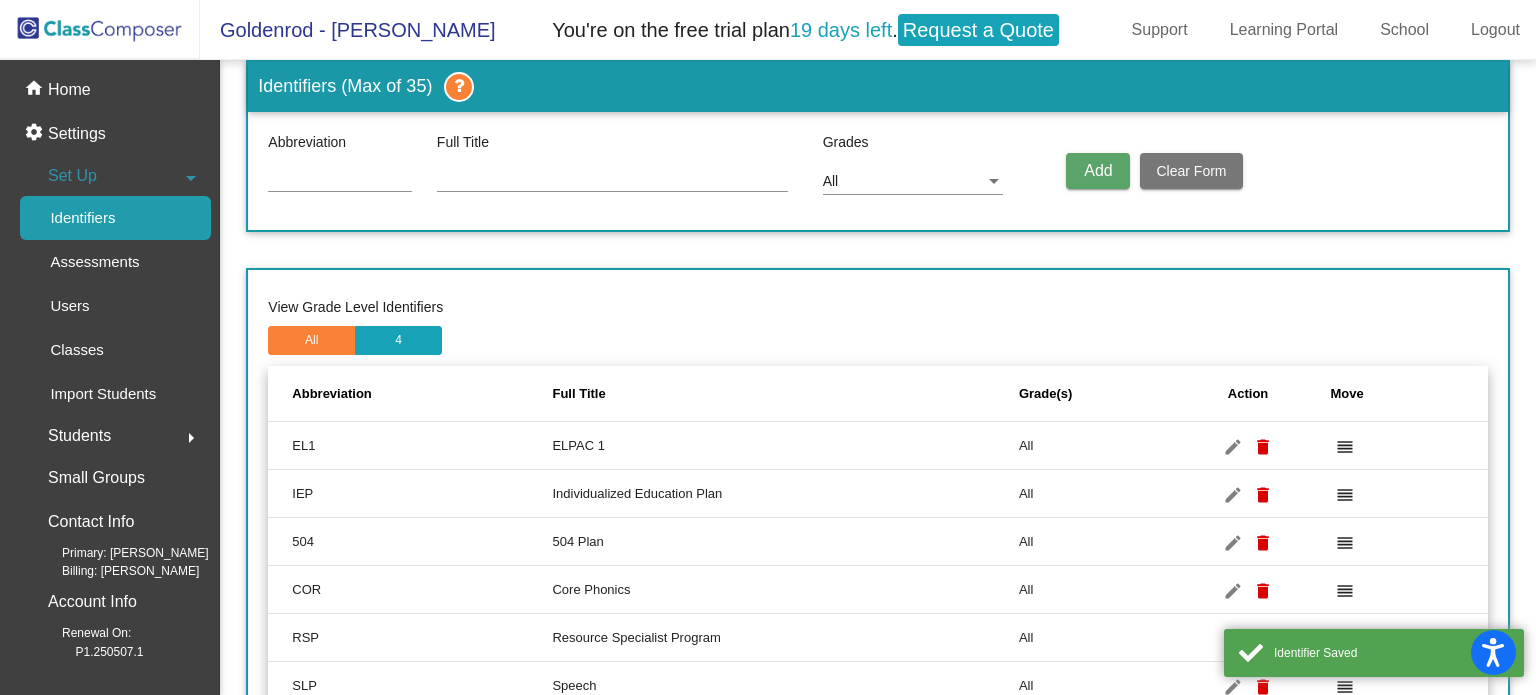 click on "Add" 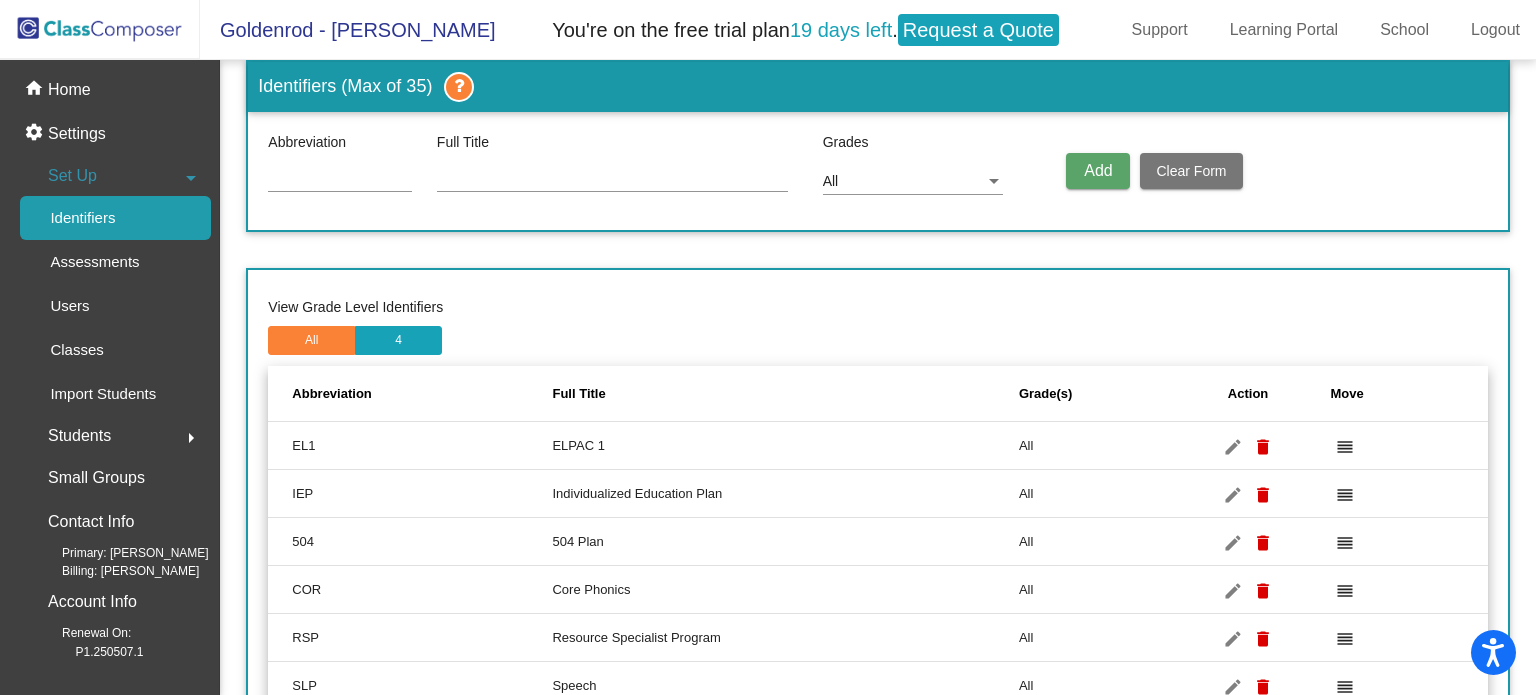 click at bounding box center (340, 178) 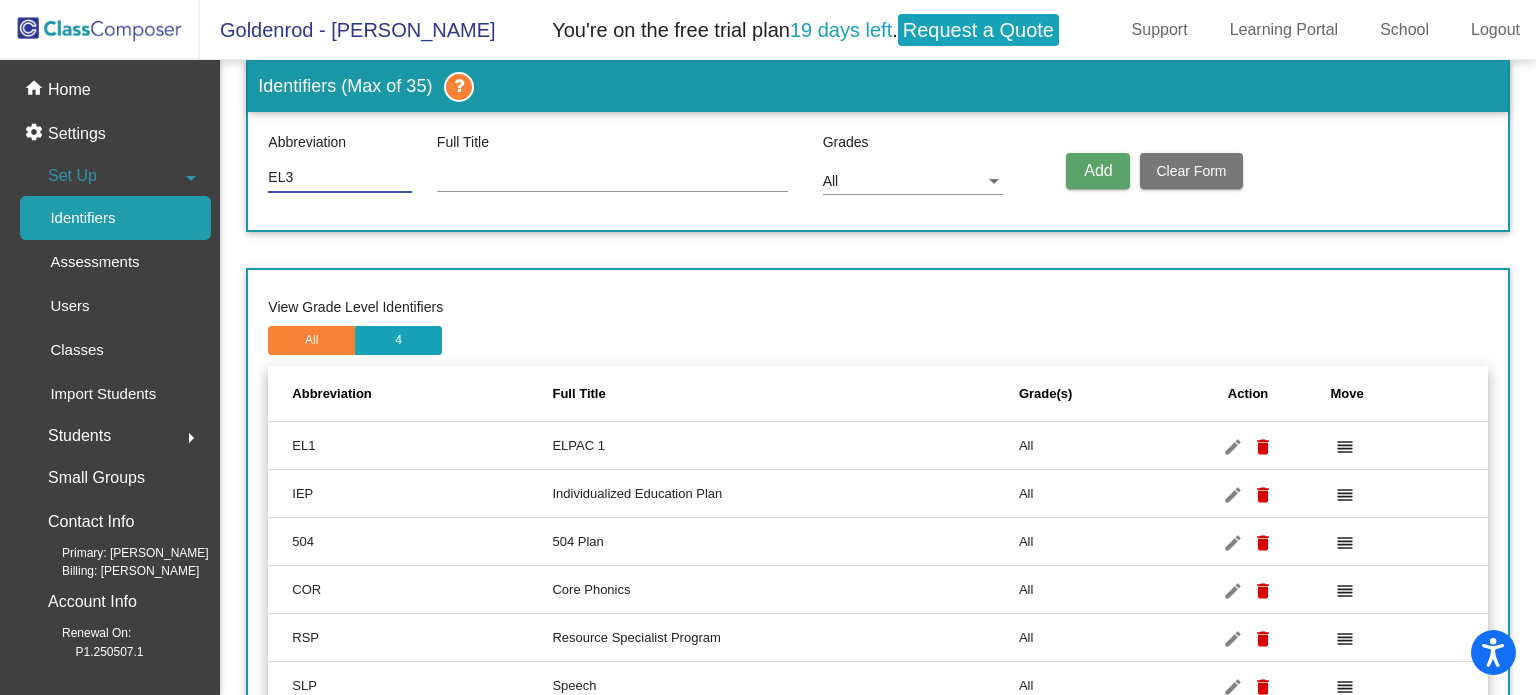 type on "EL3" 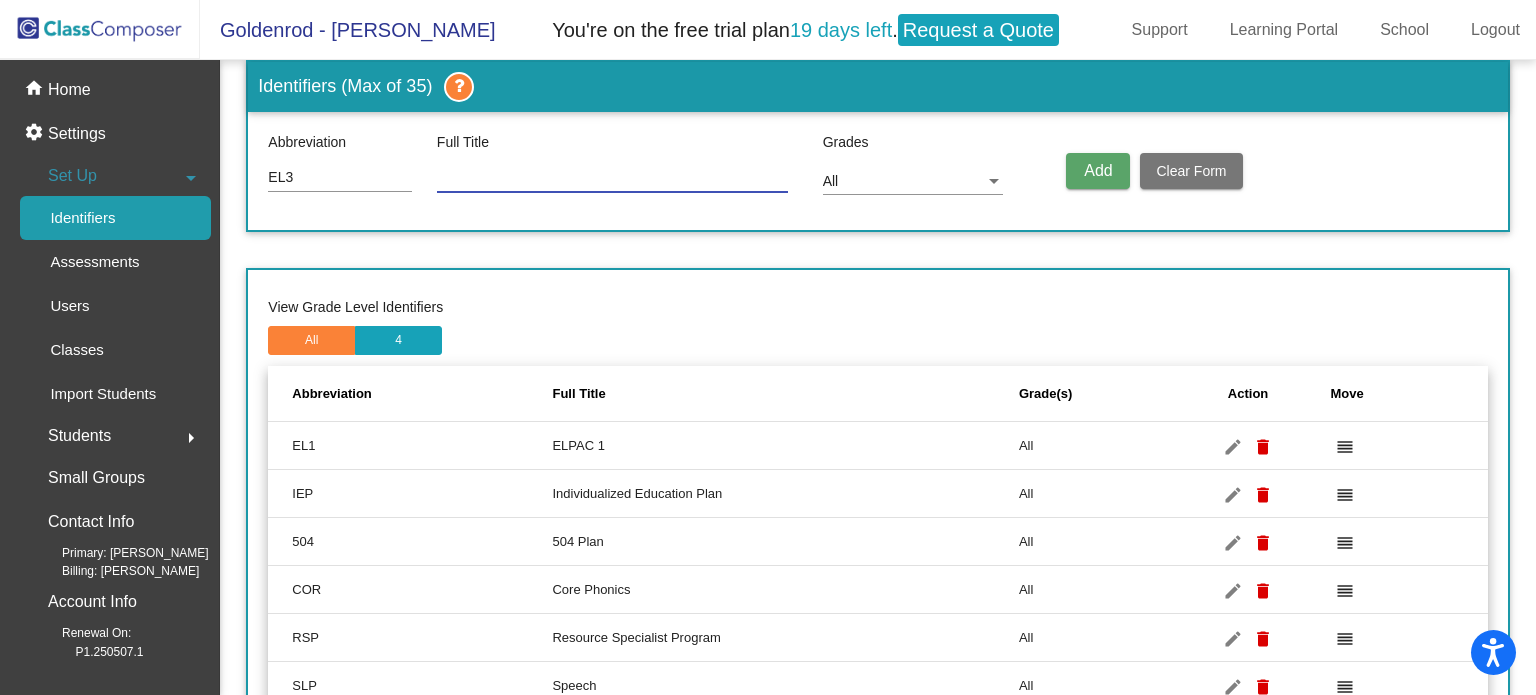 click at bounding box center [612, 178] 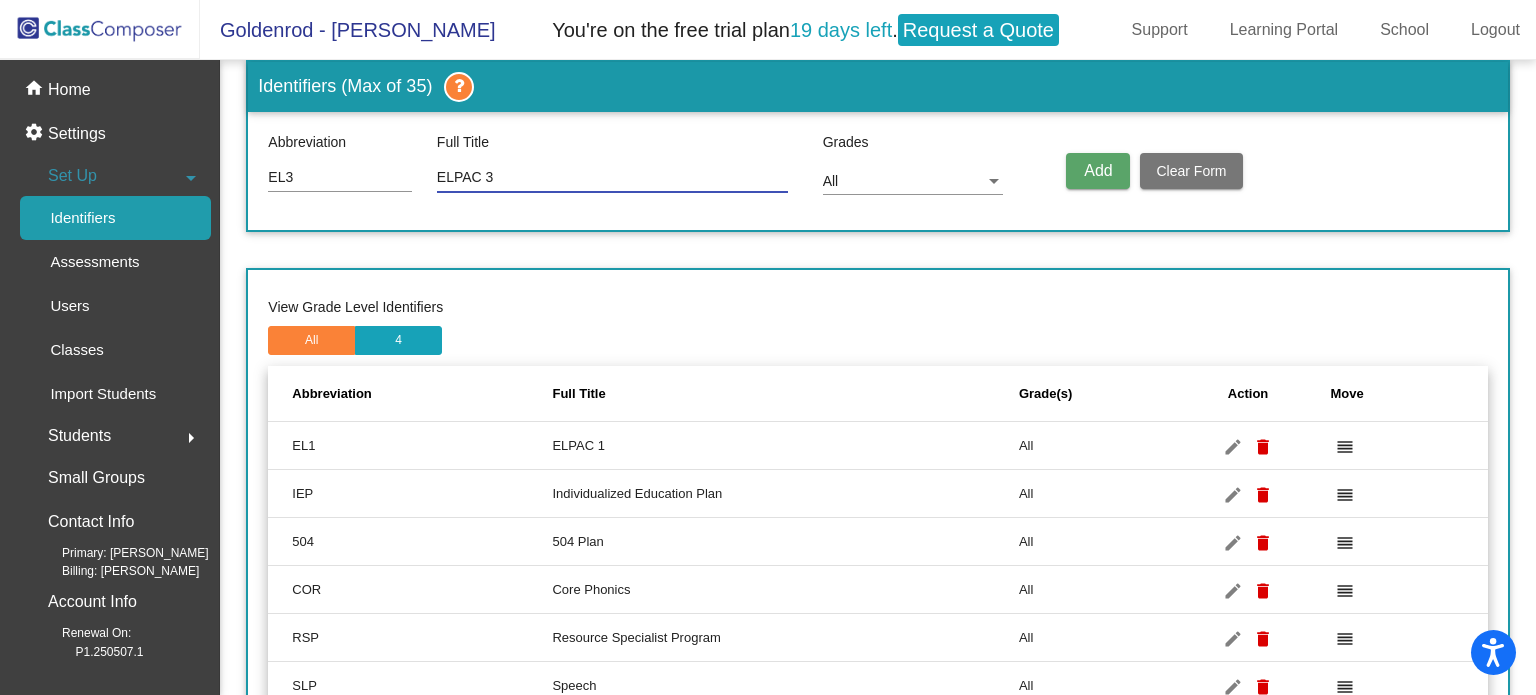 type on "ELPAC 3" 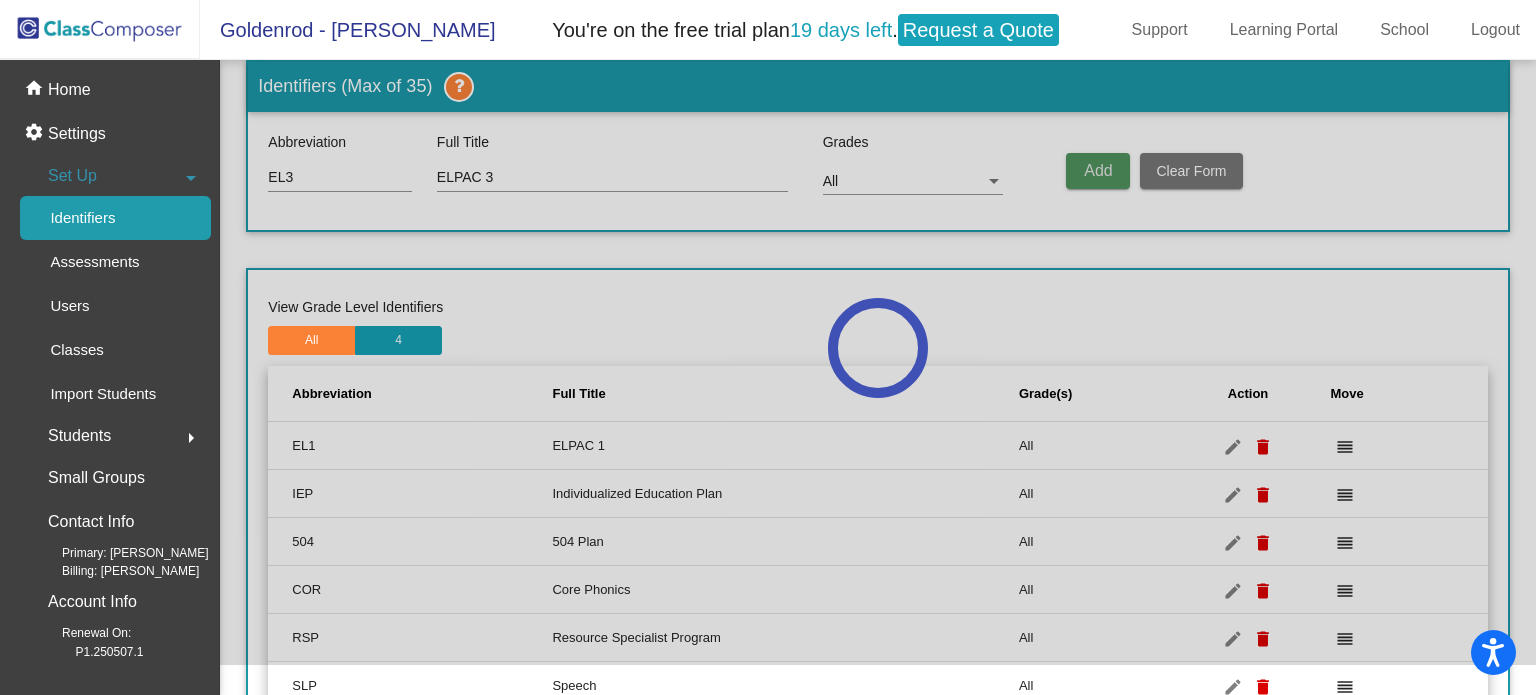 type 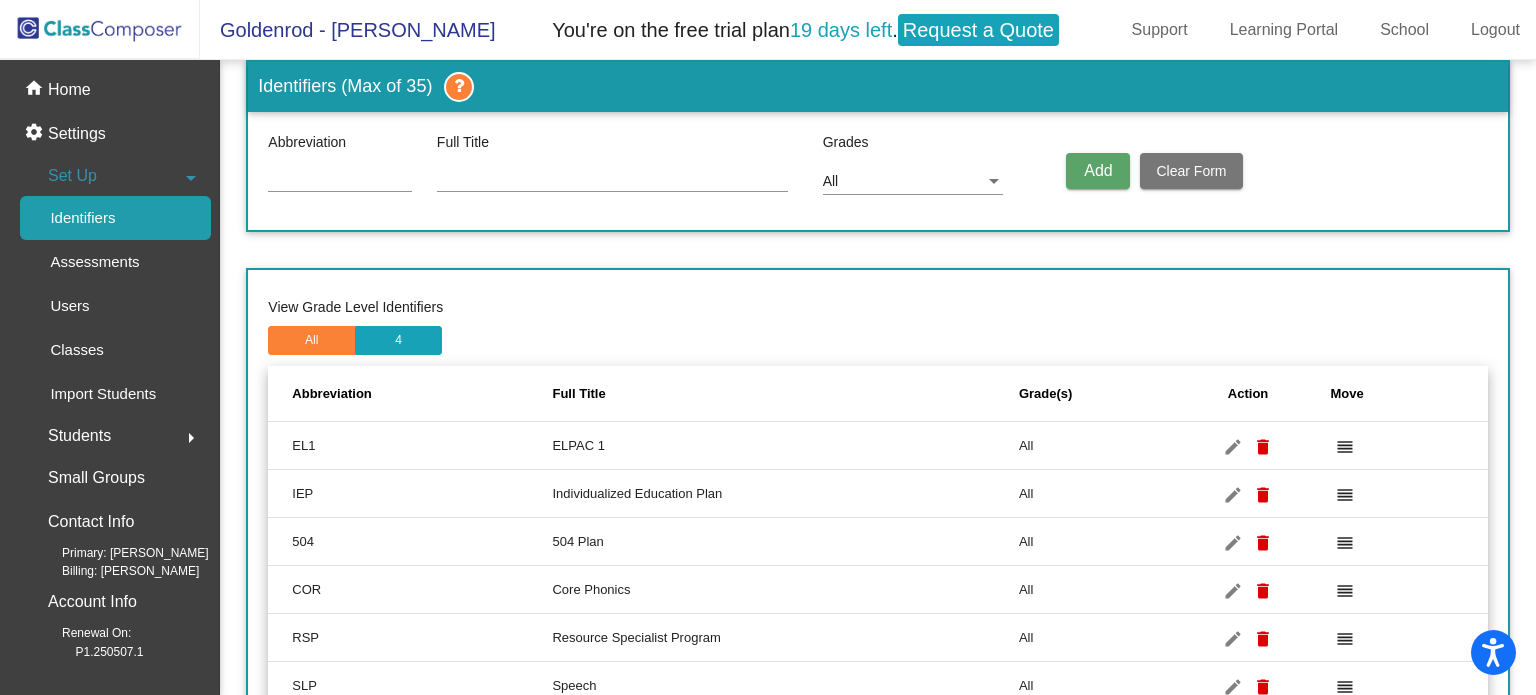 click at bounding box center [340, 178] 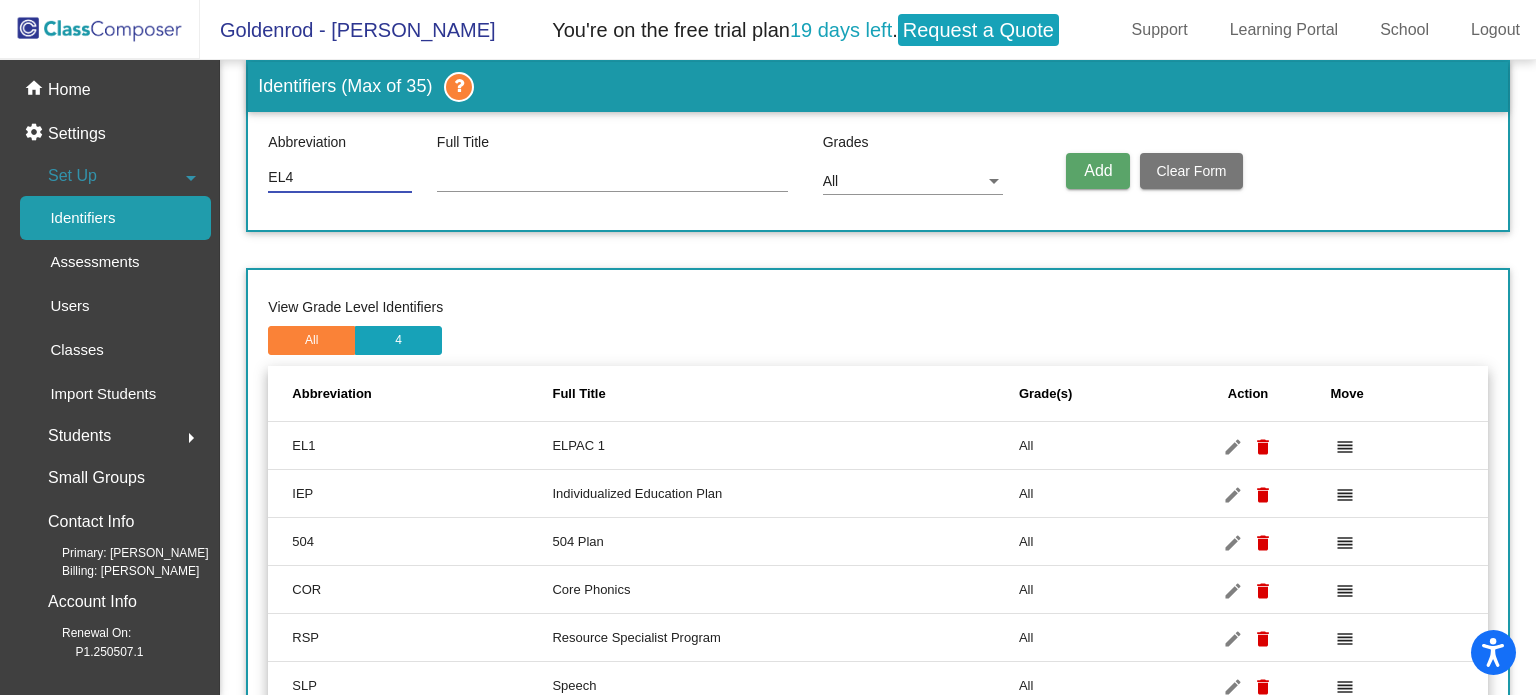 type on "EL4" 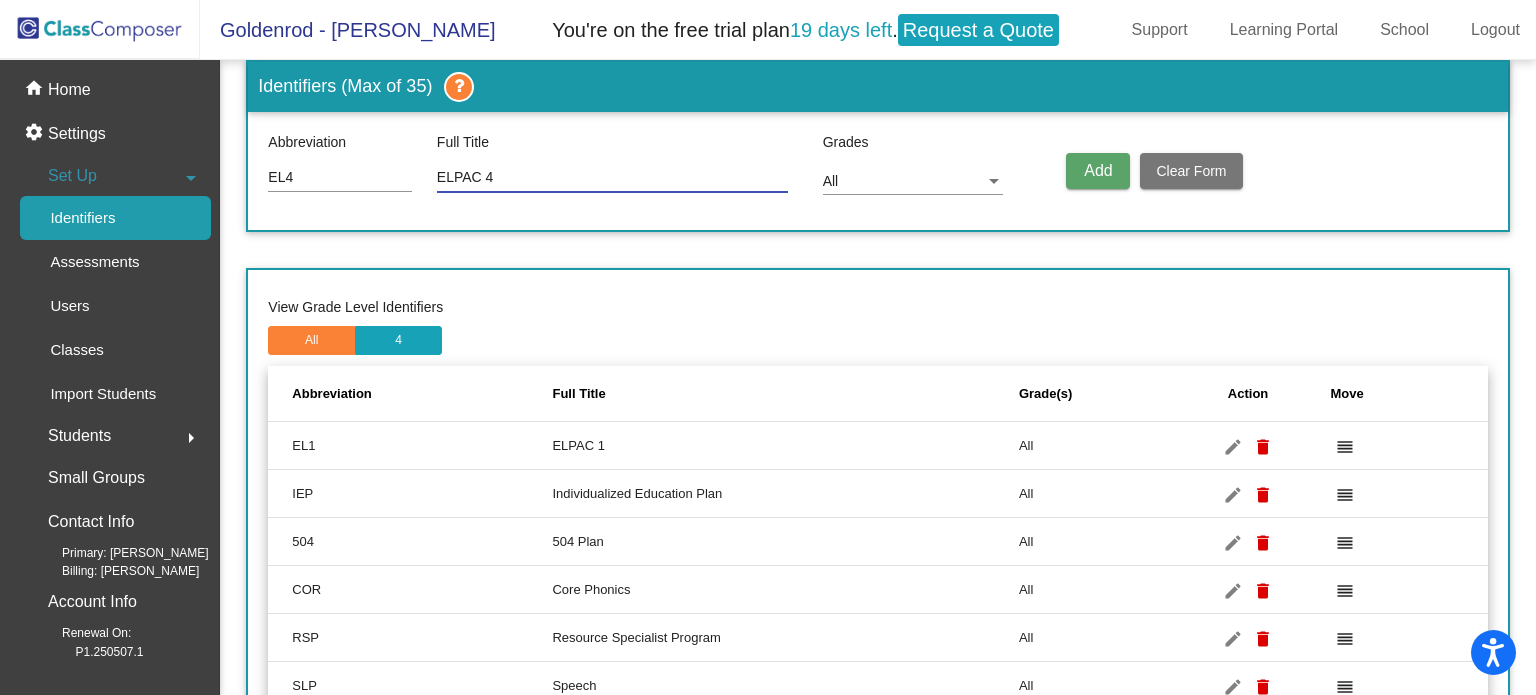type on "ELPAC 4" 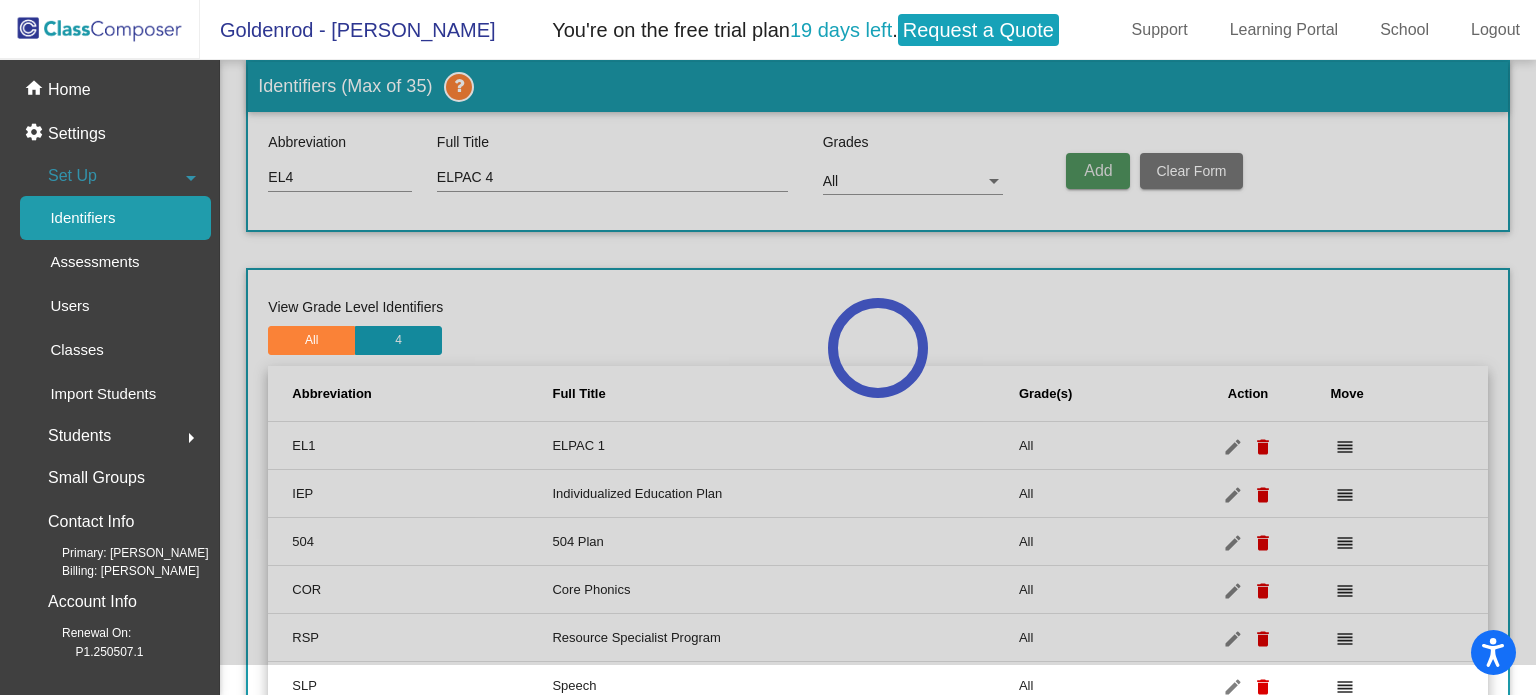 type 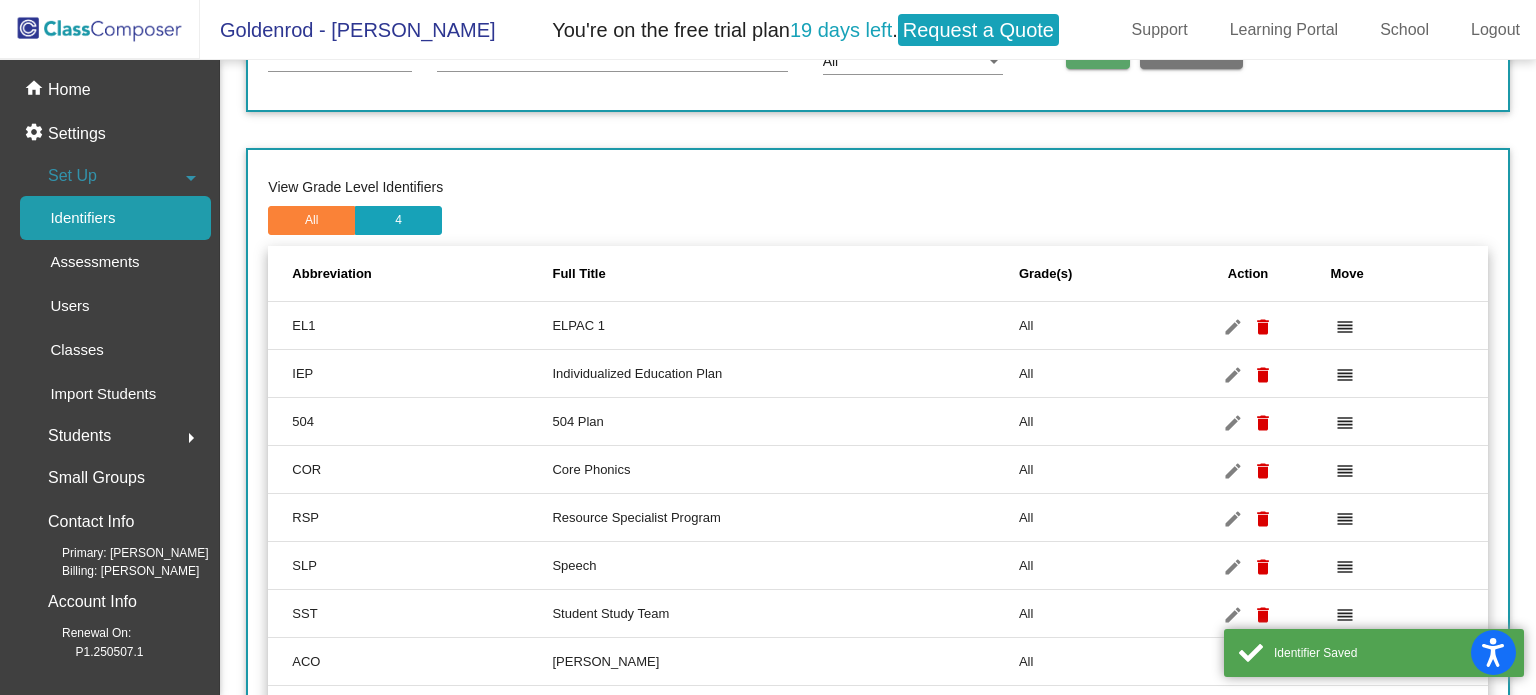 scroll, scrollTop: 153, scrollLeft: 0, axis: vertical 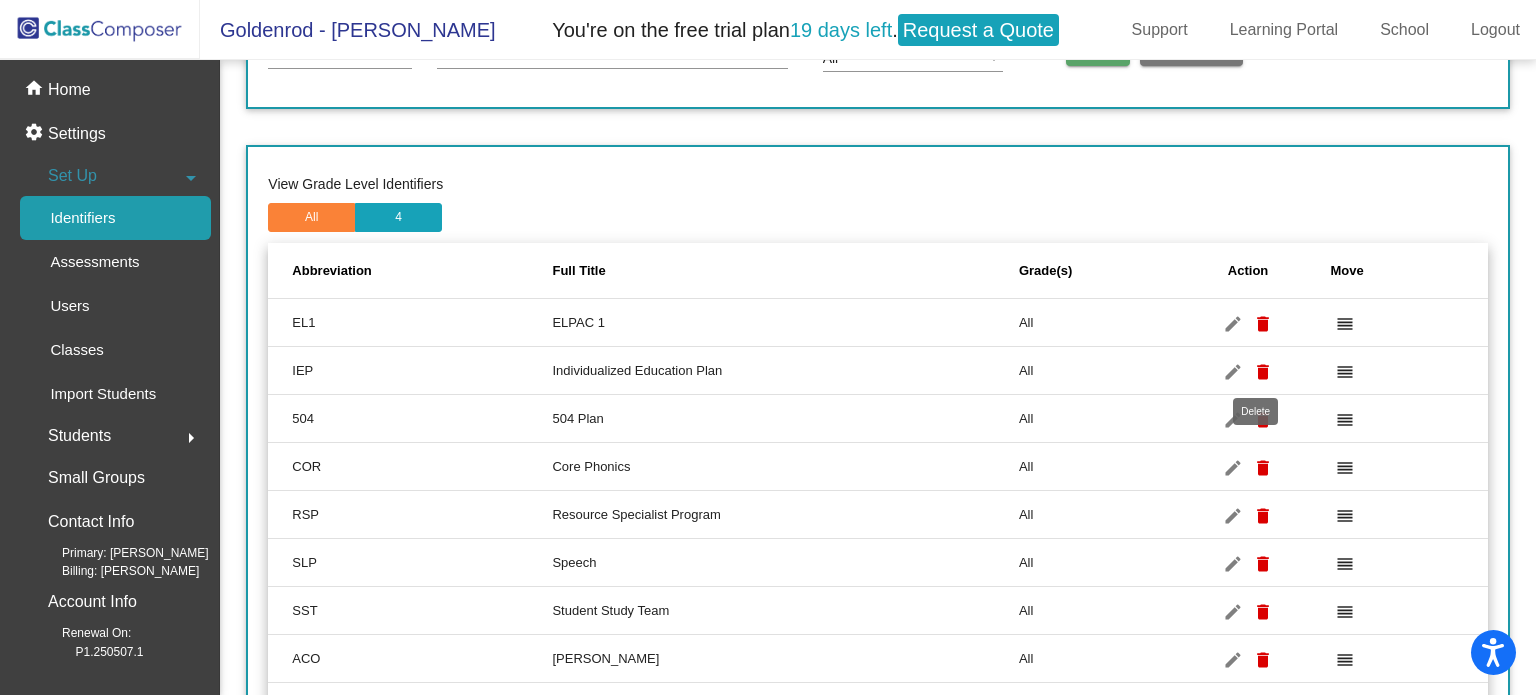 click on "delete" at bounding box center [1263, 372] 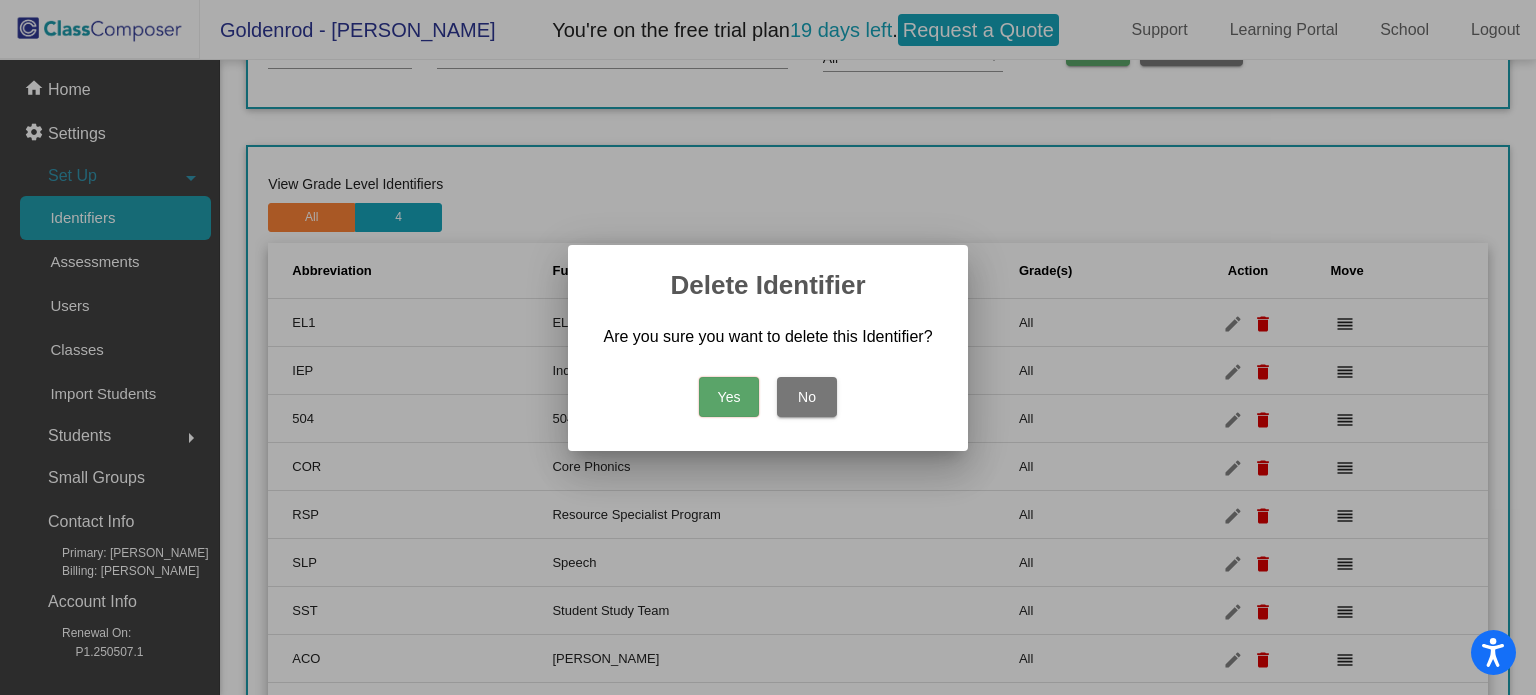 click on "Yes" at bounding box center (729, 397) 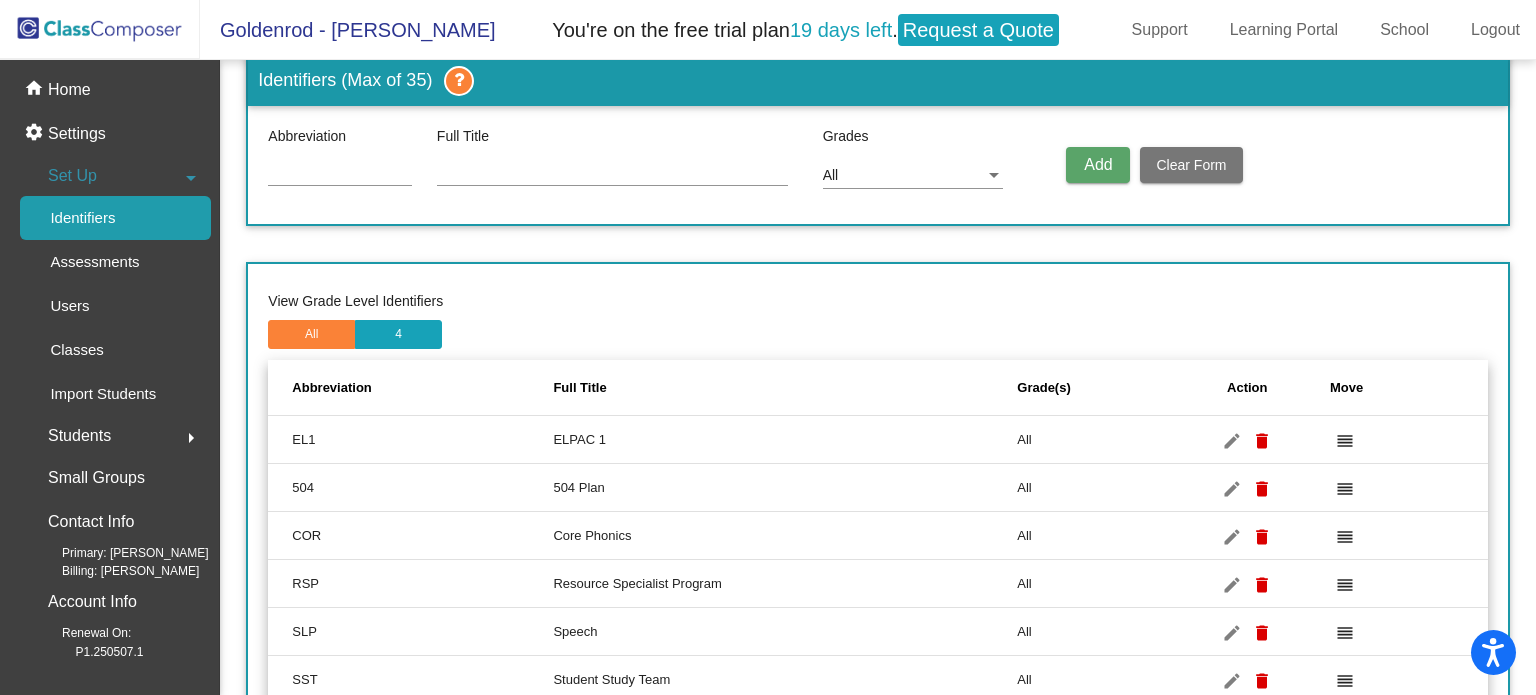 scroll, scrollTop: 0, scrollLeft: 0, axis: both 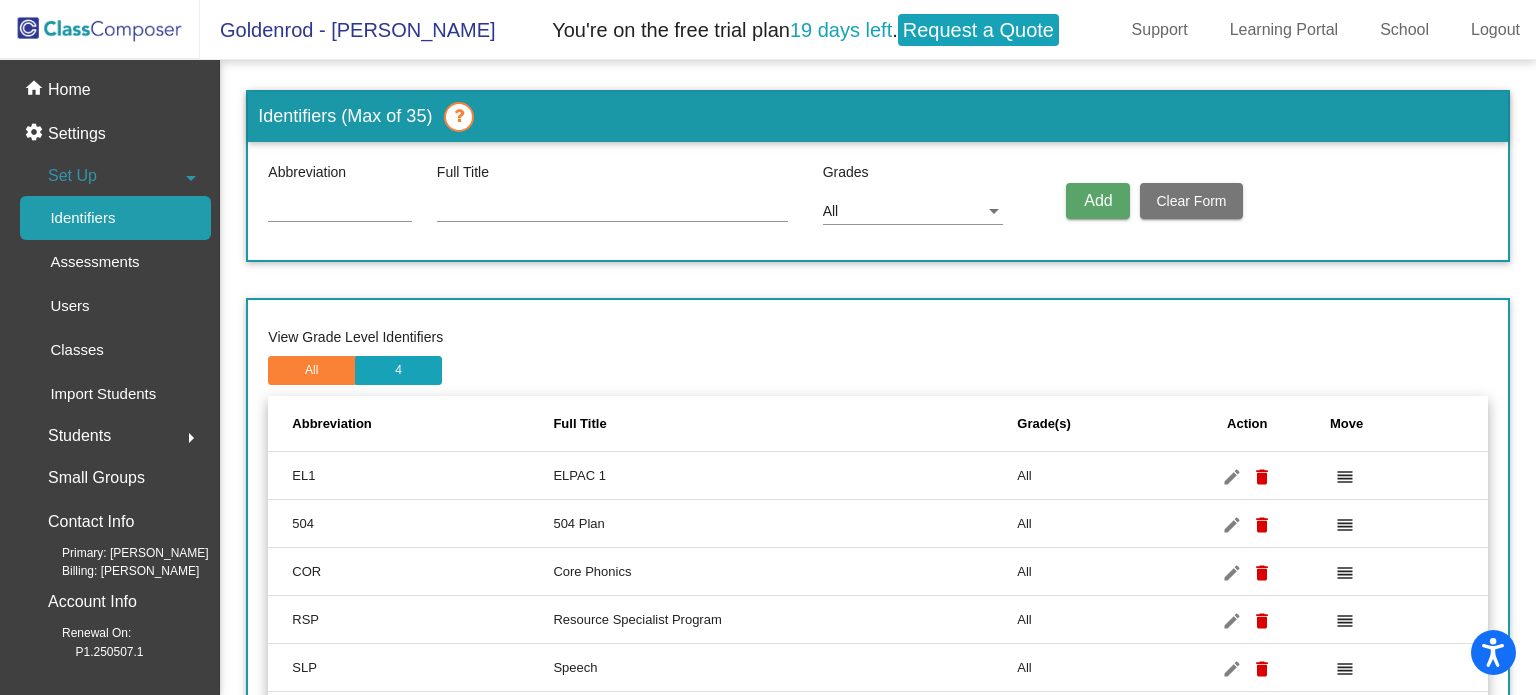 click 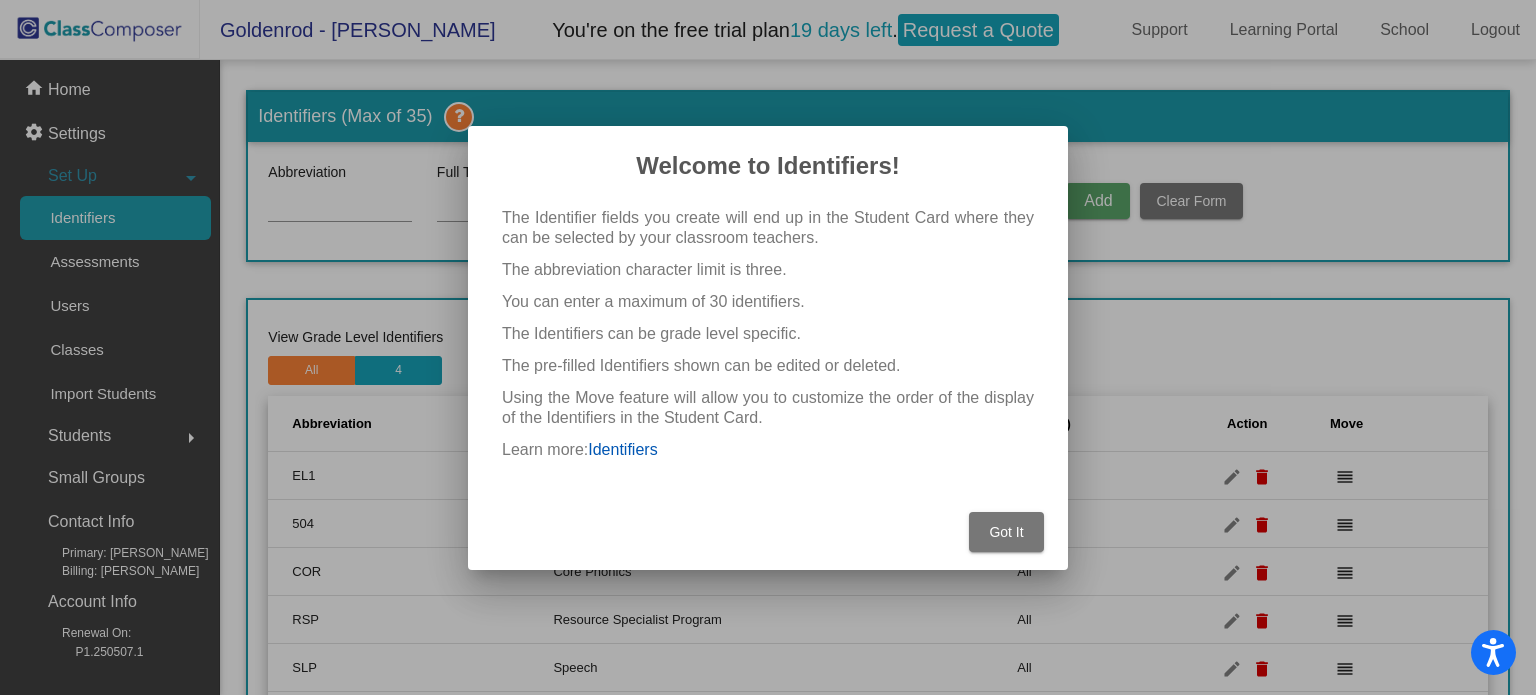 click on "Identifiers" at bounding box center [622, 449] 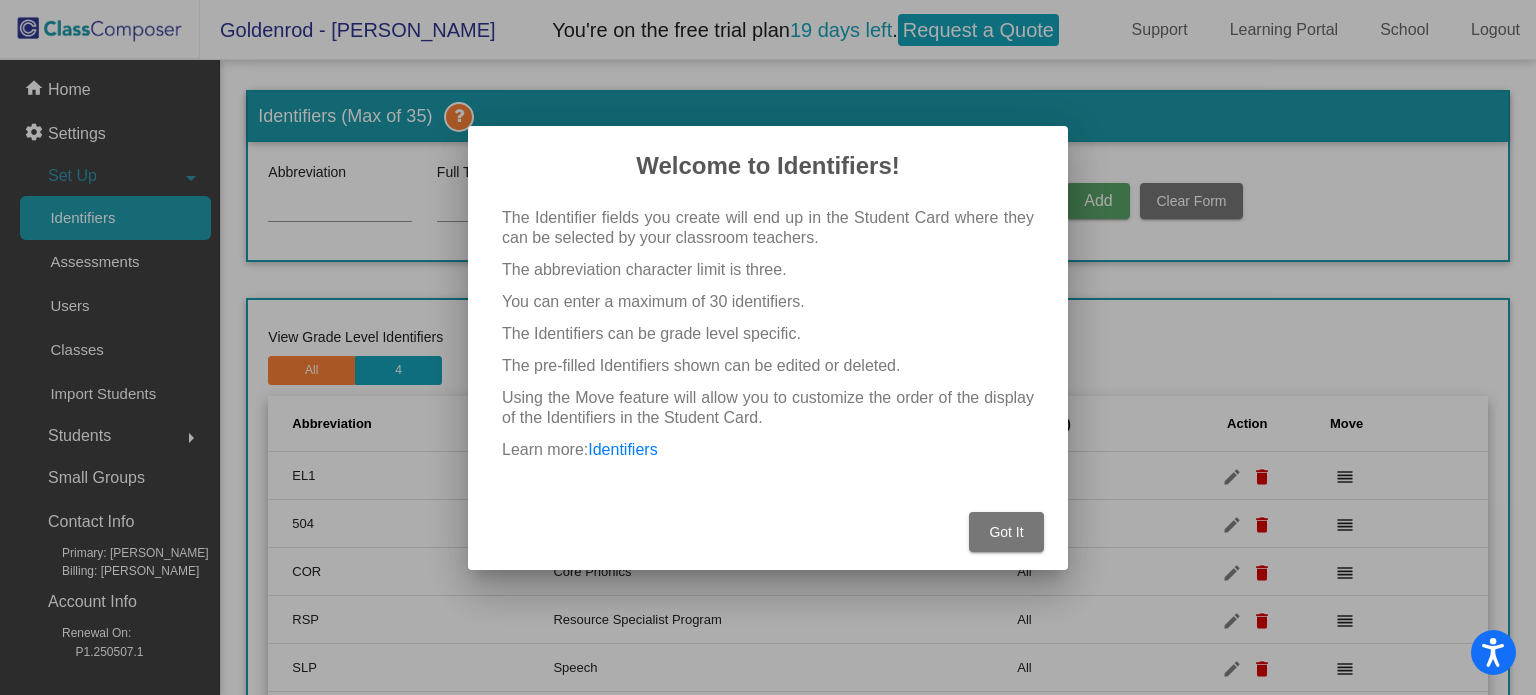 click on "Got It" at bounding box center [1006, 532] 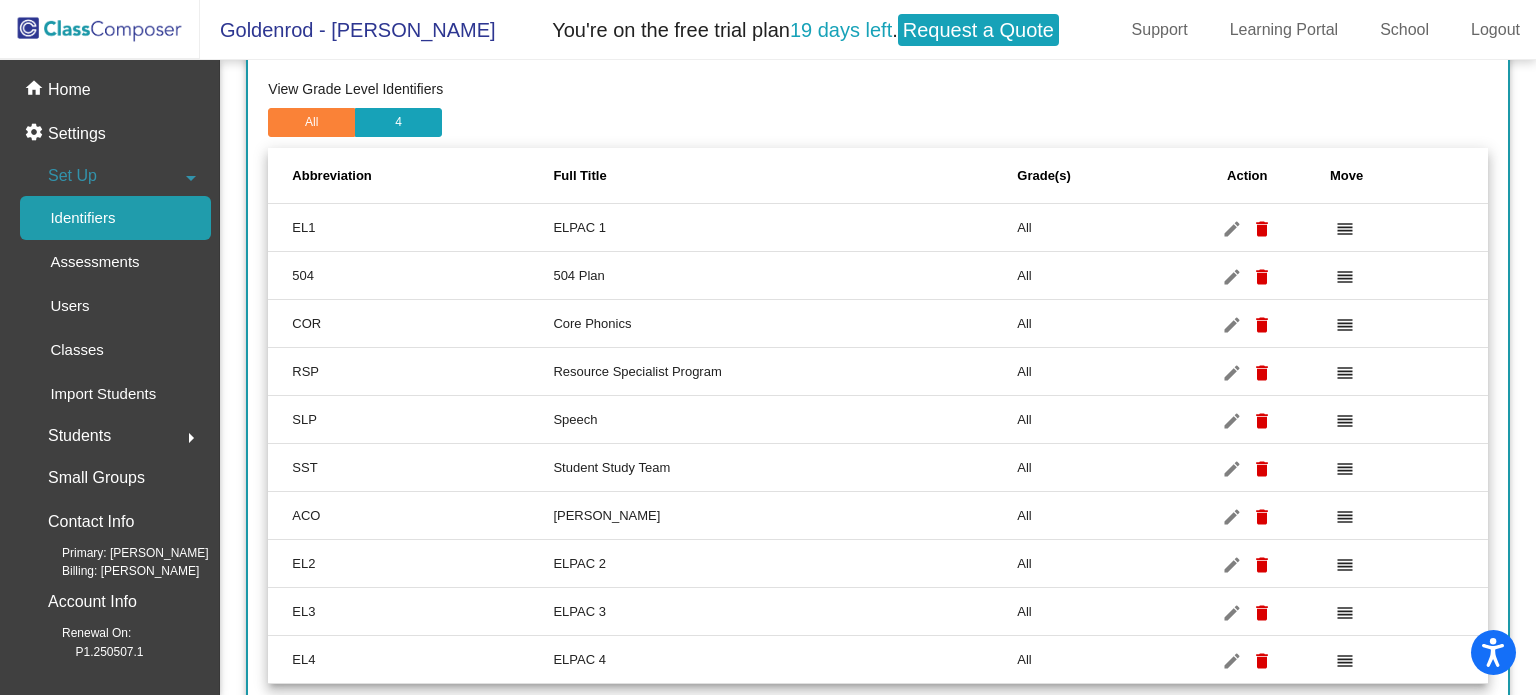 scroll, scrollTop: 293, scrollLeft: 0, axis: vertical 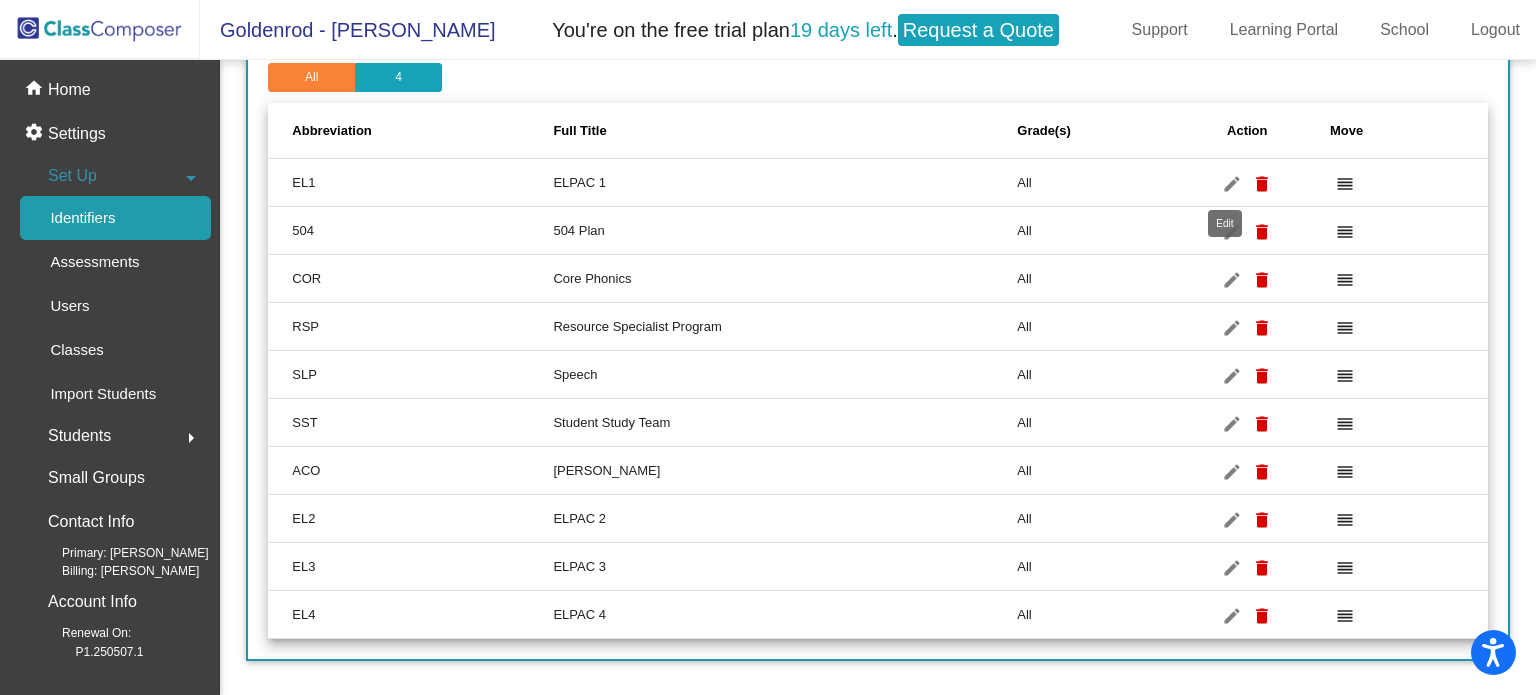 click on "edit" at bounding box center (1232, 184) 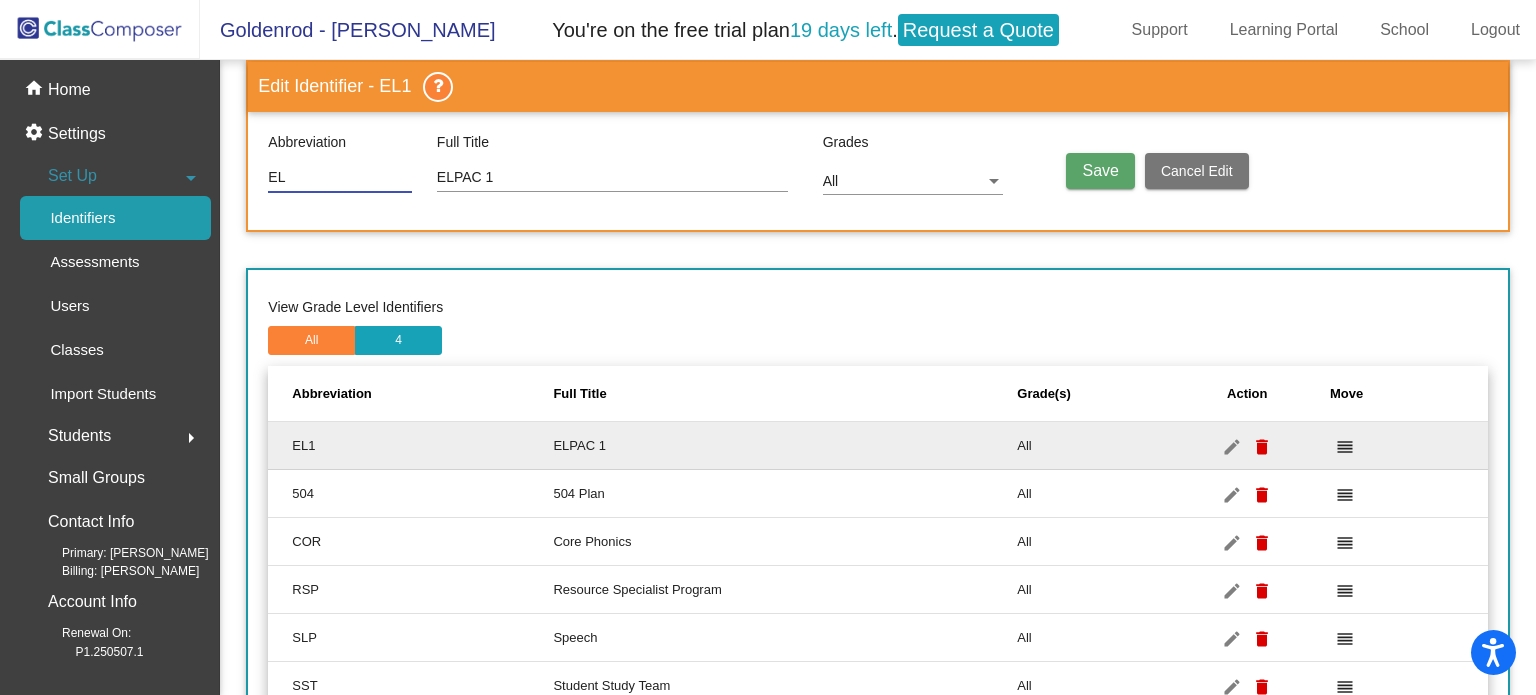 type on "EL1" 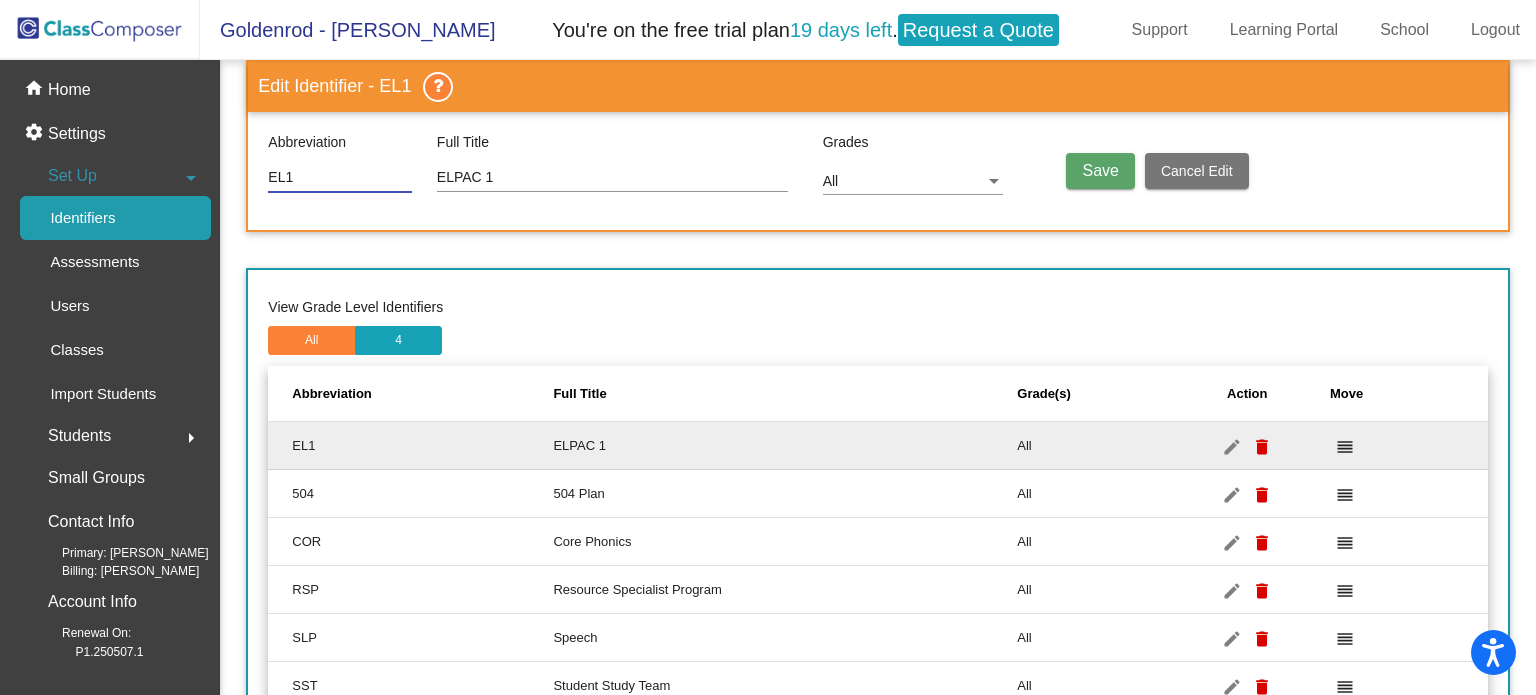 click on "ELPAC 1" at bounding box center (612, 178) 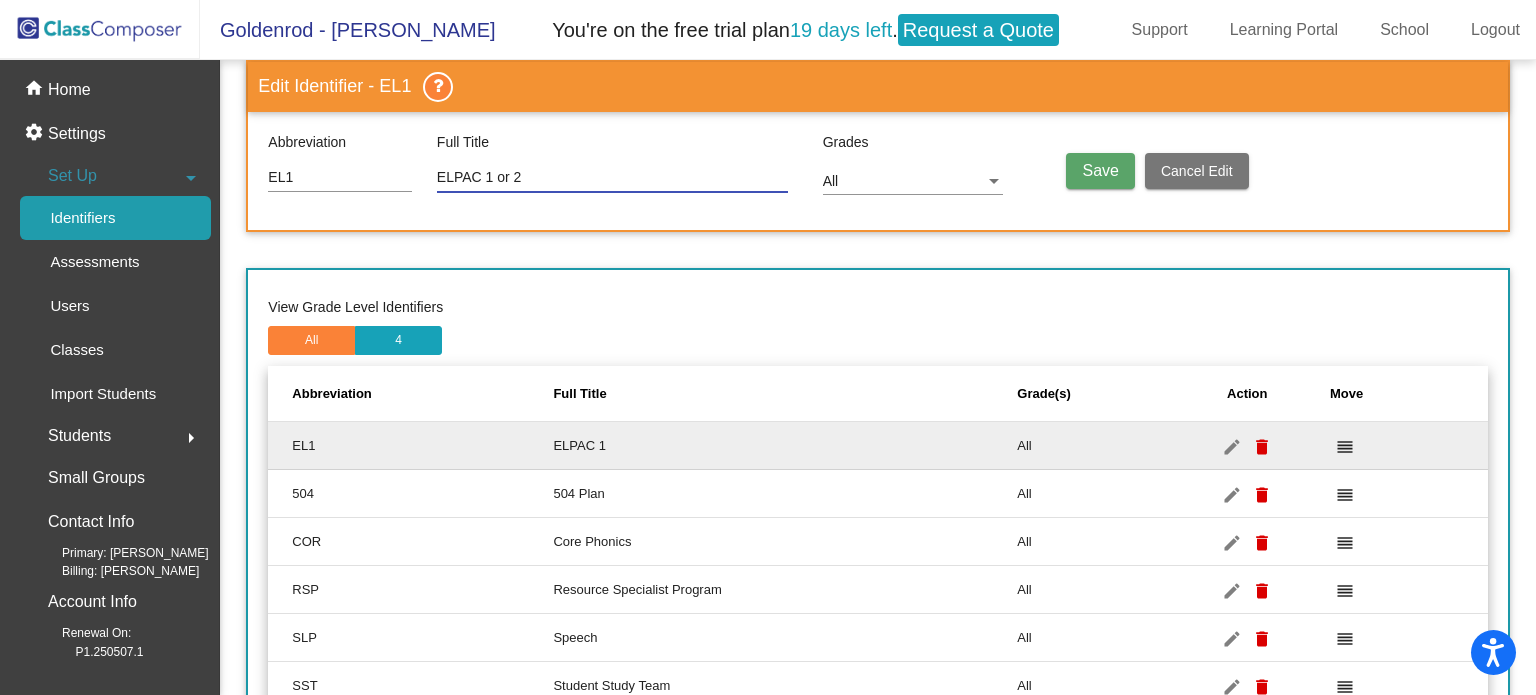 type on "ELPAC 1 or 2" 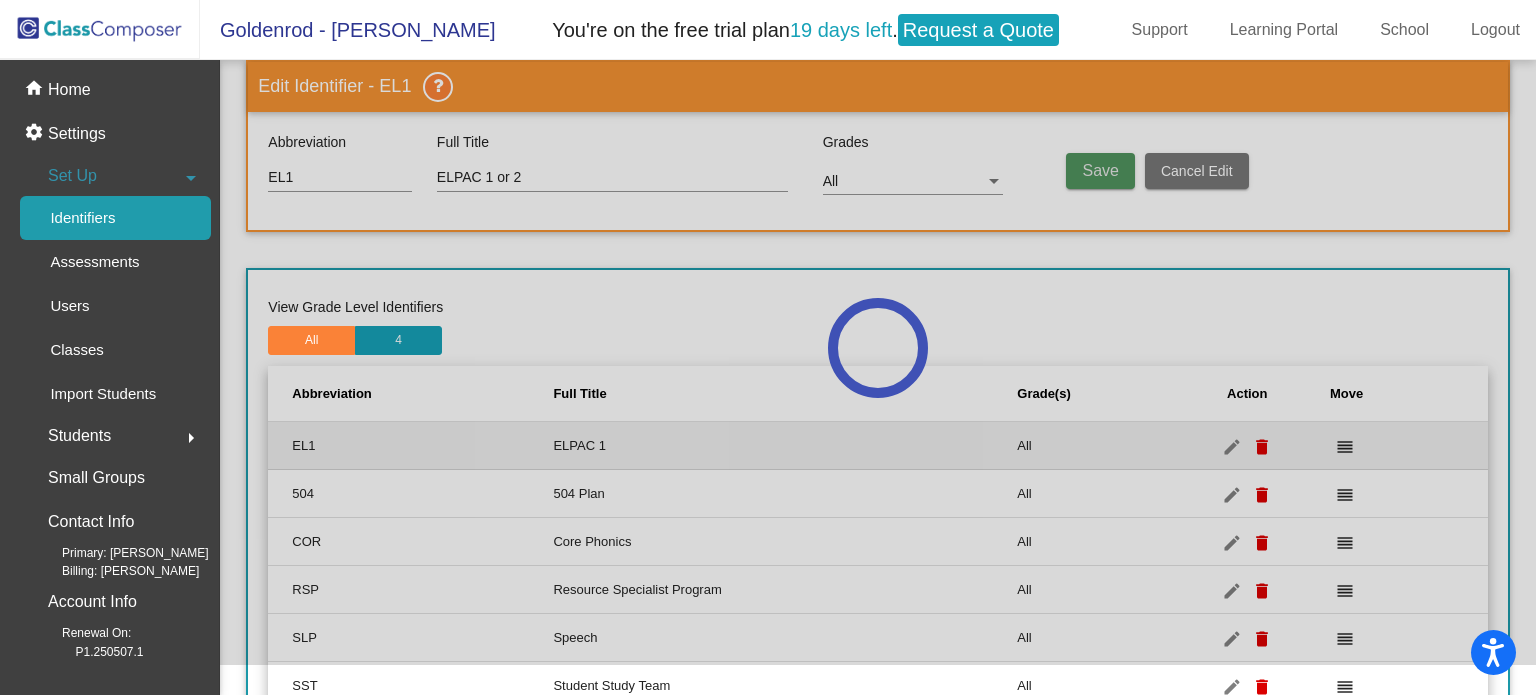 type 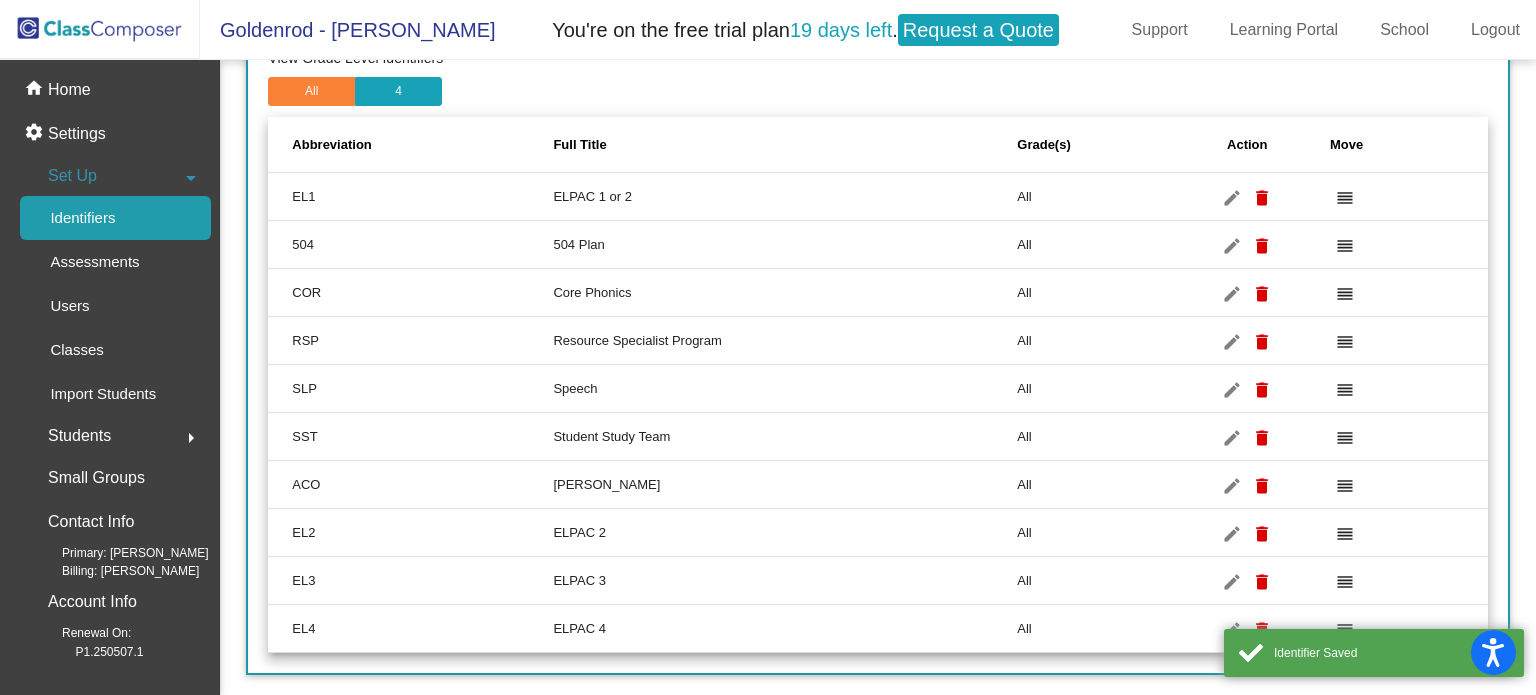 scroll, scrollTop: 293, scrollLeft: 0, axis: vertical 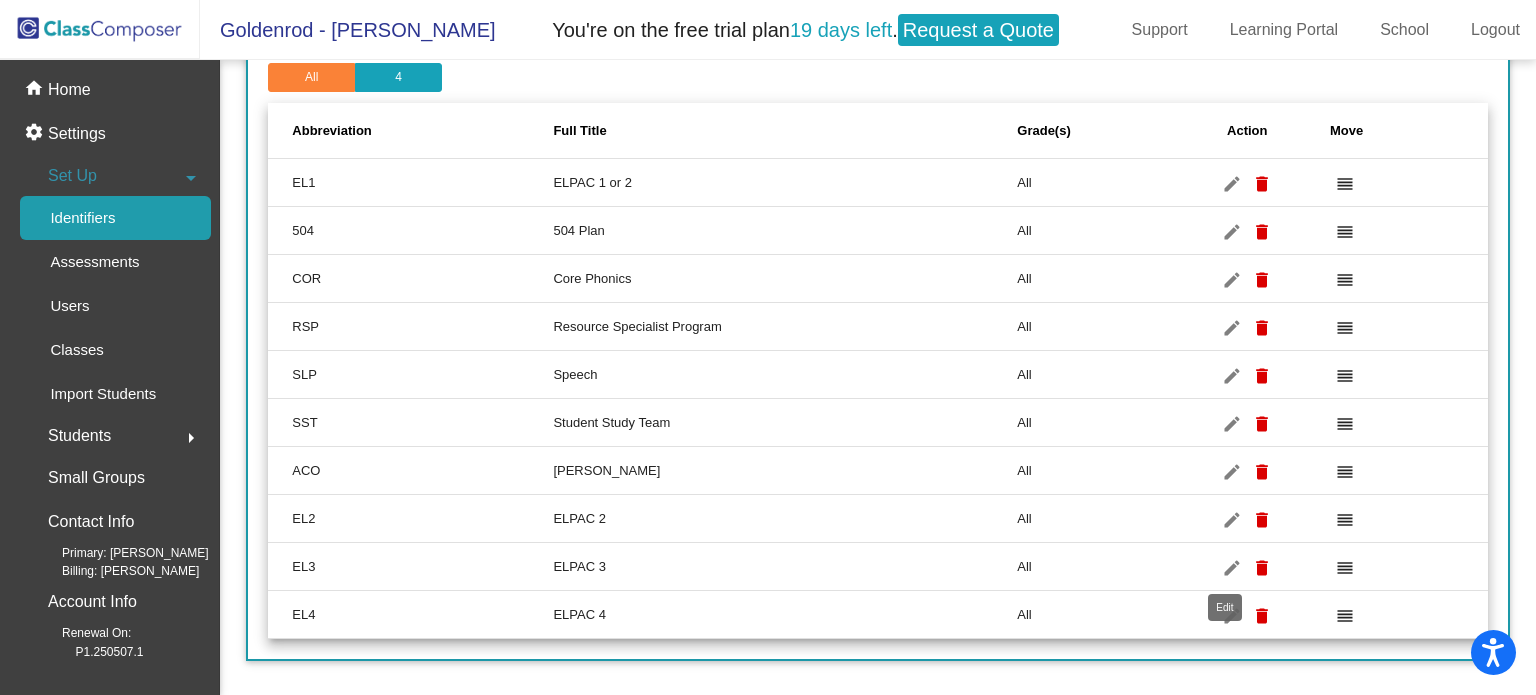 click on "edit" at bounding box center (1232, 568) 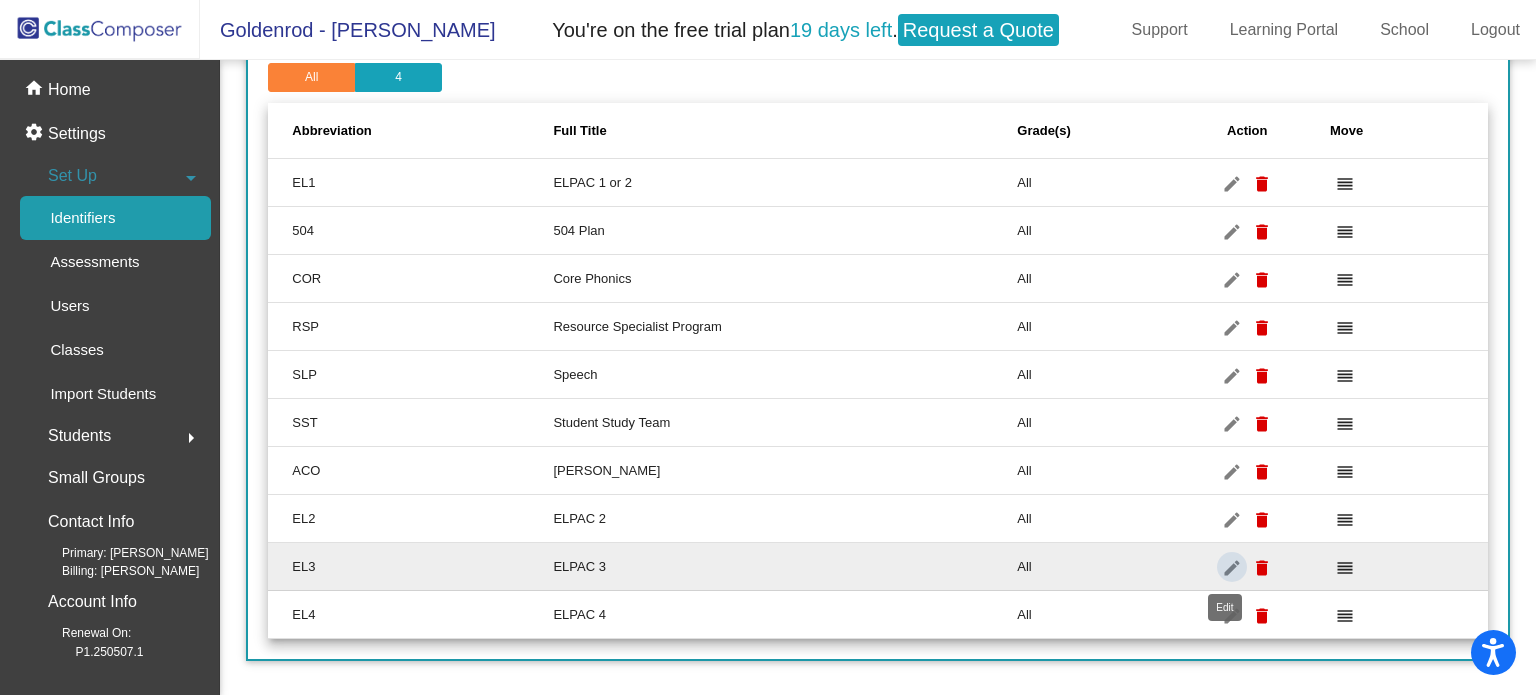 scroll, scrollTop: 30, scrollLeft: 0, axis: vertical 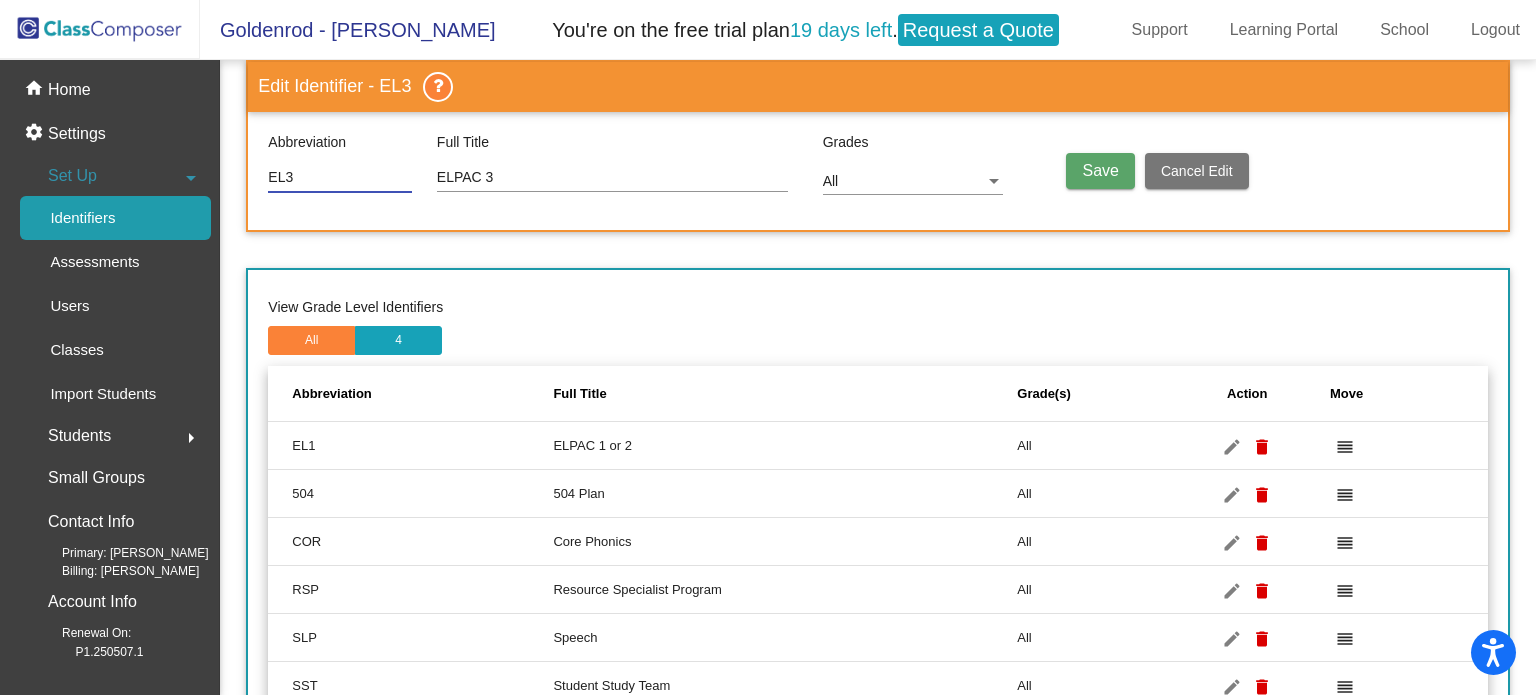 click on "ELPAC 3" at bounding box center (612, 178) 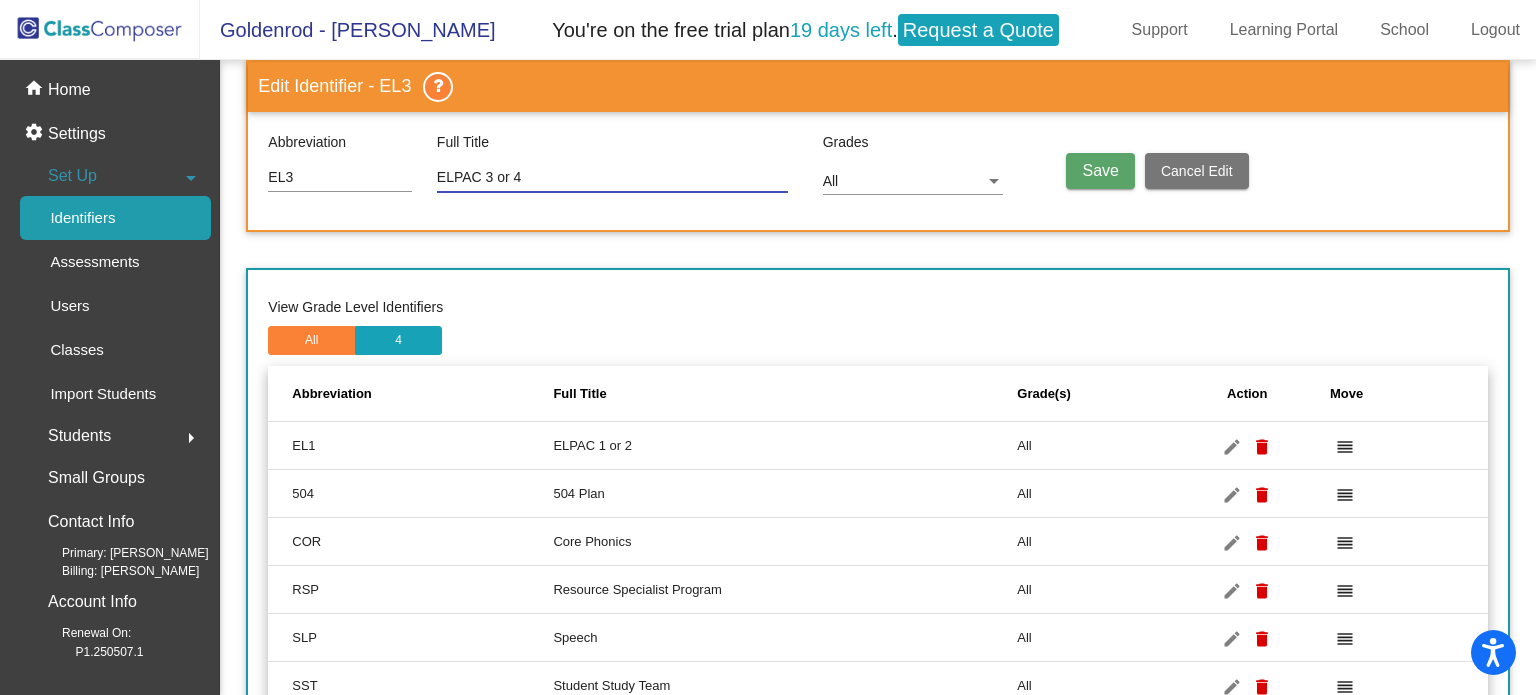 type on "ELPAC 3 or 4" 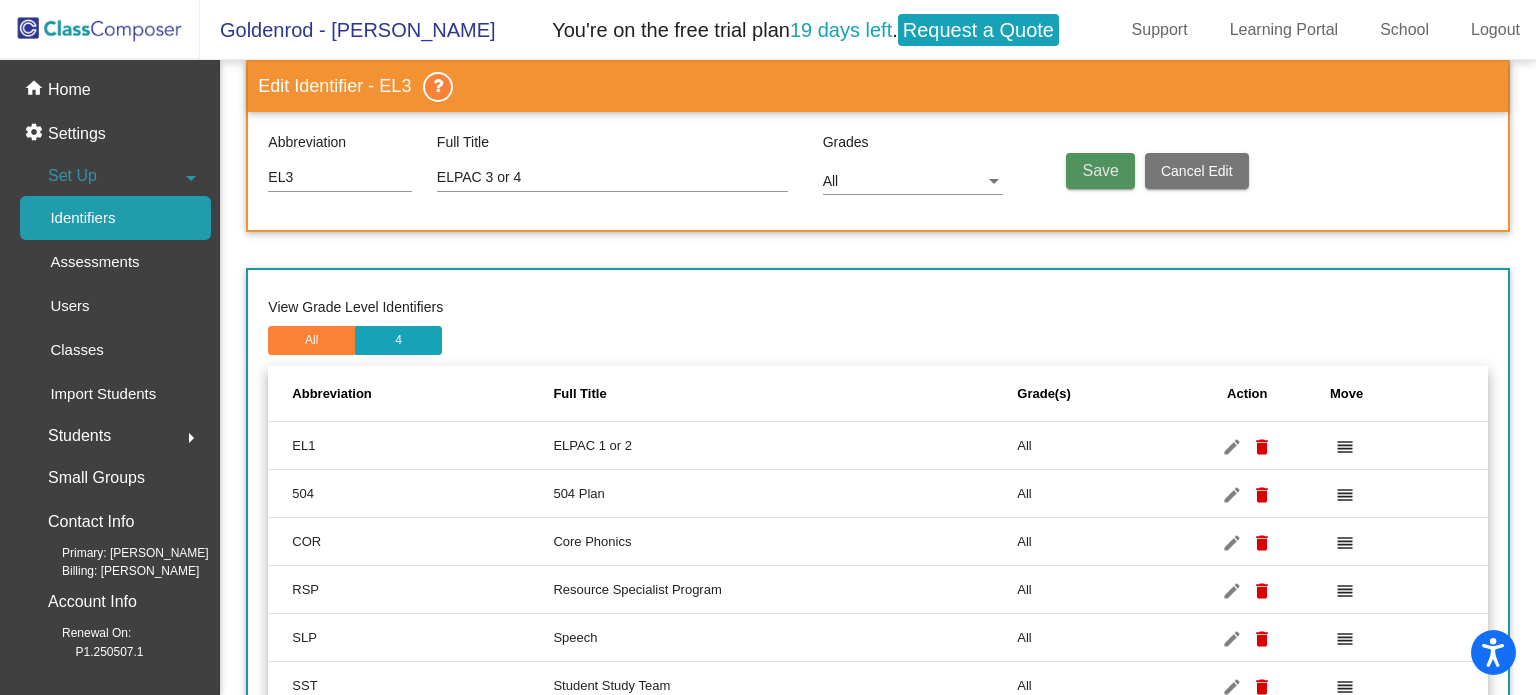 click on "Save" 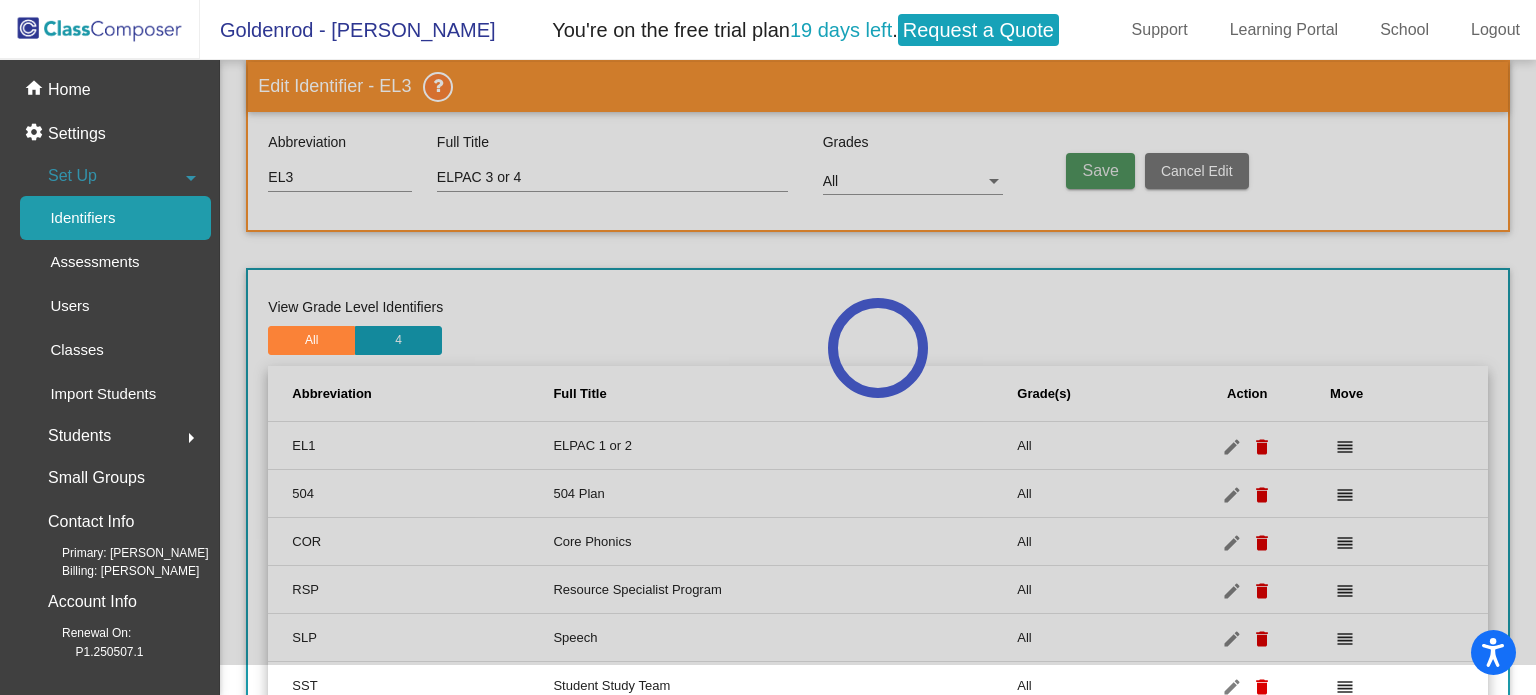 type 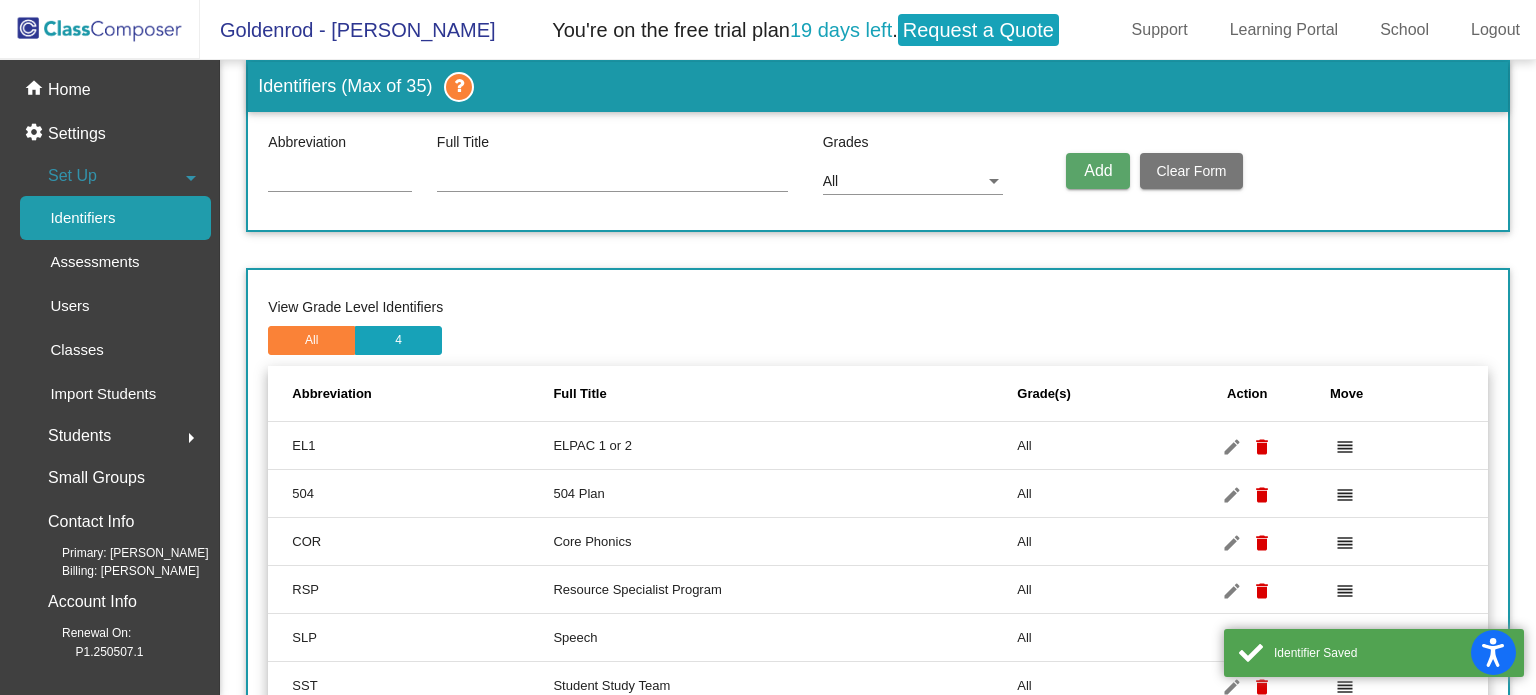 scroll, scrollTop: 293, scrollLeft: 0, axis: vertical 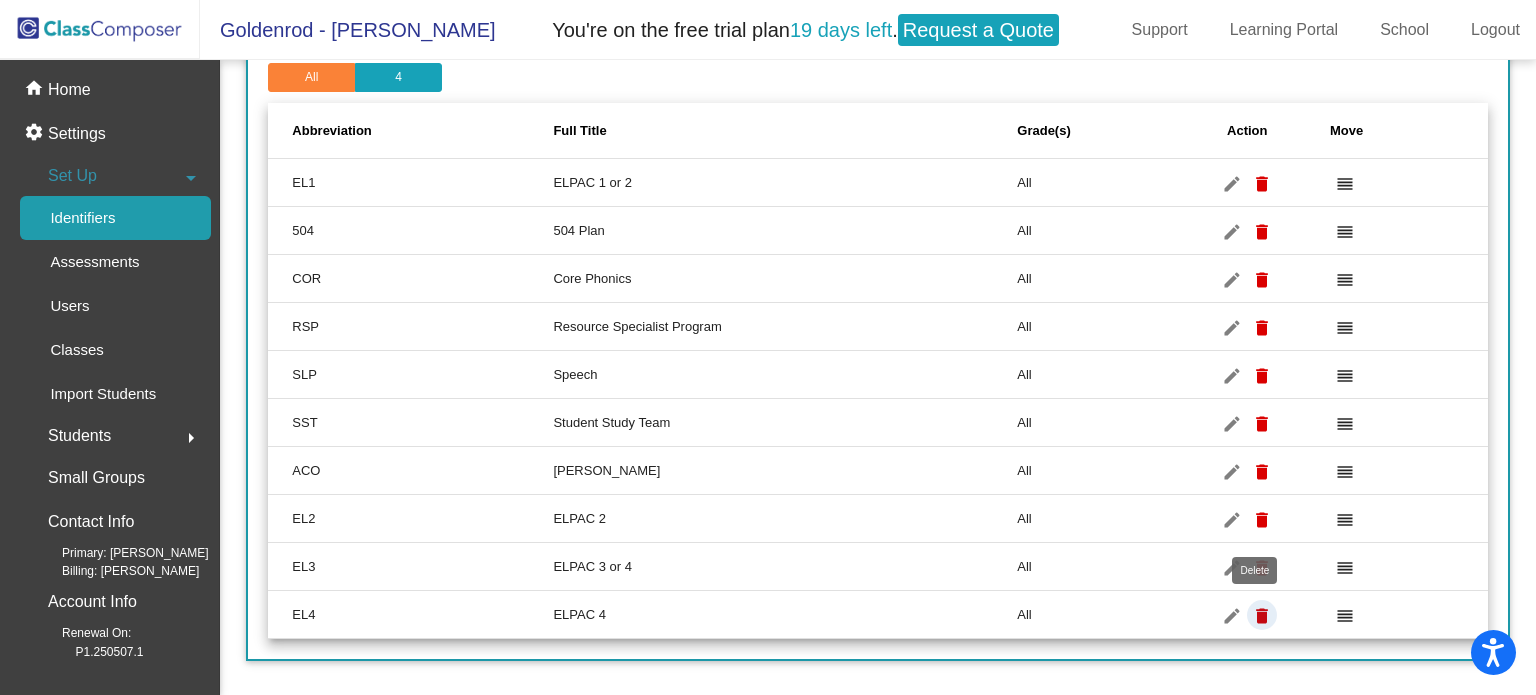 click on "delete" at bounding box center [1262, 616] 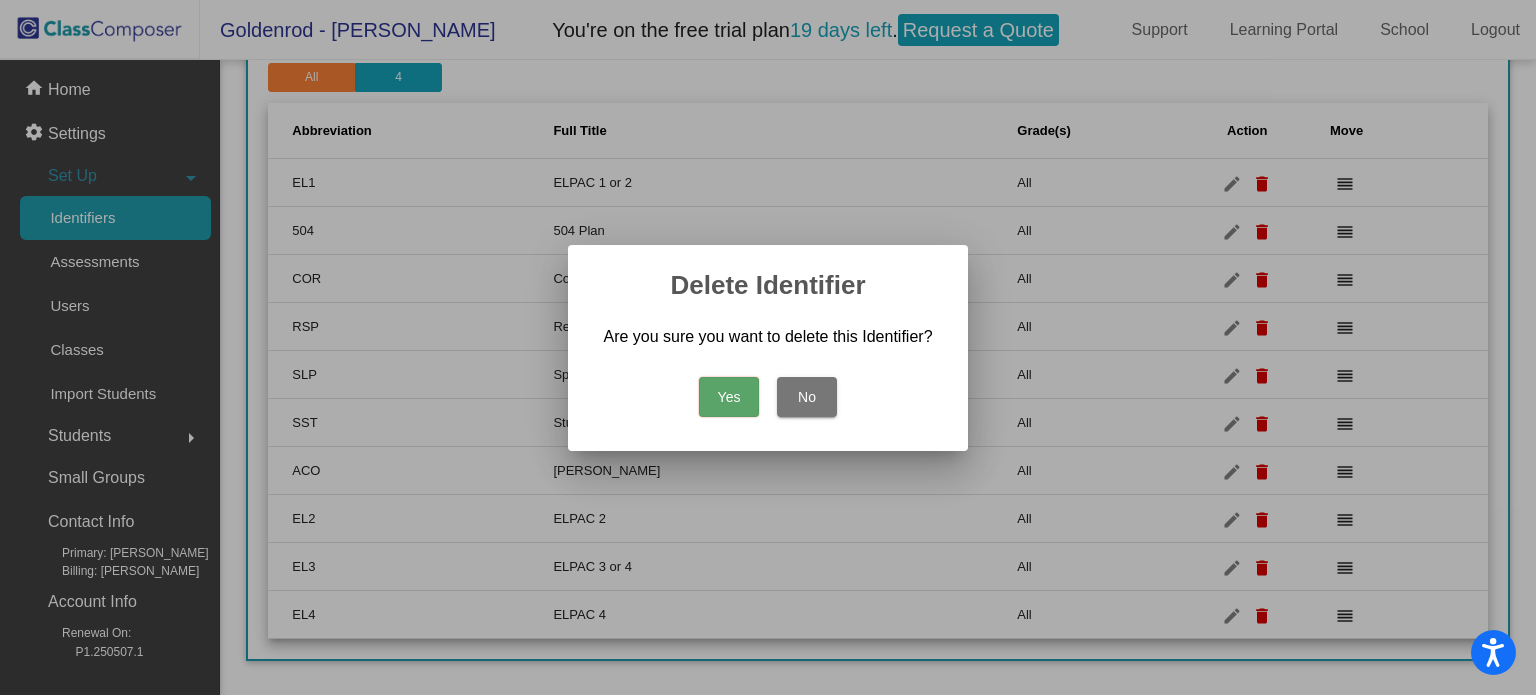 click on "Yes" at bounding box center (729, 397) 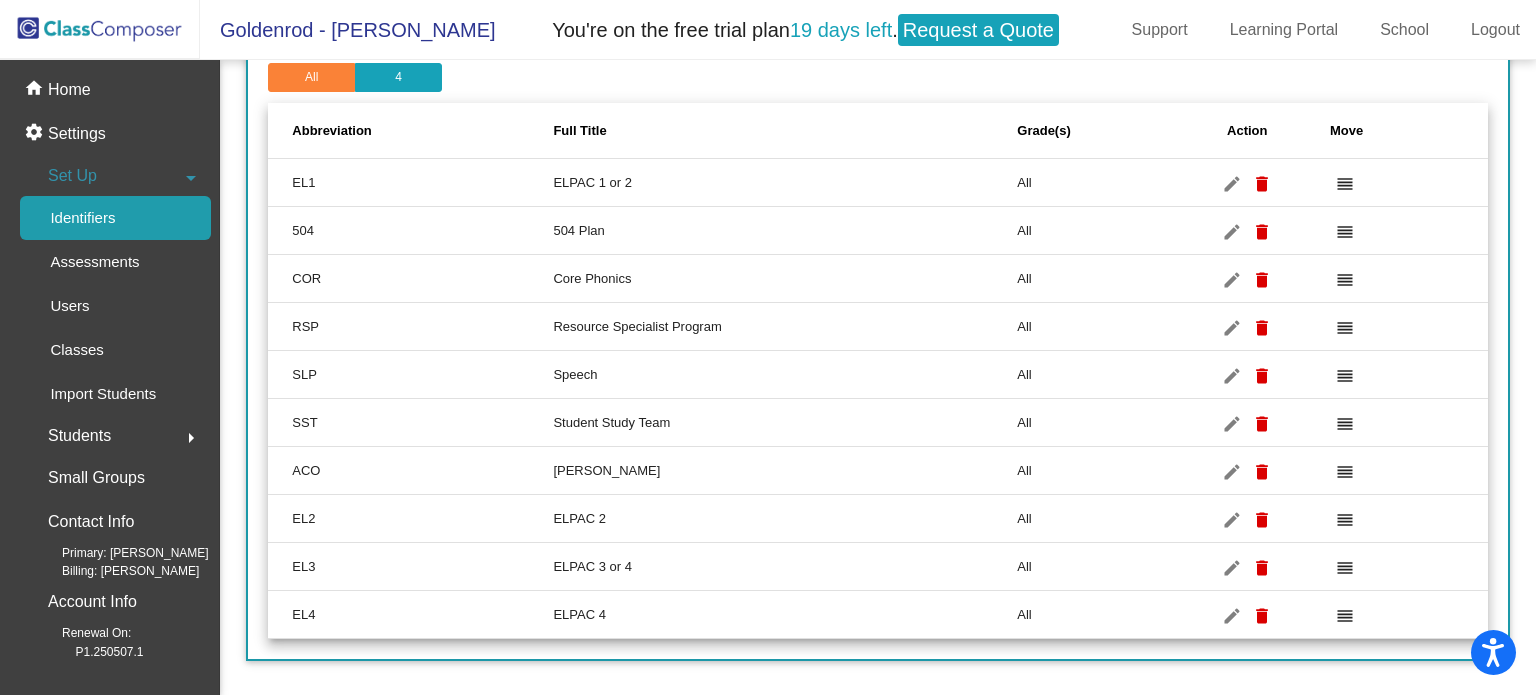 scroll, scrollTop: 245, scrollLeft: 0, axis: vertical 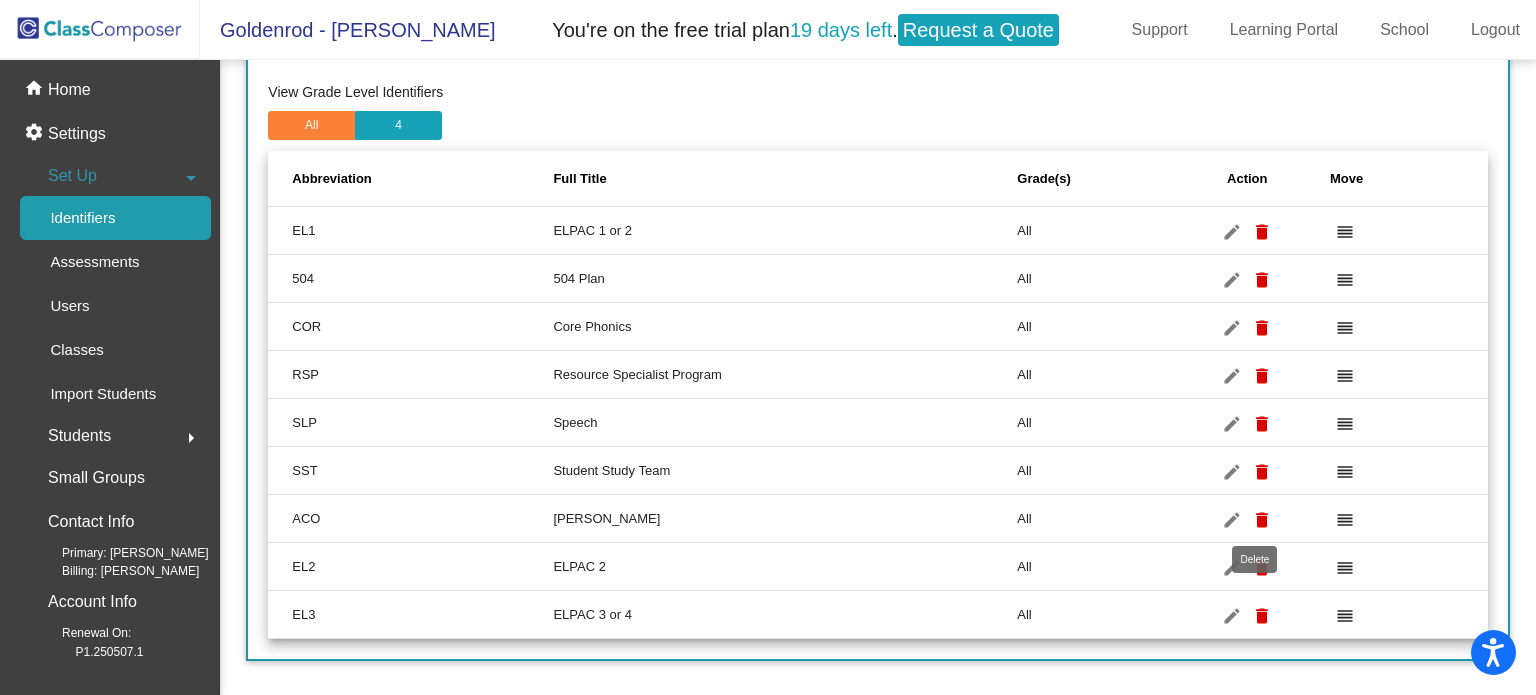 click on "delete" at bounding box center [1262, 520] 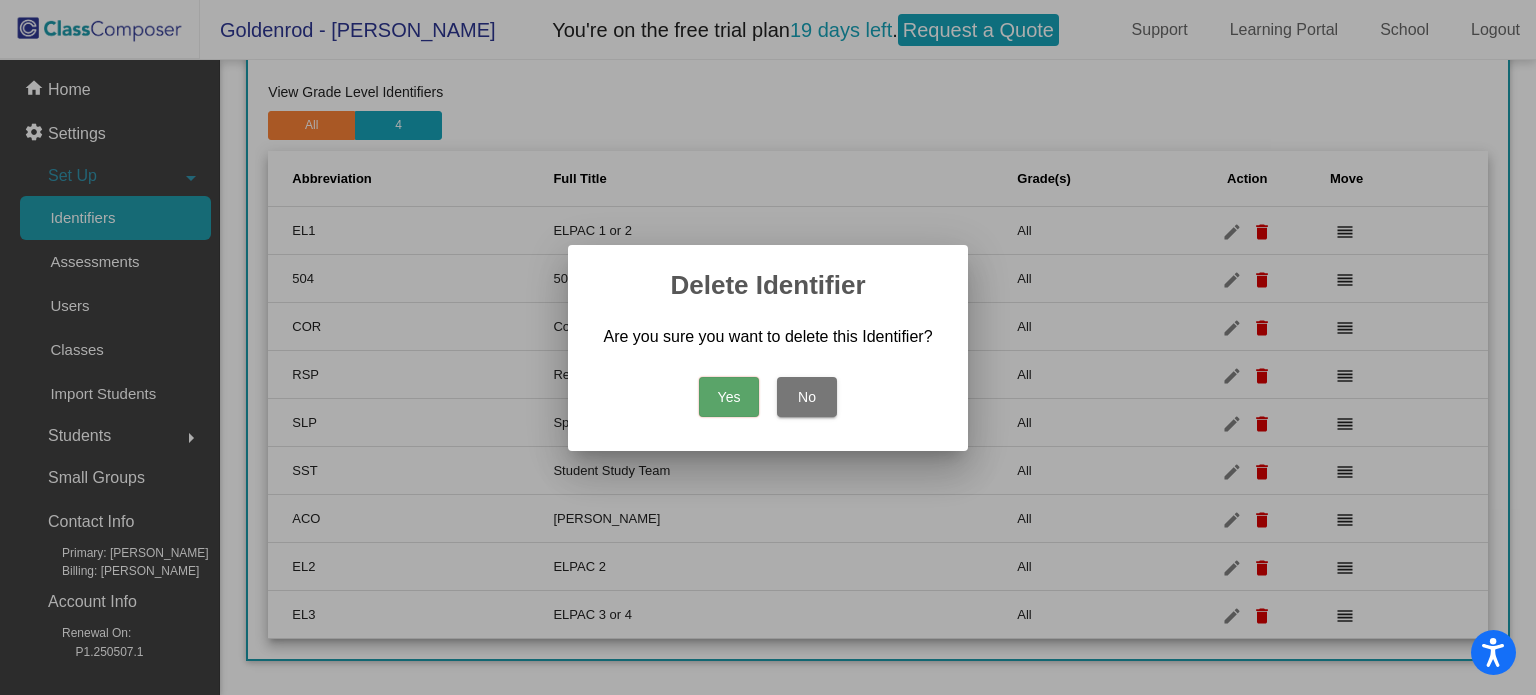 click on "Yes" at bounding box center (729, 397) 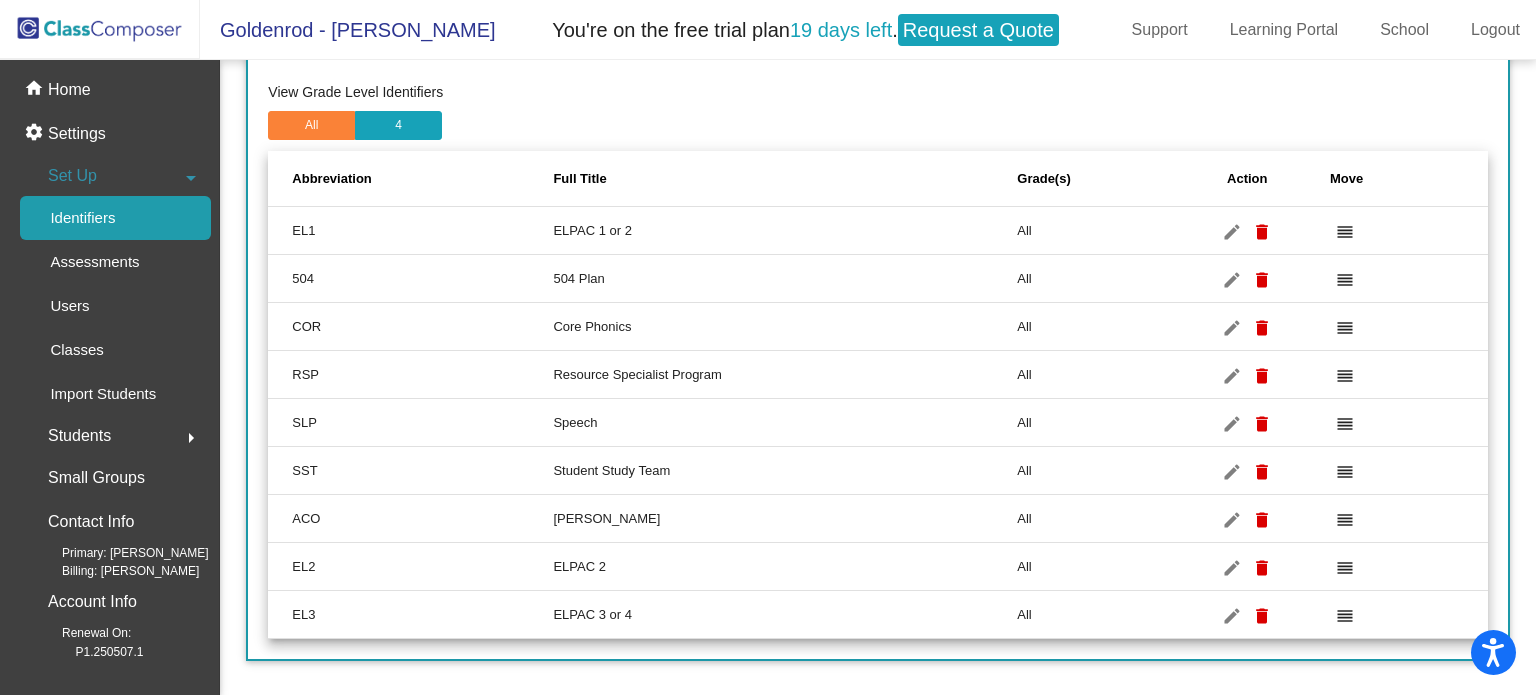 scroll, scrollTop: 197, scrollLeft: 0, axis: vertical 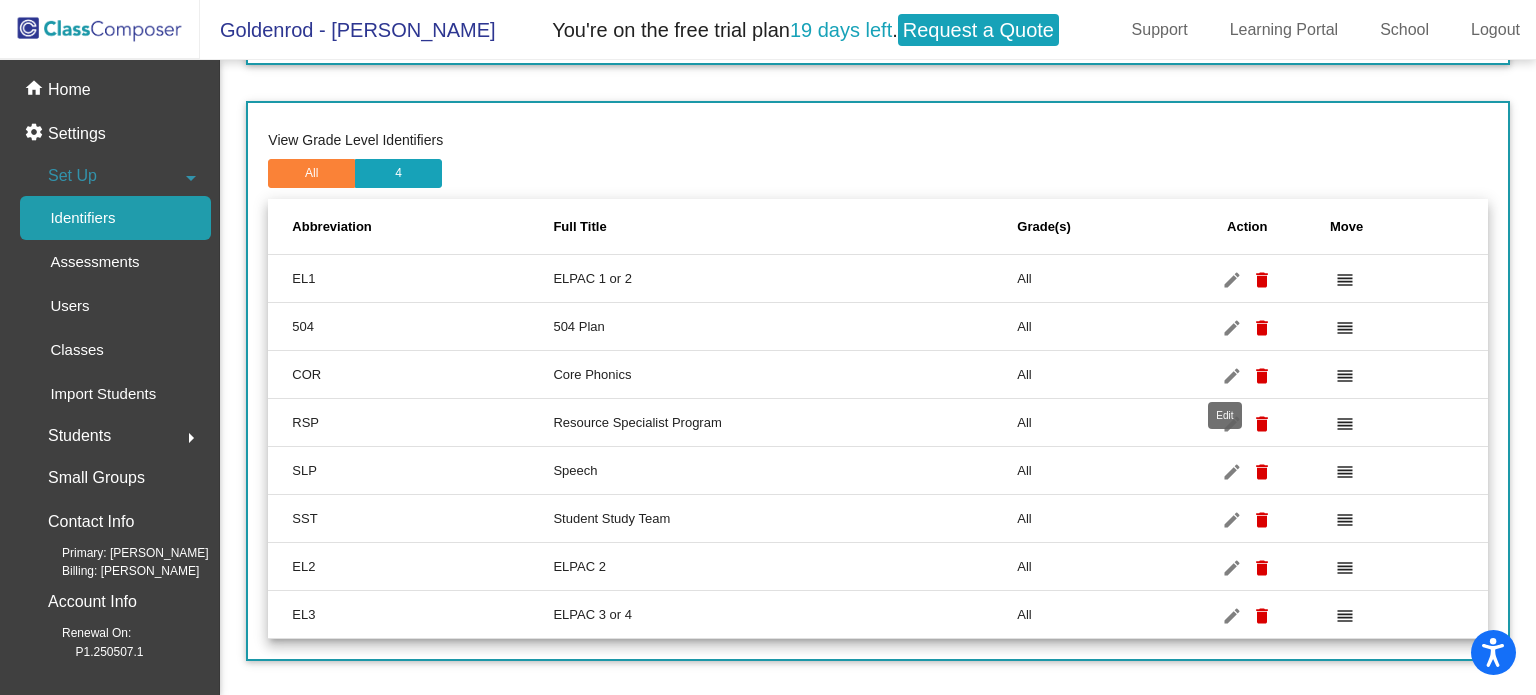click on "edit" at bounding box center (1232, 376) 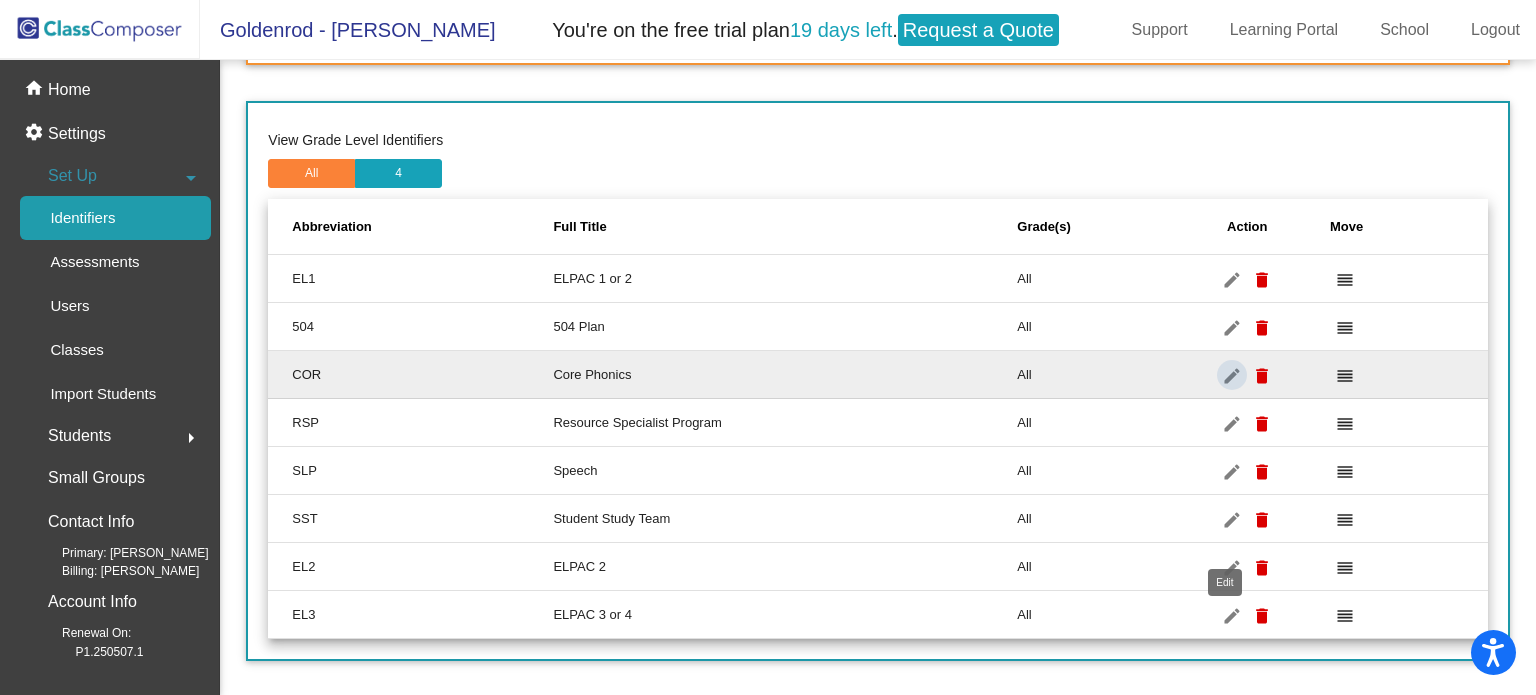 scroll, scrollTop: 30, scrollLeft: 0, axis: vertical 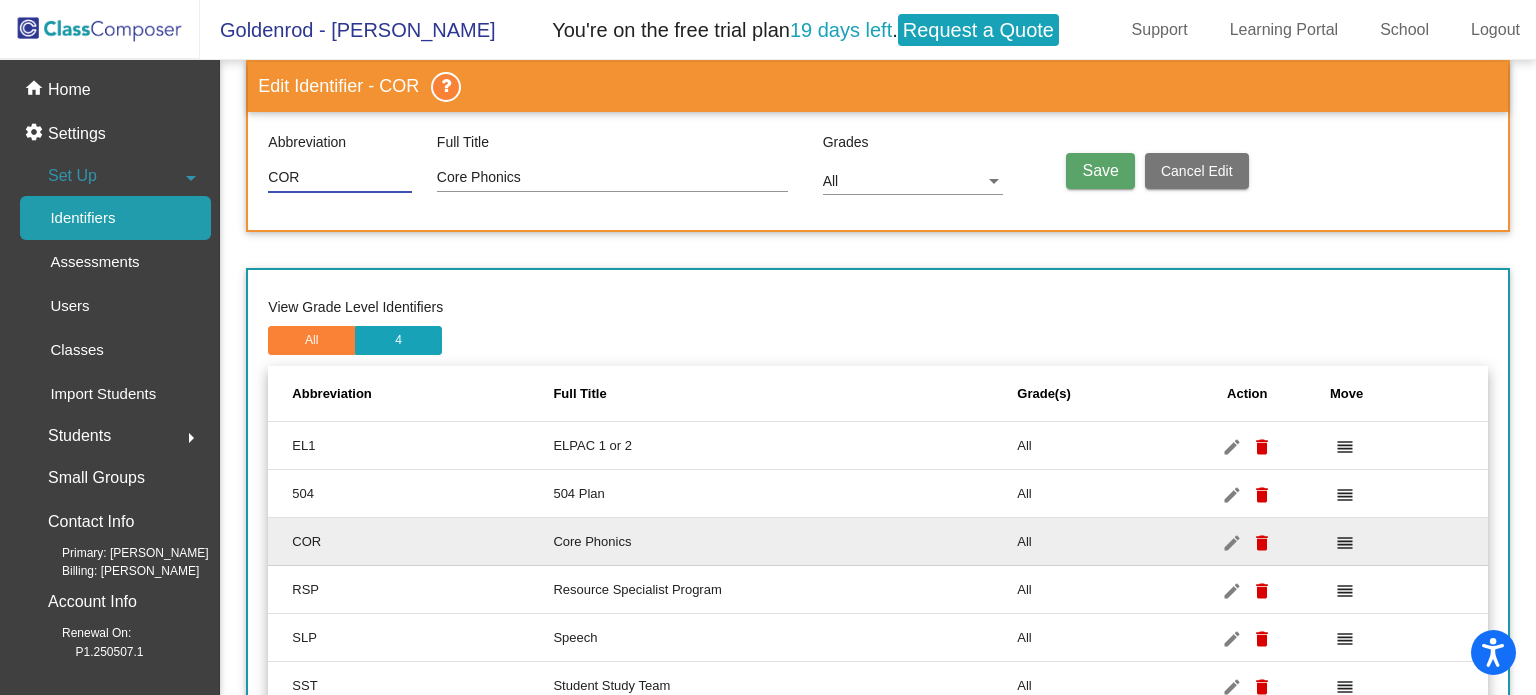 drag, startPoint x: 311, startPoint y: 179, endPoint x: 228, endPoint y: 185, distance: 83.21658 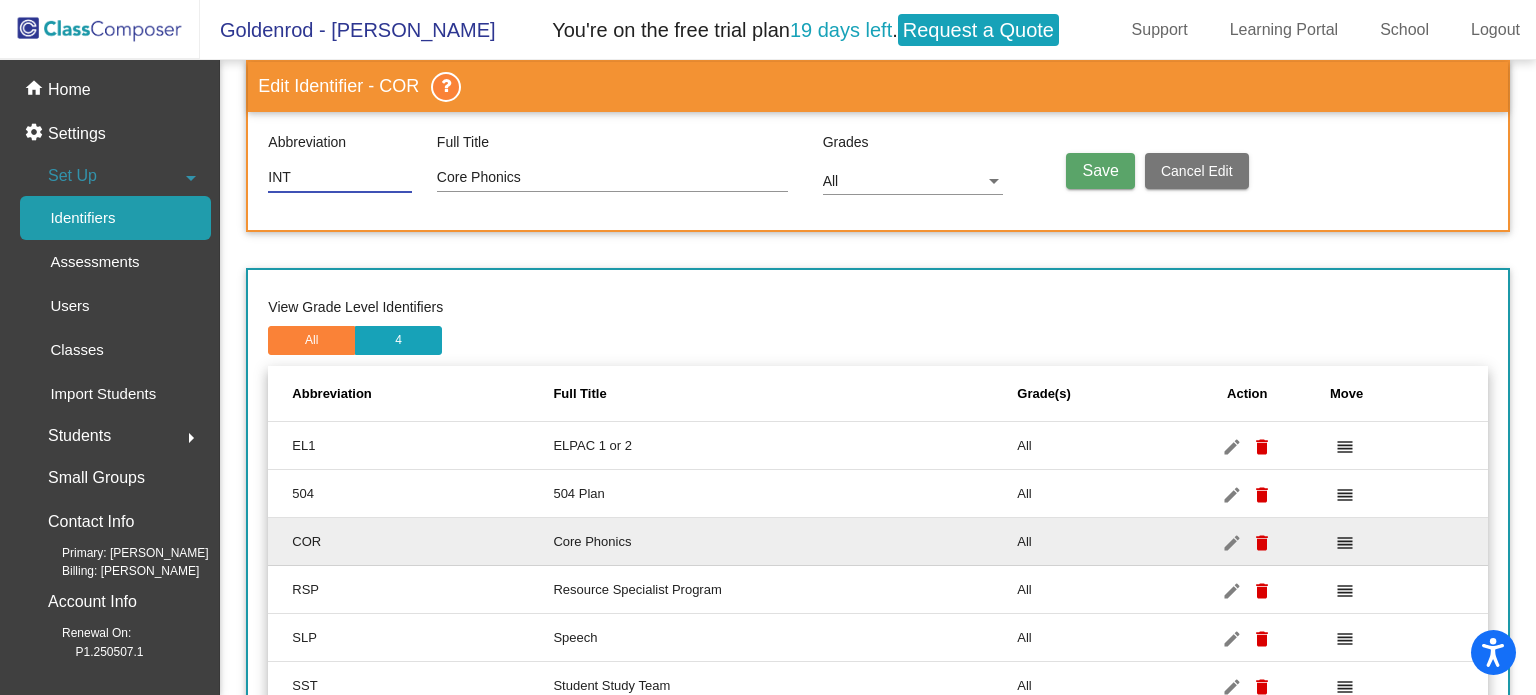 type on "INT" 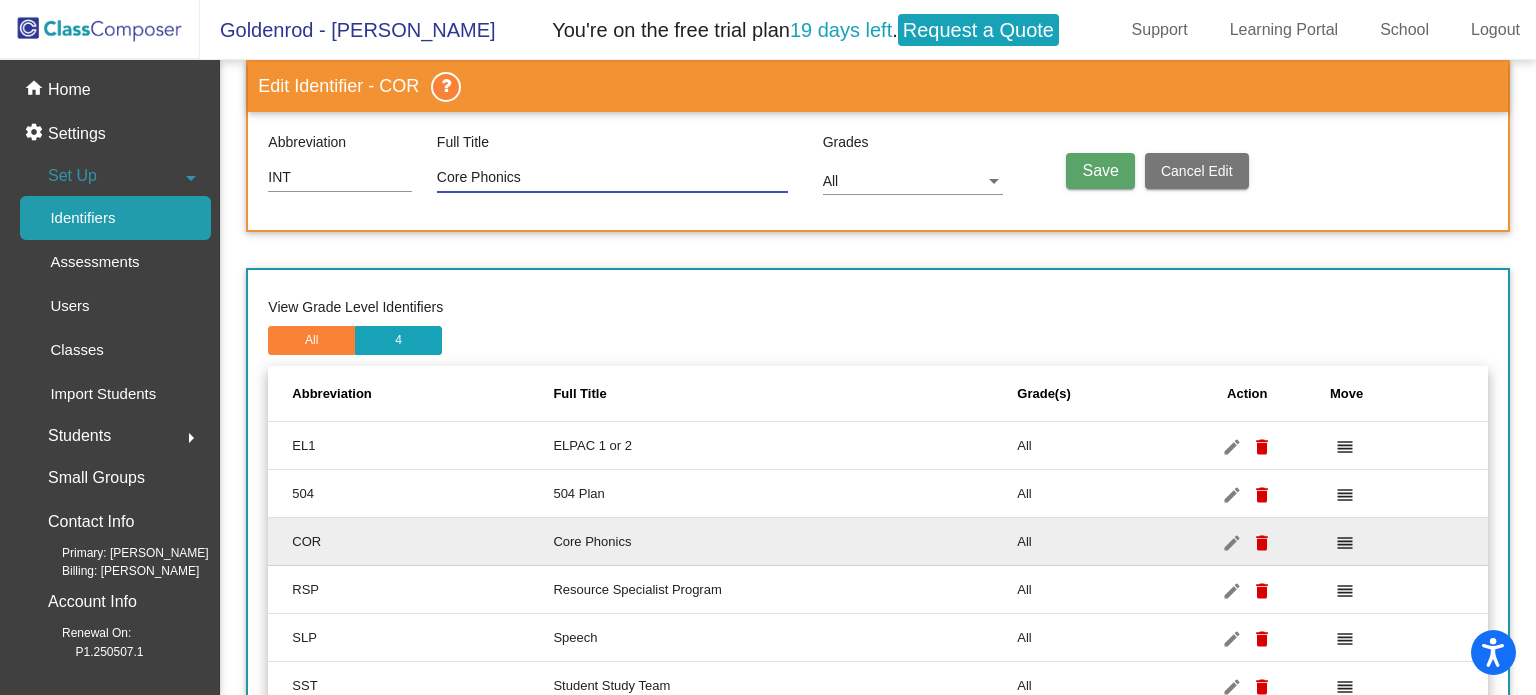 drag, startPoint x: 537, startPoint y: 181, endPoint x: 408, endPoint y: 184, distance: 129.03488 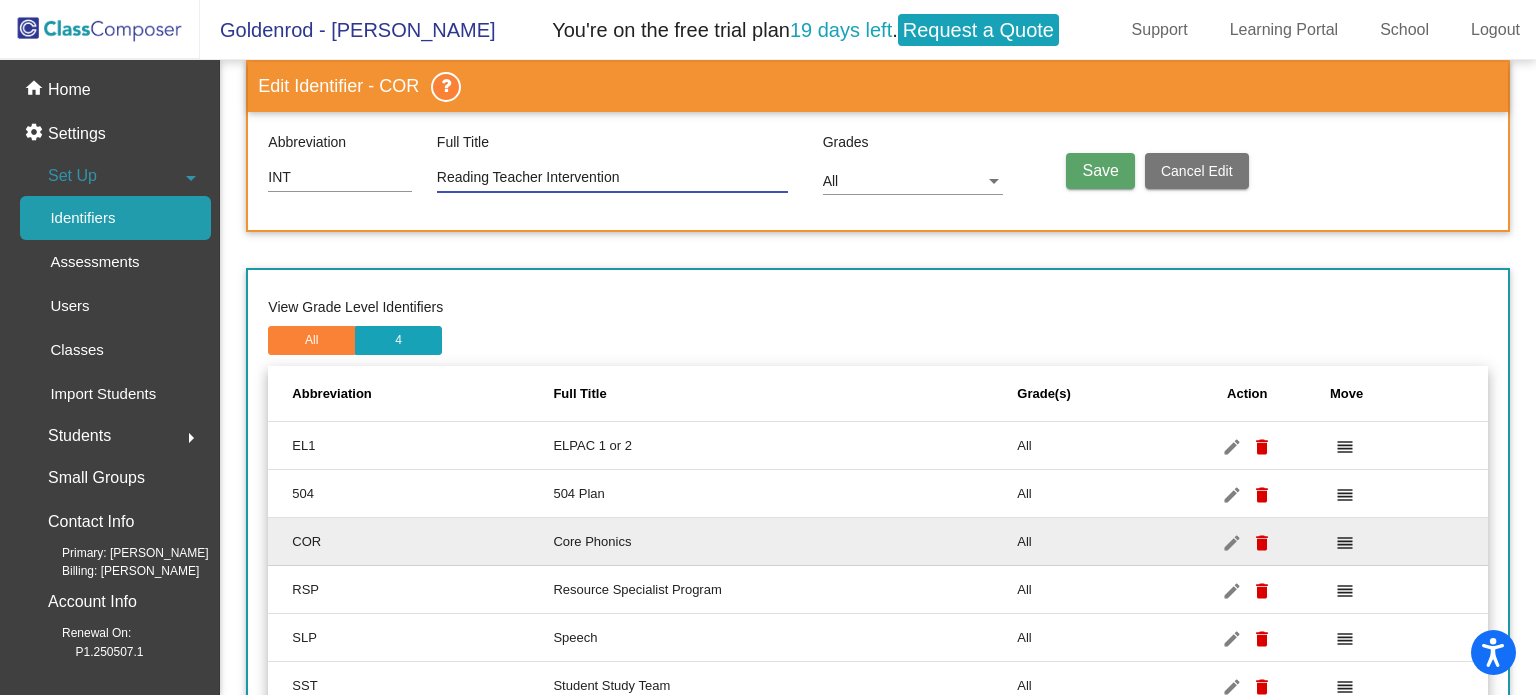 click on "Reading Teacher Intervention" at bounding box center (612, 178) 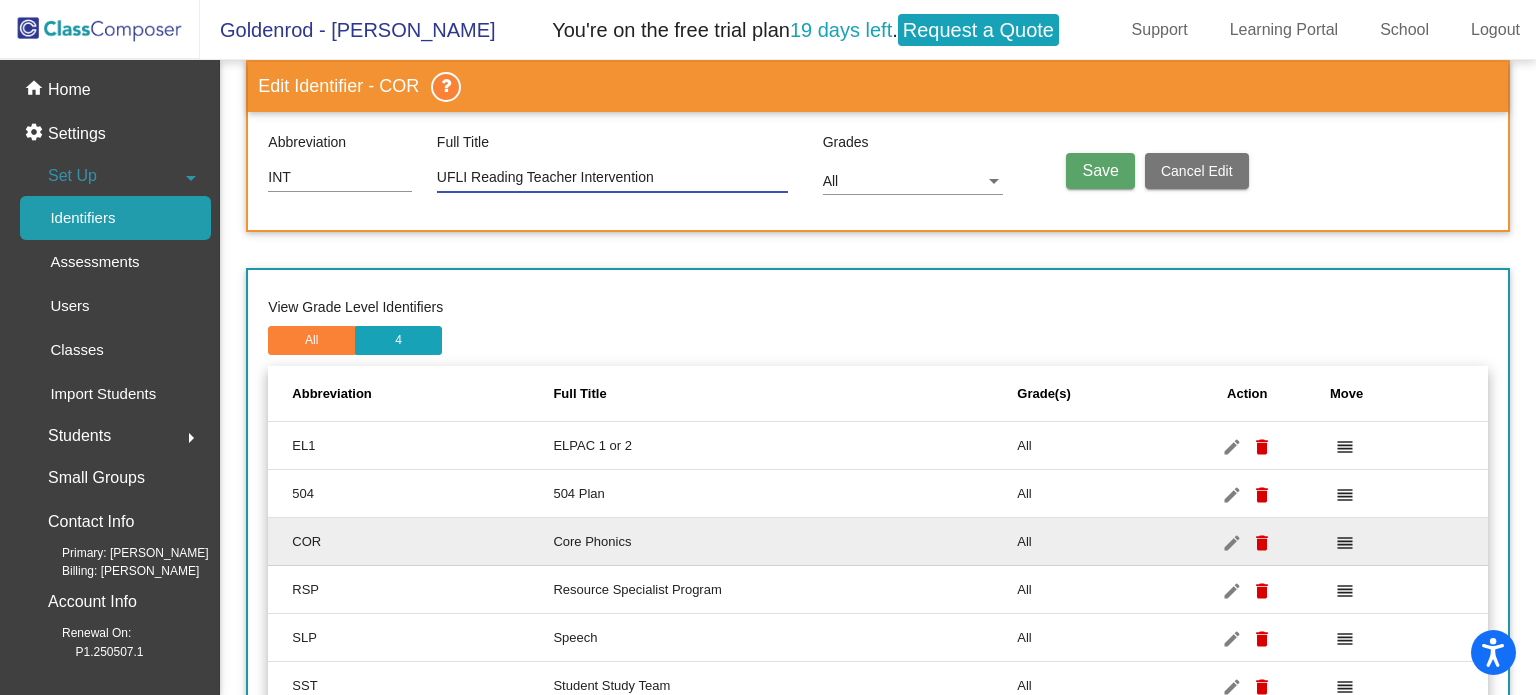 type on "UFLI Reading Teacher Intervention" 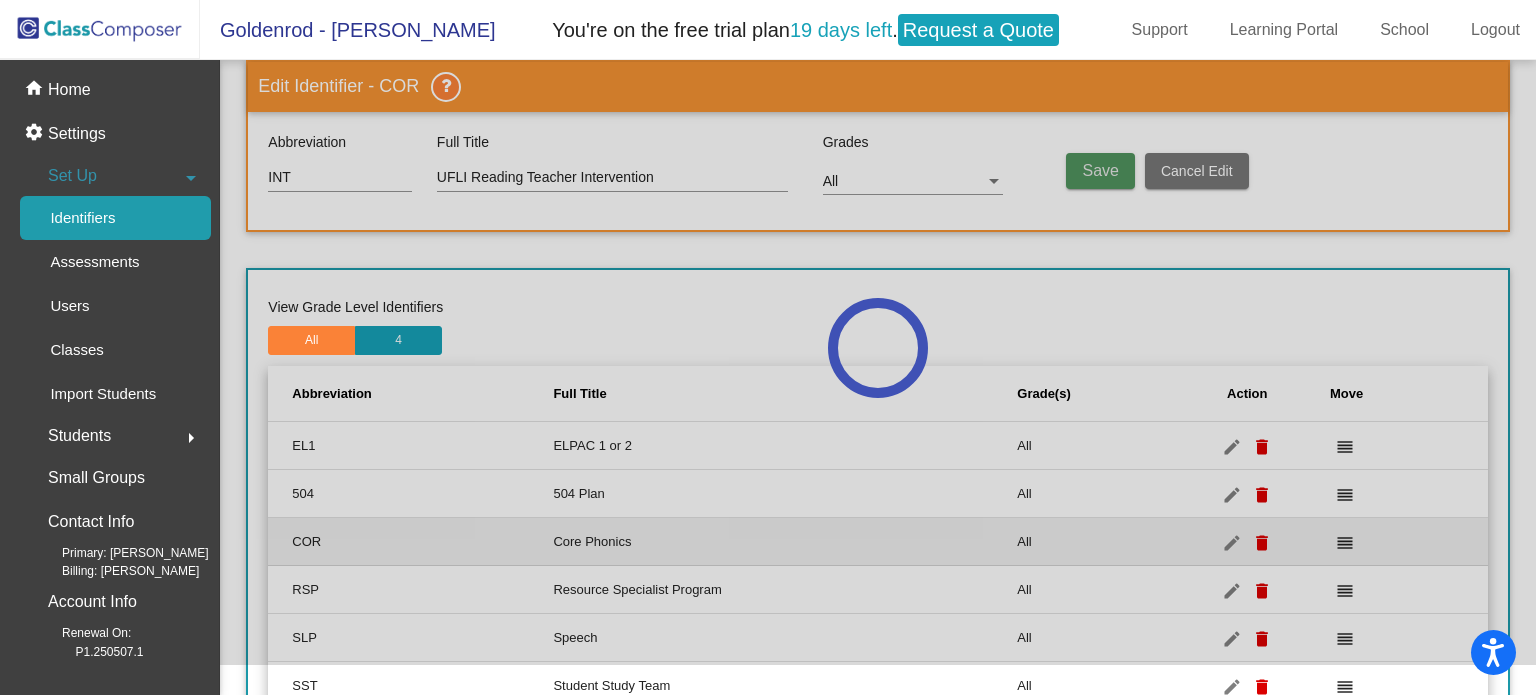 type 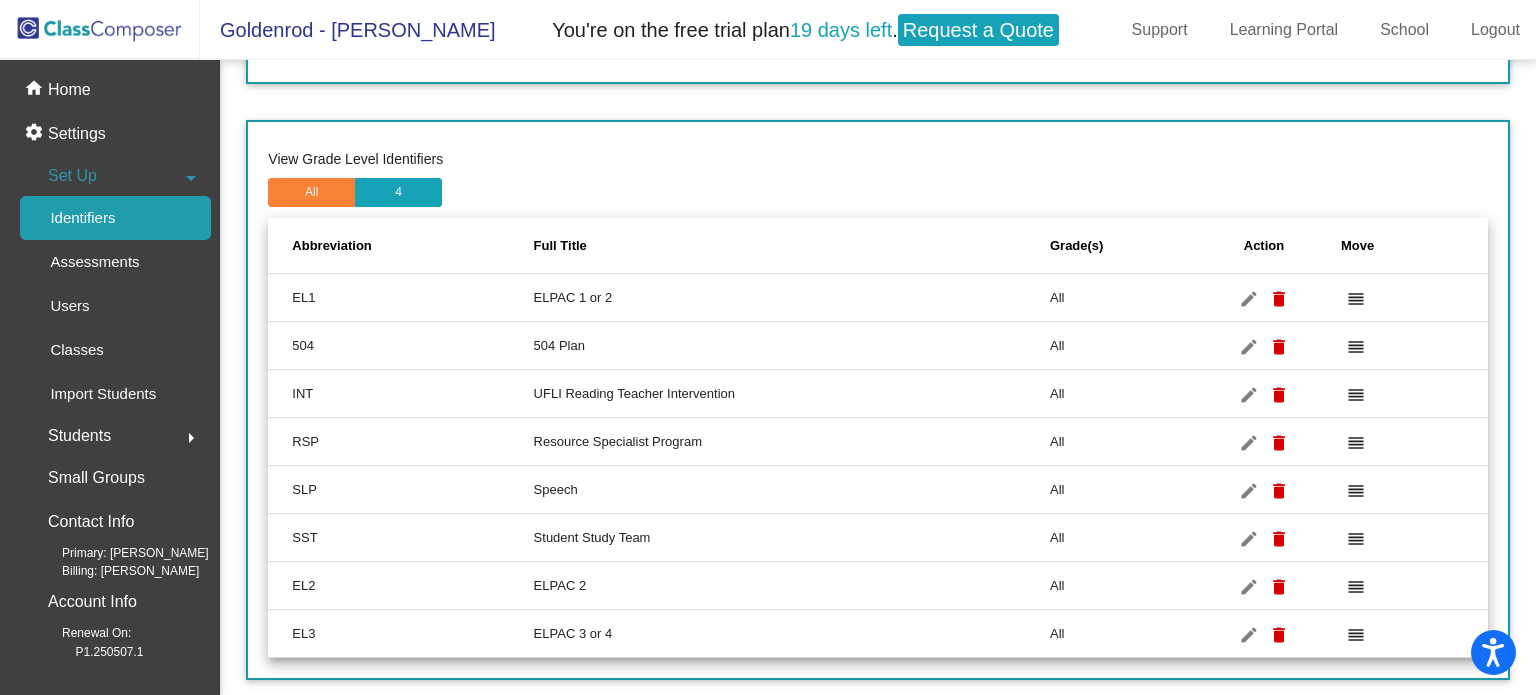 scroll, scrollTop: 197, scrollLeft: 0, axis: vertical 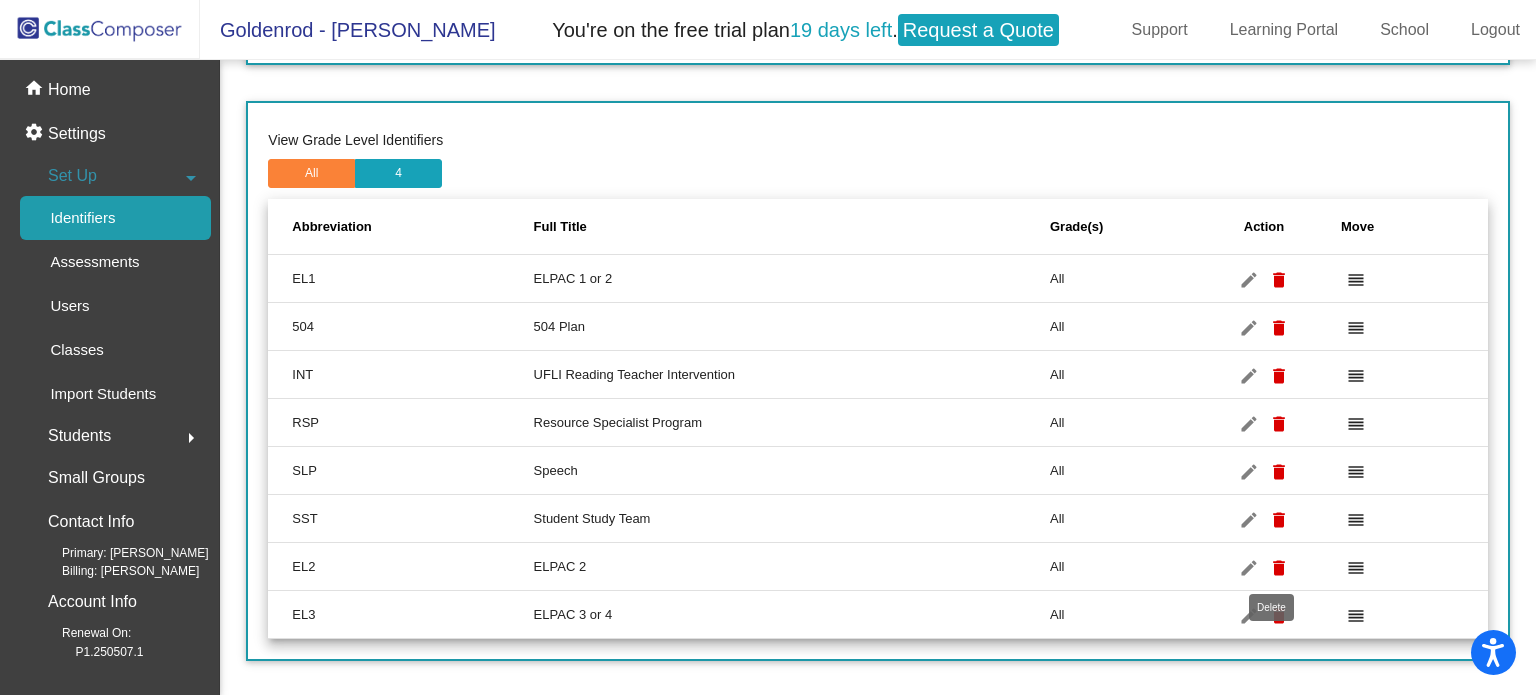 click on "delete" at bounding box center (1279, 568) 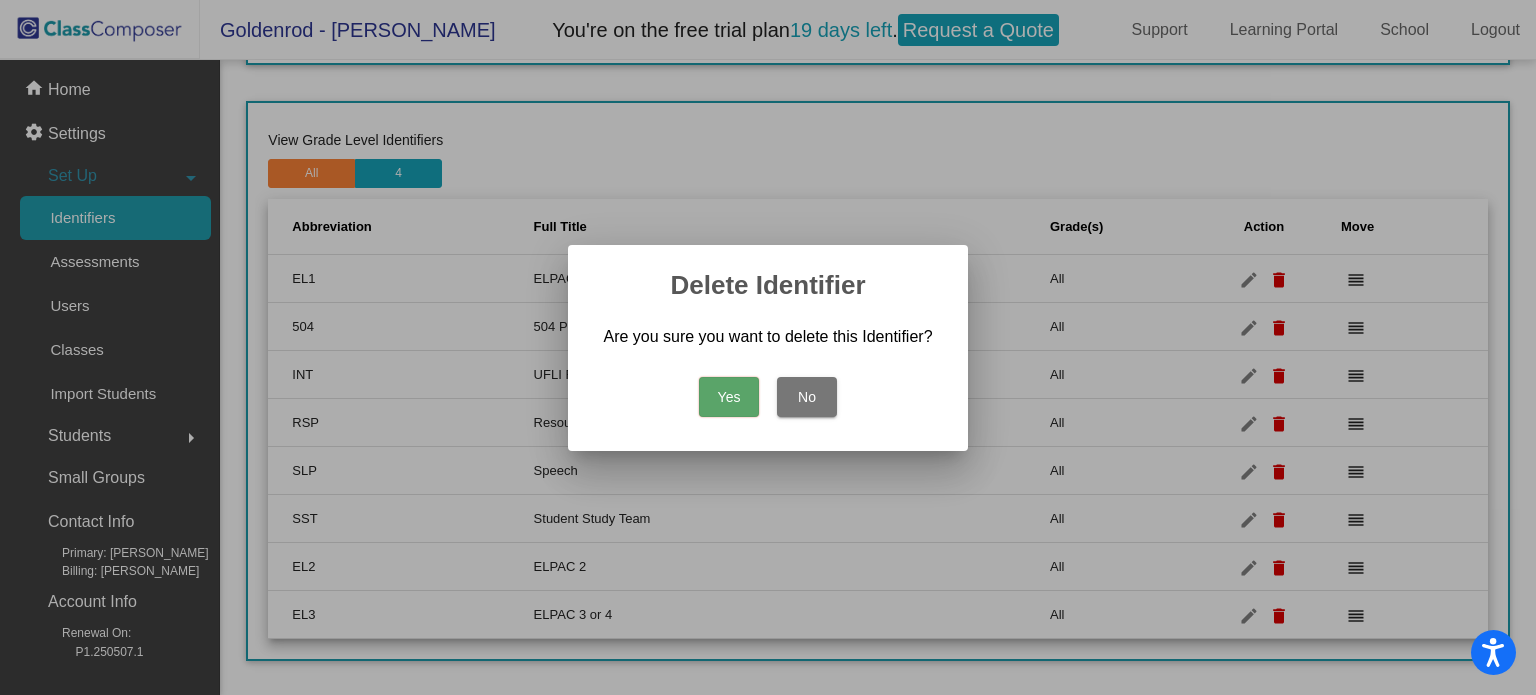 click on "Yes" at bounding box center (729, 397) 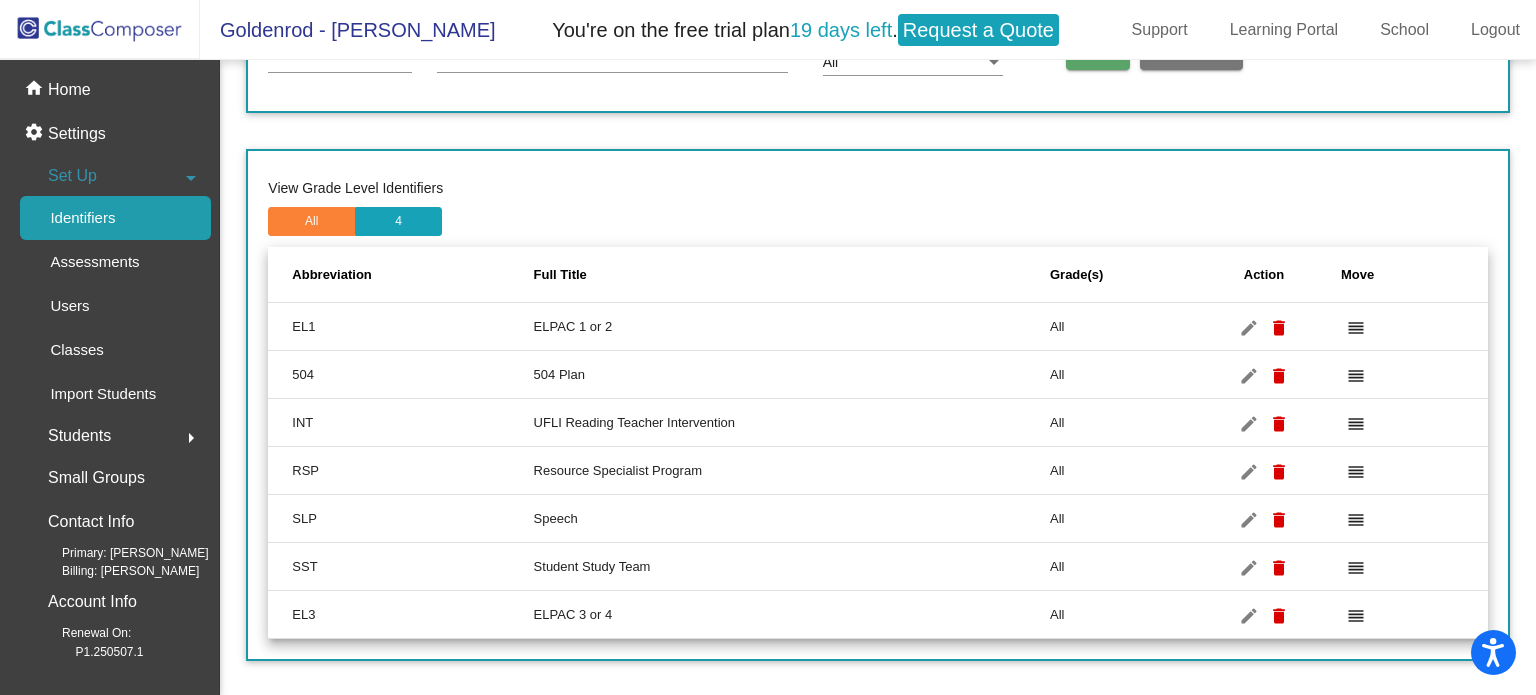scroll, scrollTop: 0, scrollLeft: 0, axis: both 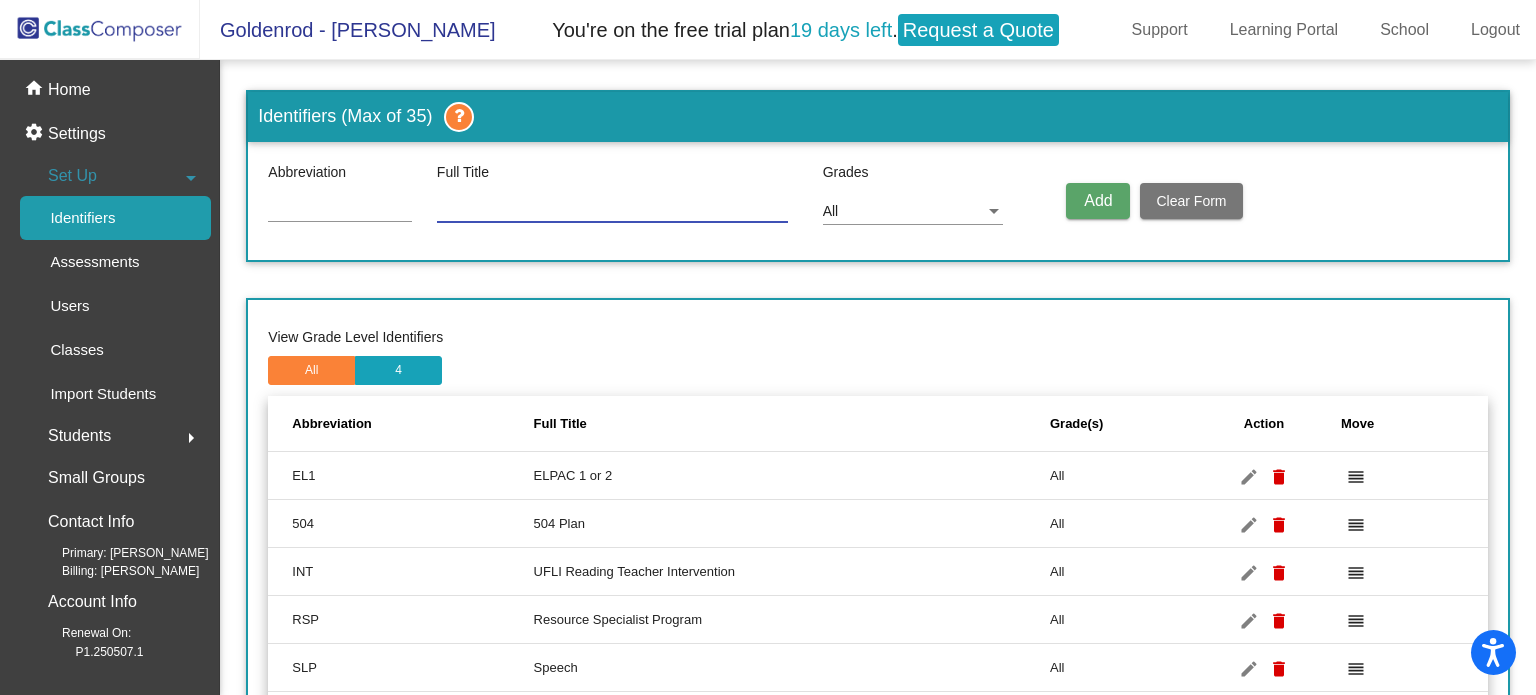 click at bounding box center [612, 208] 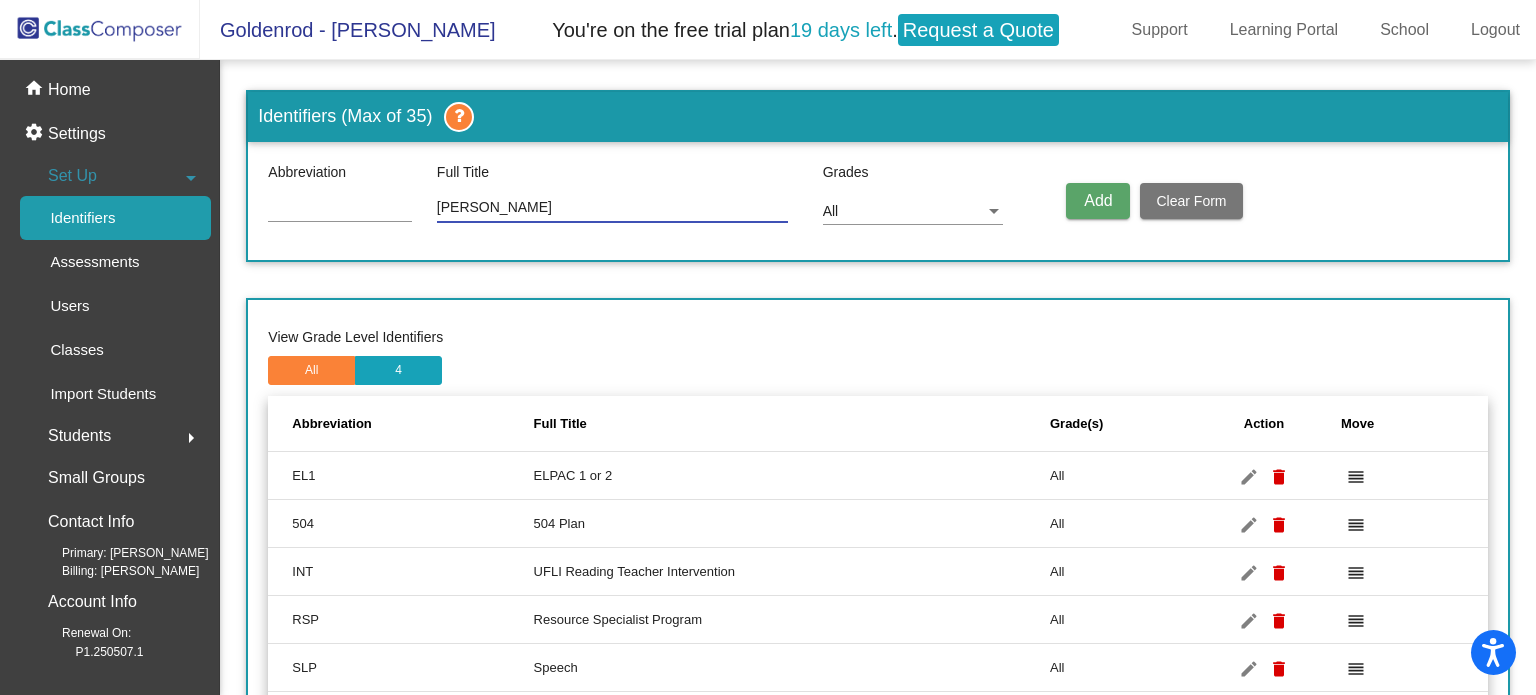 type on "Mendez" 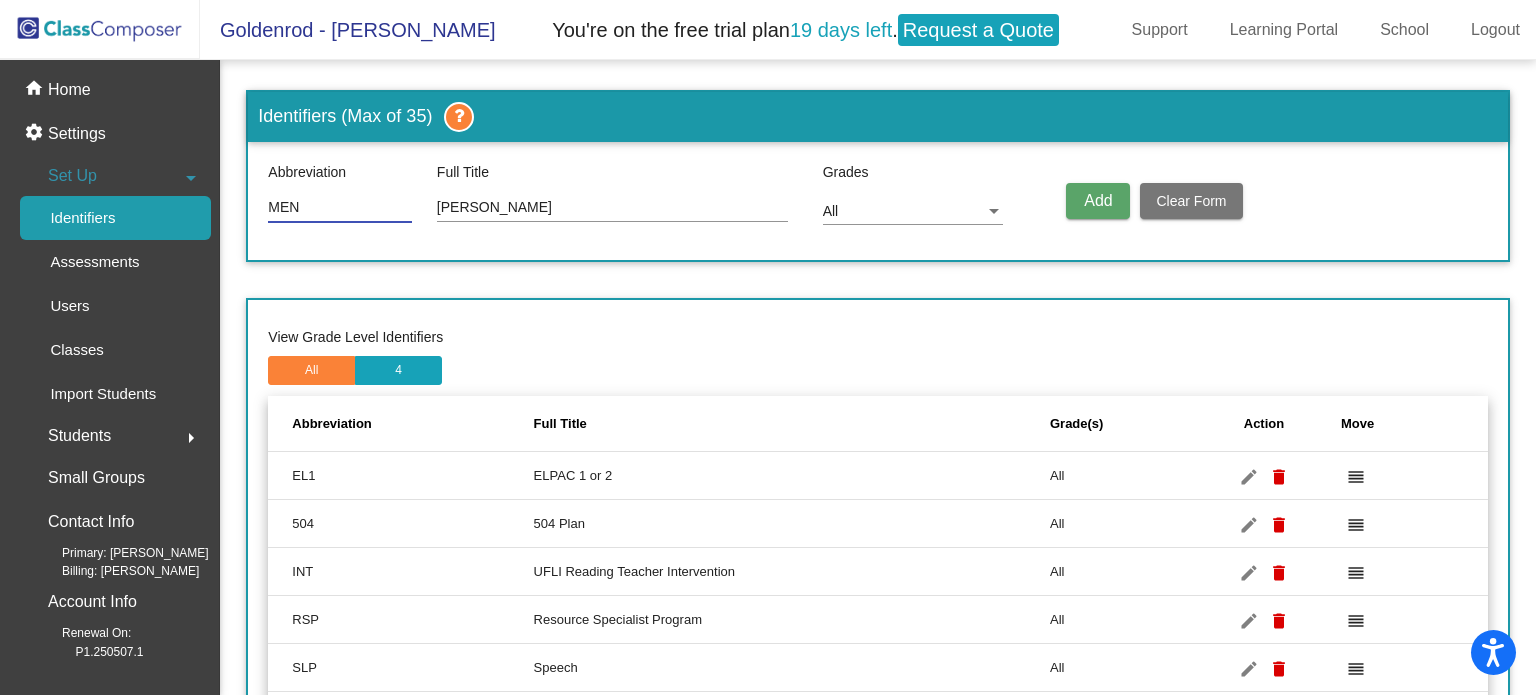 type on "MEN" 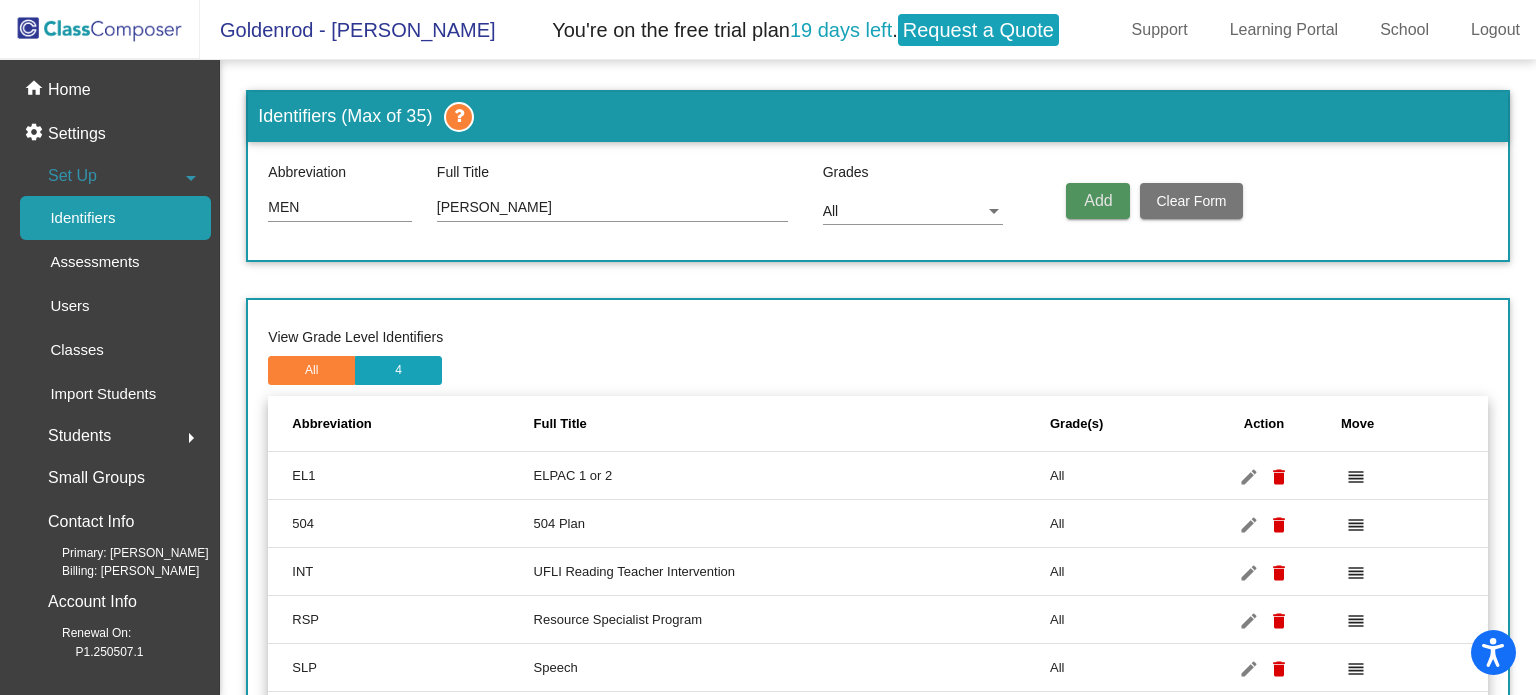 click on "Add" 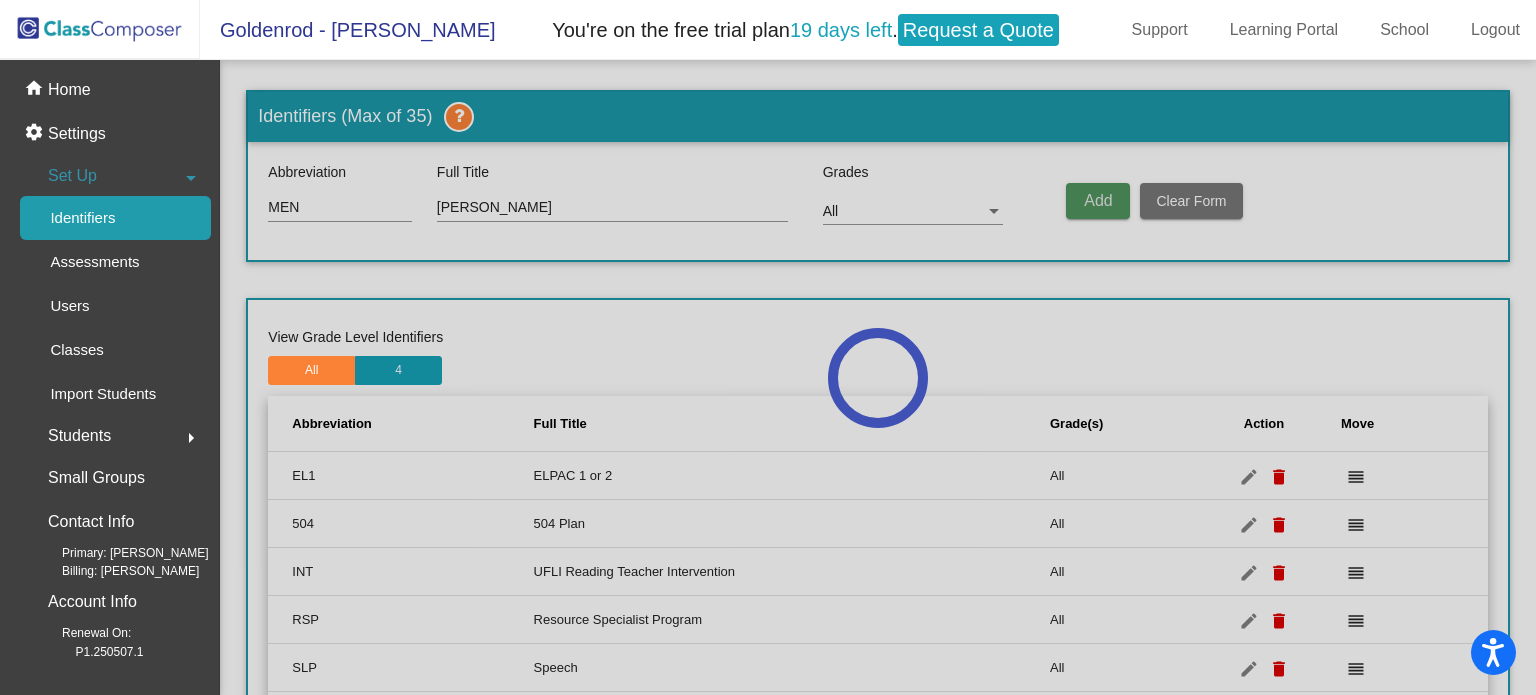 type 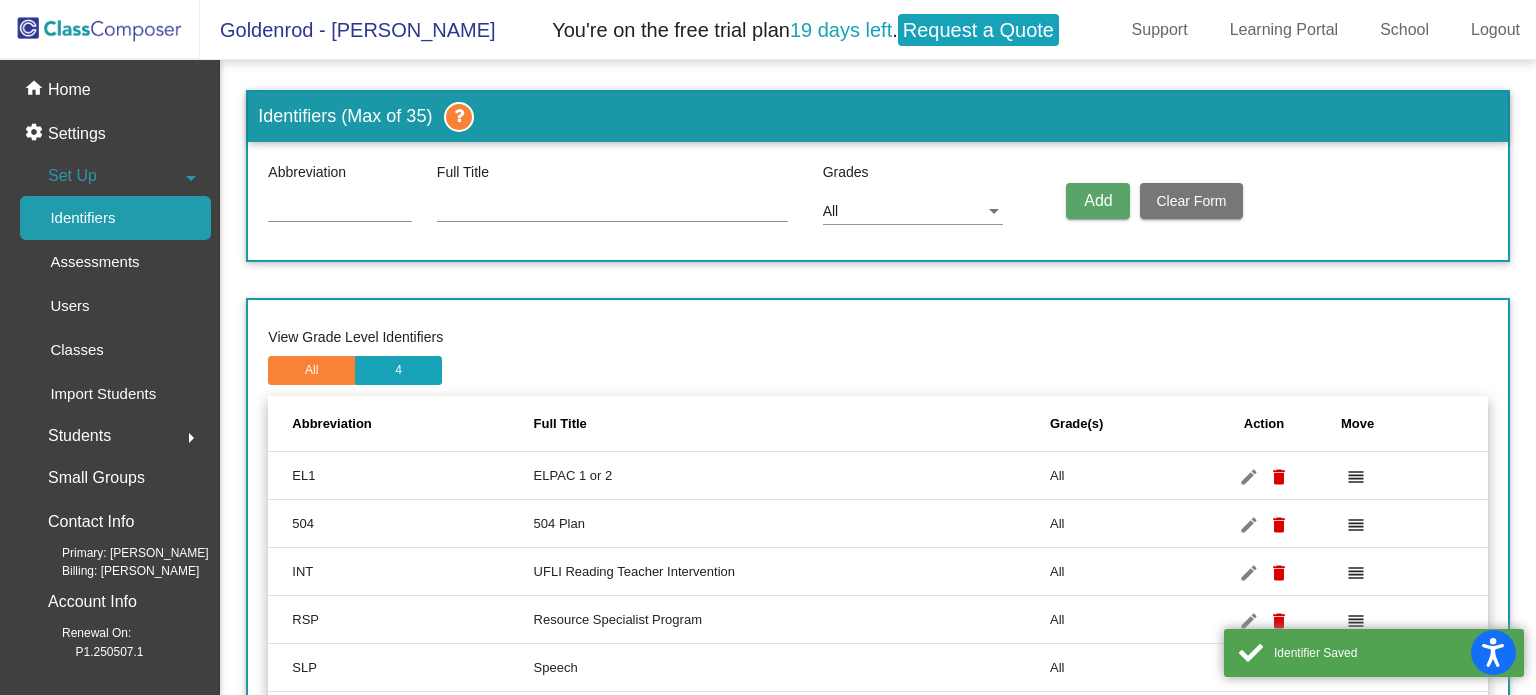 click at bounding box center (340, 208) 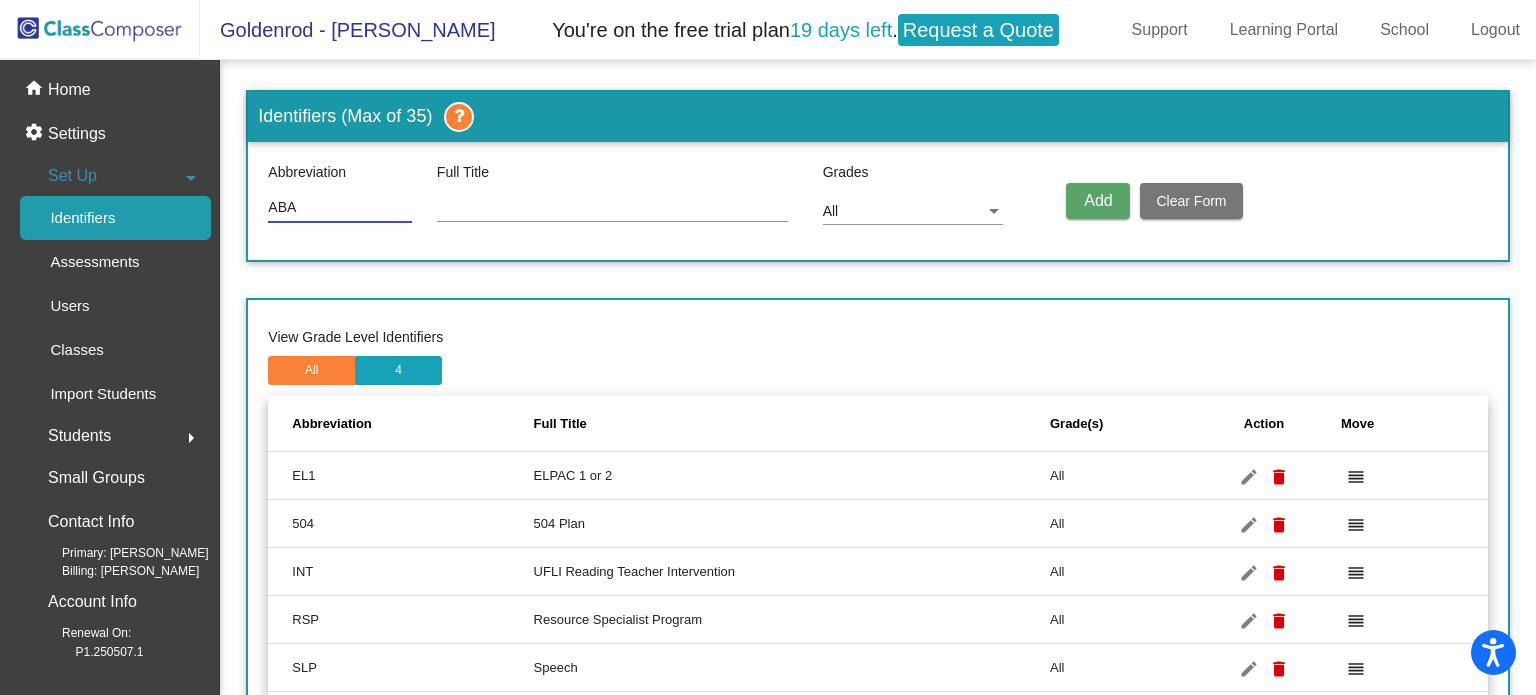 type on "ABA" 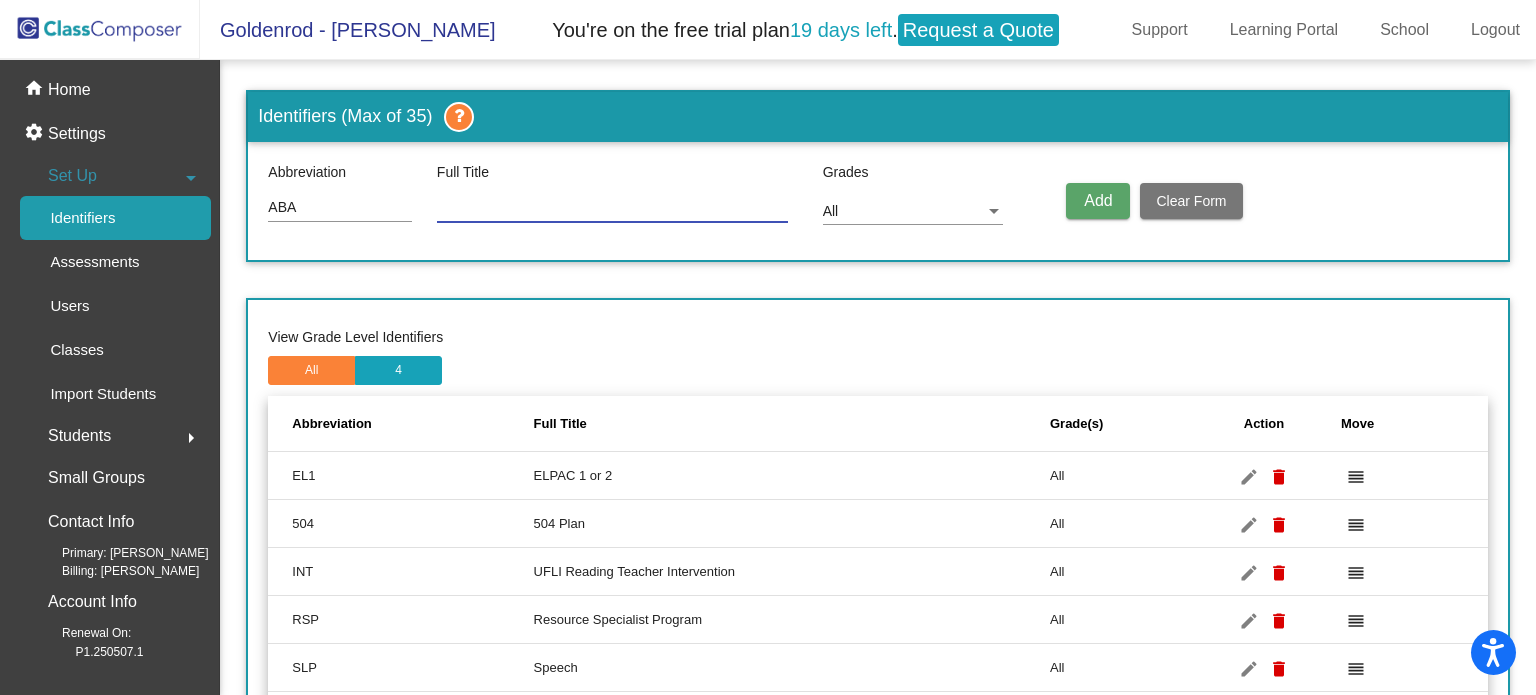 type on "M" 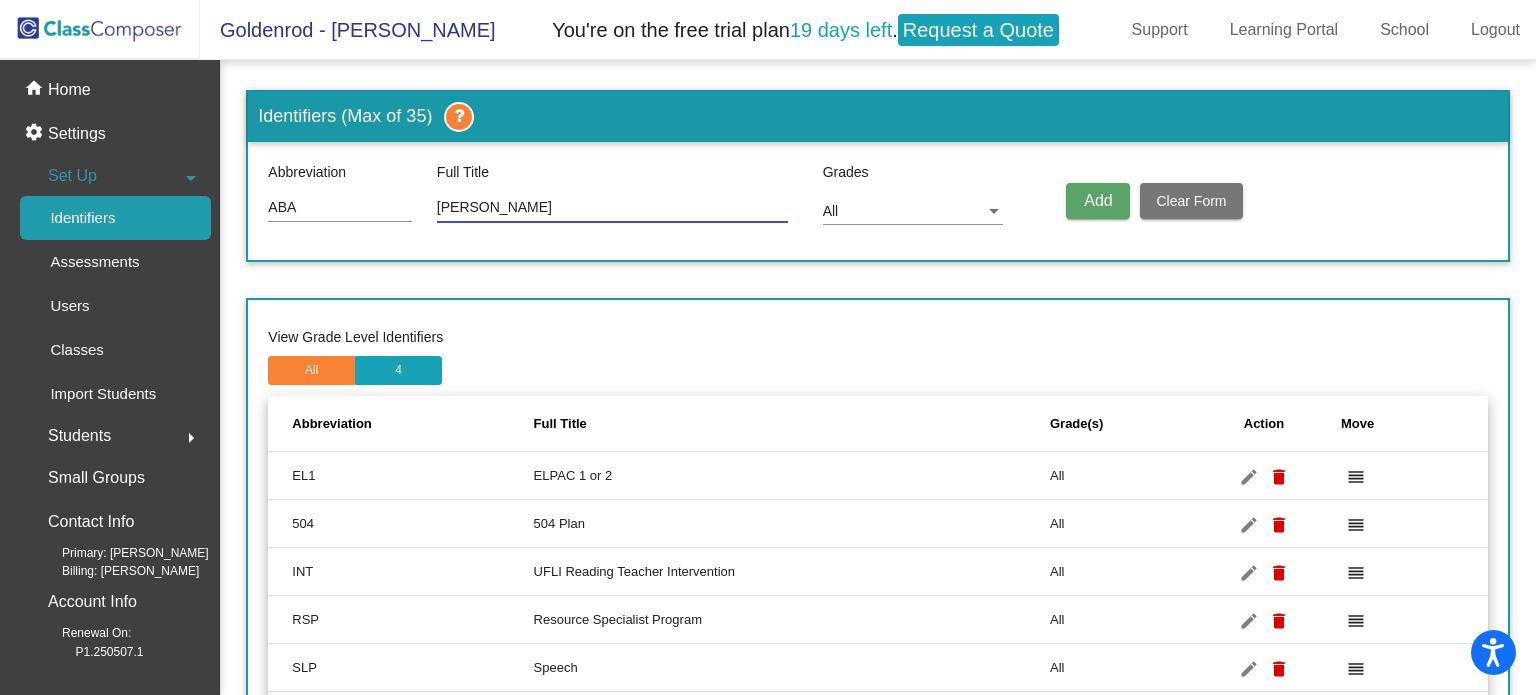 type on "A.Barba" 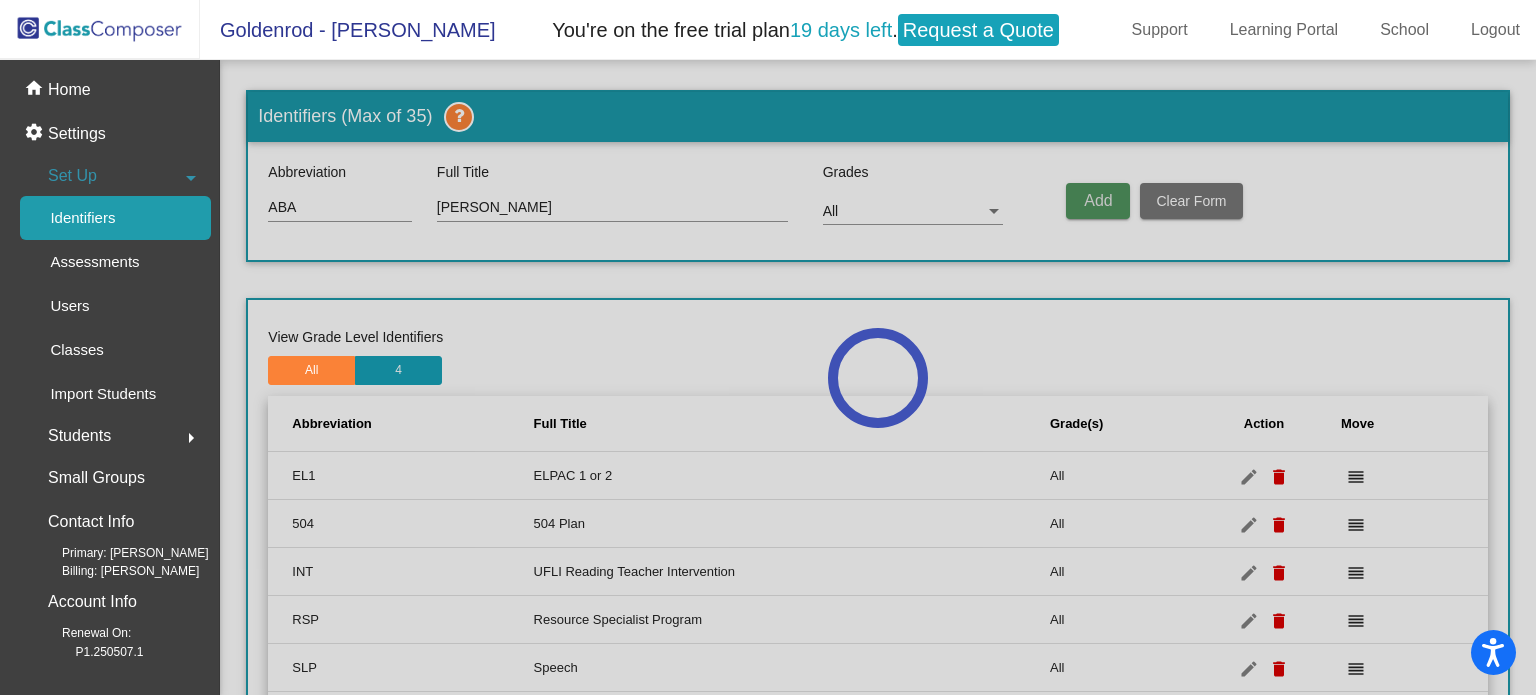 type 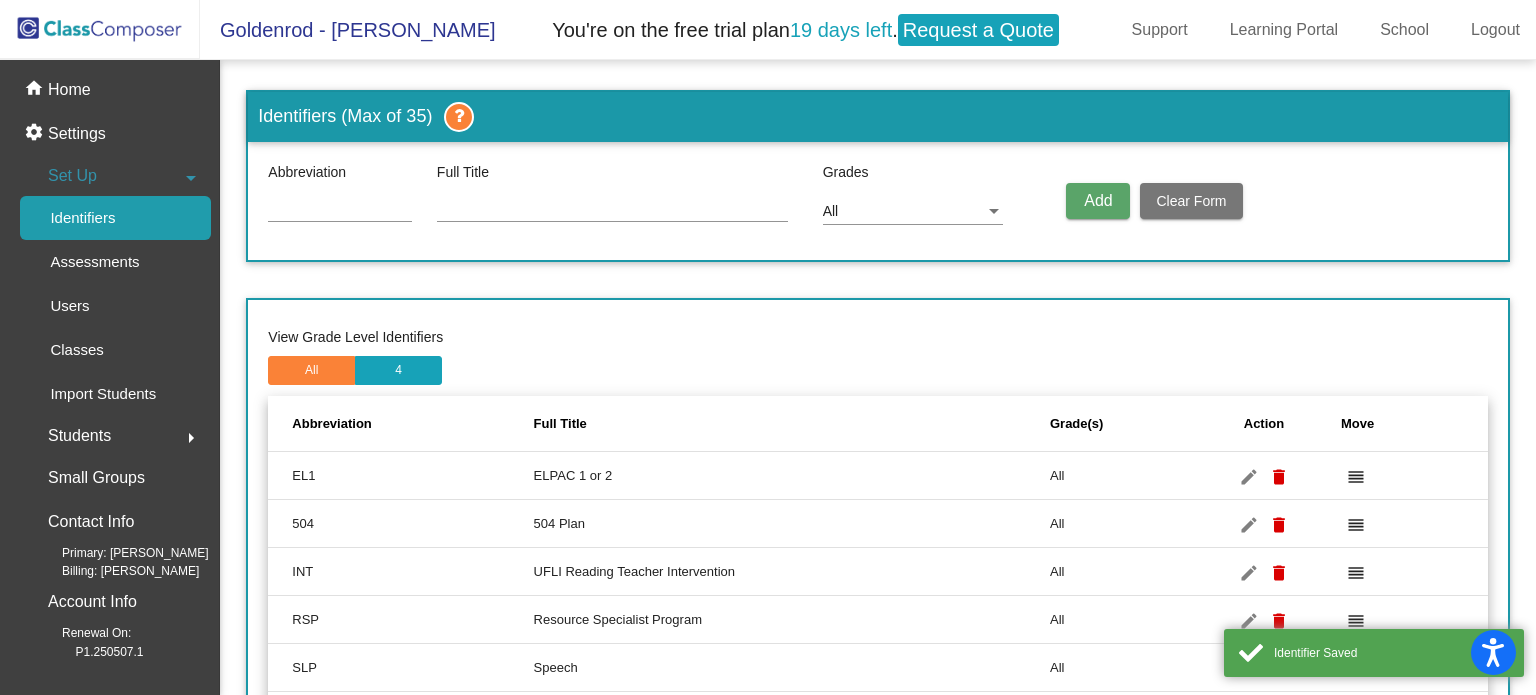 click at bounding box center [340, 208] 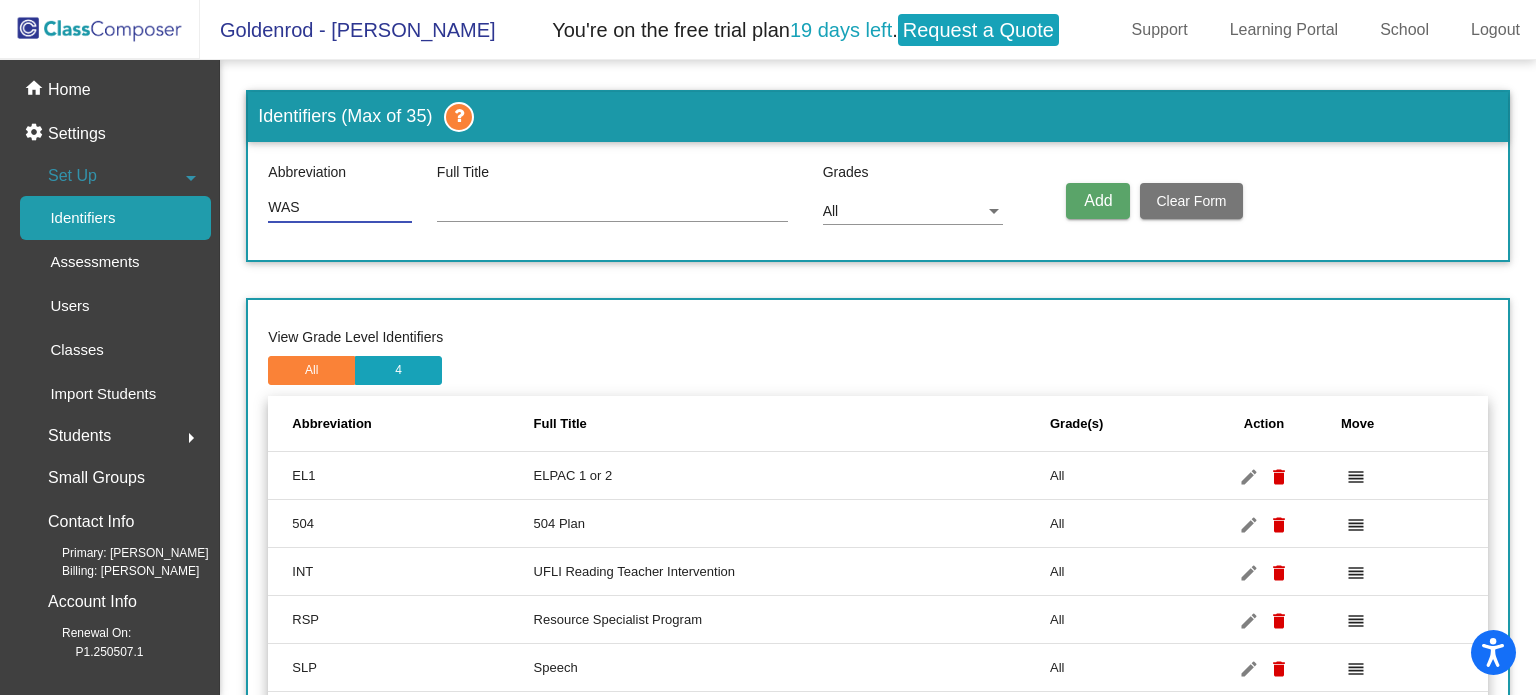 type on "WAS" 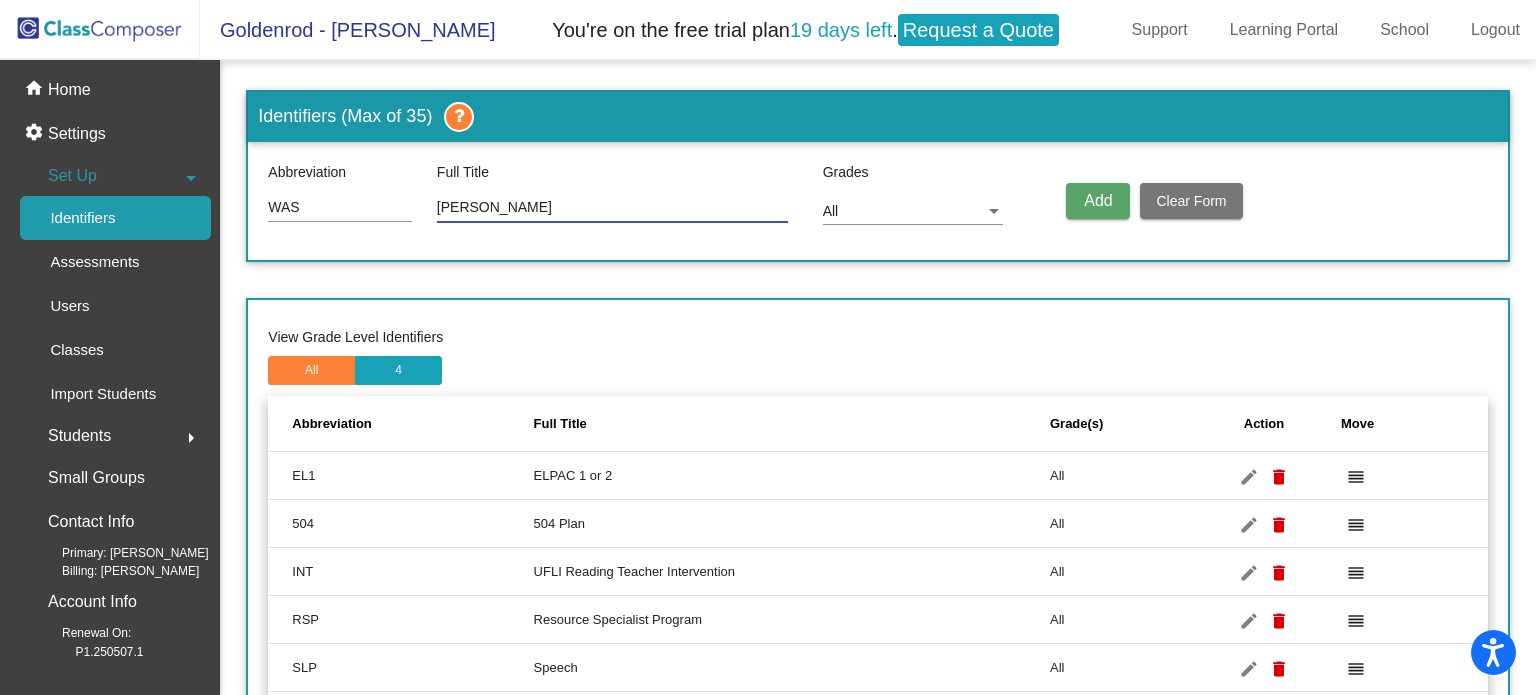 type on "Washburn" 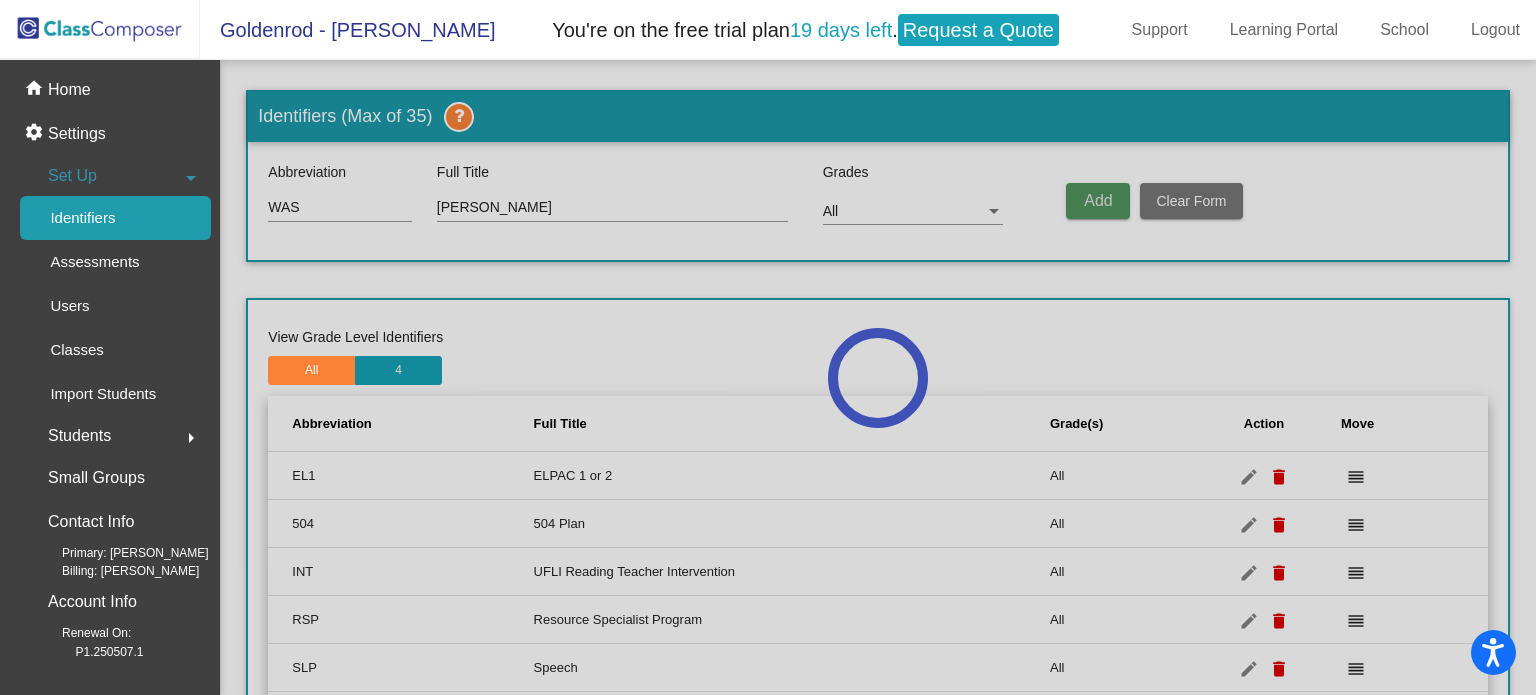 type 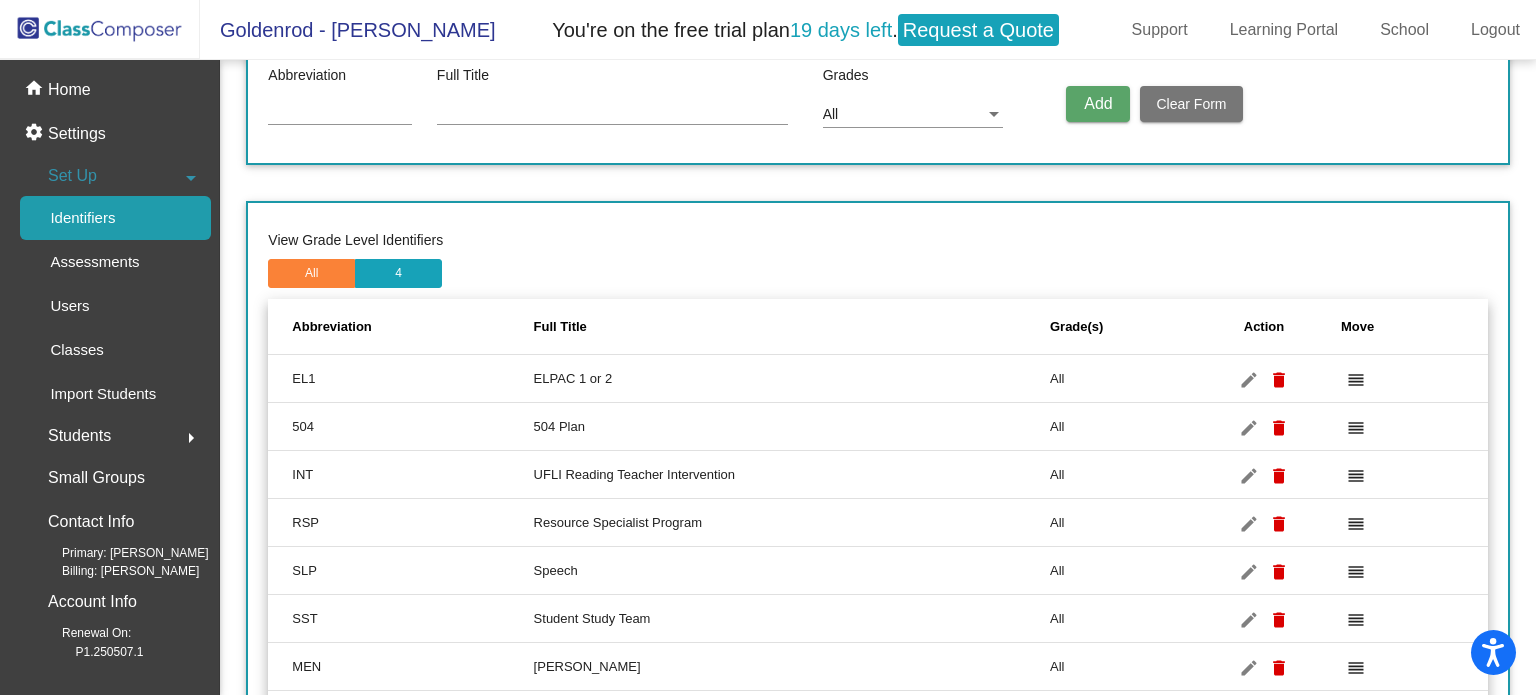 scroll, scrollTop: 53, scrollLeft: 0, axis: vertical 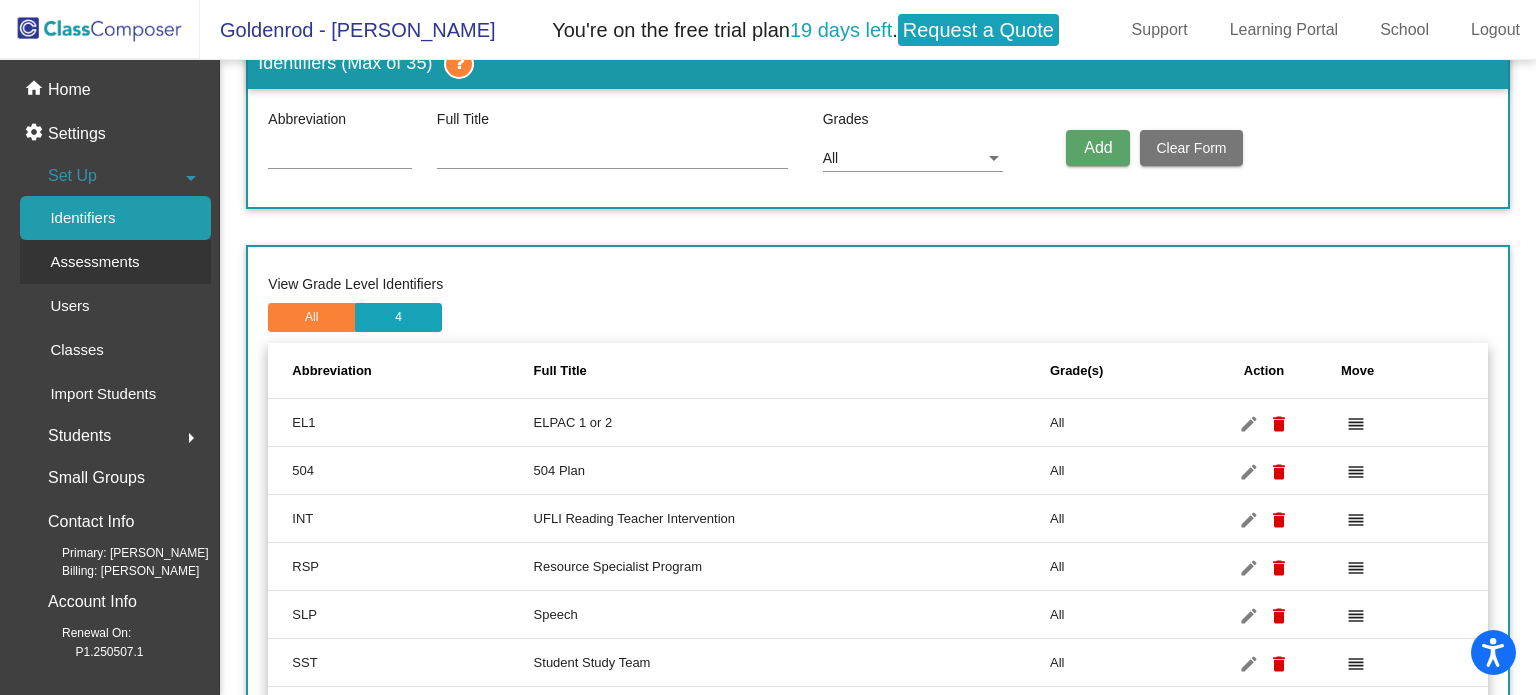 click on "Assessments" 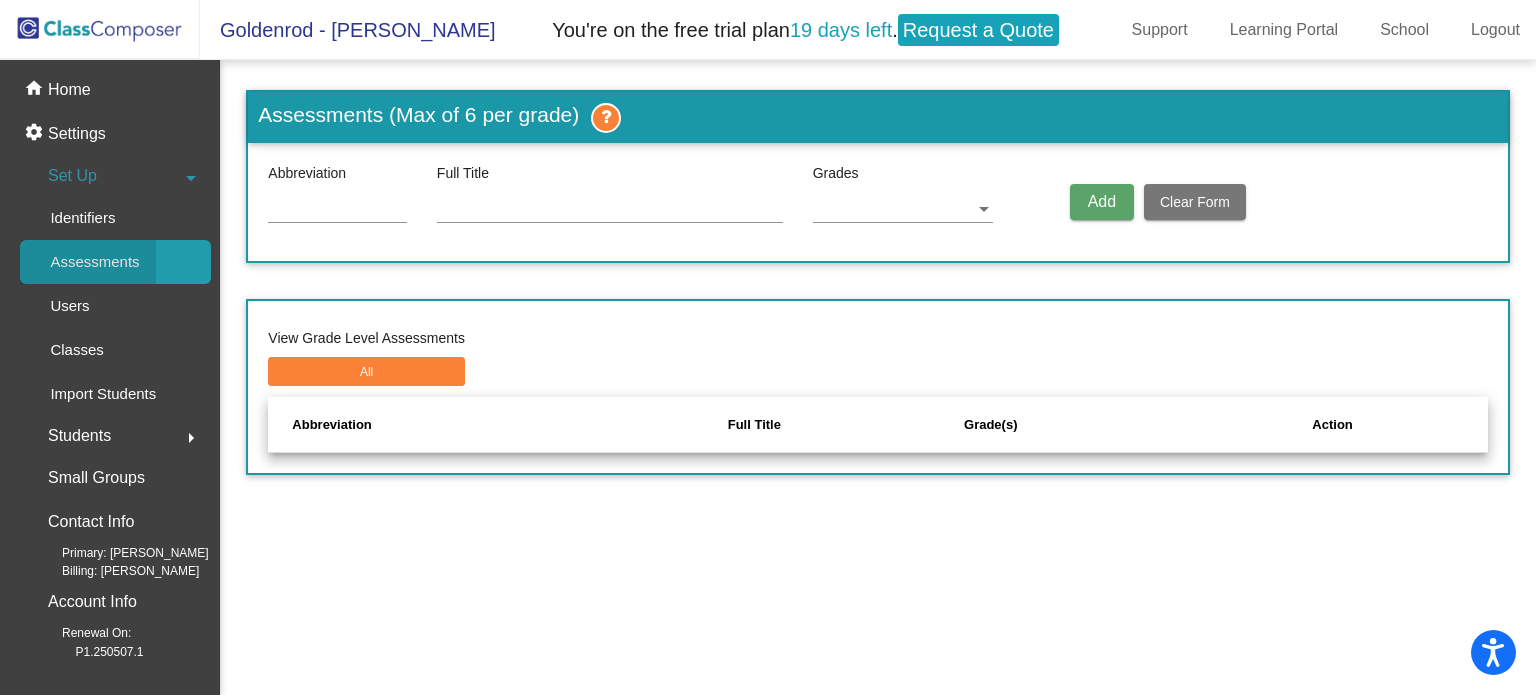 scroll, scrollTop: 0, scrollLeft: 0, axis: both 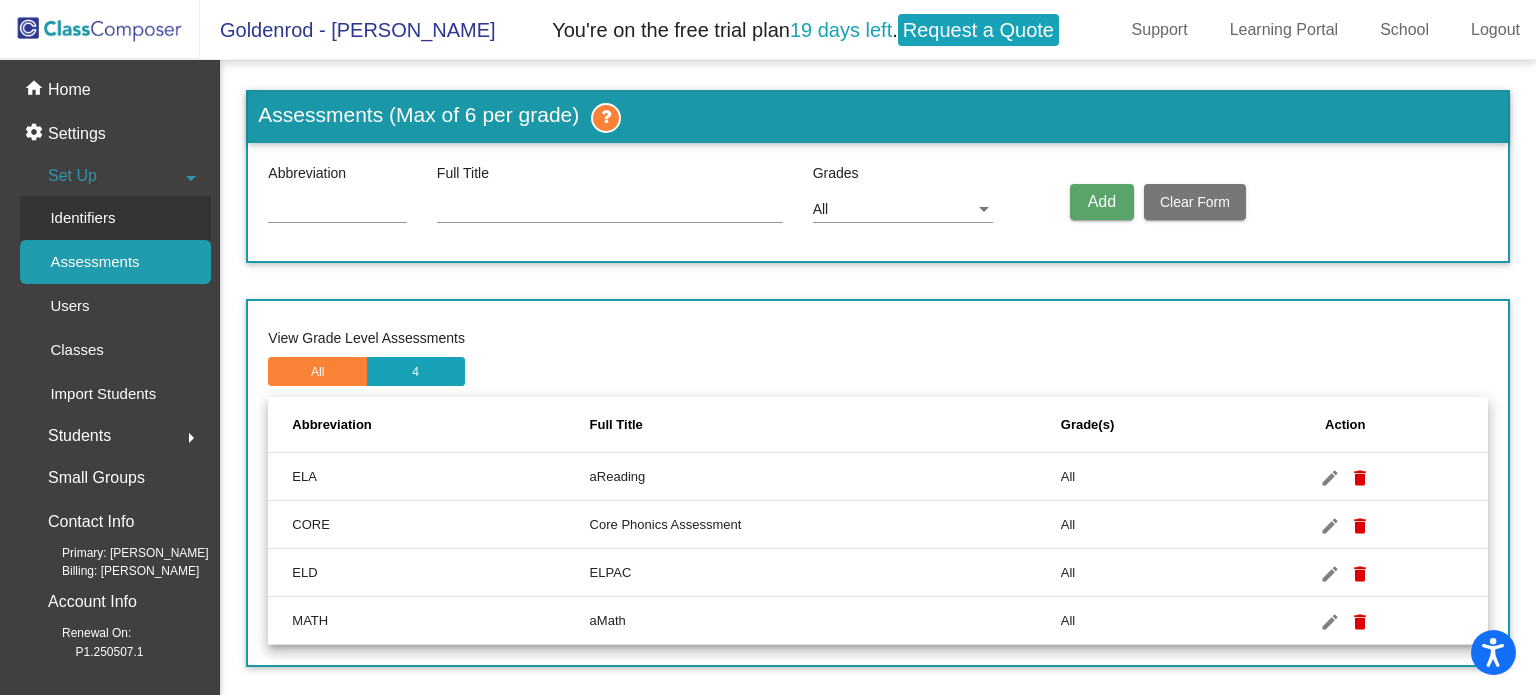 click on "Identifiers" 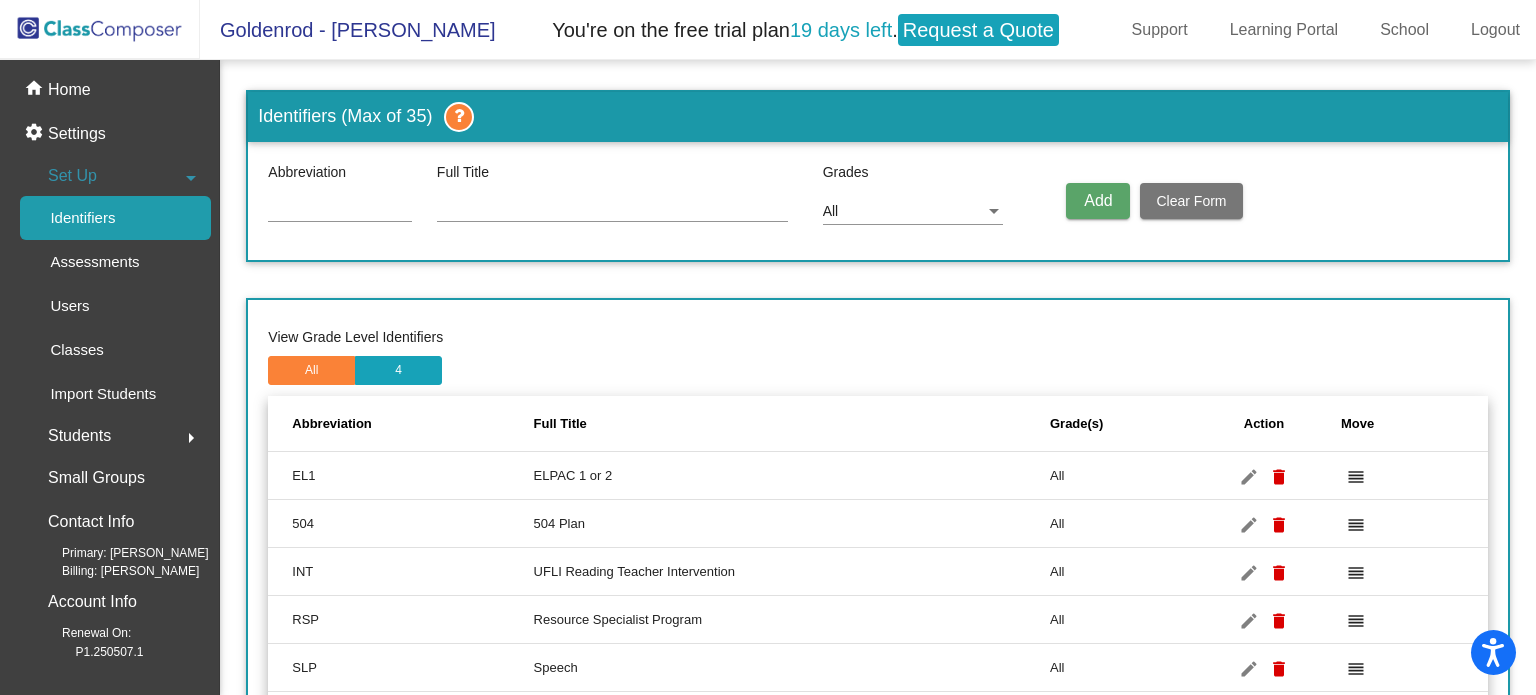 click at bounding box center (340, 208) 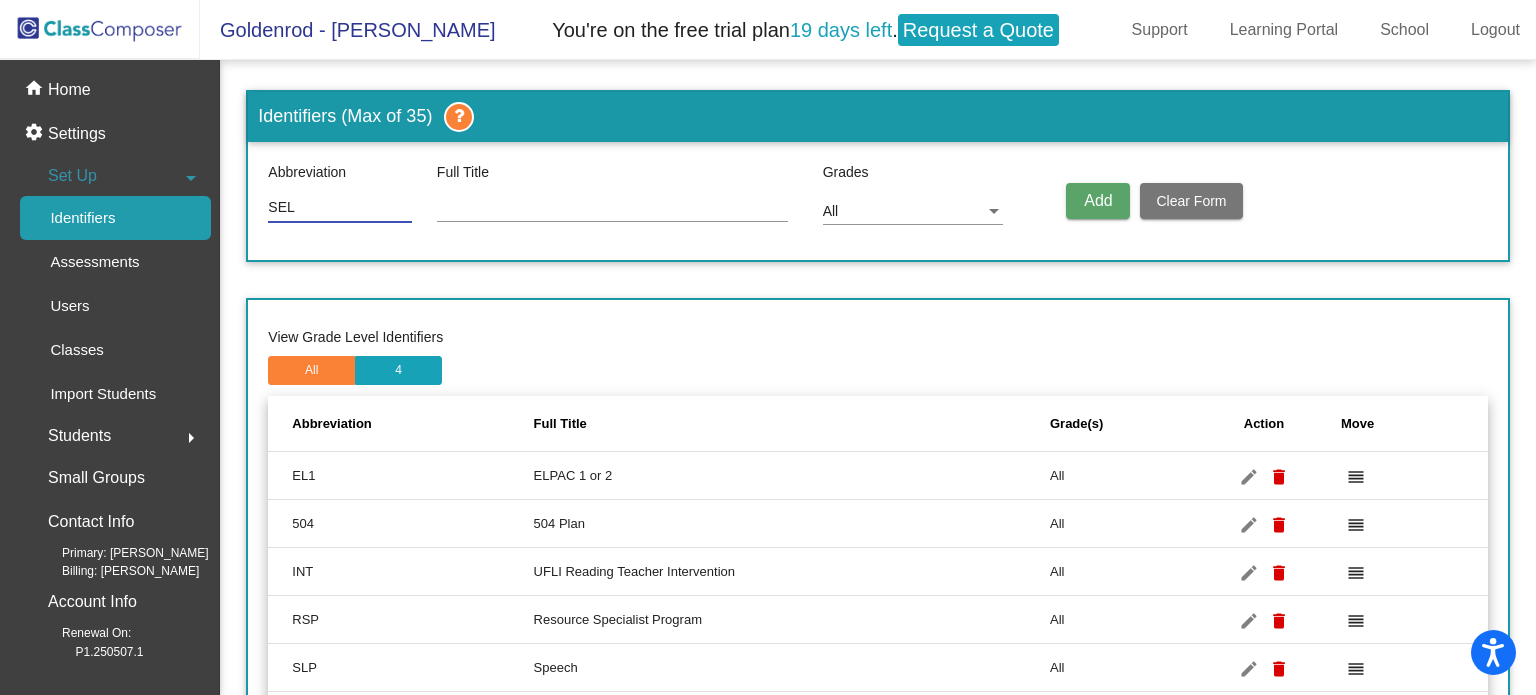 type on "SEL" 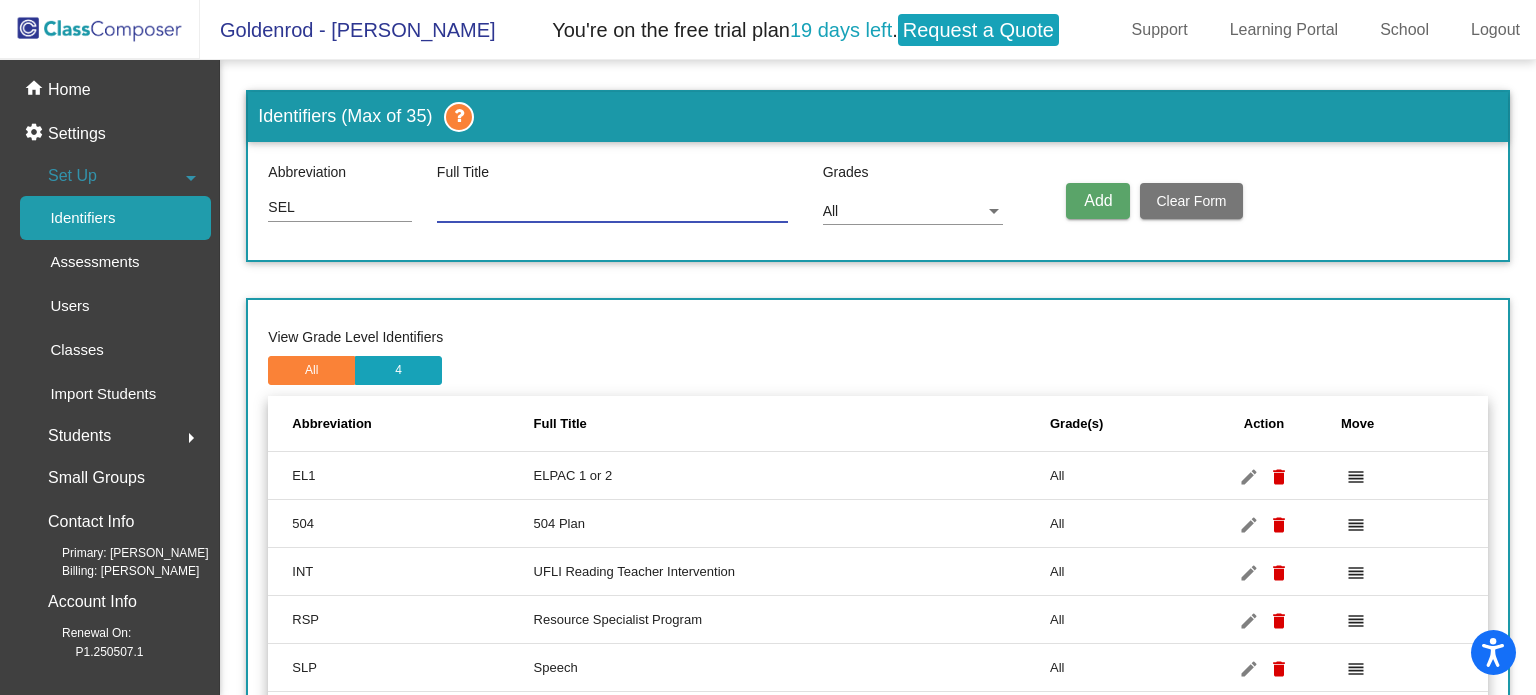click at bounding box center (612, 208) 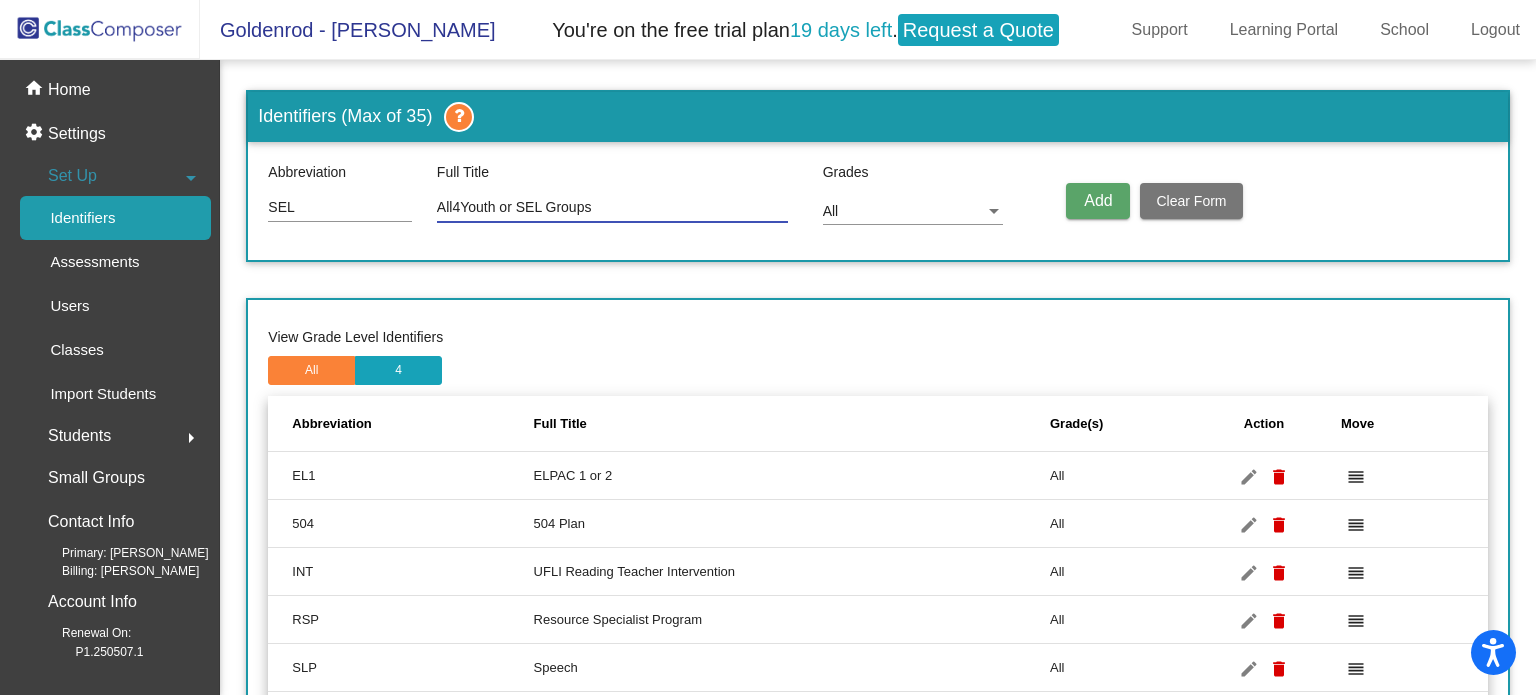 type on "All4Youth or SEL Groups" 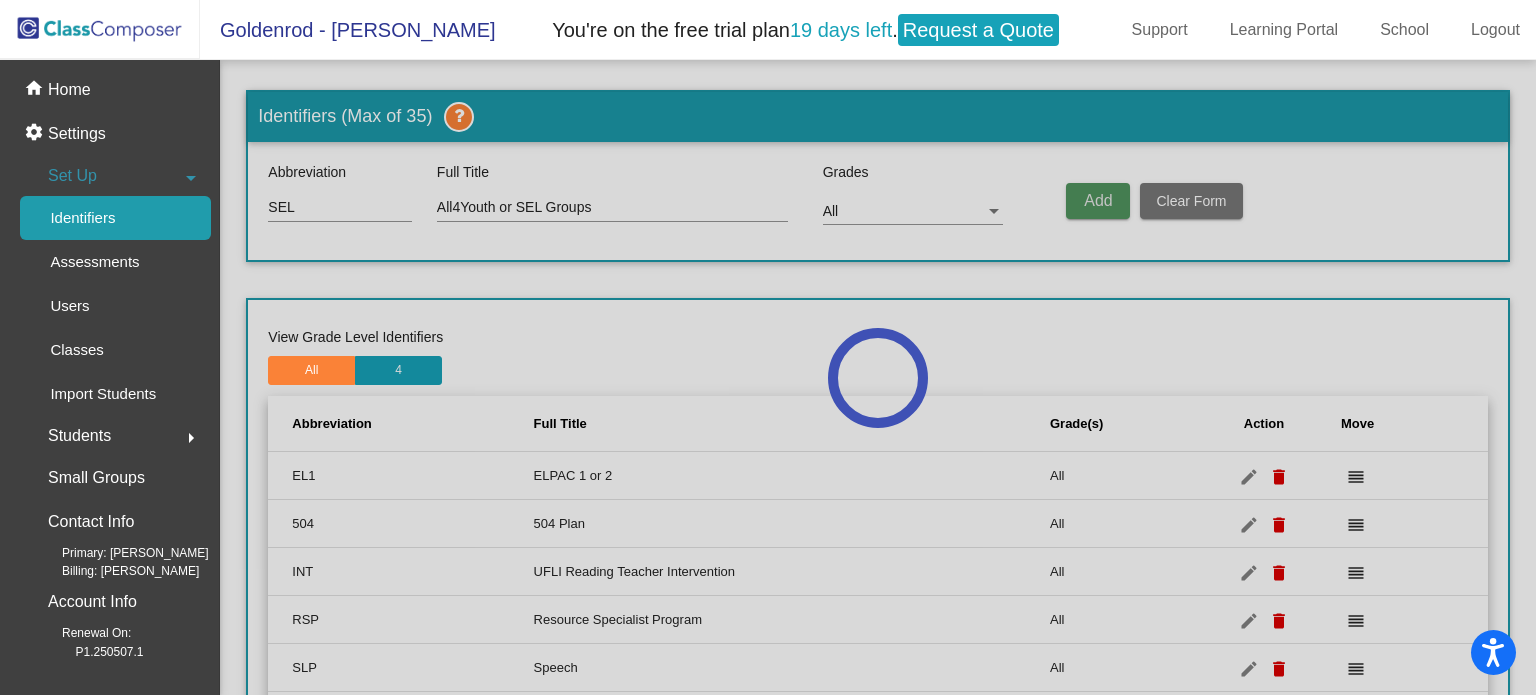 type 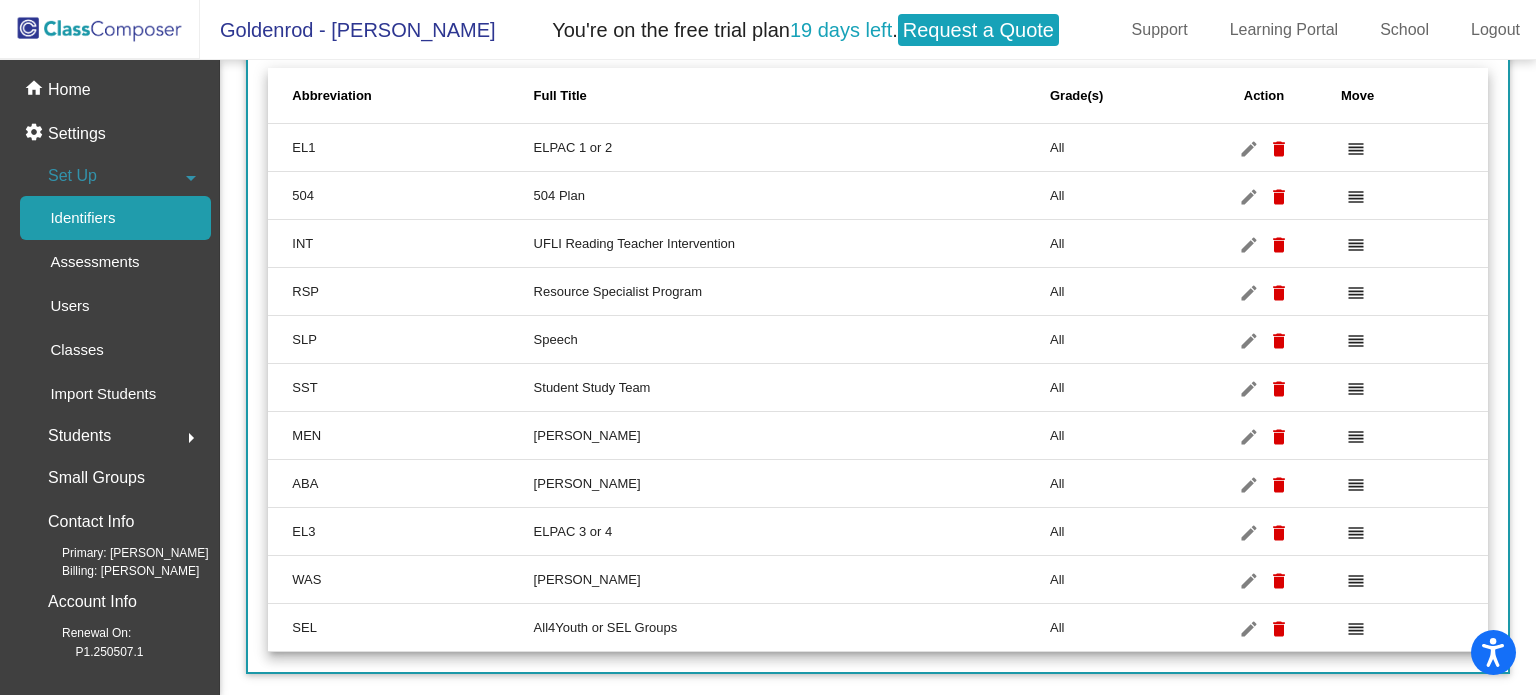 scroll, scrollTop: 330, scrollLeft: 0, axis: vertical 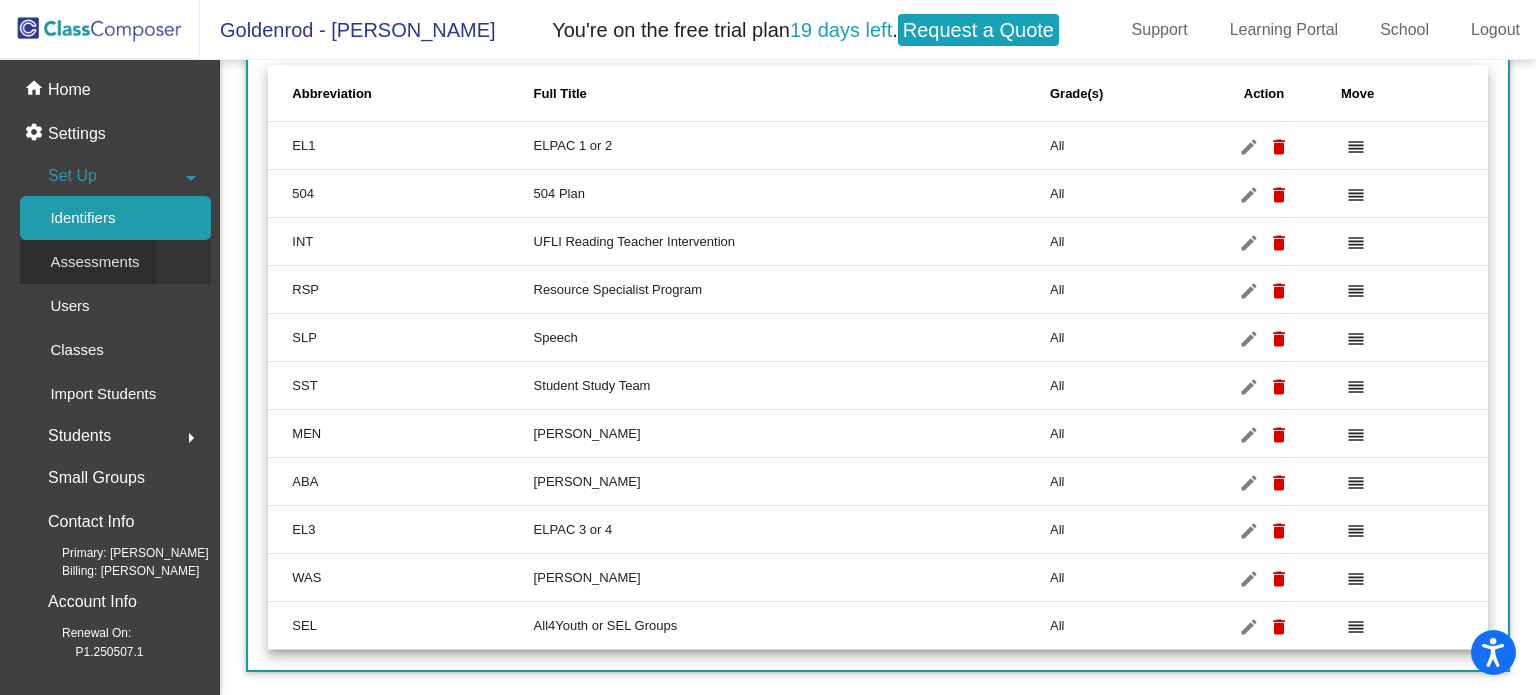 click on "Assessments" 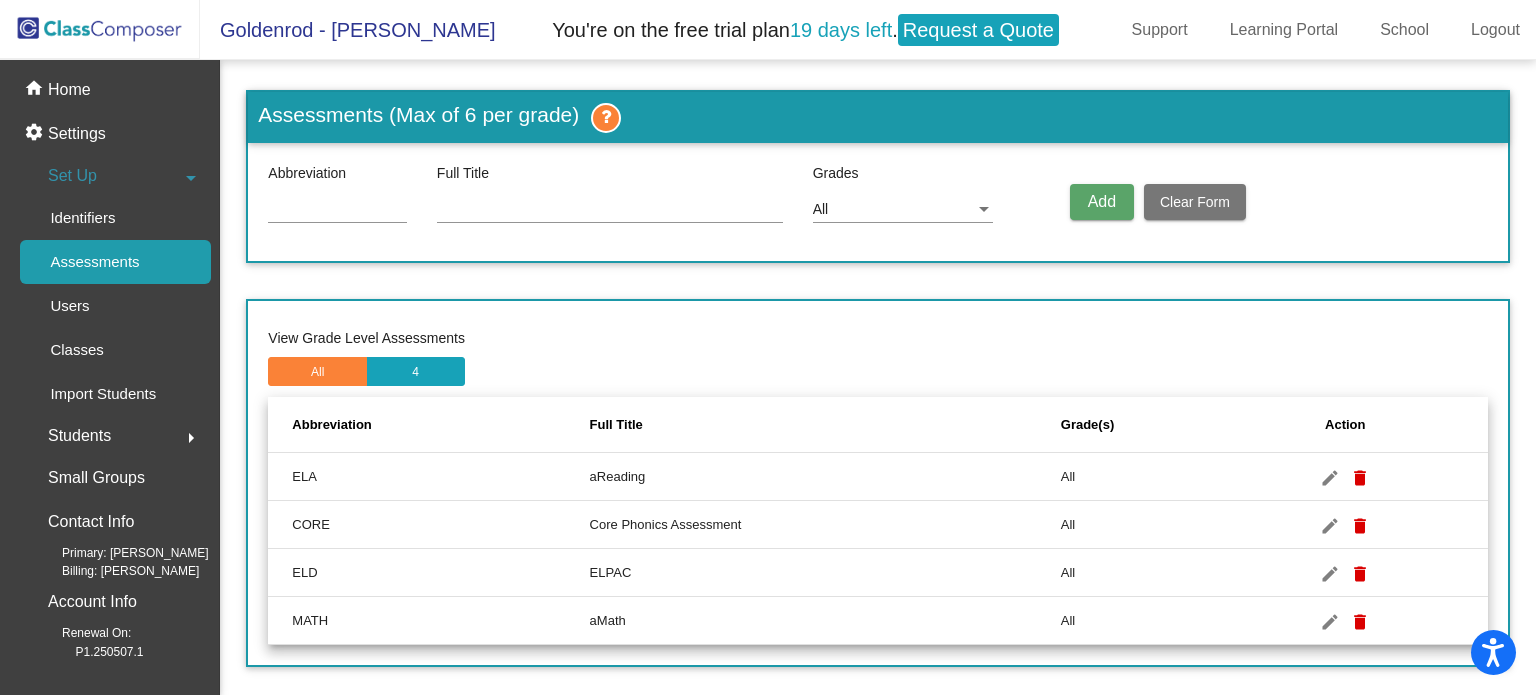 click on "All" at bounding box center [894, 210] 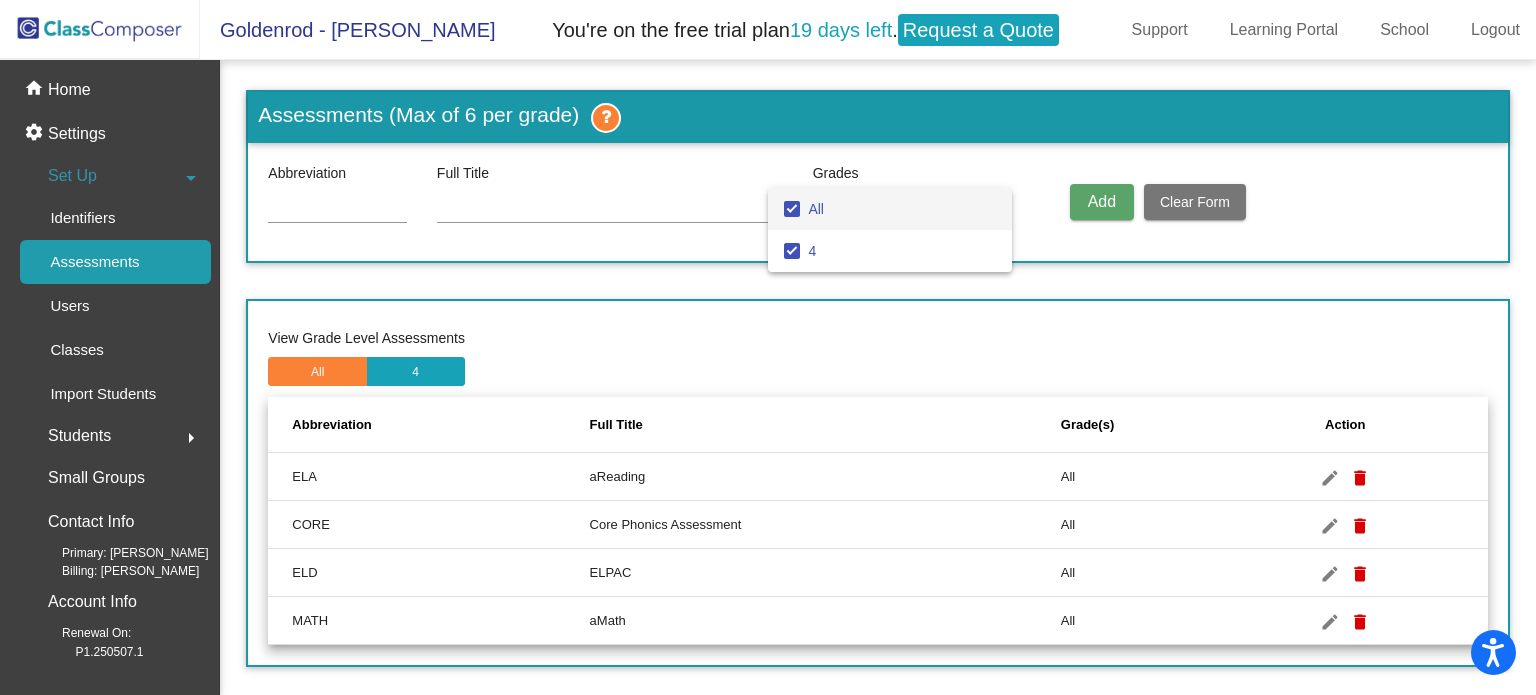 click on "All" at bounding box center (902, 209) 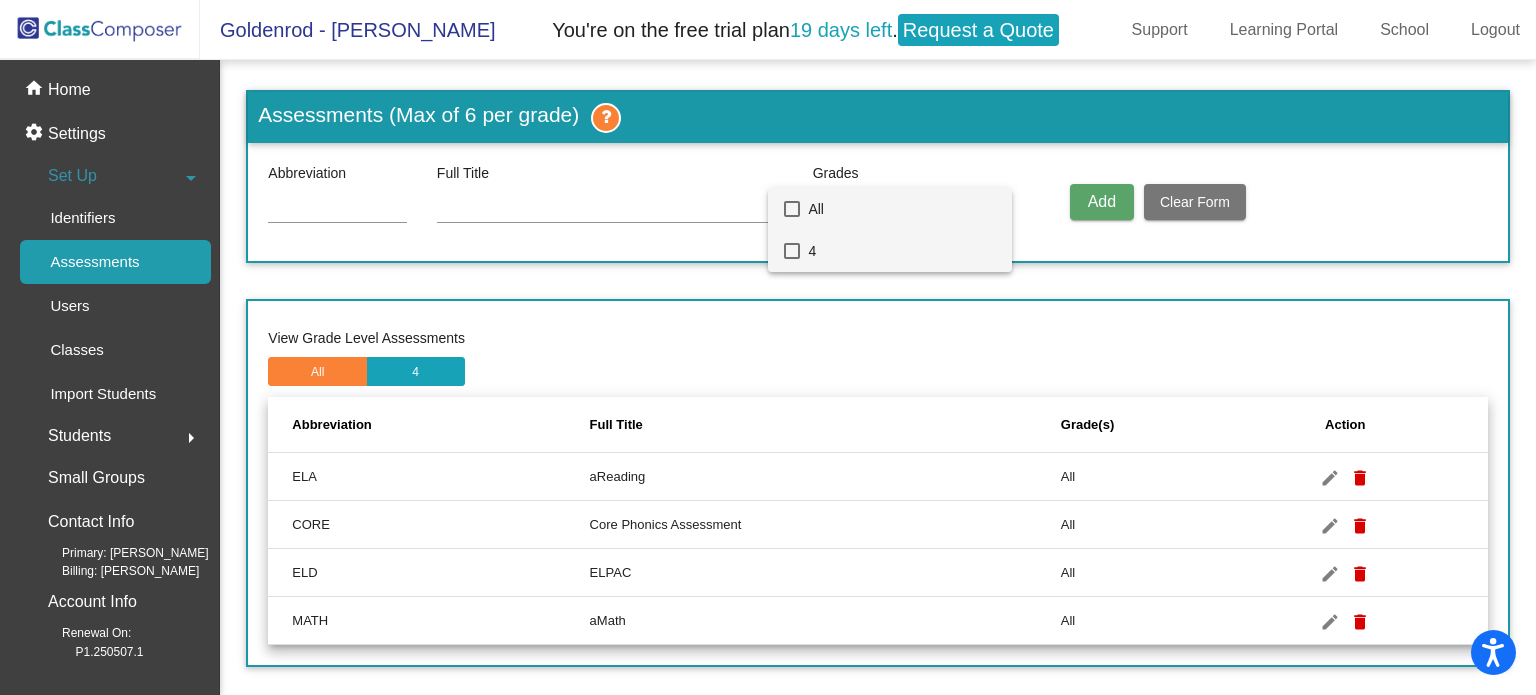 click at bounding box center [792, 251] 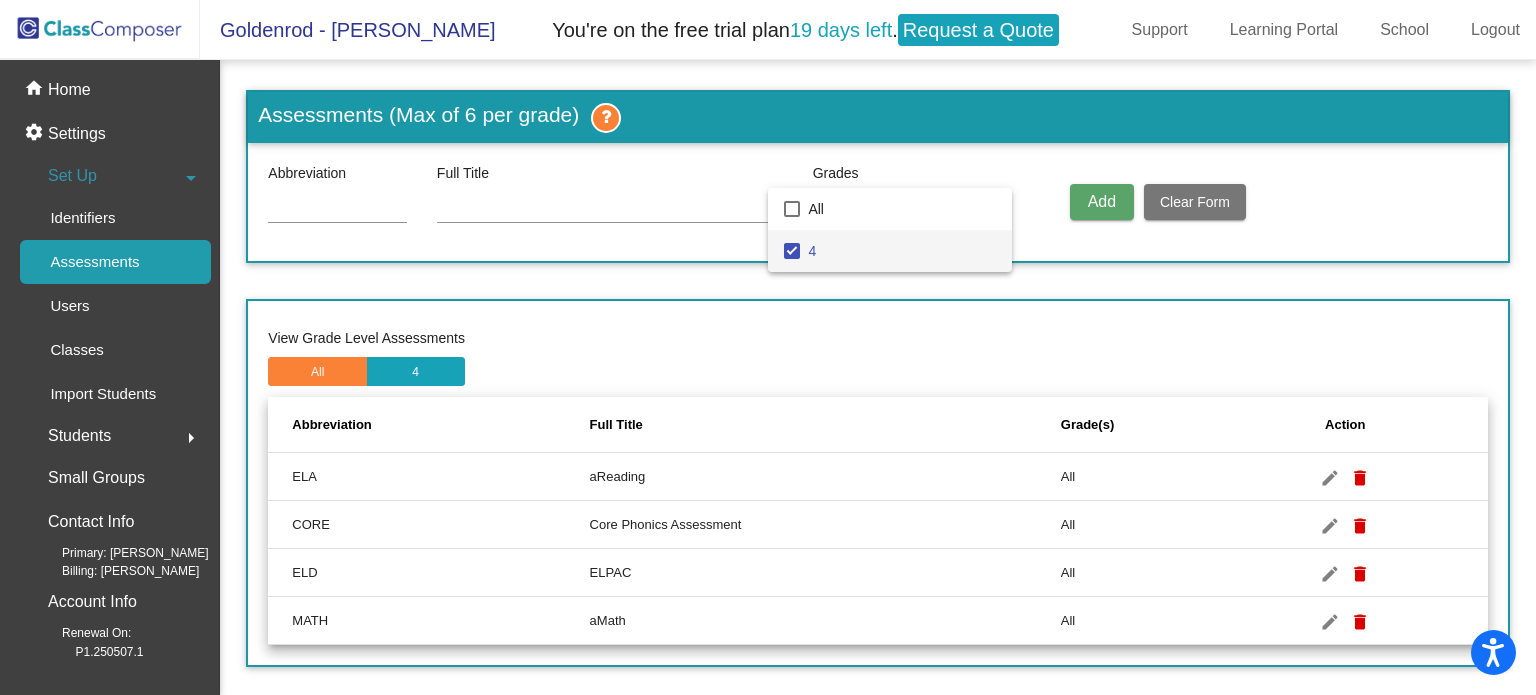 click at bounding box center [792, 251] 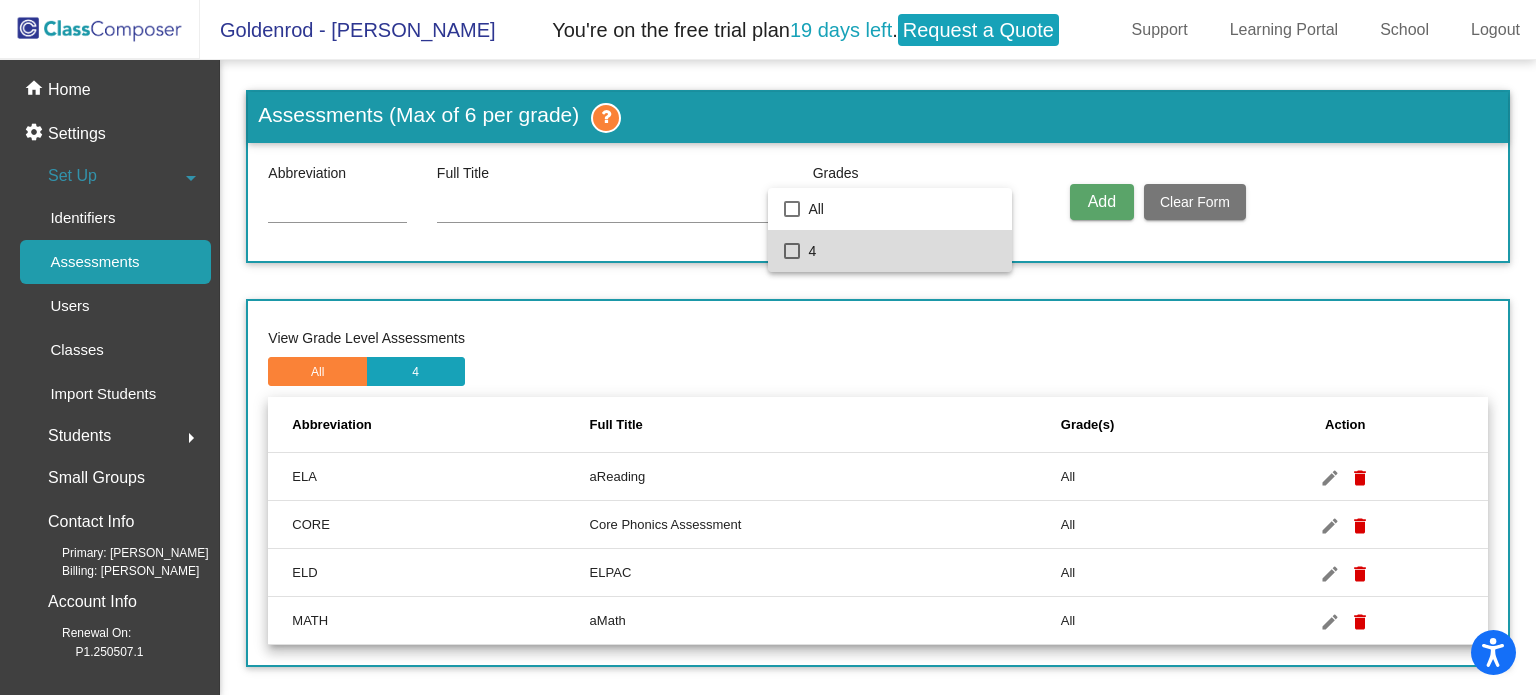 click at bounding box center (792, 251) 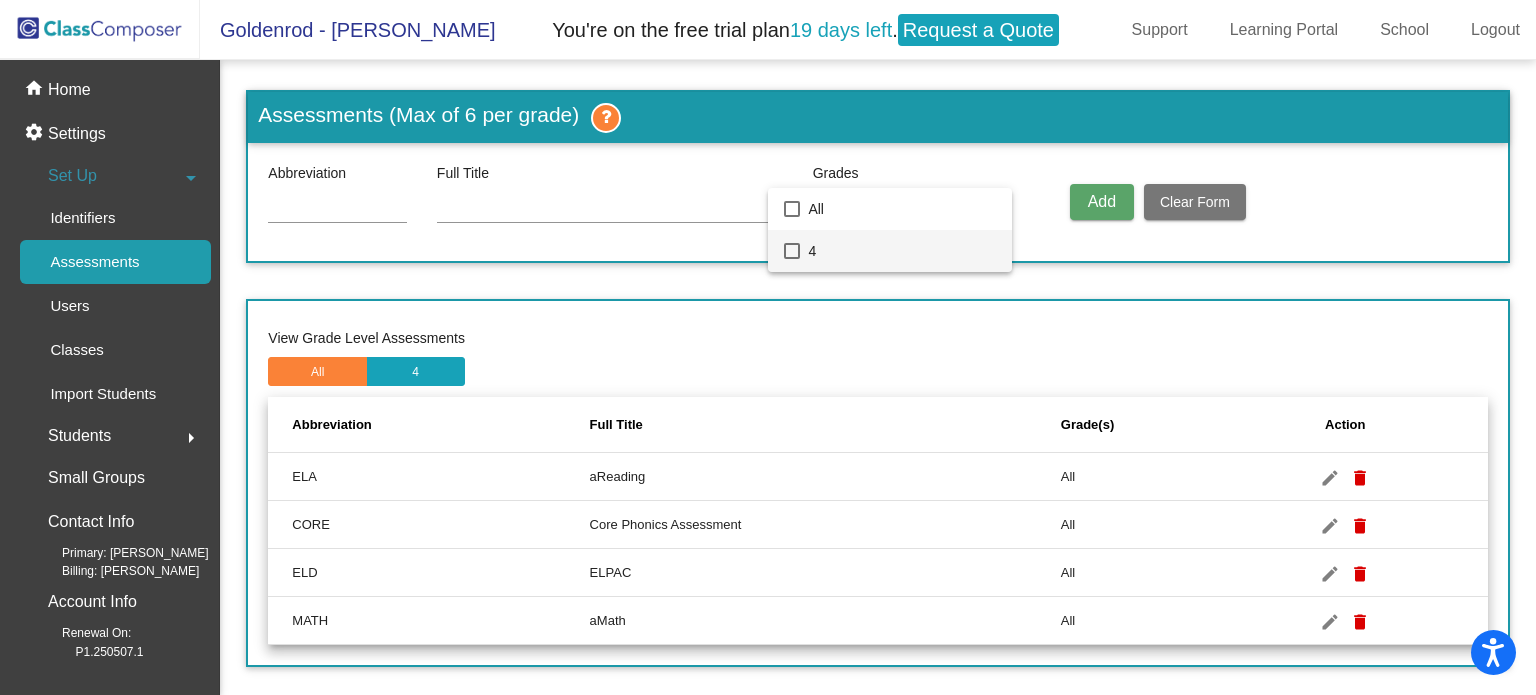 click at bounding box center [768, 347] 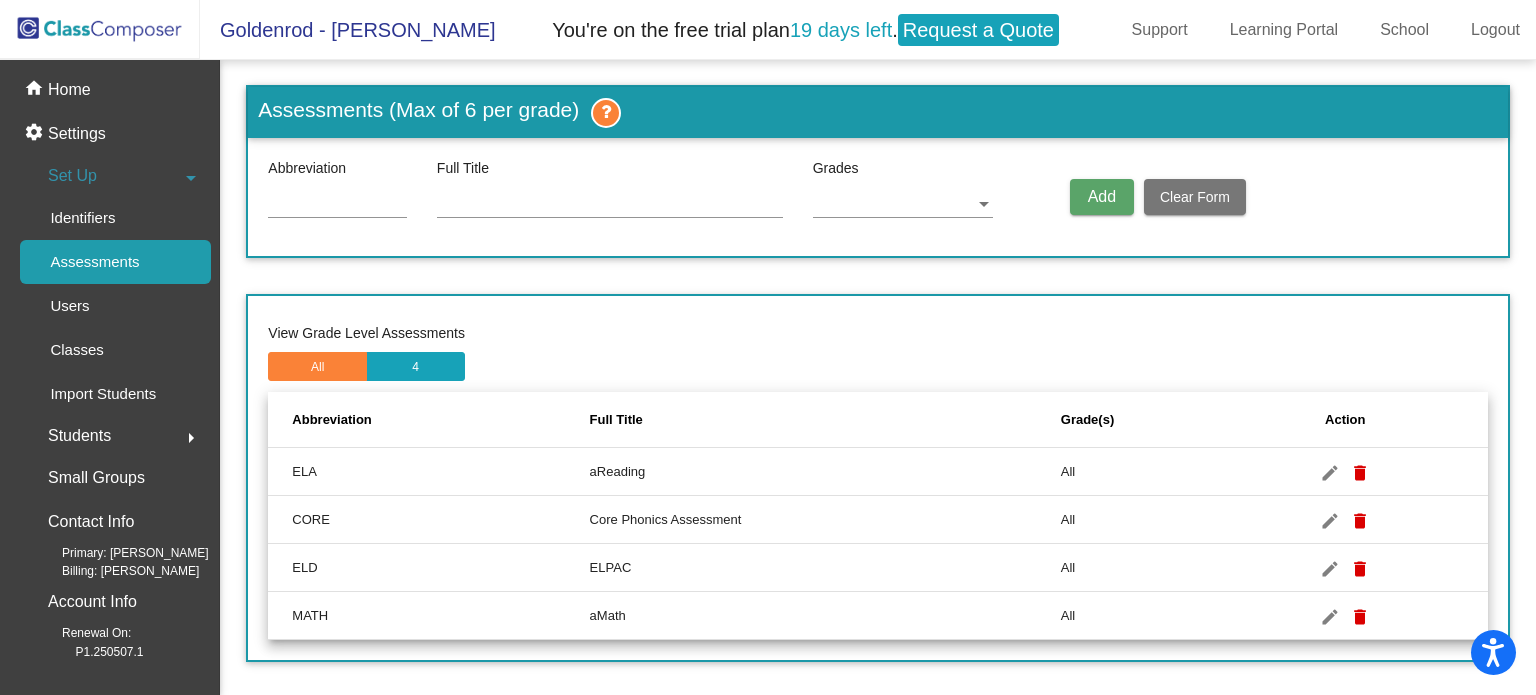 scroll, scrollTop: 6, scrollLeft: 0, axis: vertical 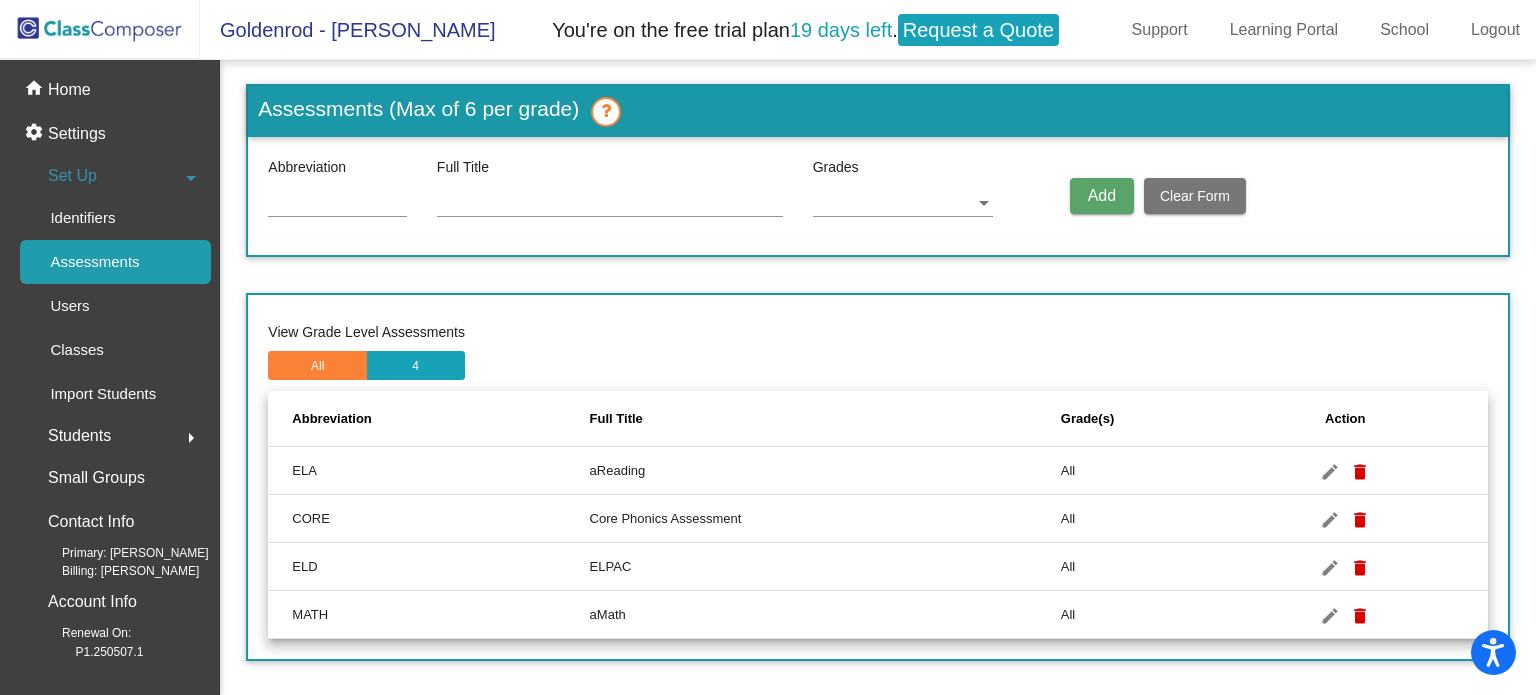 click at bounding box center (606, 112) 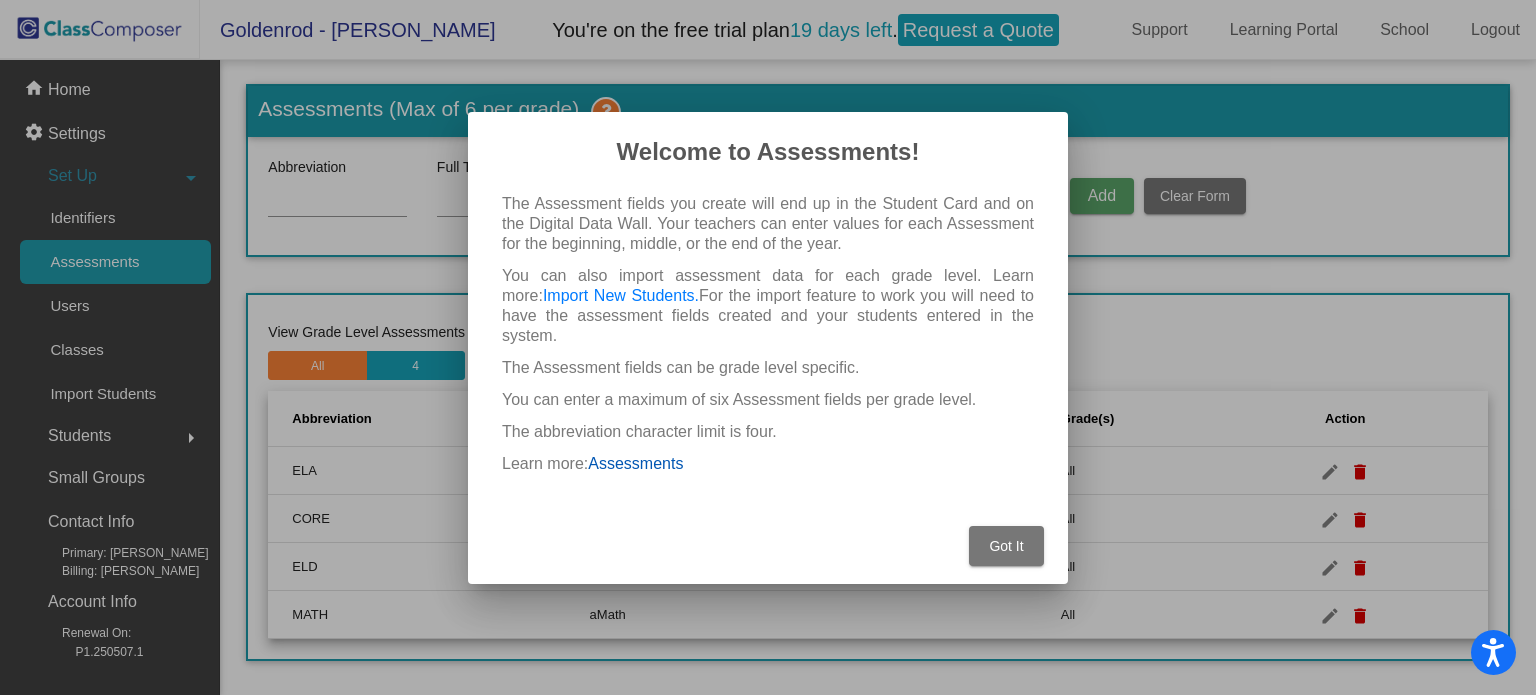 click on "Assessments" at bounding box center [635, 463] 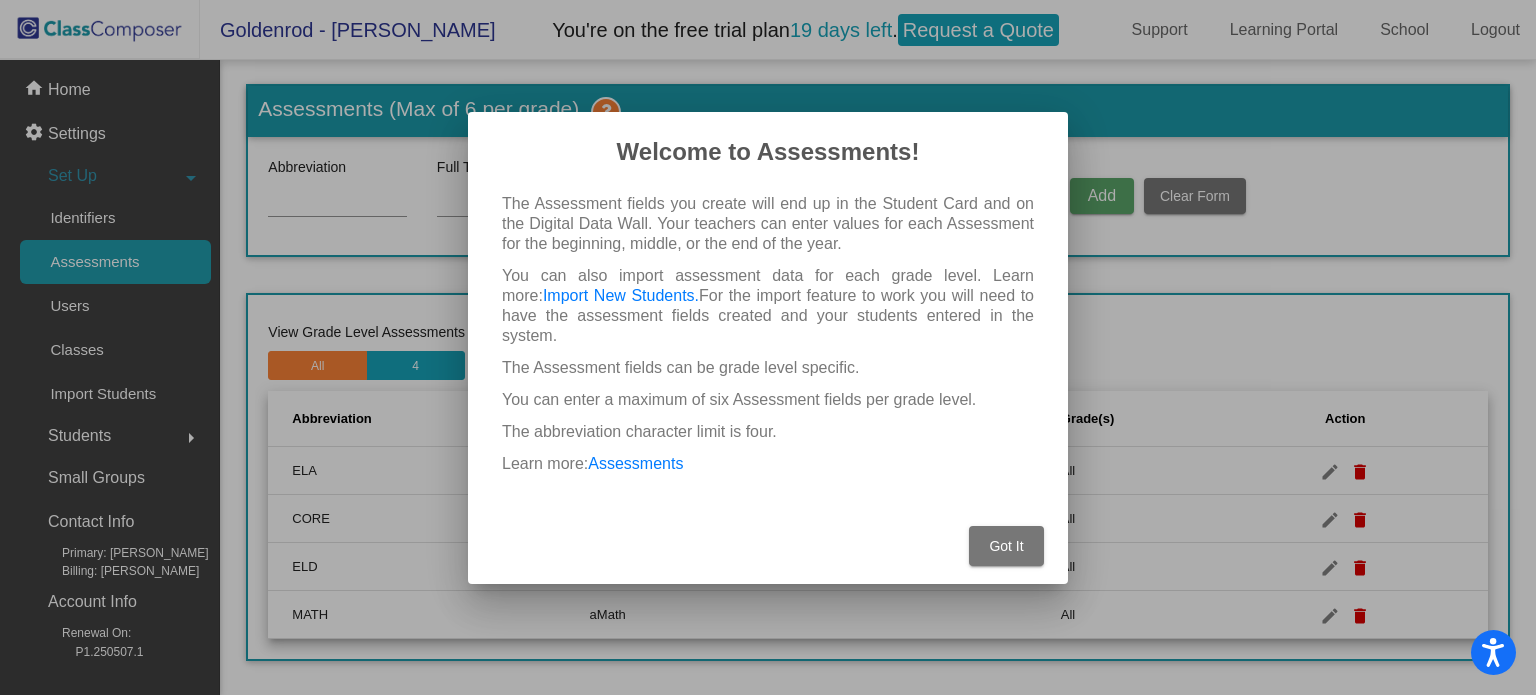 click on "Got It" at bounding box center [1006, 546] 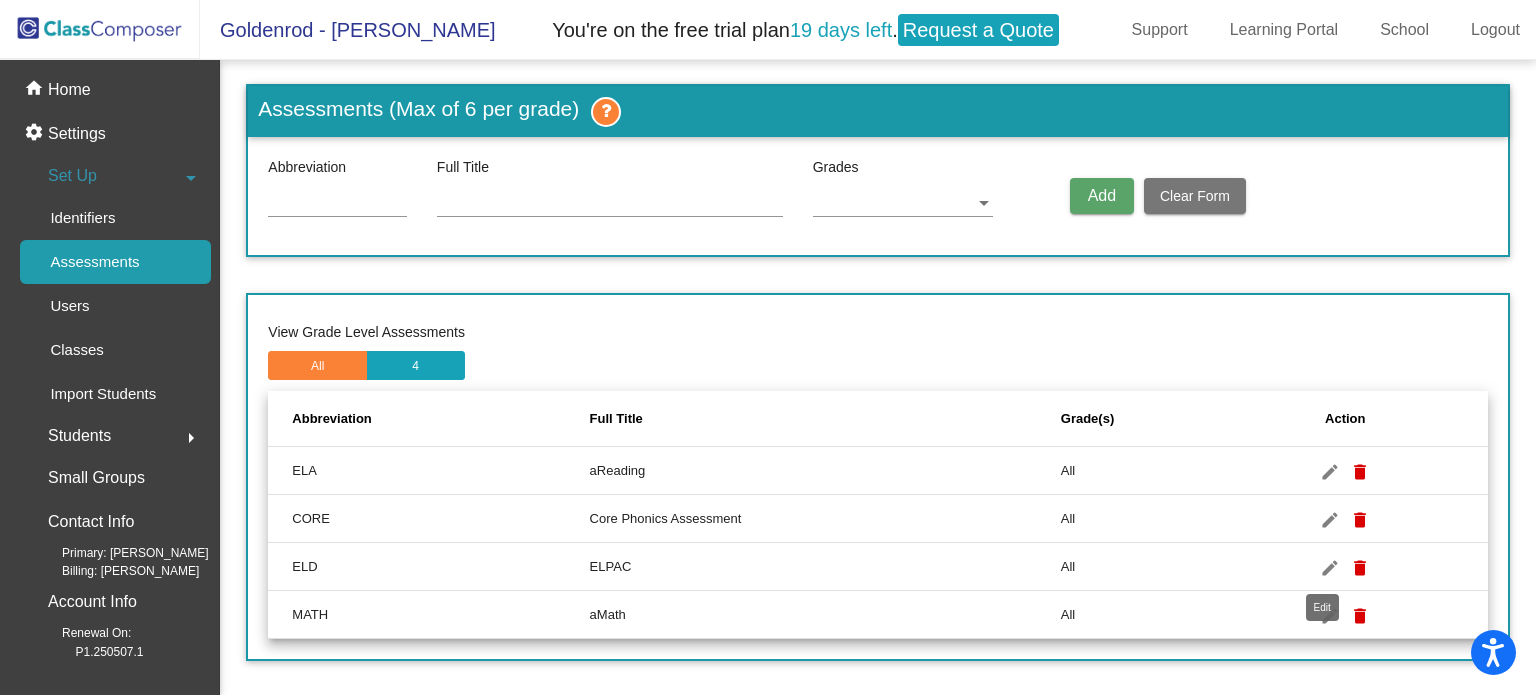 click on "edit" 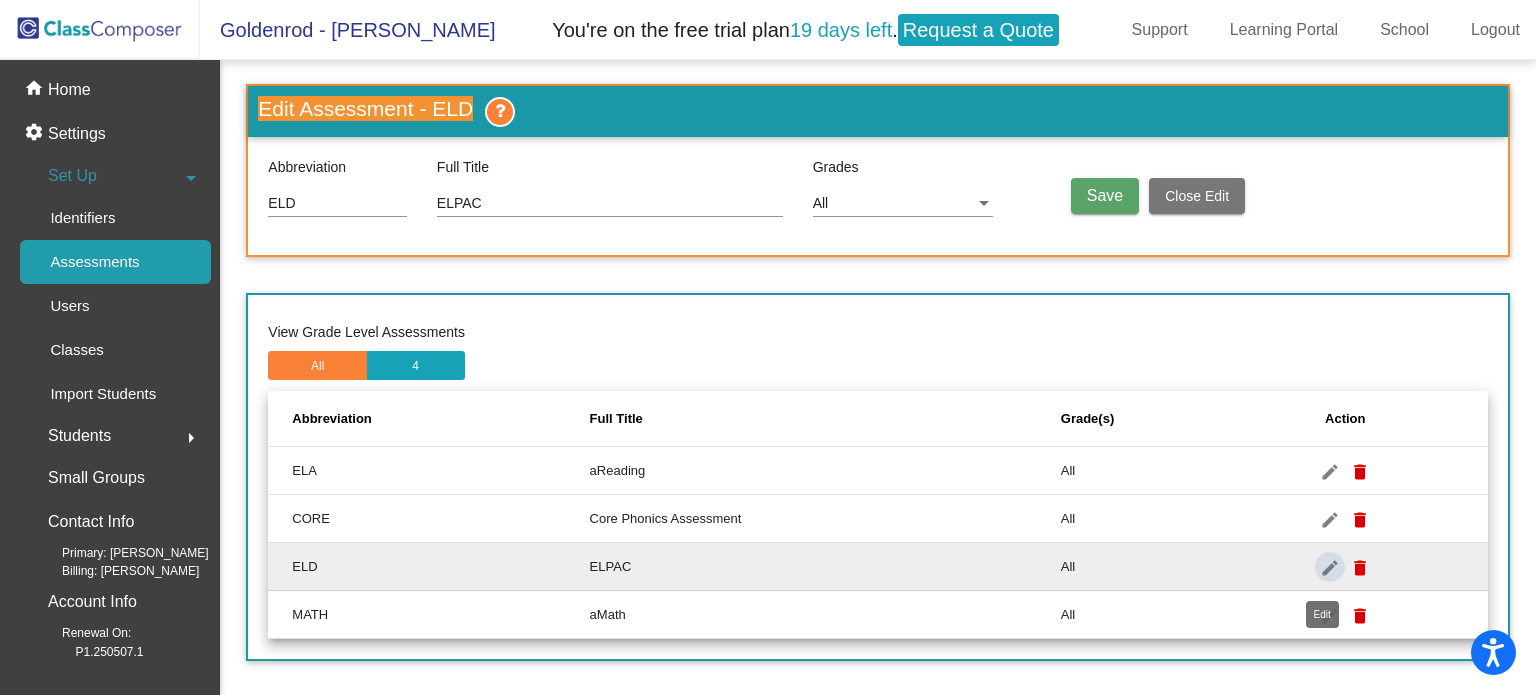 scroll, scrollTop: 0, scrollLeft: 0, axis: both 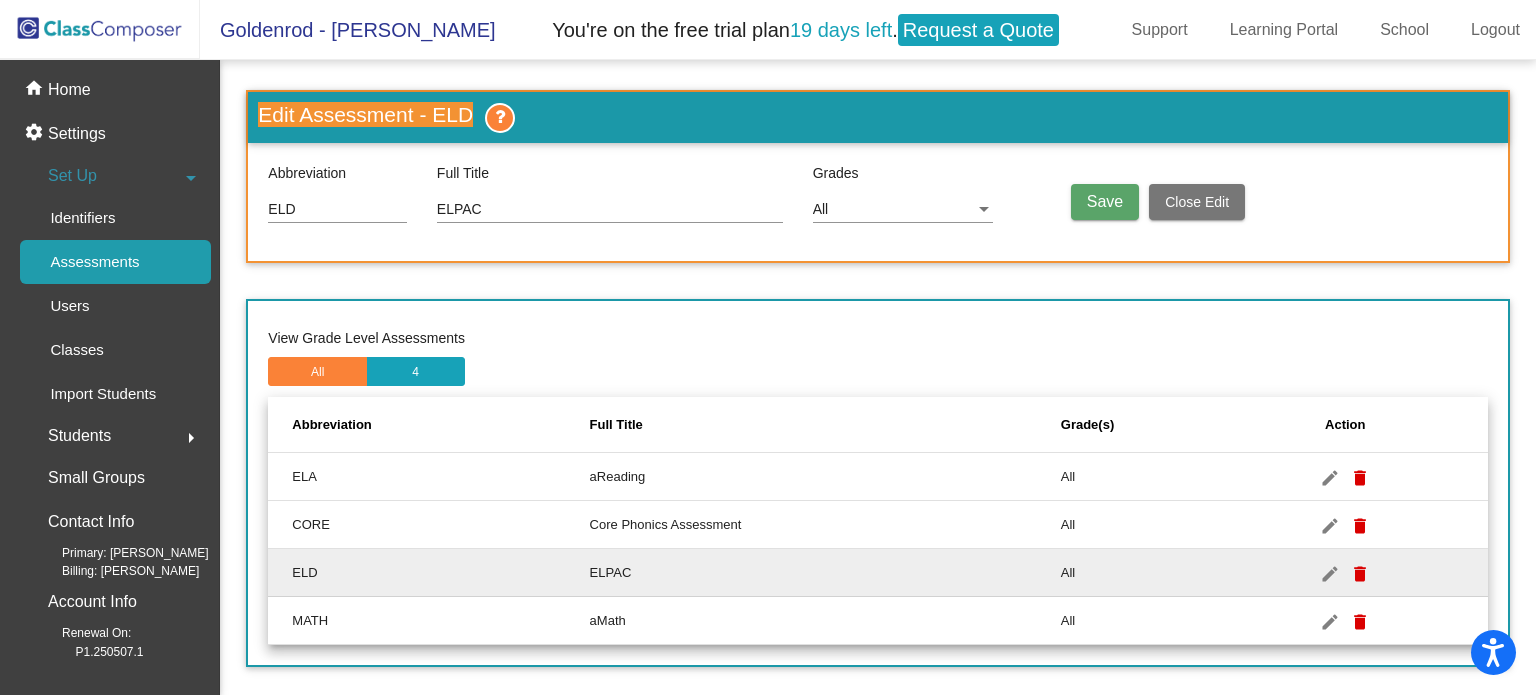 click on "ELD" at bounding box center [337, 210] 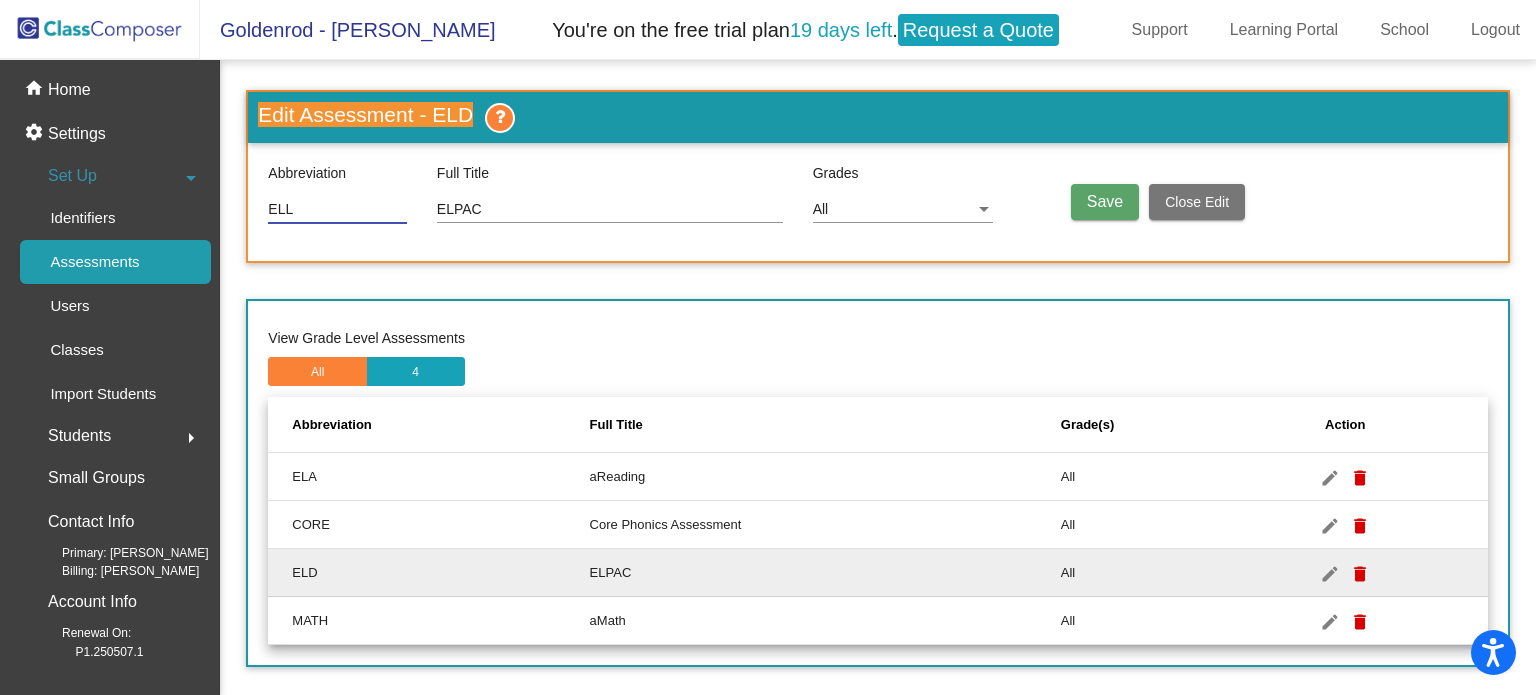 type on "ELL" 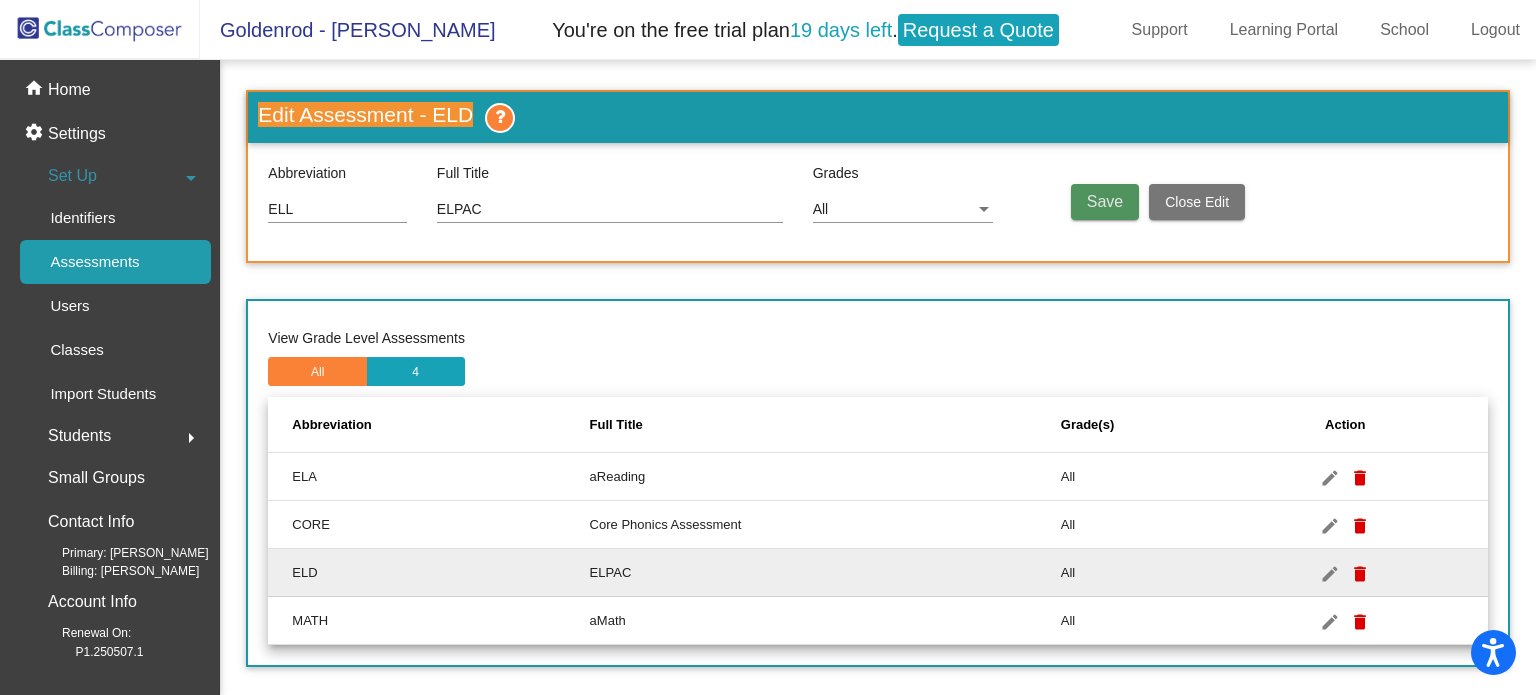 click on "Save" at bounding box center [1105, 201] 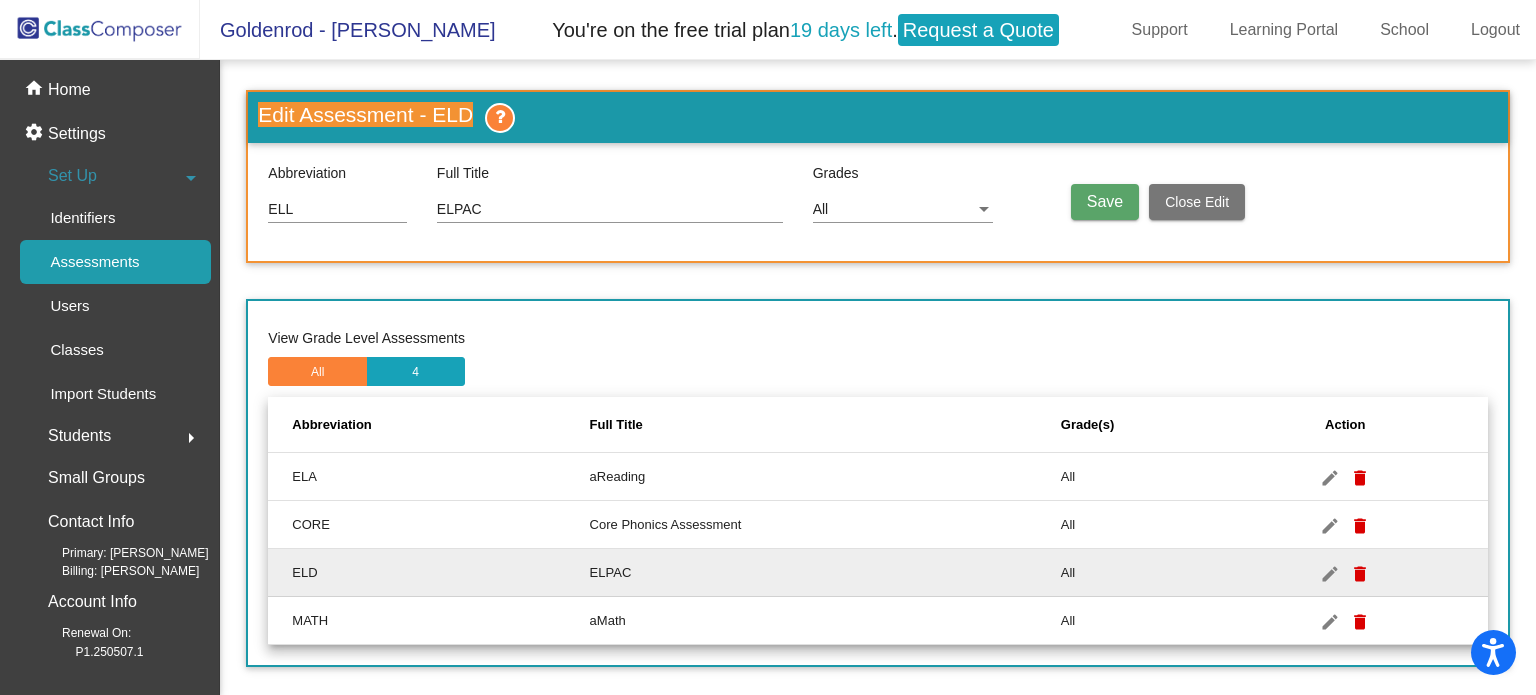 click on "Save" at bounding box center [1105, 201] 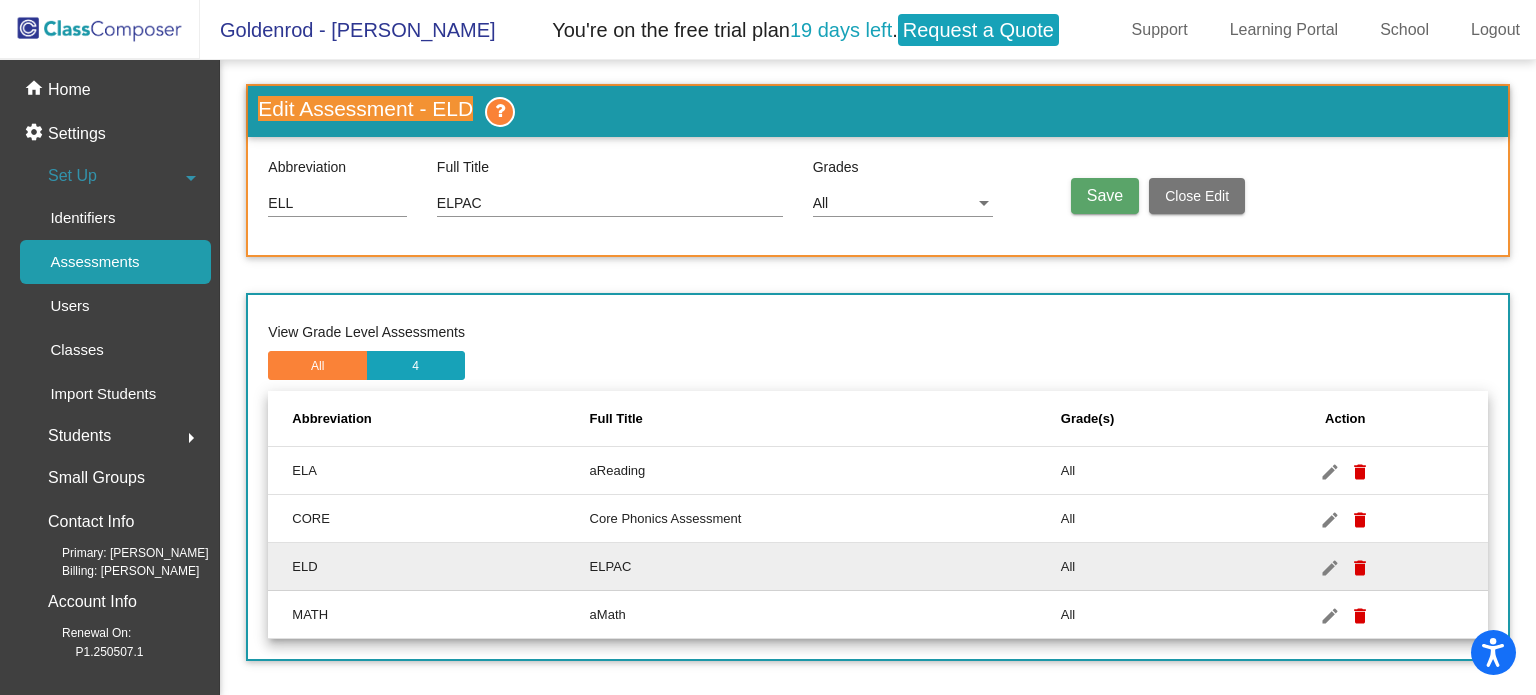 scroll, scrollTop: 0, scrollLeft: 0, axis: both 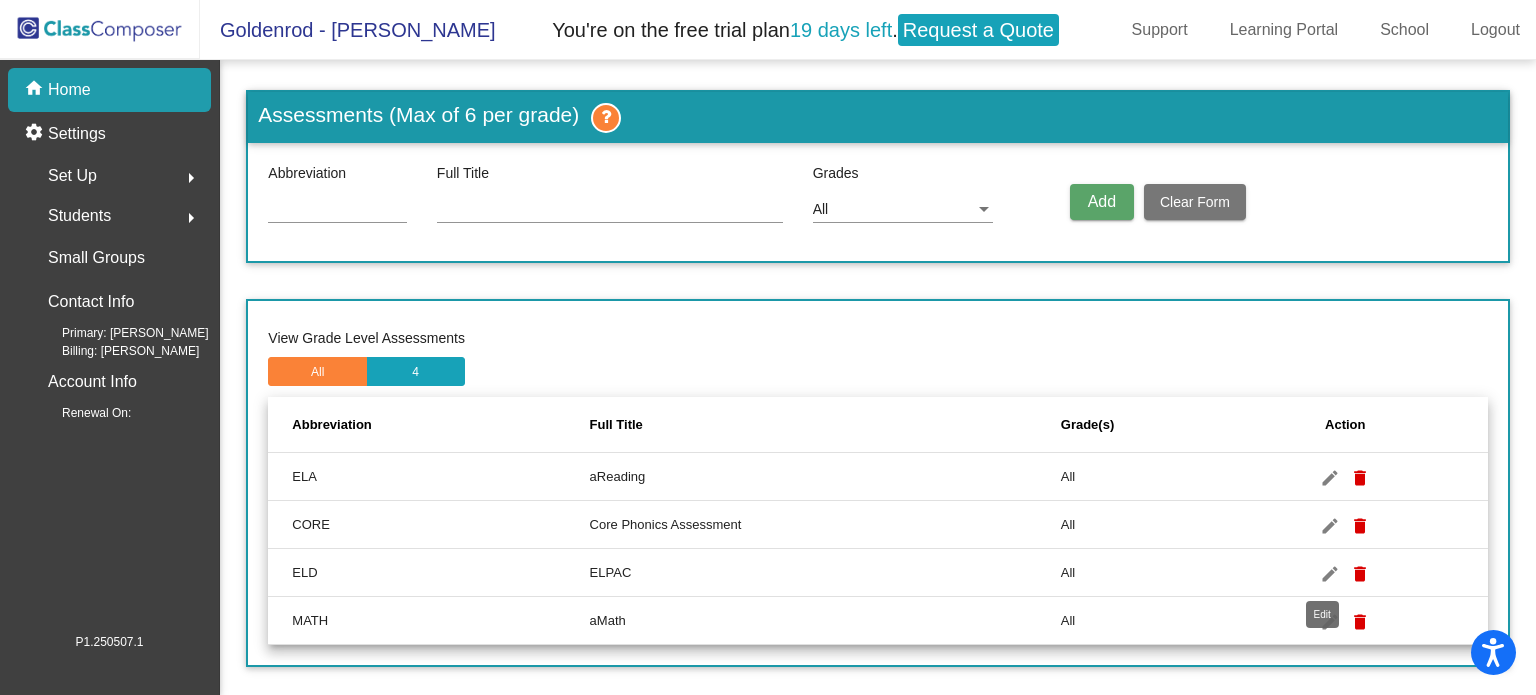 click on "edit" 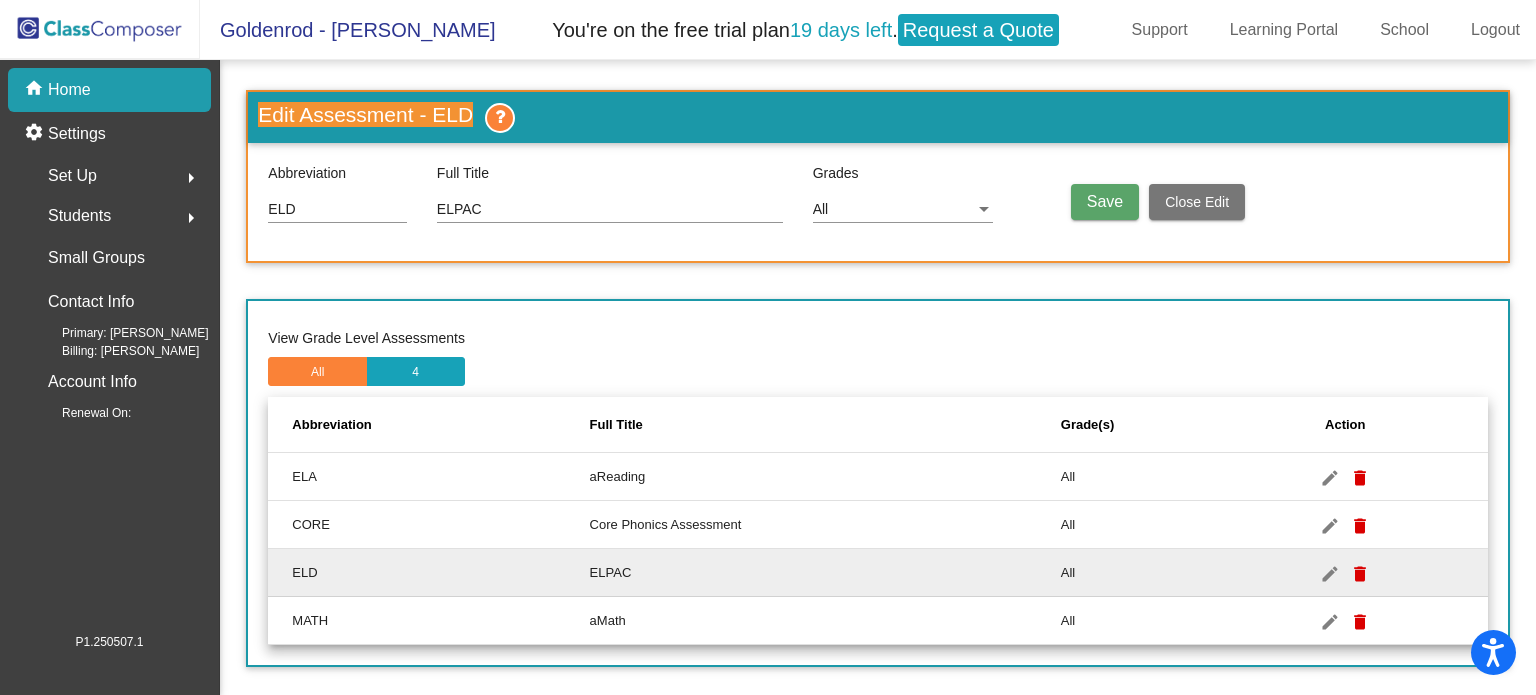 click on "ELD" at bounding box center [337, 210] 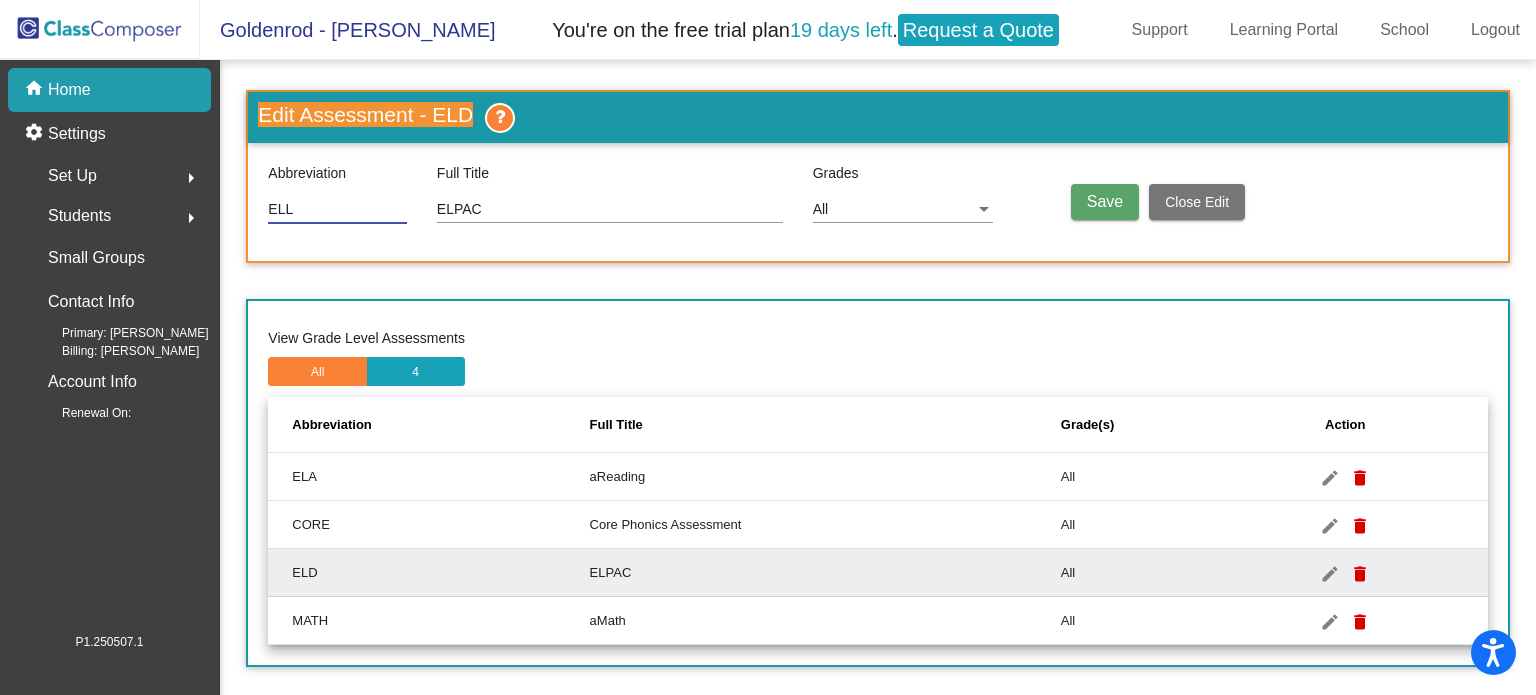 type on "ELL" 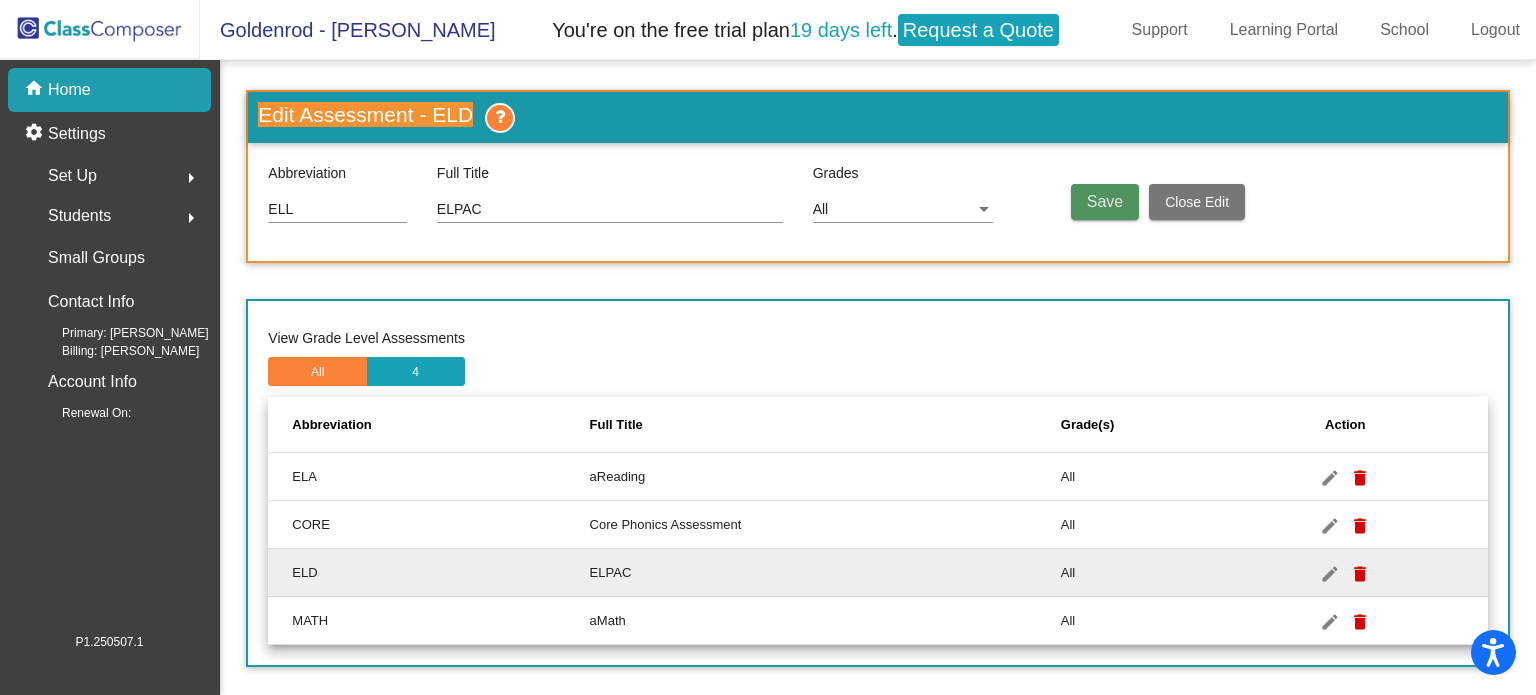 click on "Save" at bounding box center [1105, 201] 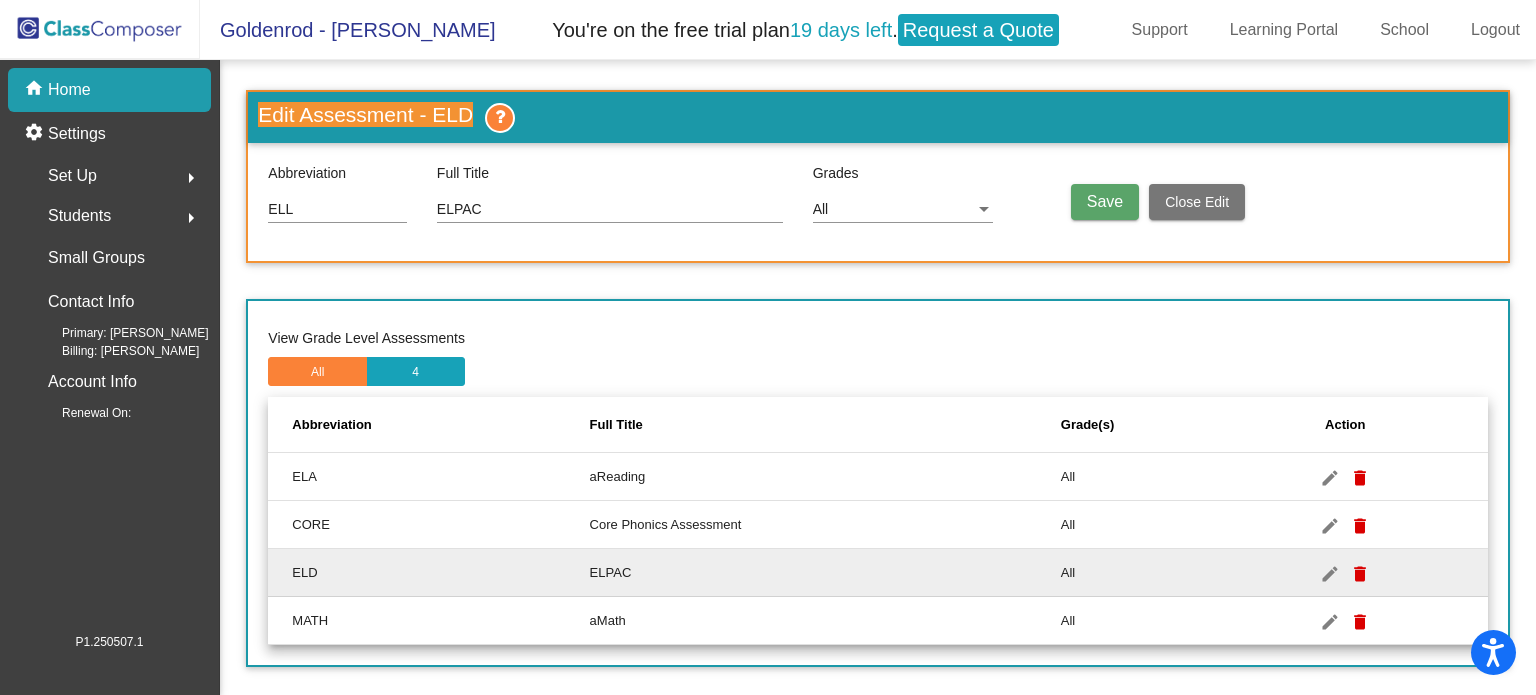 click on "Save" at bounding box center [1105, 201] 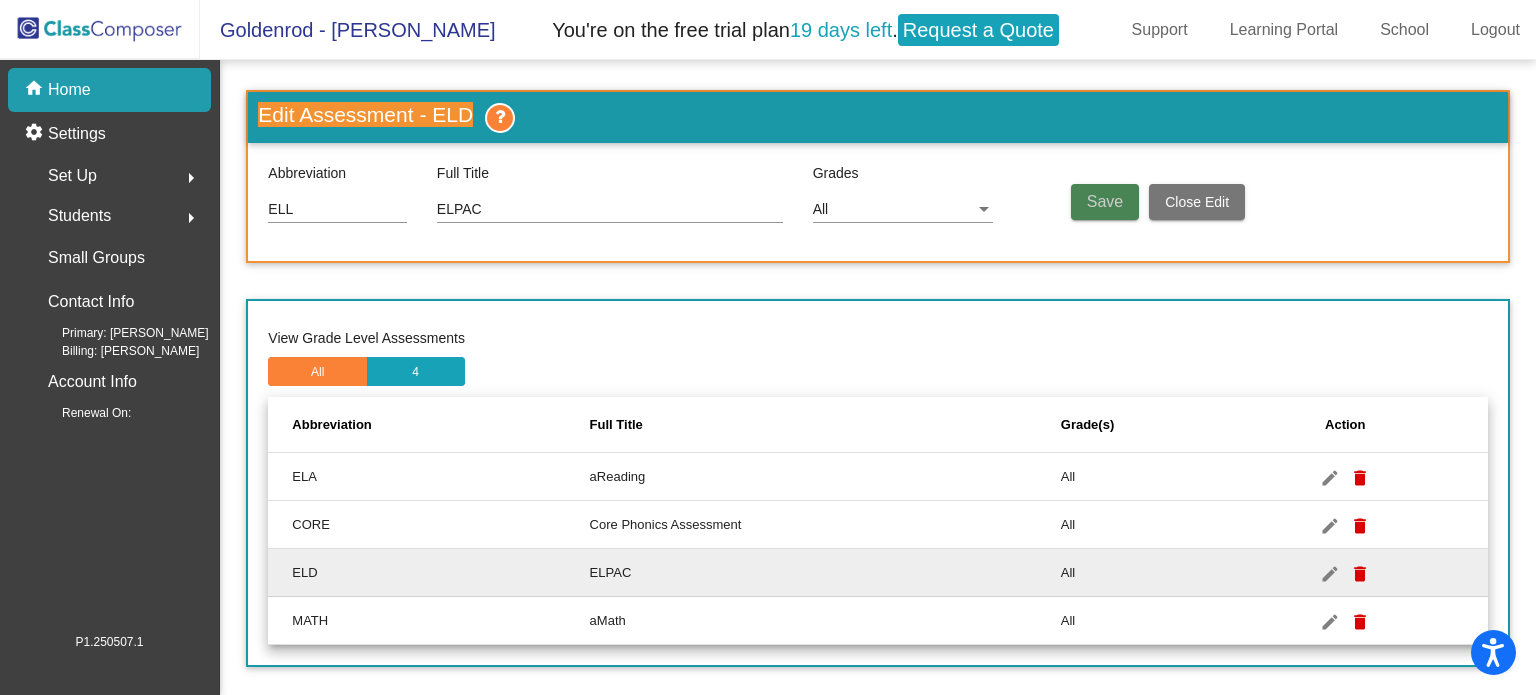 click on "Save" at bounding box center [1105, 201] 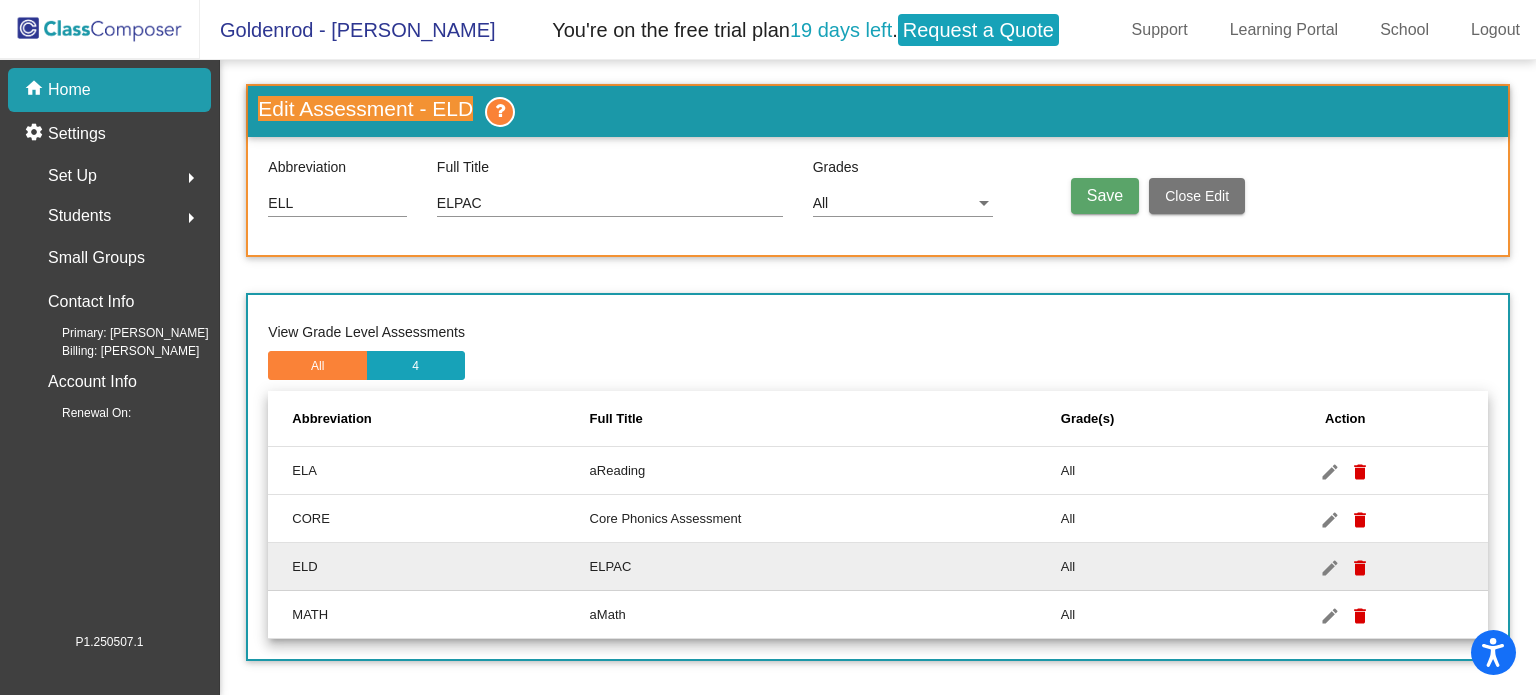 scroll, scrollTop: 0, scrollLeft: 0, axis: both 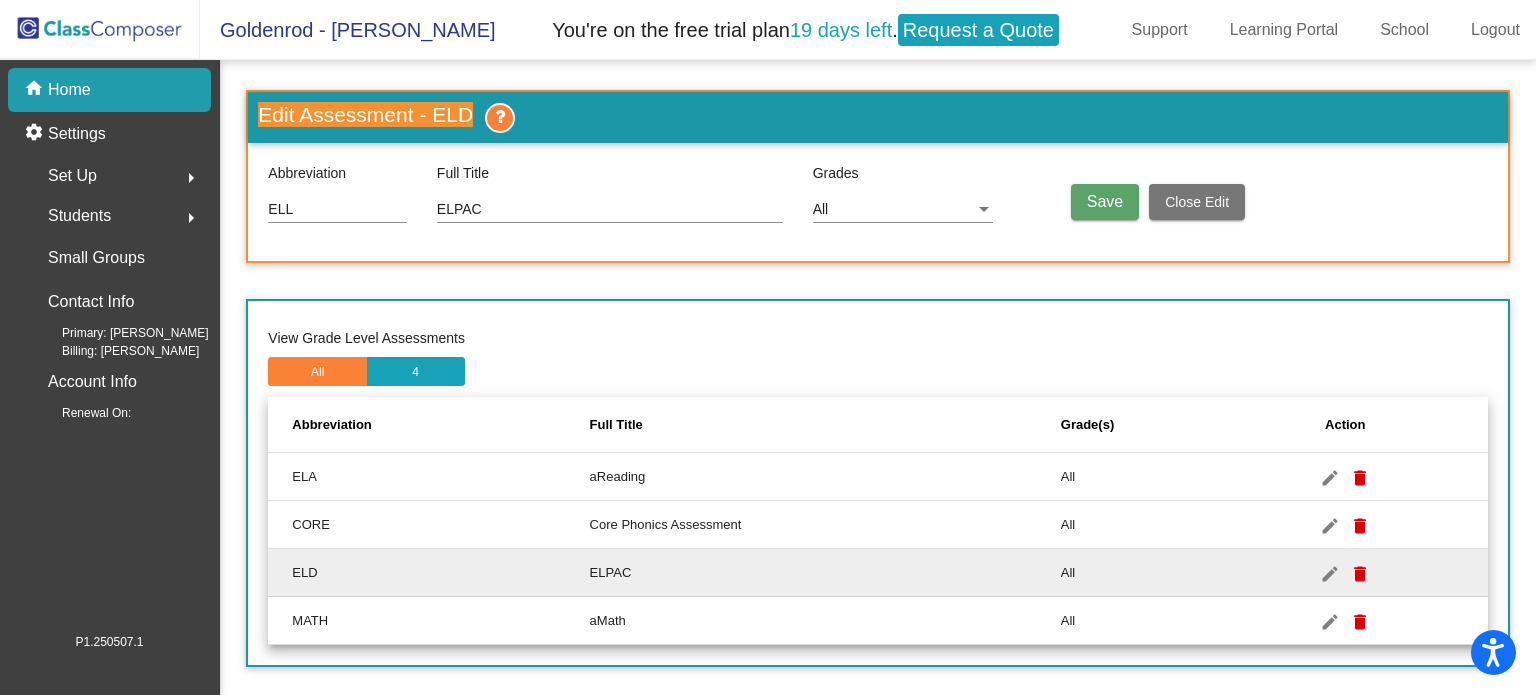 click on "Set Up  arrow_right" 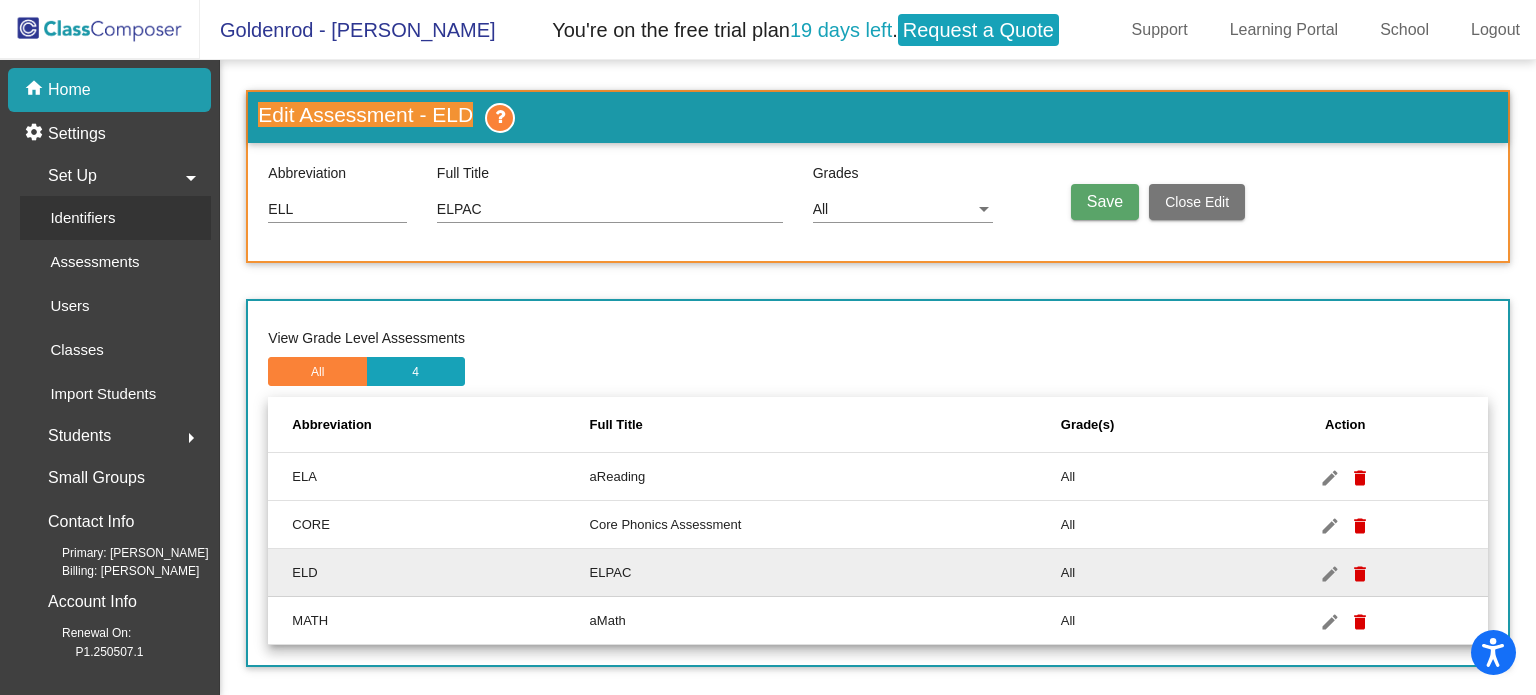 click on "Identifiers" 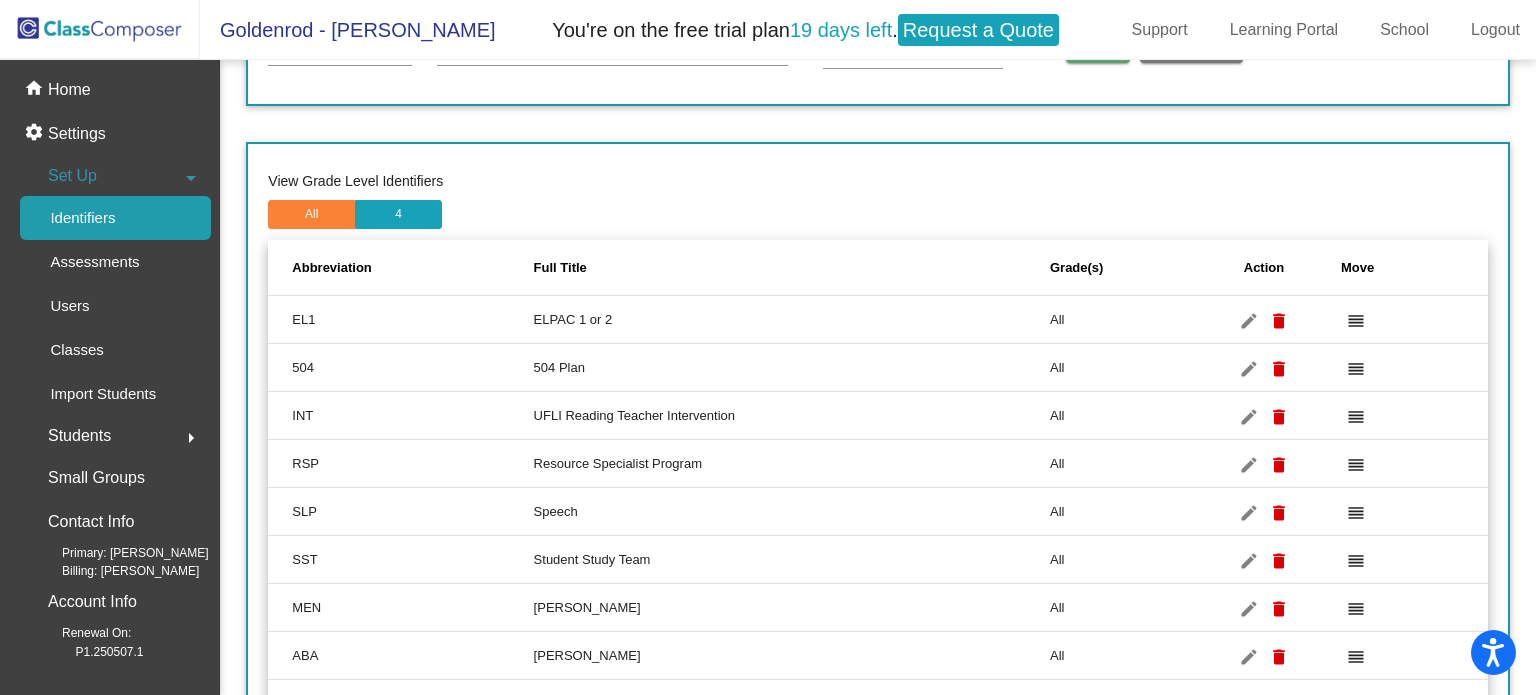 scroll, scrollTop: 156, scrollLeft: 0, axis: vertical 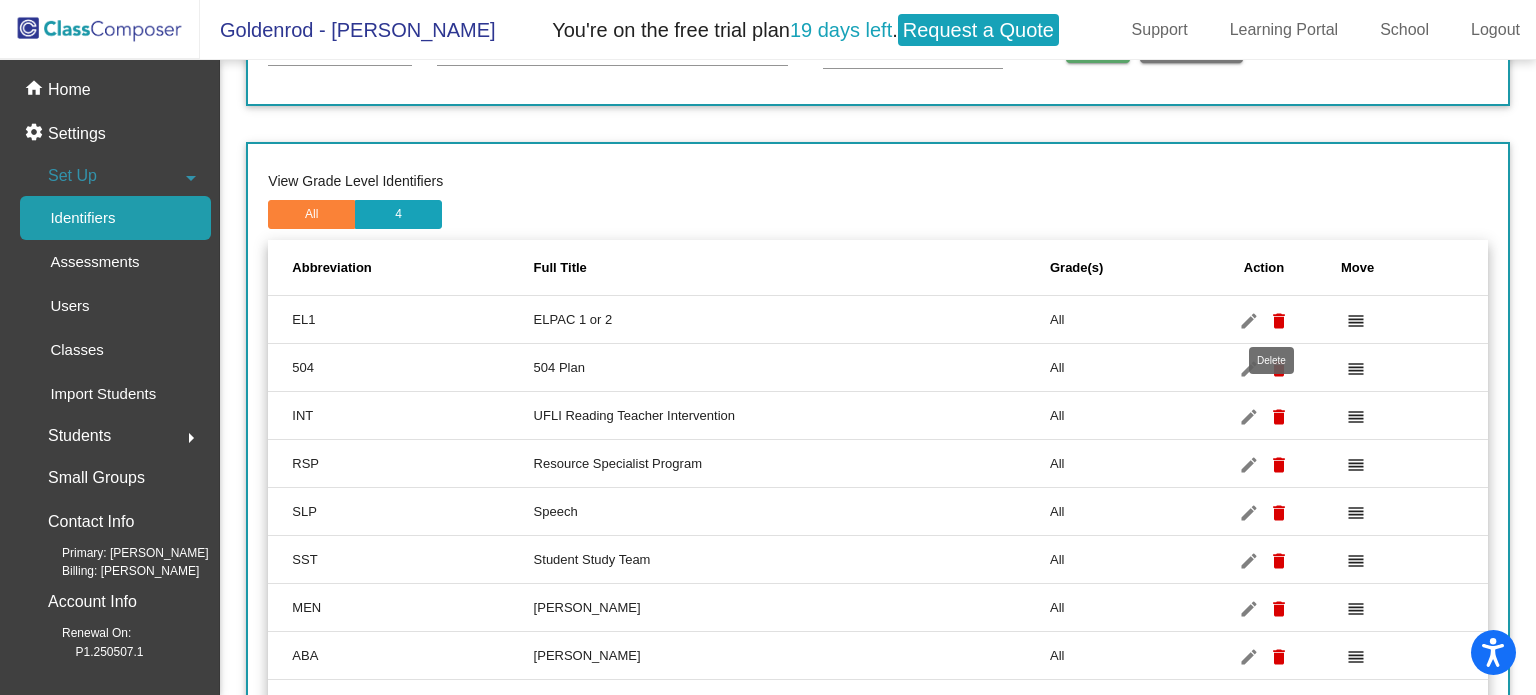 click on "delete" at bounding box center (1279, 321) 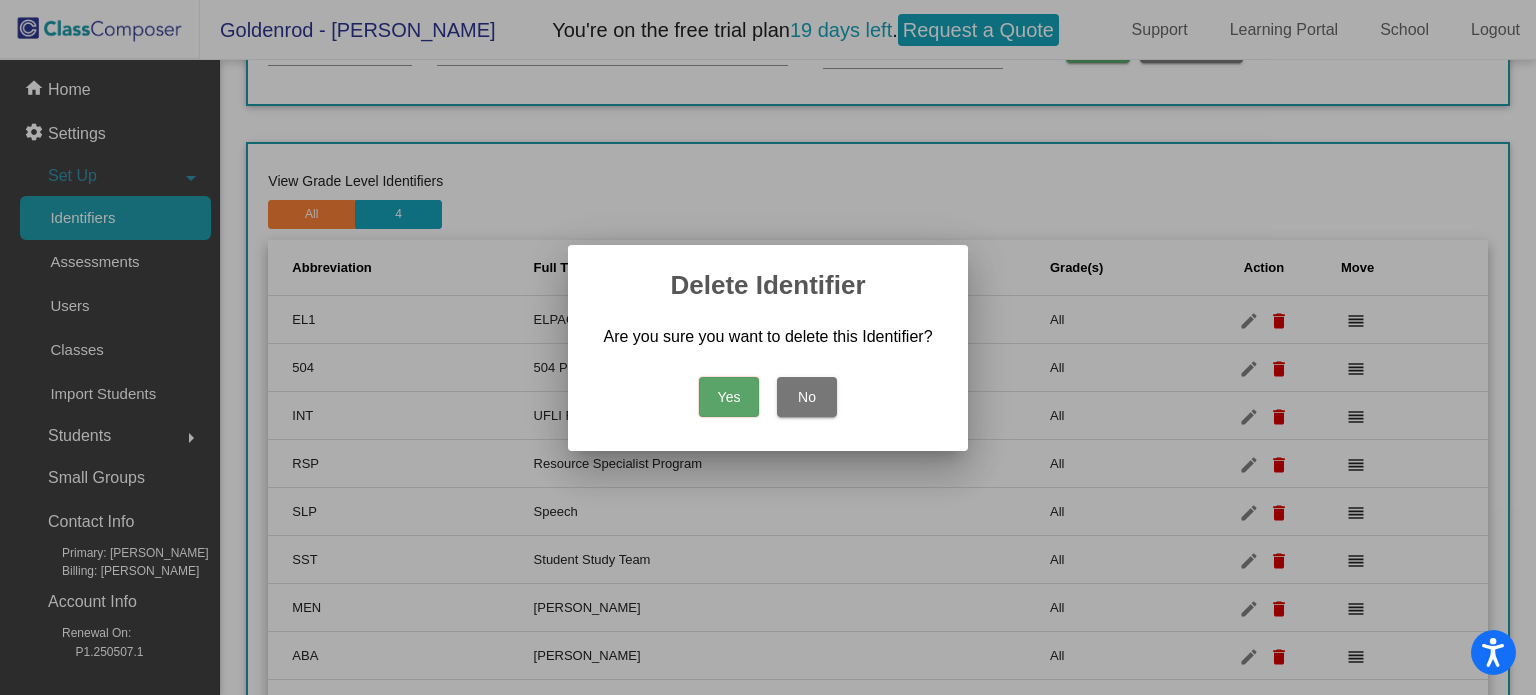 click on "Yes" at bounding box center (729, 397) 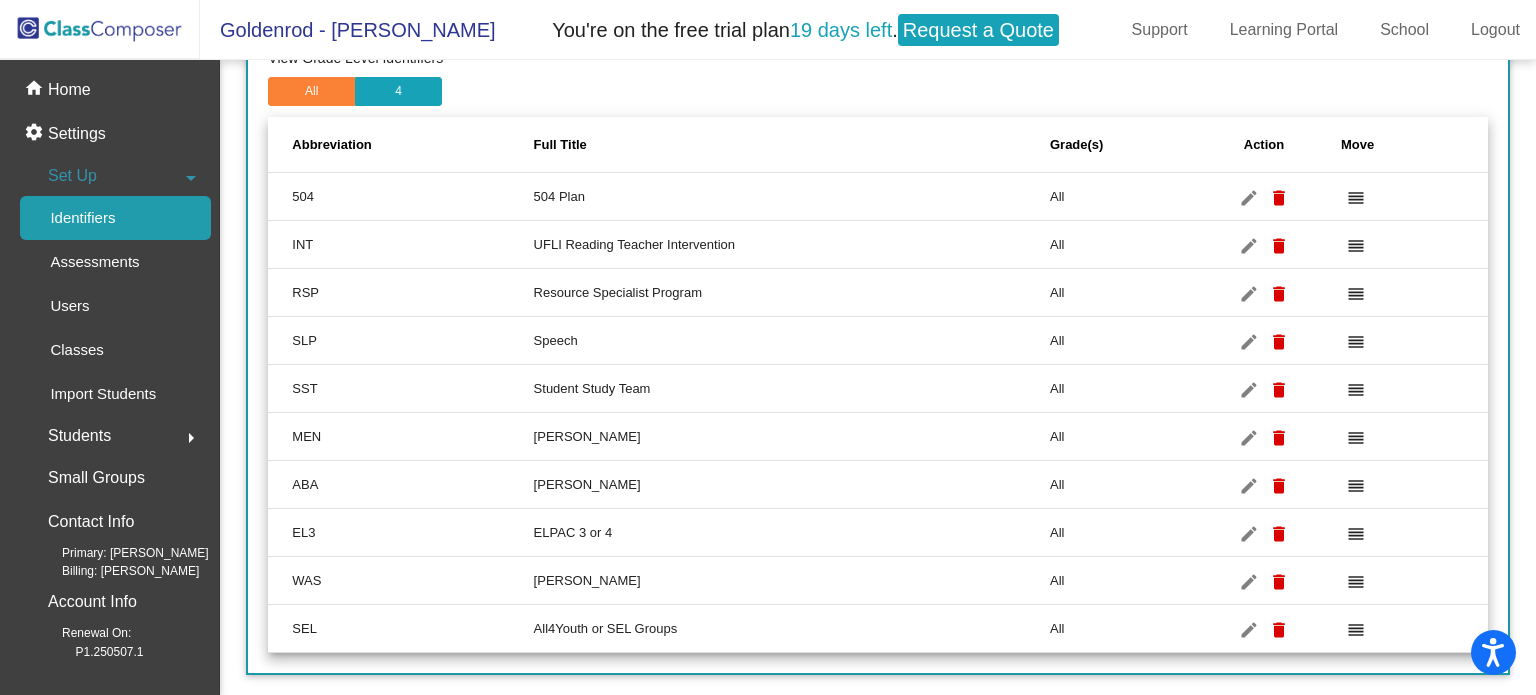 scroll, scrollTop: 293, scrollLeft: 0, axis: vertical 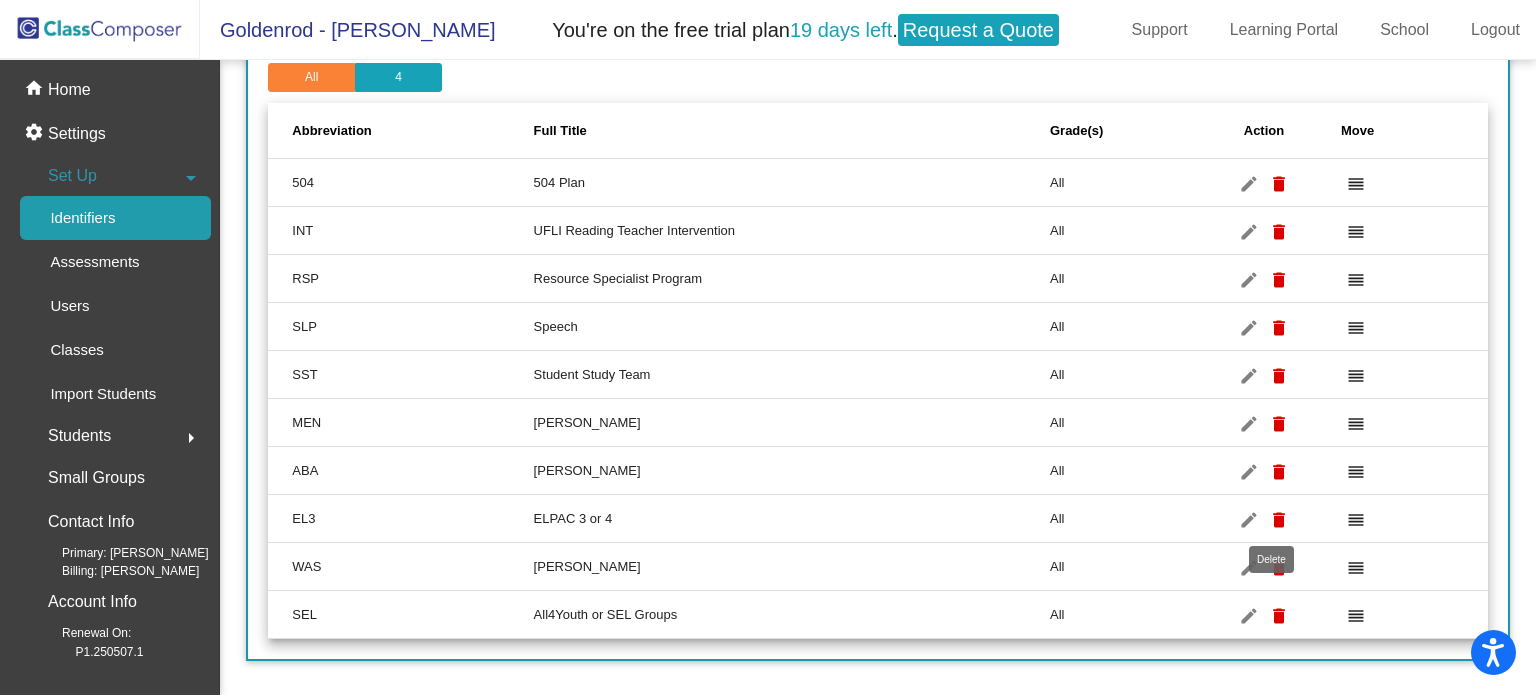 click on "delete" at bounding box center [1279, 520] 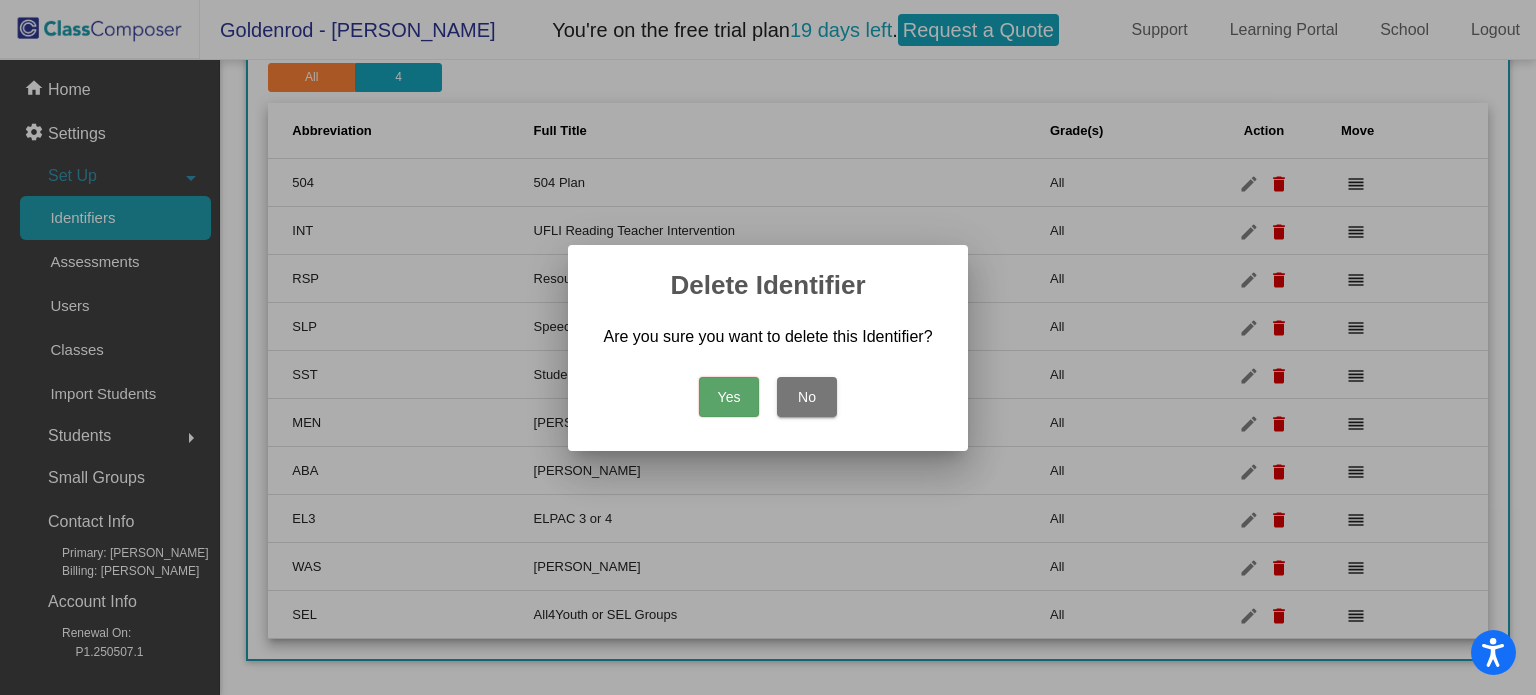 click on "Yes" at bounding box center [729, 397] 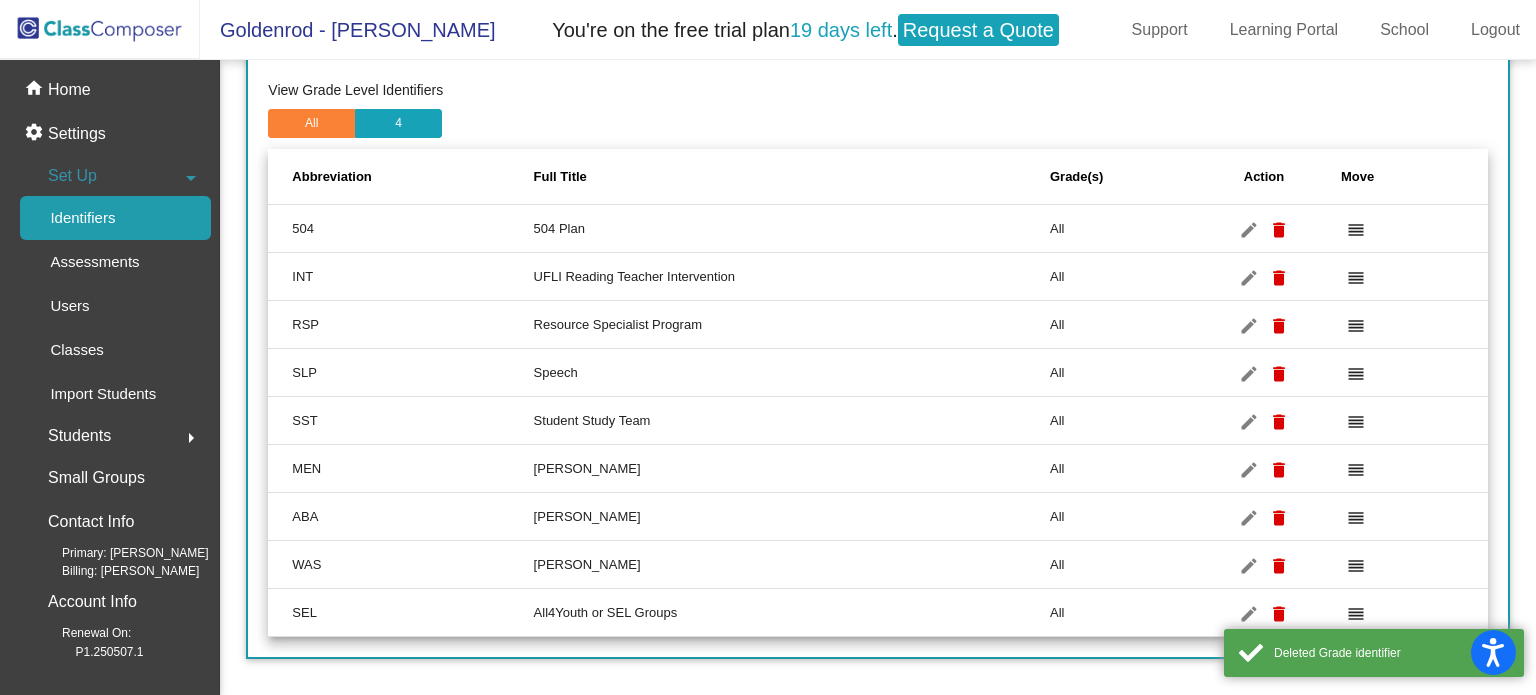scroll, scrollTop: 245, scrollLeft: 0, axis: vertical 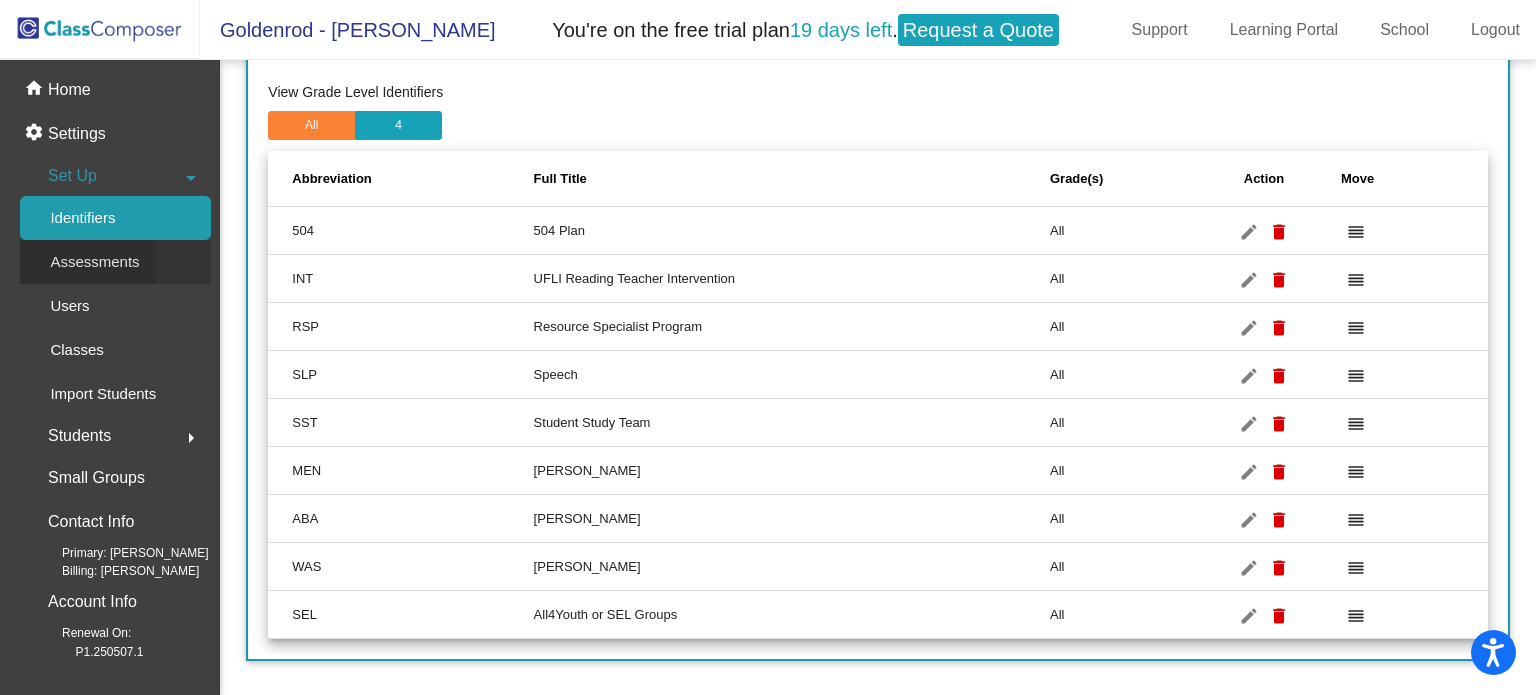 click on "Assessments" 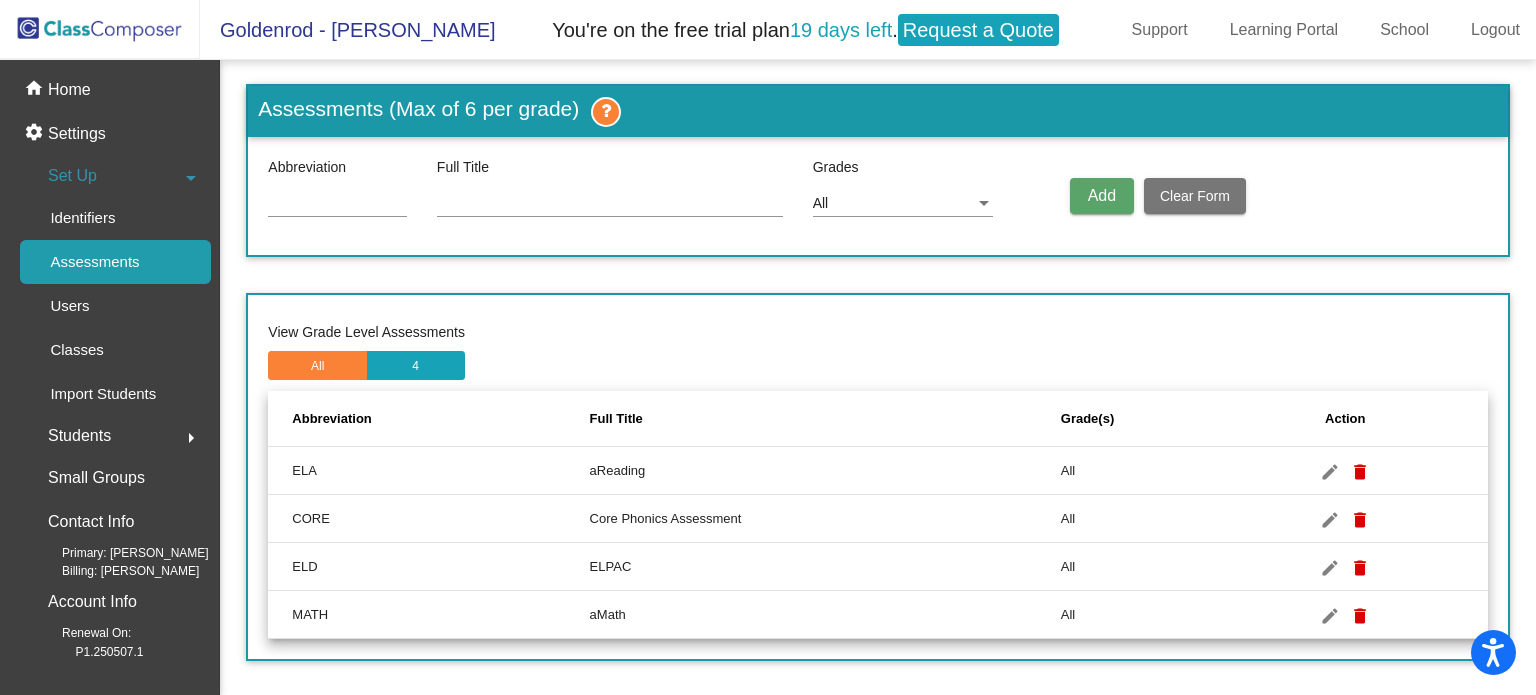 scroll, scrollTop: 5, scrollLeft: 0, axis: vertical 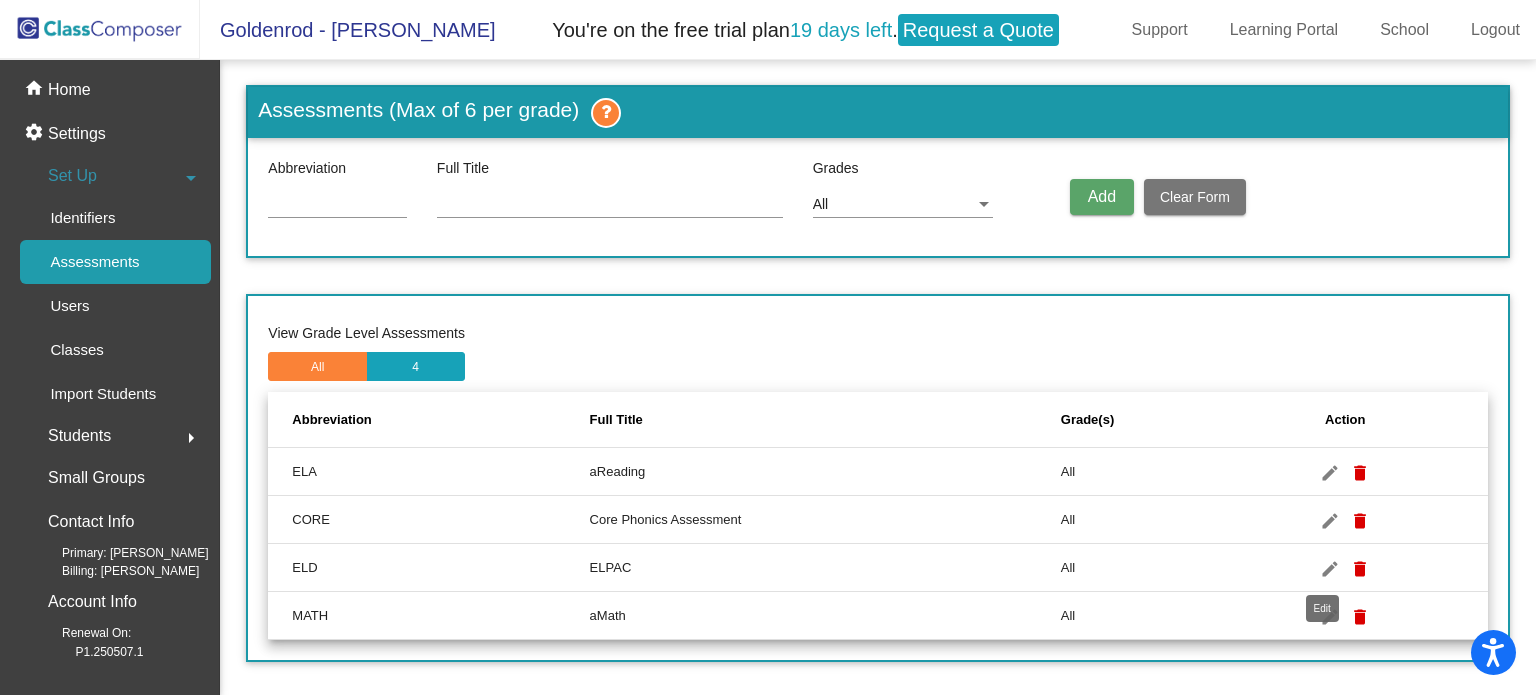 click on "edit" 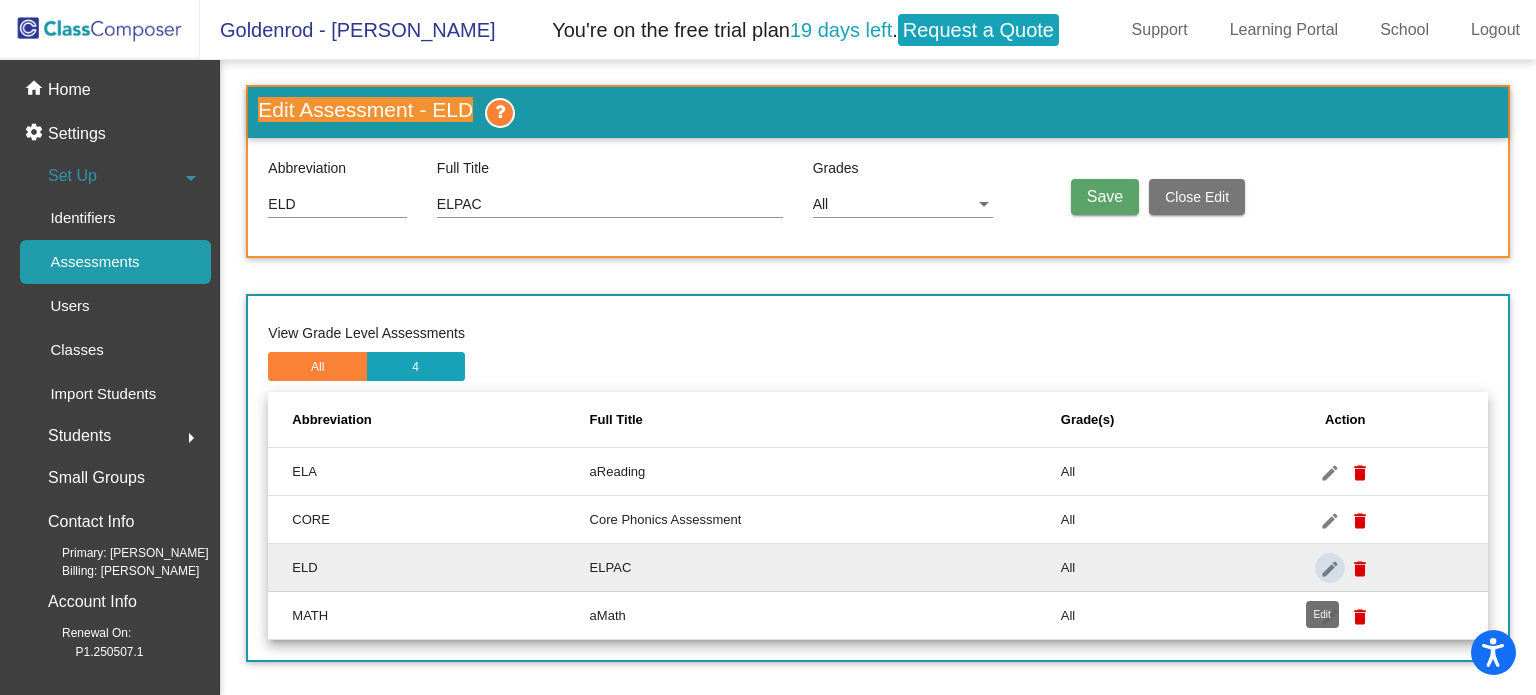 scroll, scrollTop: 0, scrollLeft: 0, axis: both 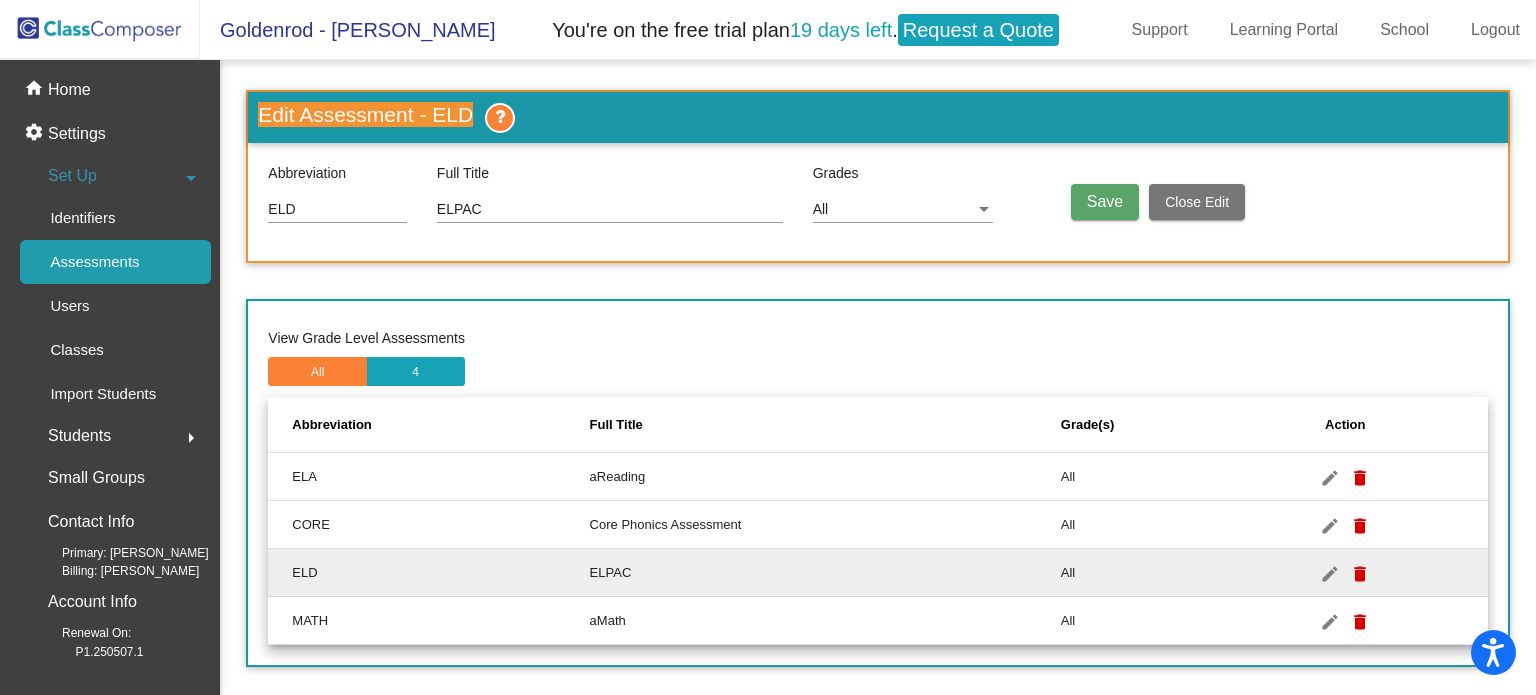 click on "ELD" at bounding box center (337, 210) 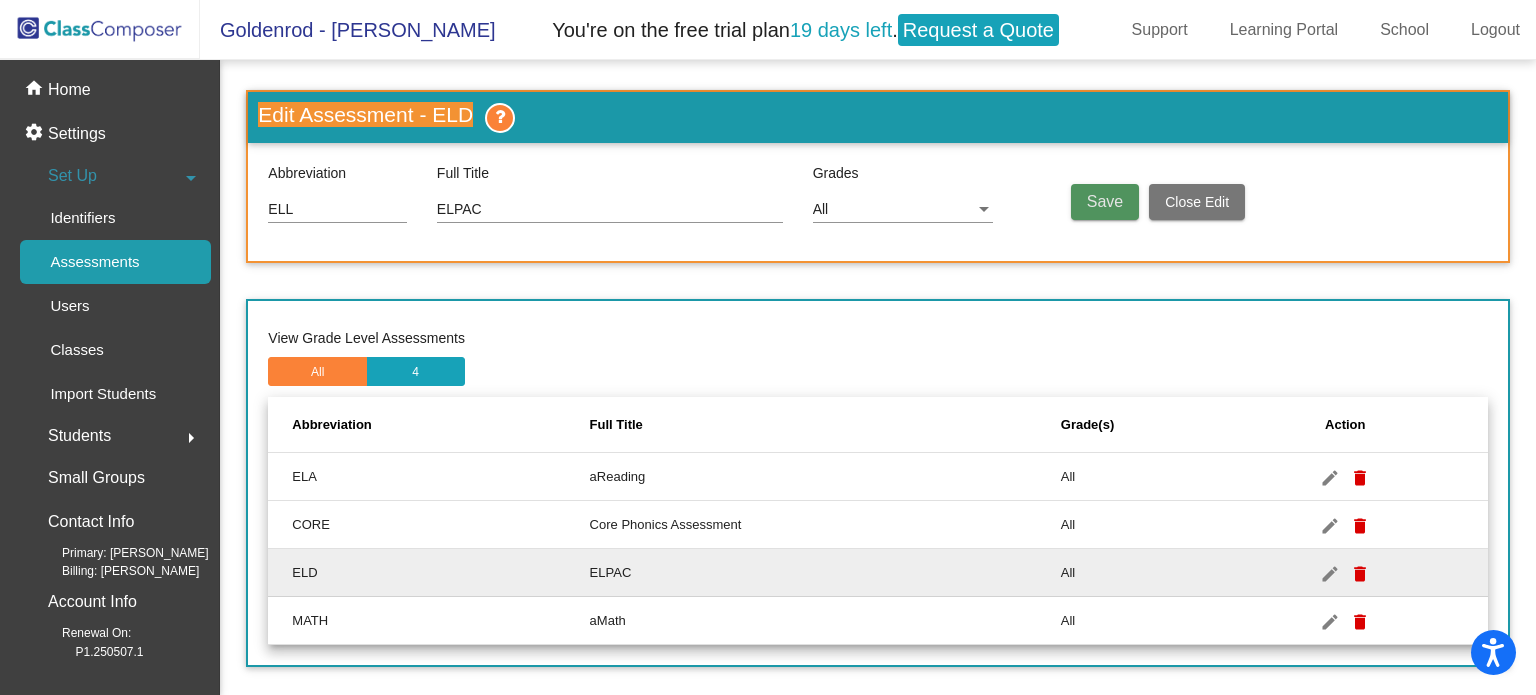 click on "Save" at bounding box center [1105, 202] 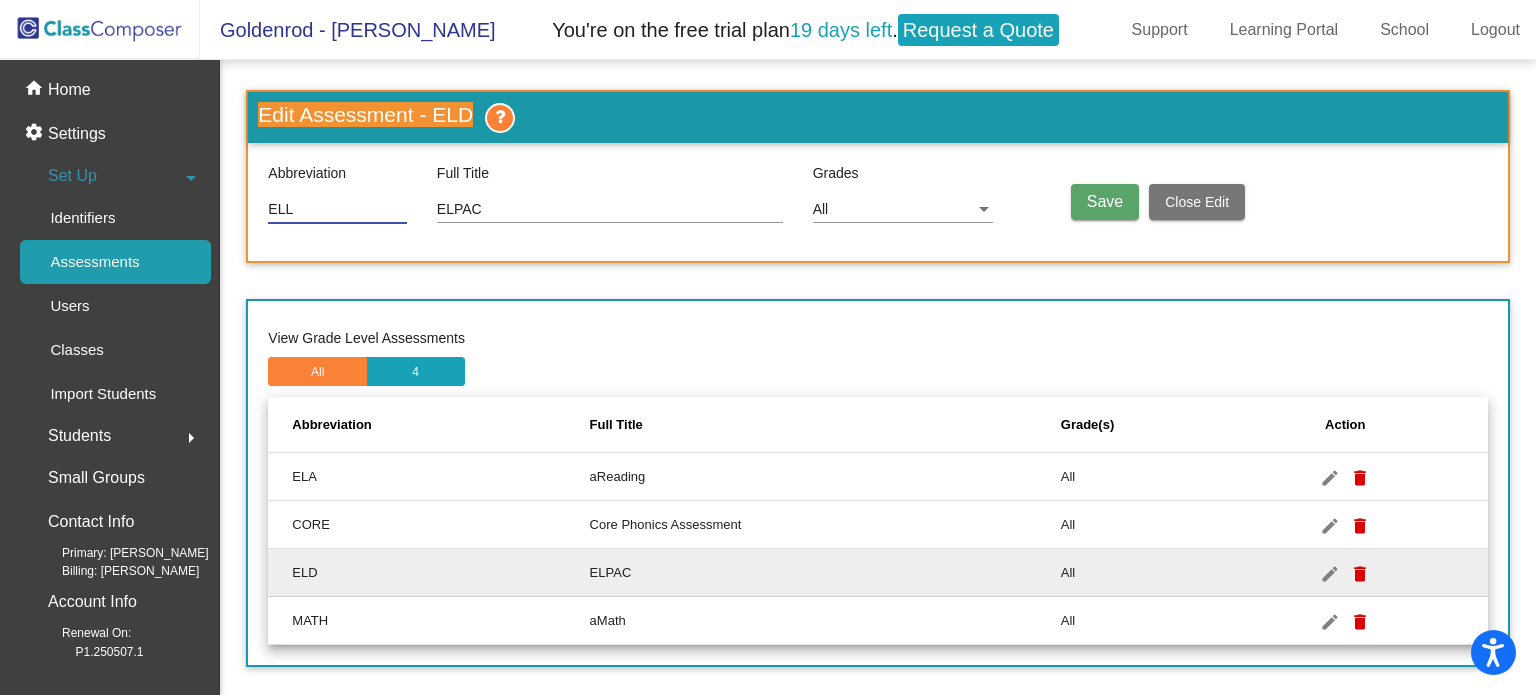 click on "ELL" at bounding box center (337, 210) 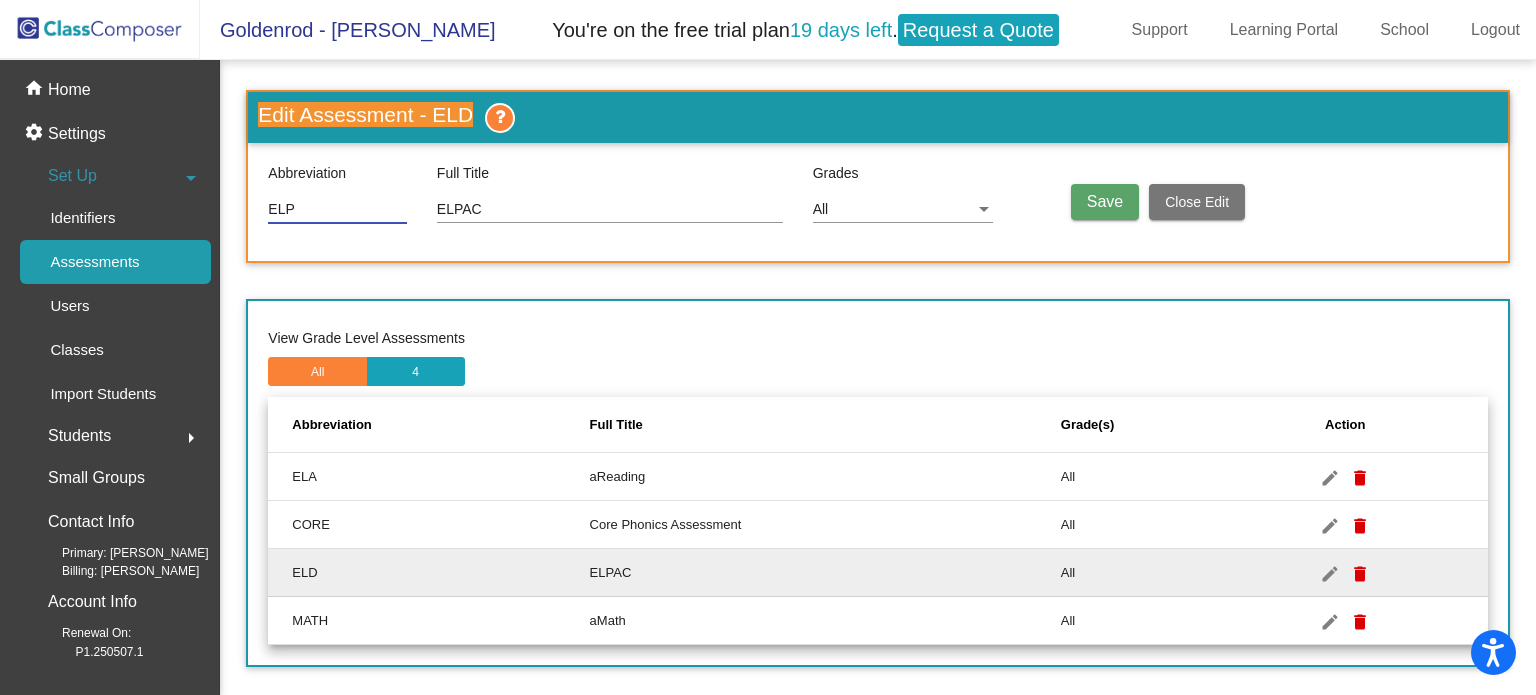 type on "ELP" 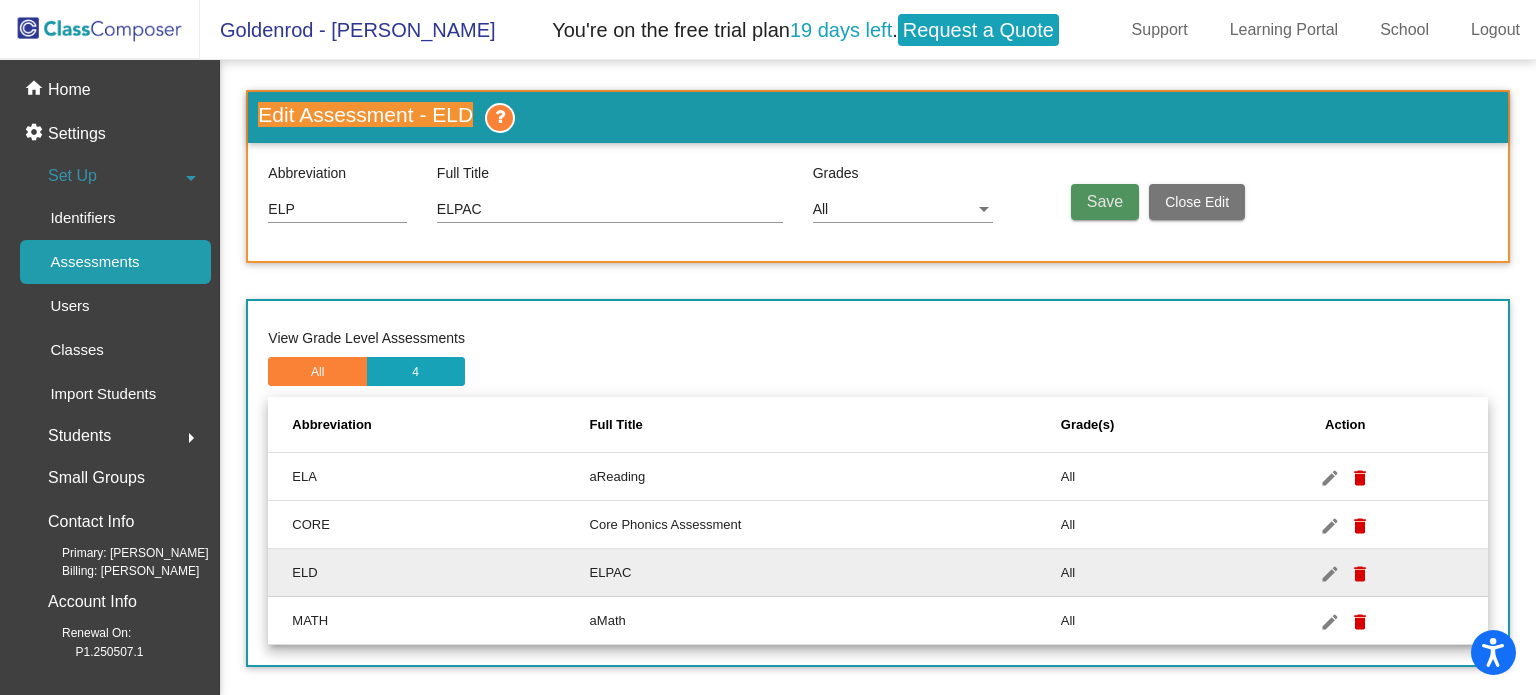 click on "Save" at bounding box center (1105, 201) 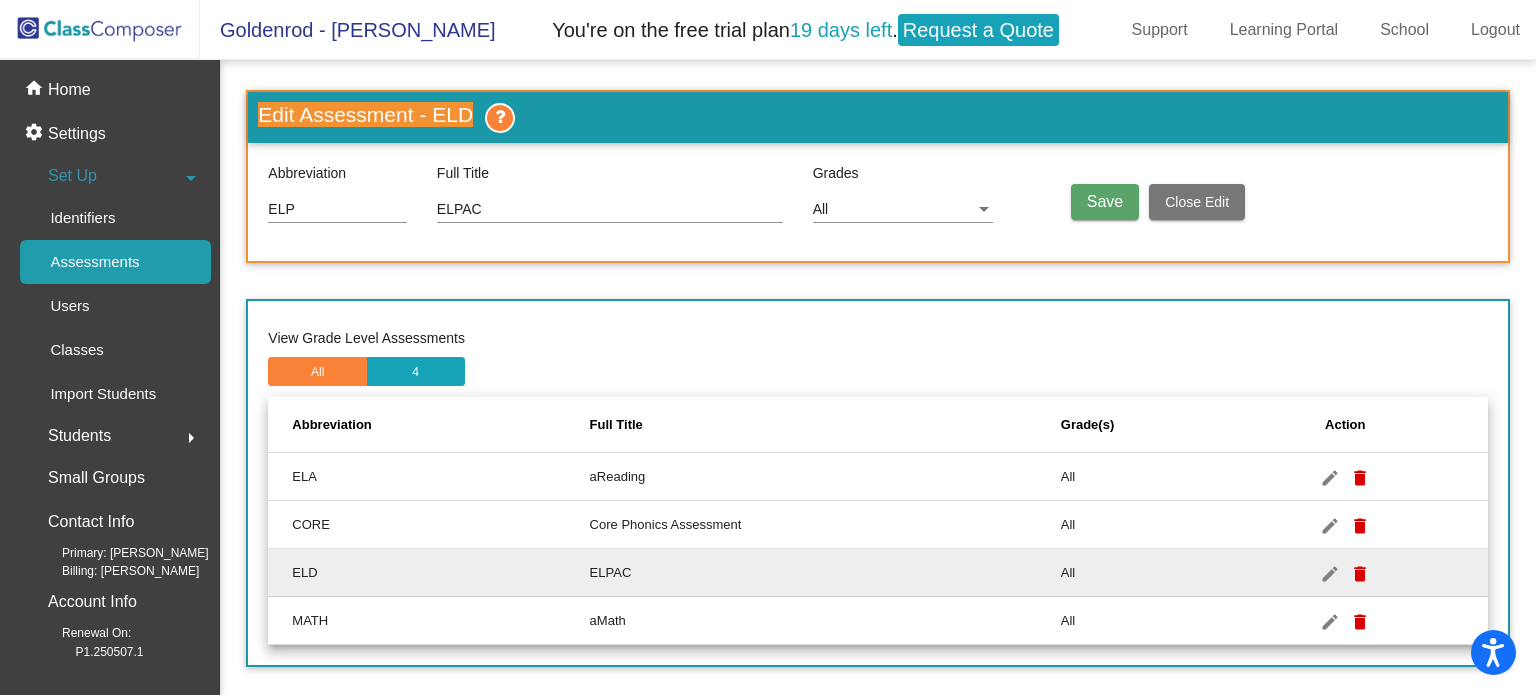 scroll, scrollTop: 6, scrollLeft: 0, axis: vertical 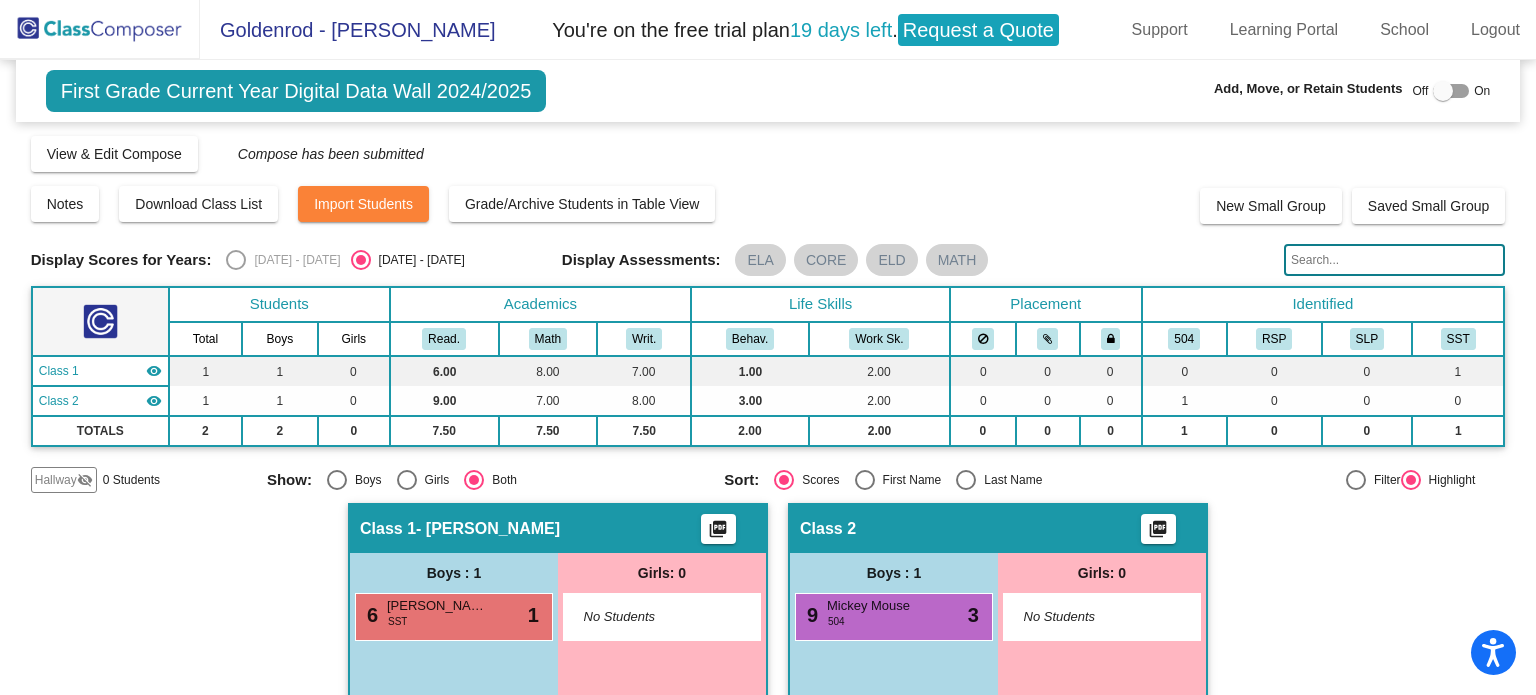 click 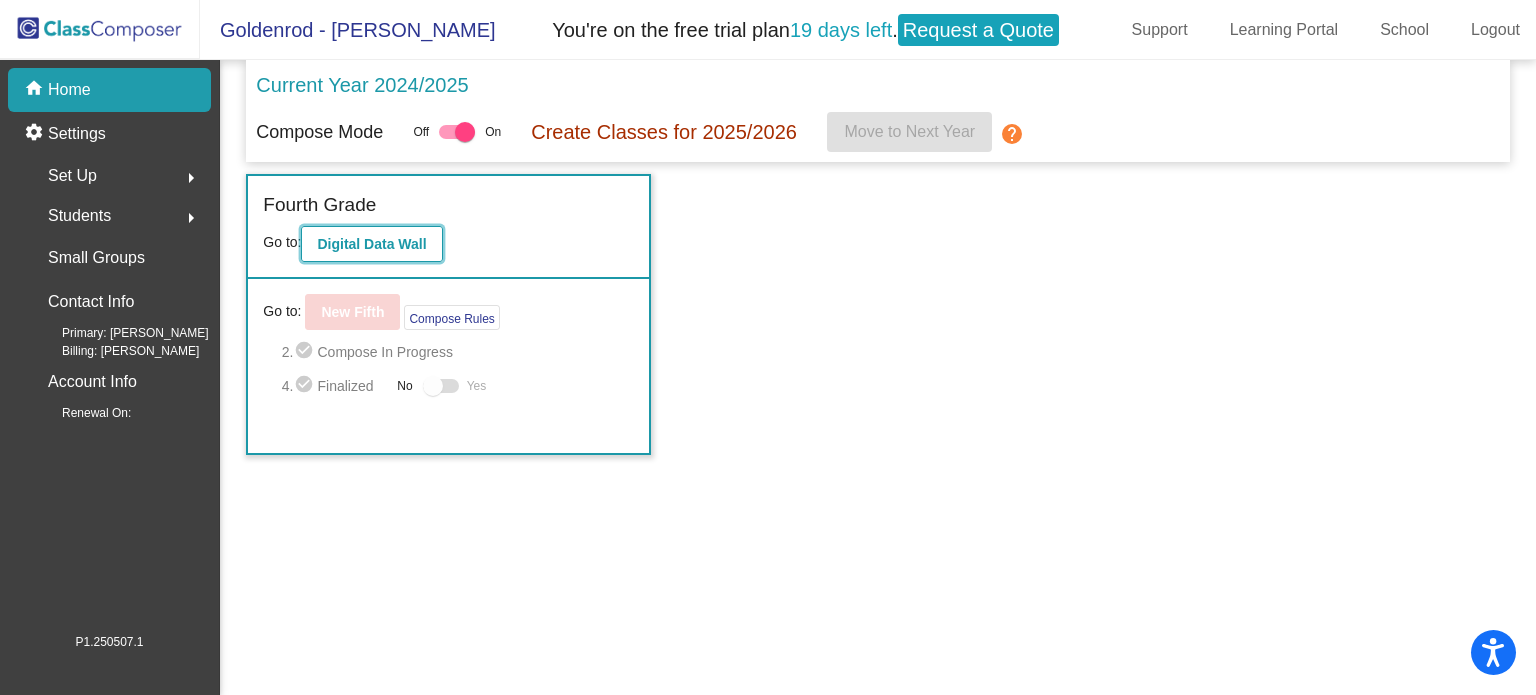 click on "Digital Data Wall" 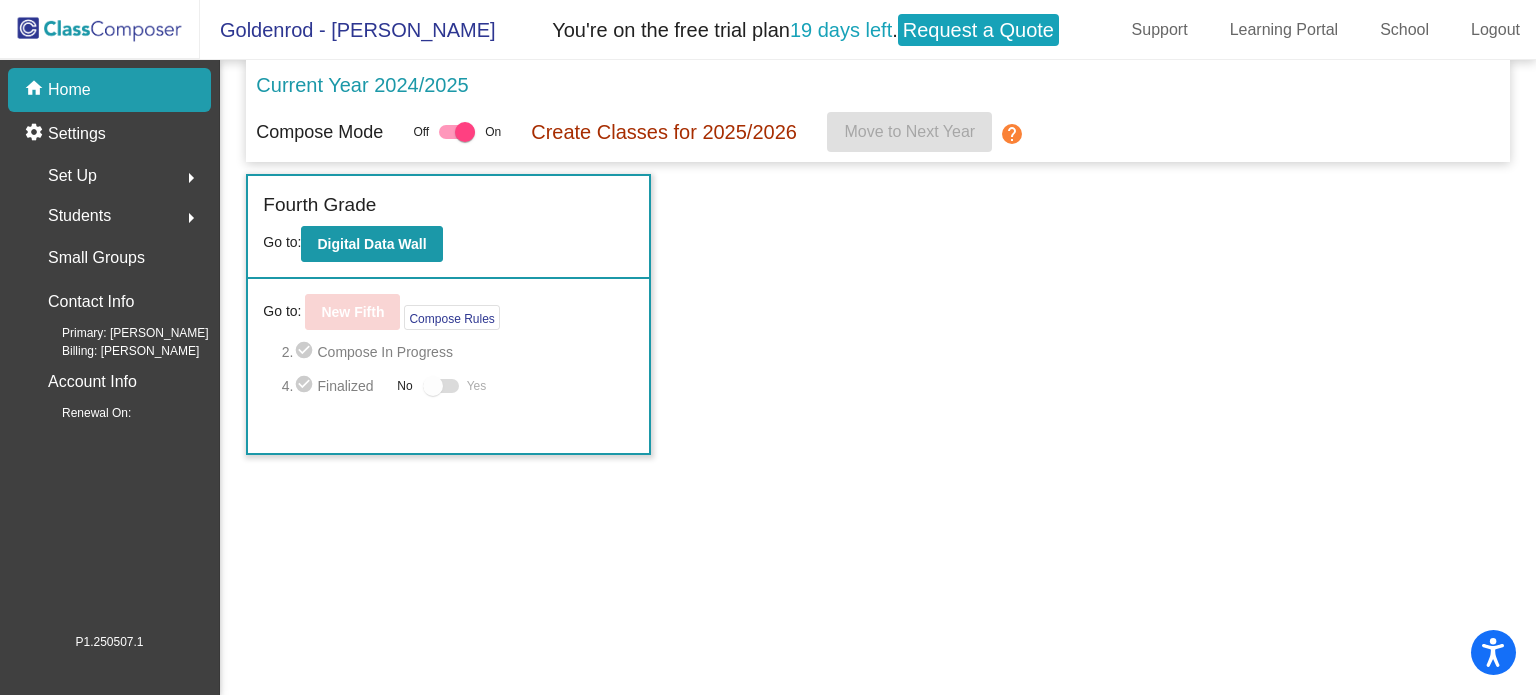 click on "Set Up  arrow_right" 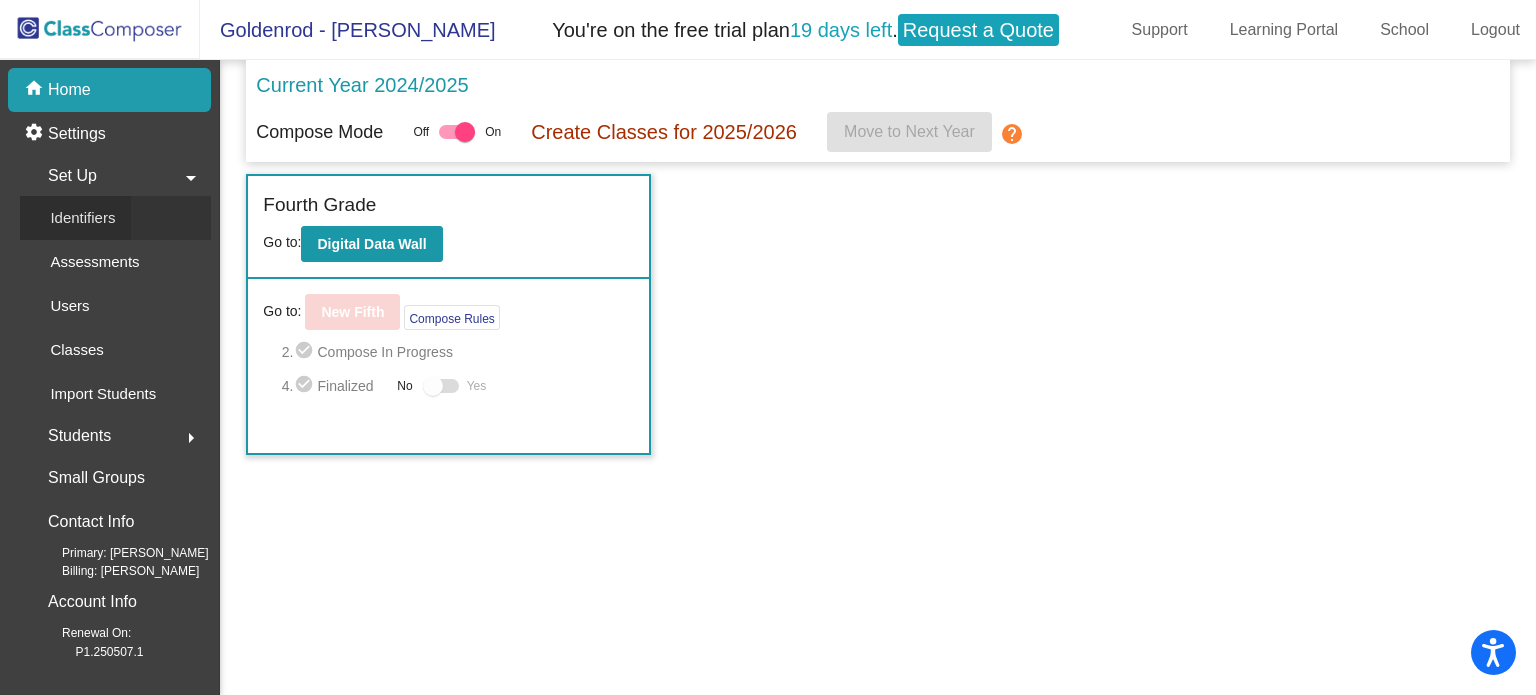 click on "Identifiers" 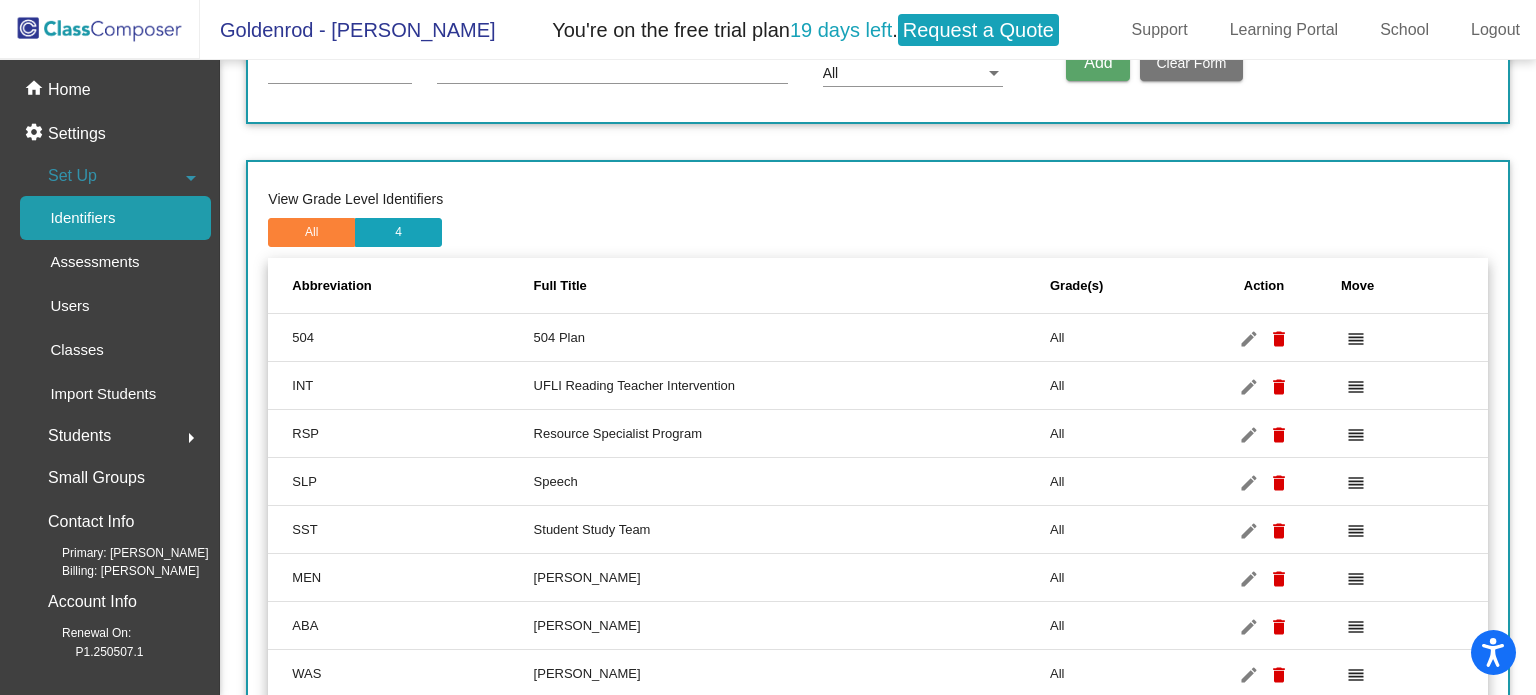 scroll, scrollTop: 130, scrollLeft: 0, axis: vertical 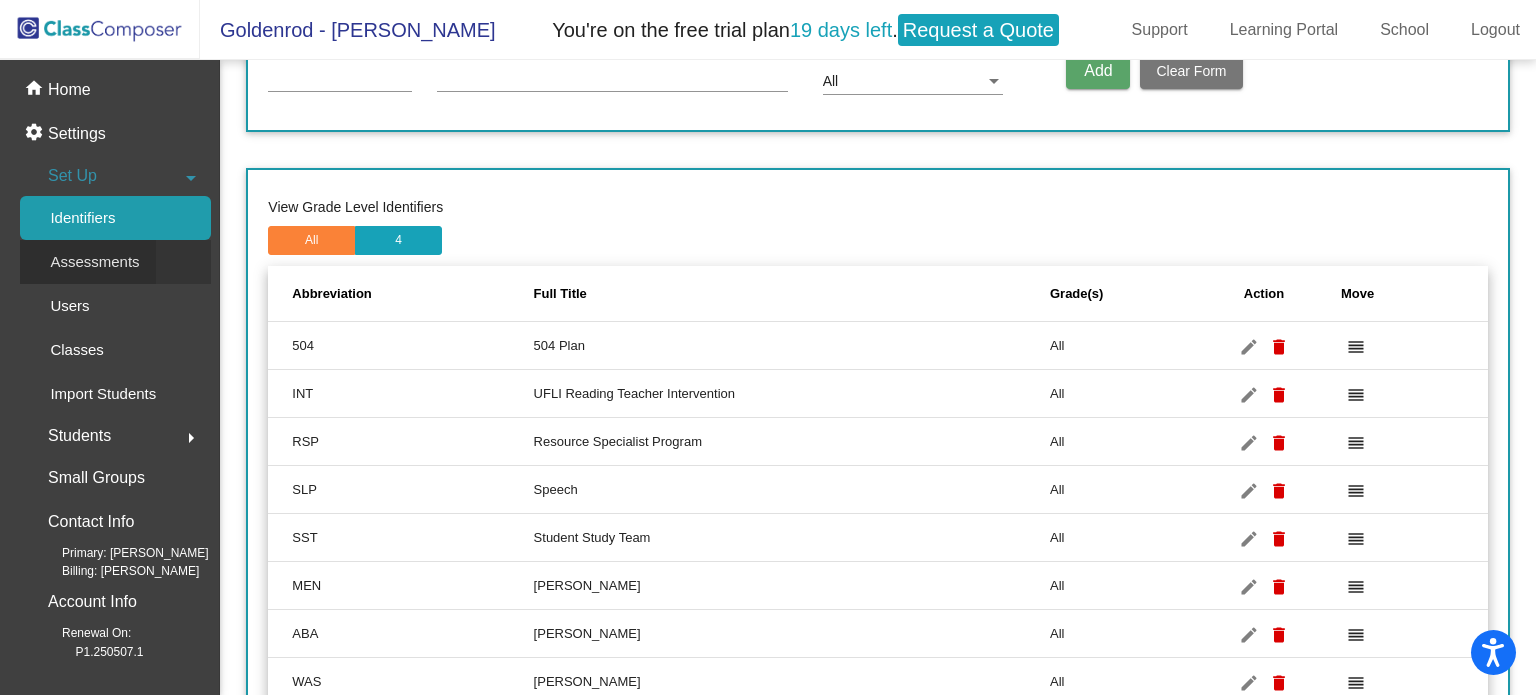 click on "Assessments" 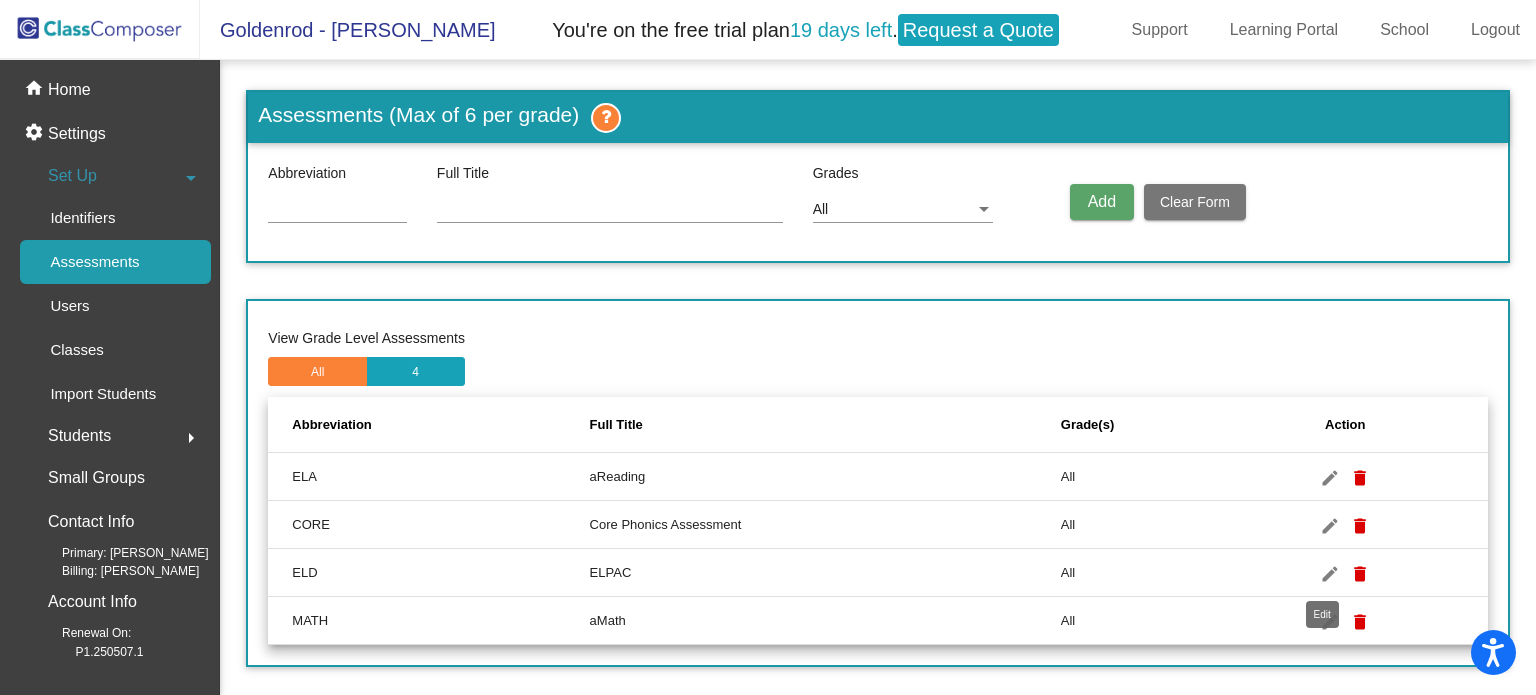 click on "edit" 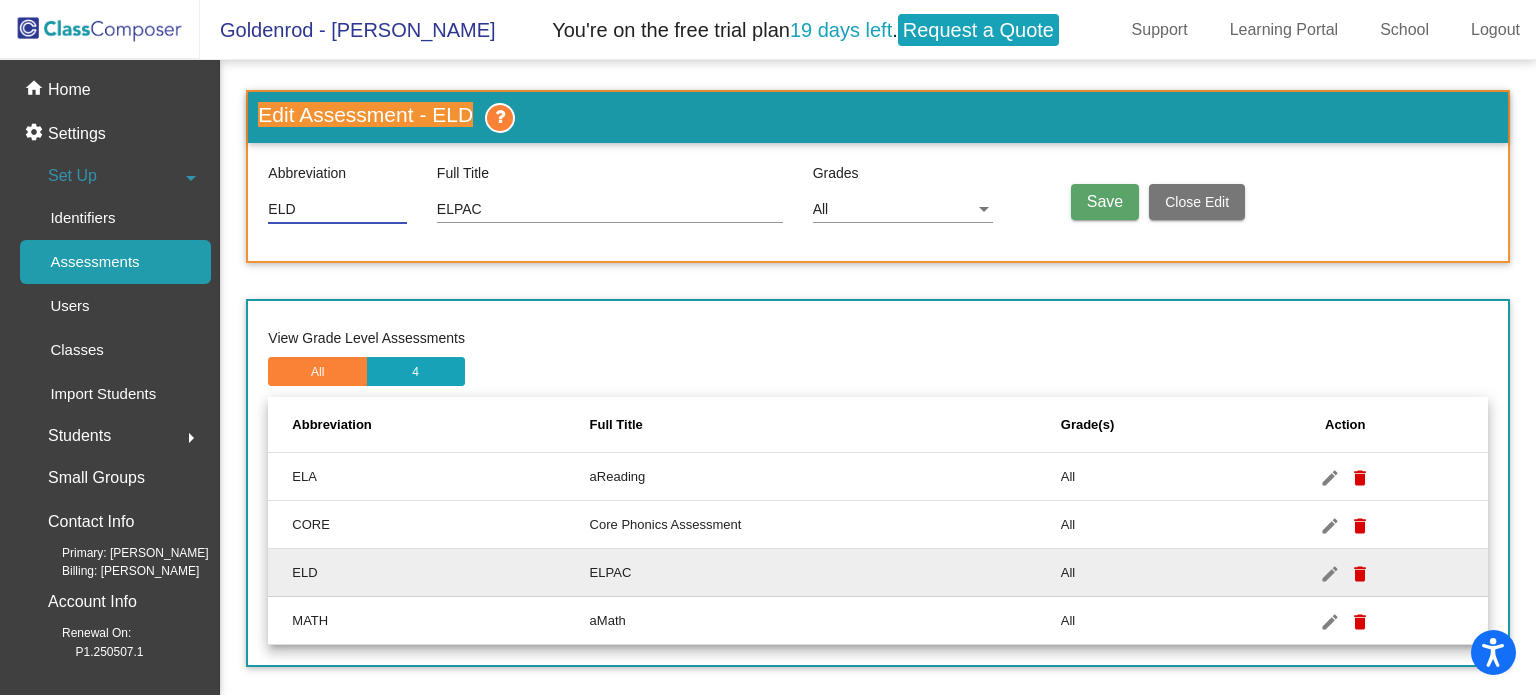 click on "ELD" at bounding box center (337, 210) 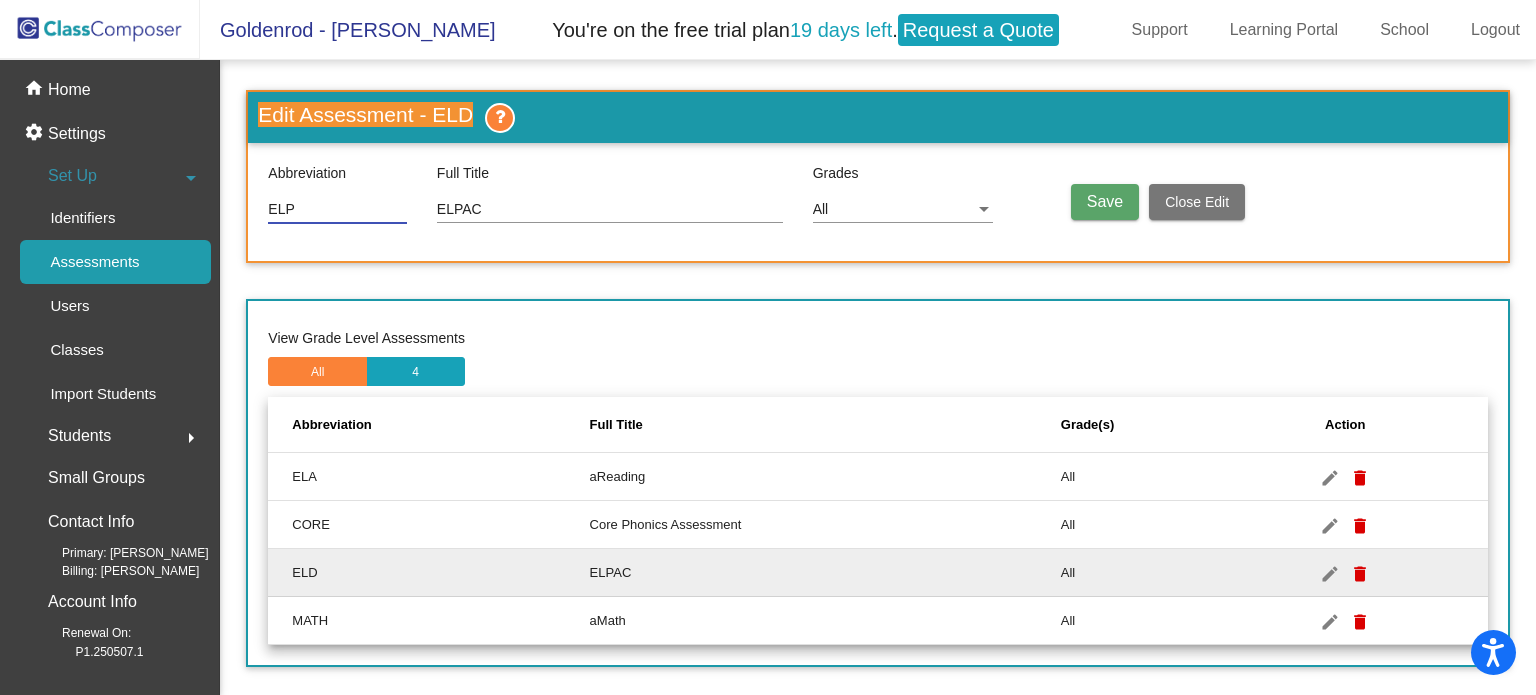 type on "ELP" 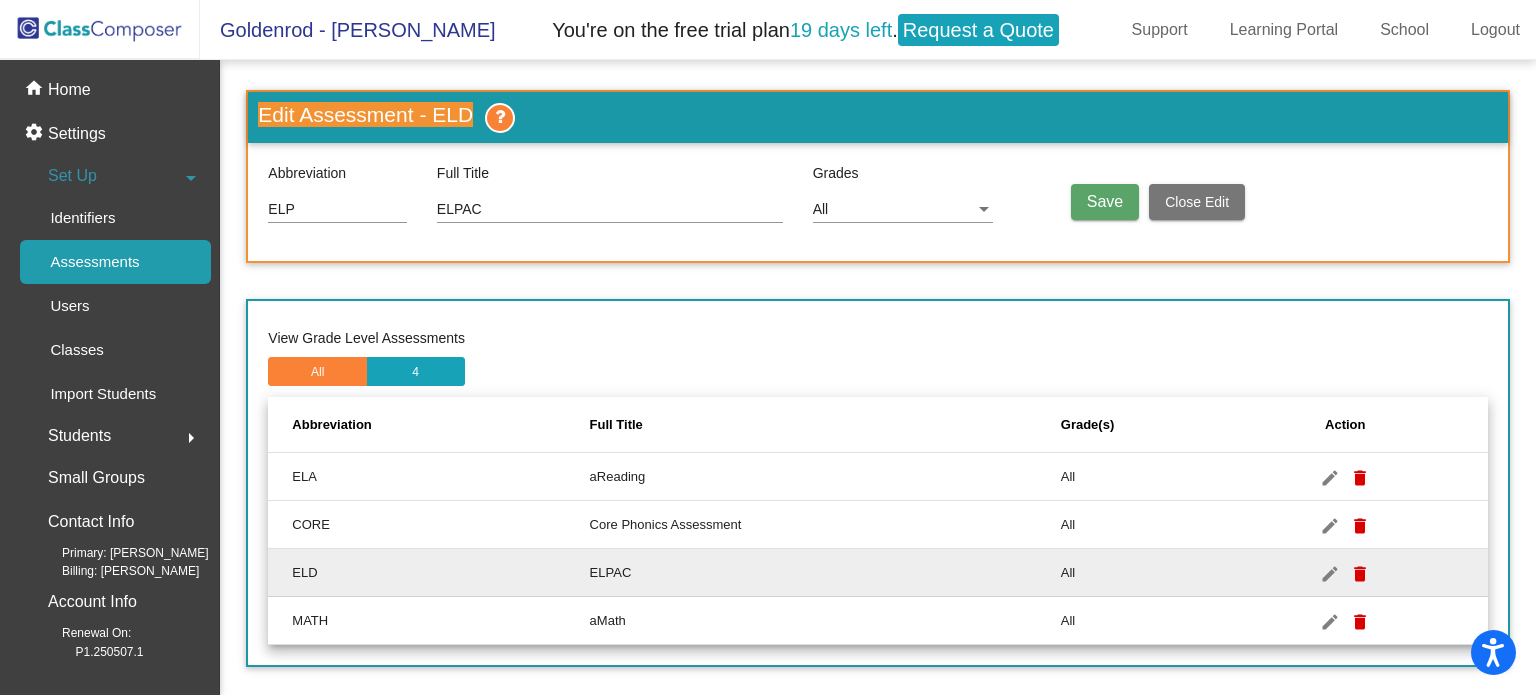 click on "Save" at bounding box center (1105, 201) 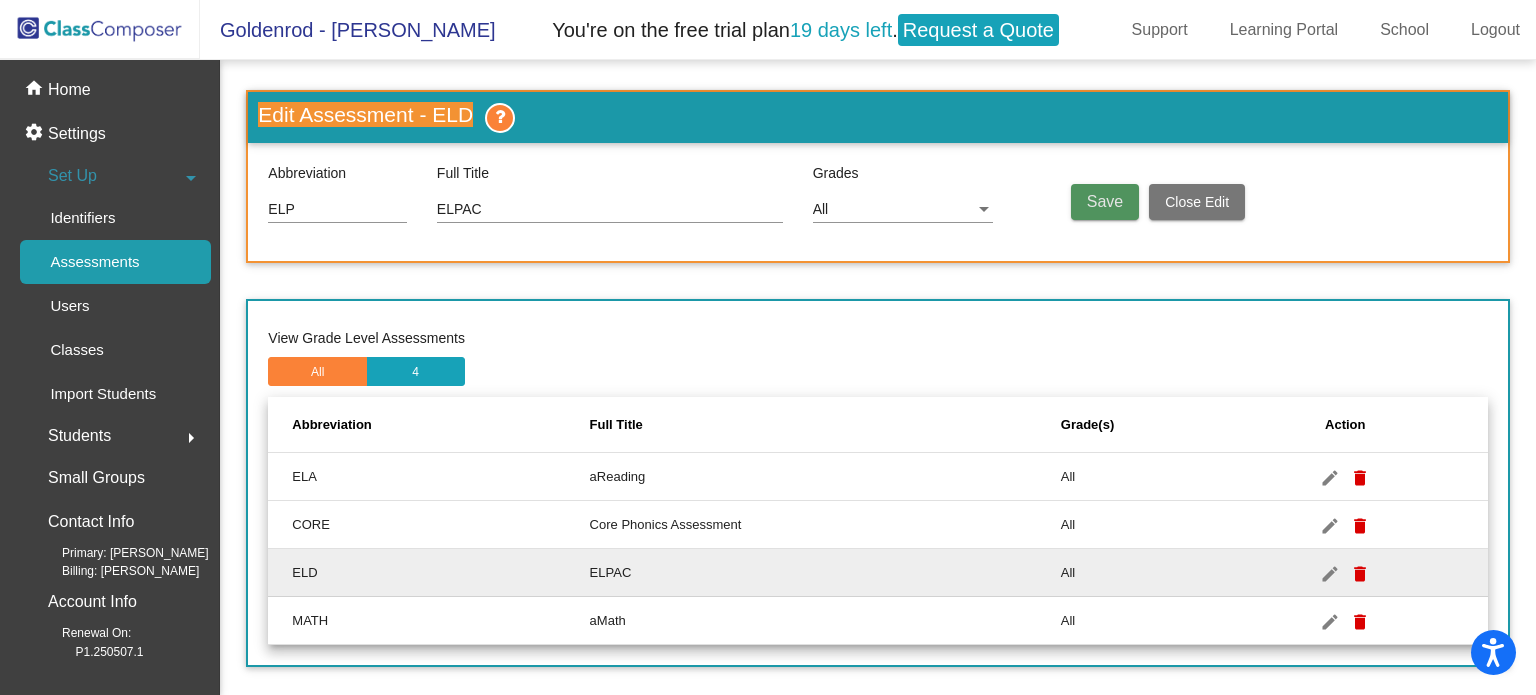 click on "Save" at bounding box center [1105, 201] 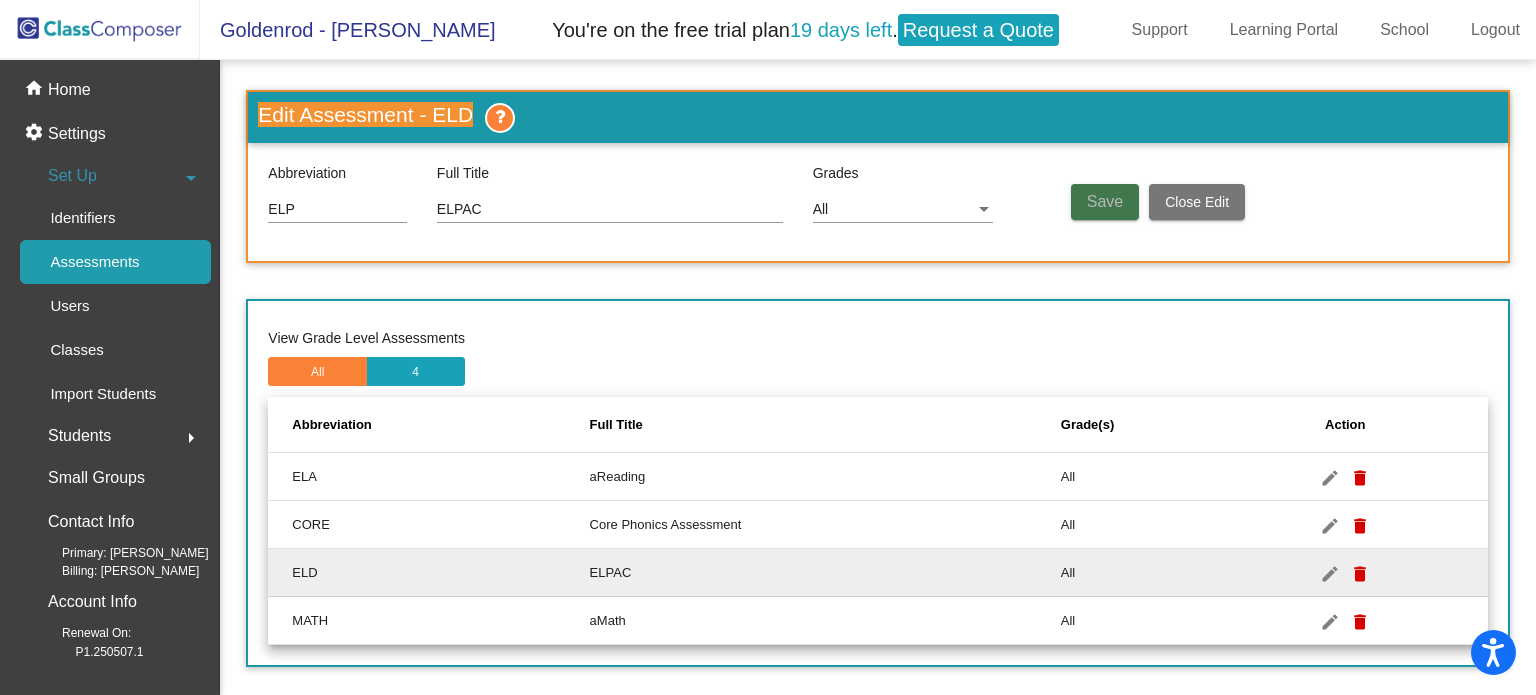 click on "Save" at bounding box center (1105, 201) 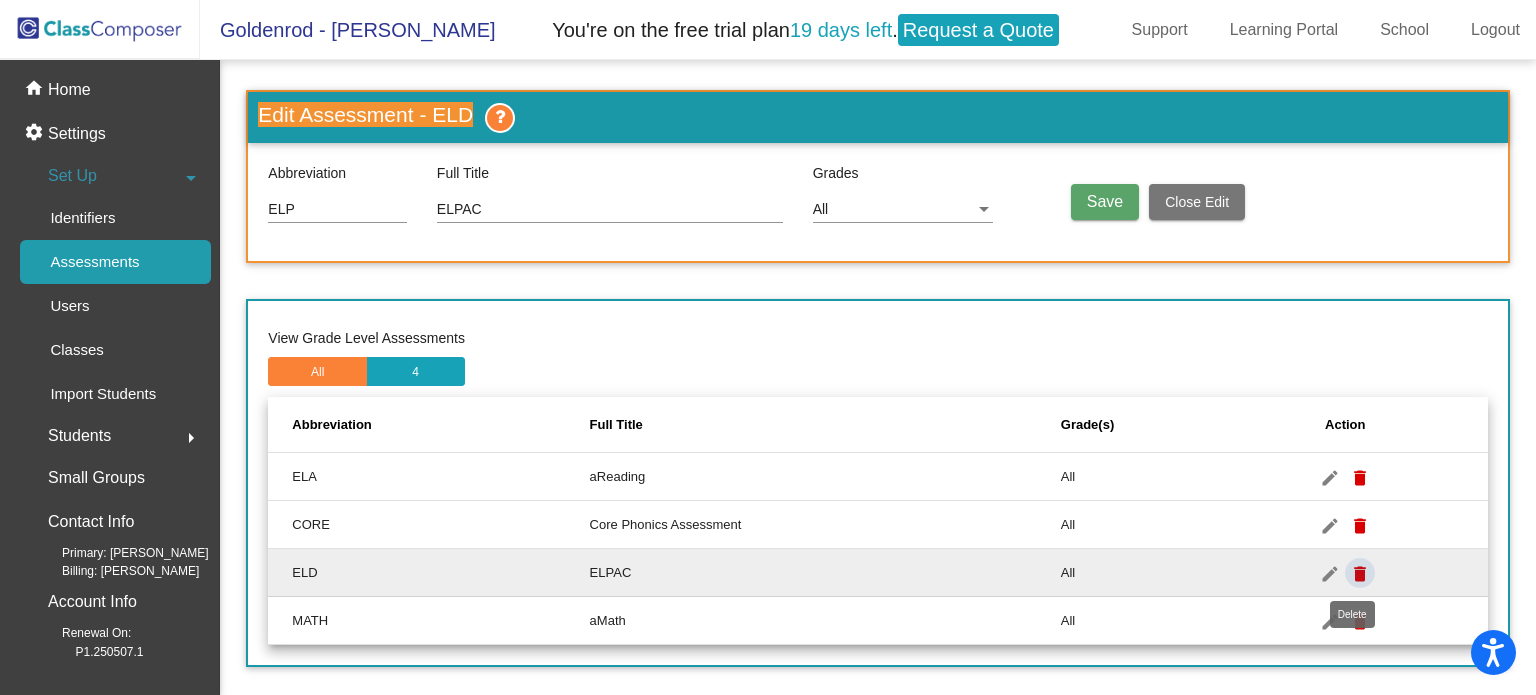 click on "delete" 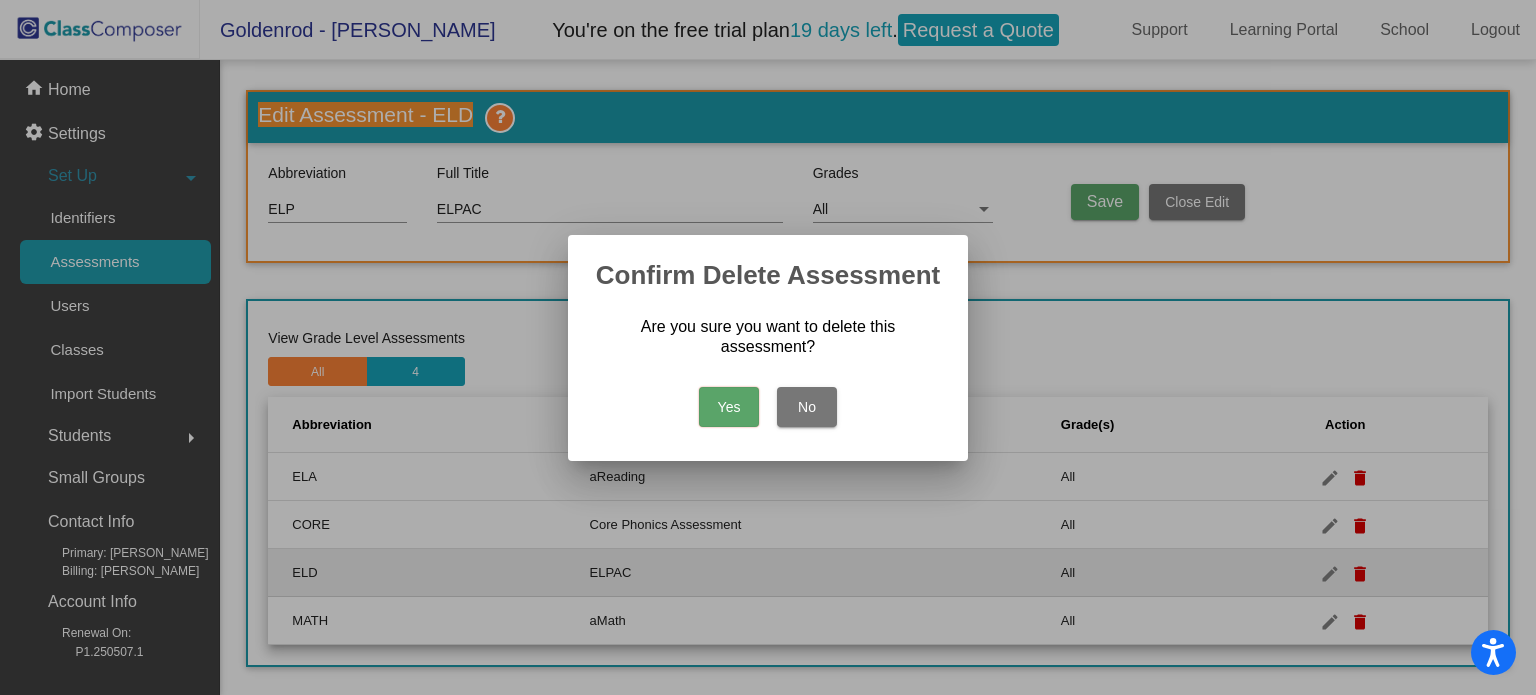 click on "Yes" at bounding box center (729, 407) 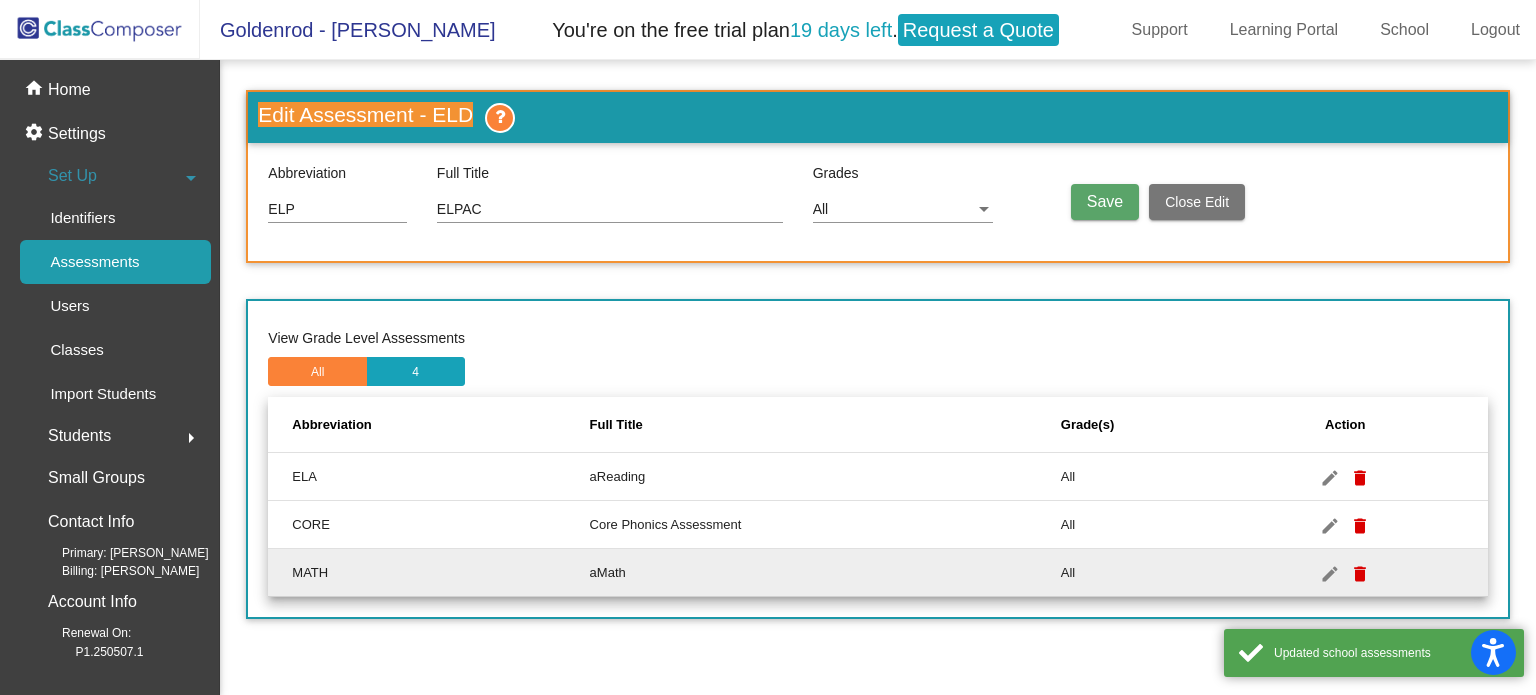 click on "Edit Assessment - ELD" at bounding box center (365, 114) 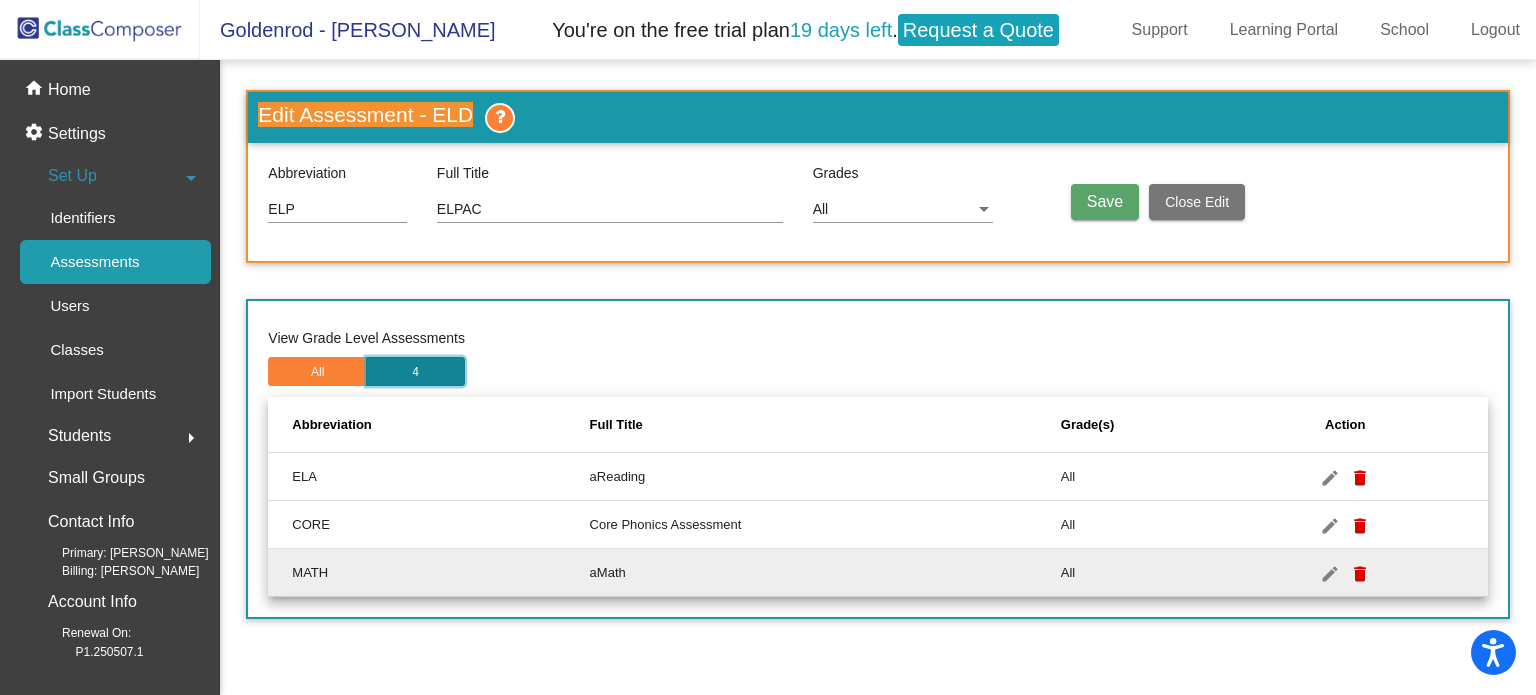 click on "4" at bounding box center (415, 371) 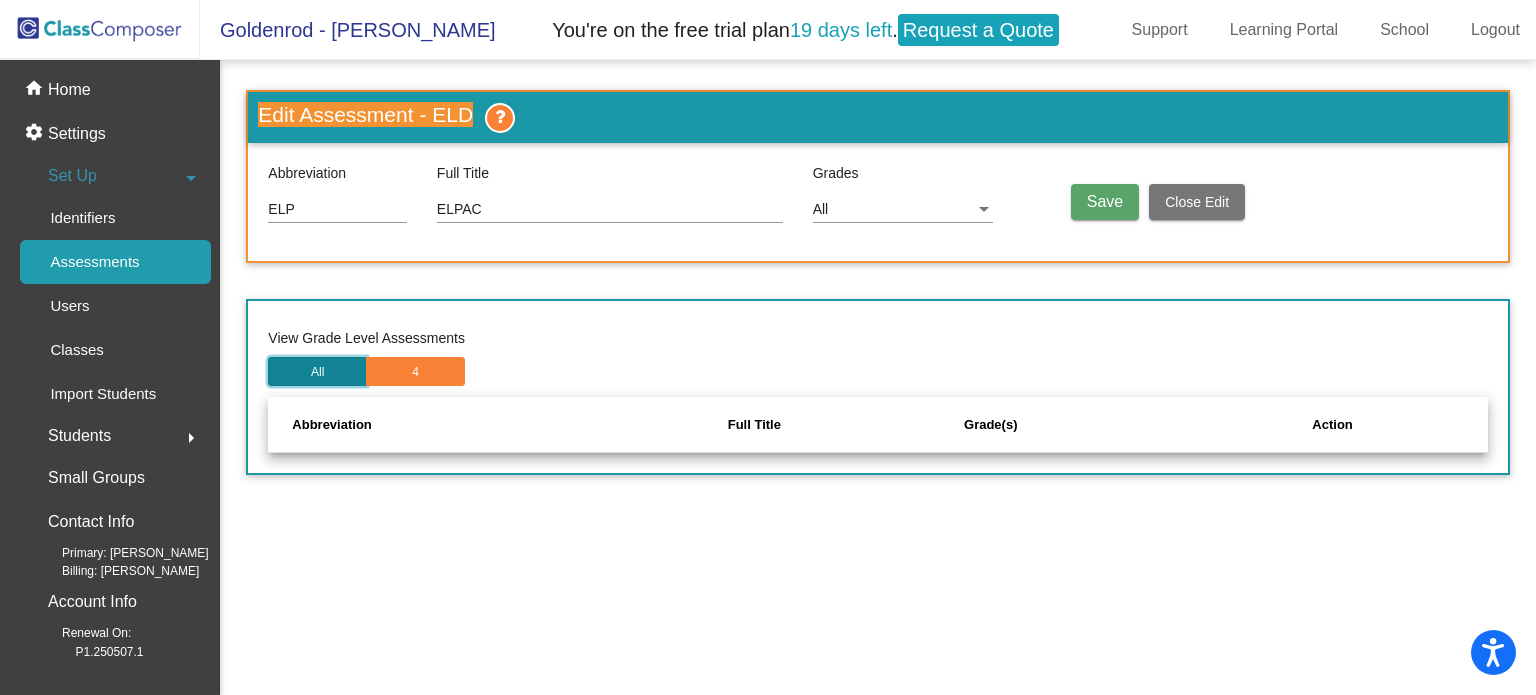 click on "All" at bounding box center [317, 371] 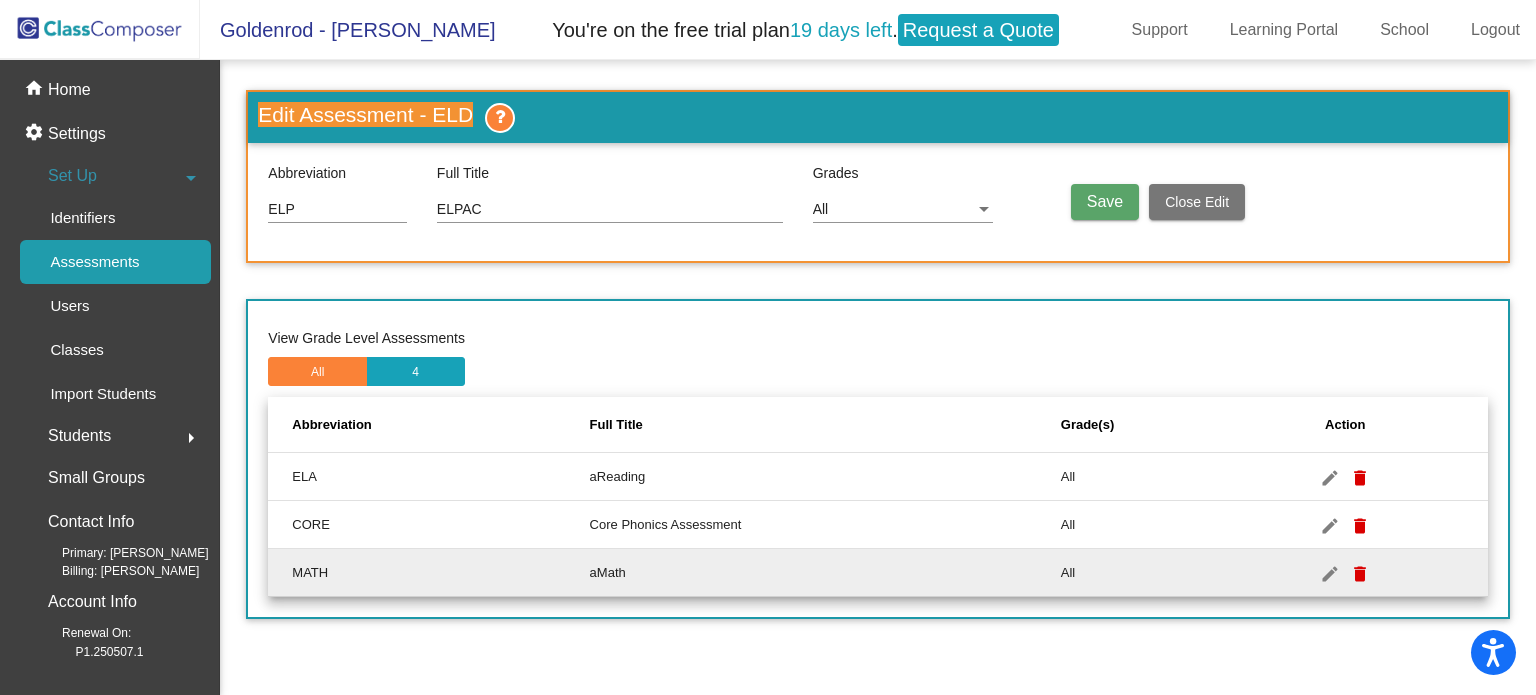click on "Save" at bounding box center [1105, 202] 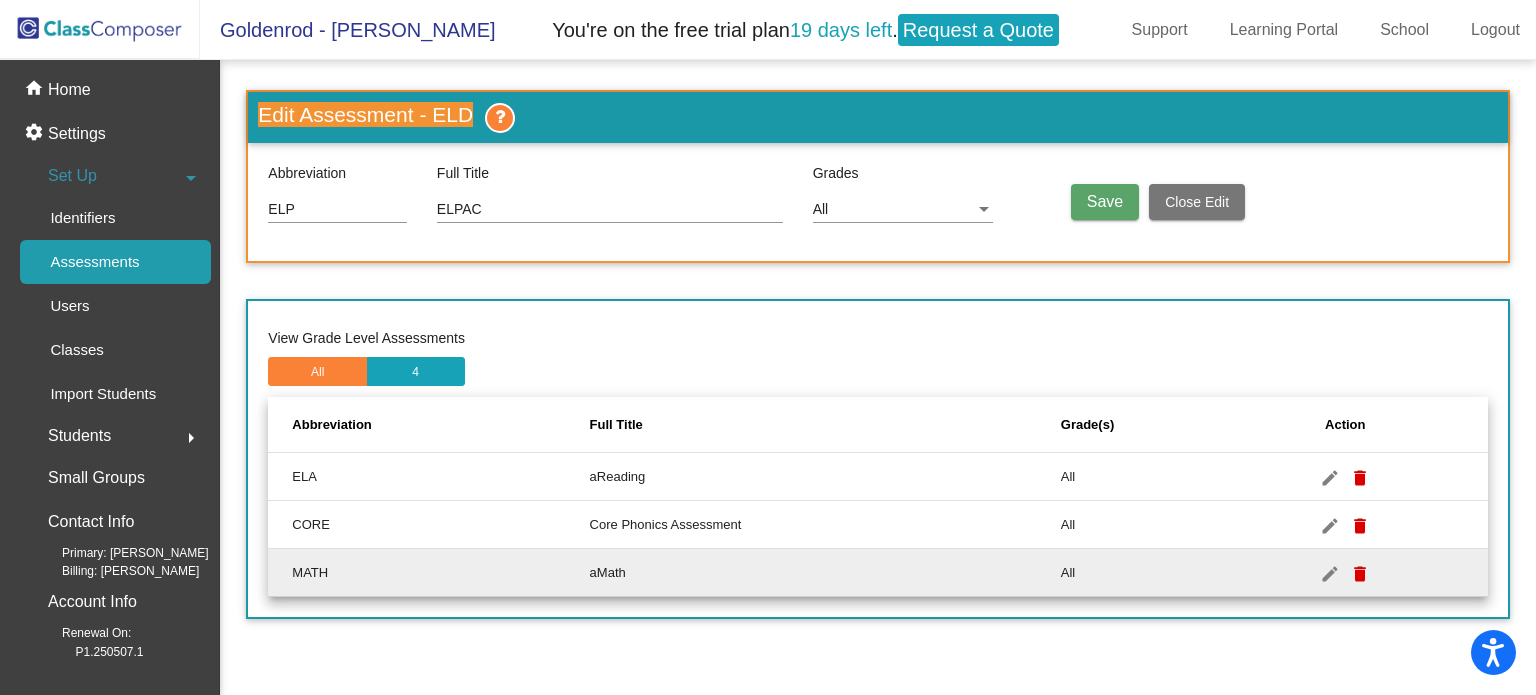 click on "Close Edit" at bounding box center [1197, 202] 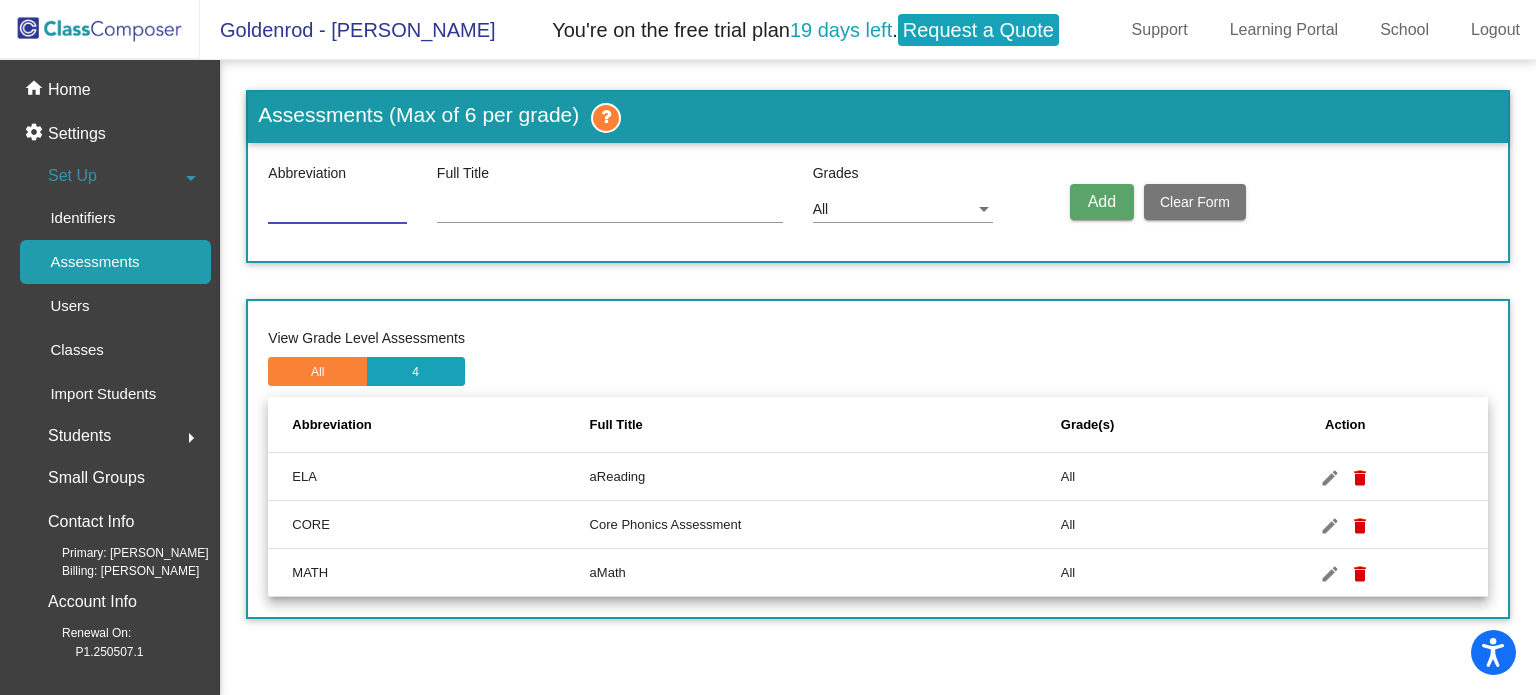 click at bounding box center [337, 210] 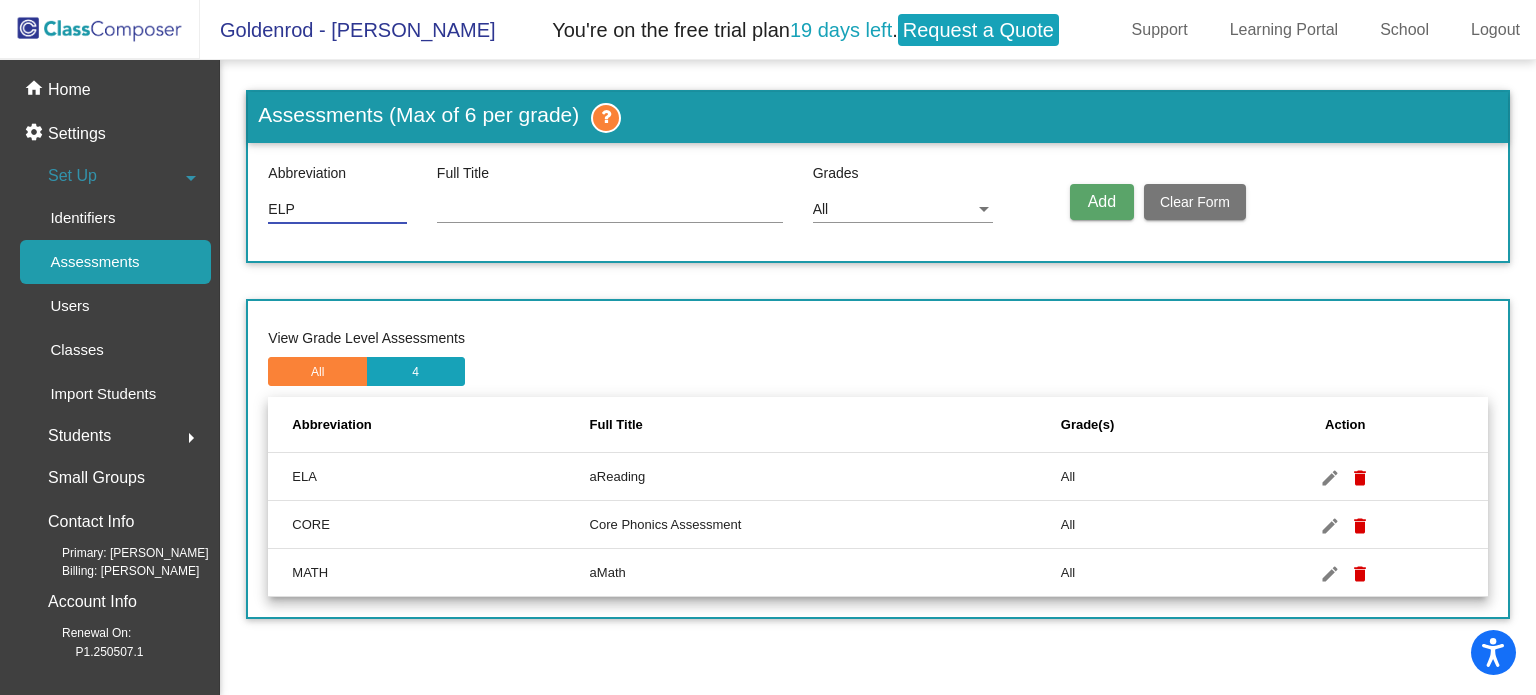 type on "ELP" 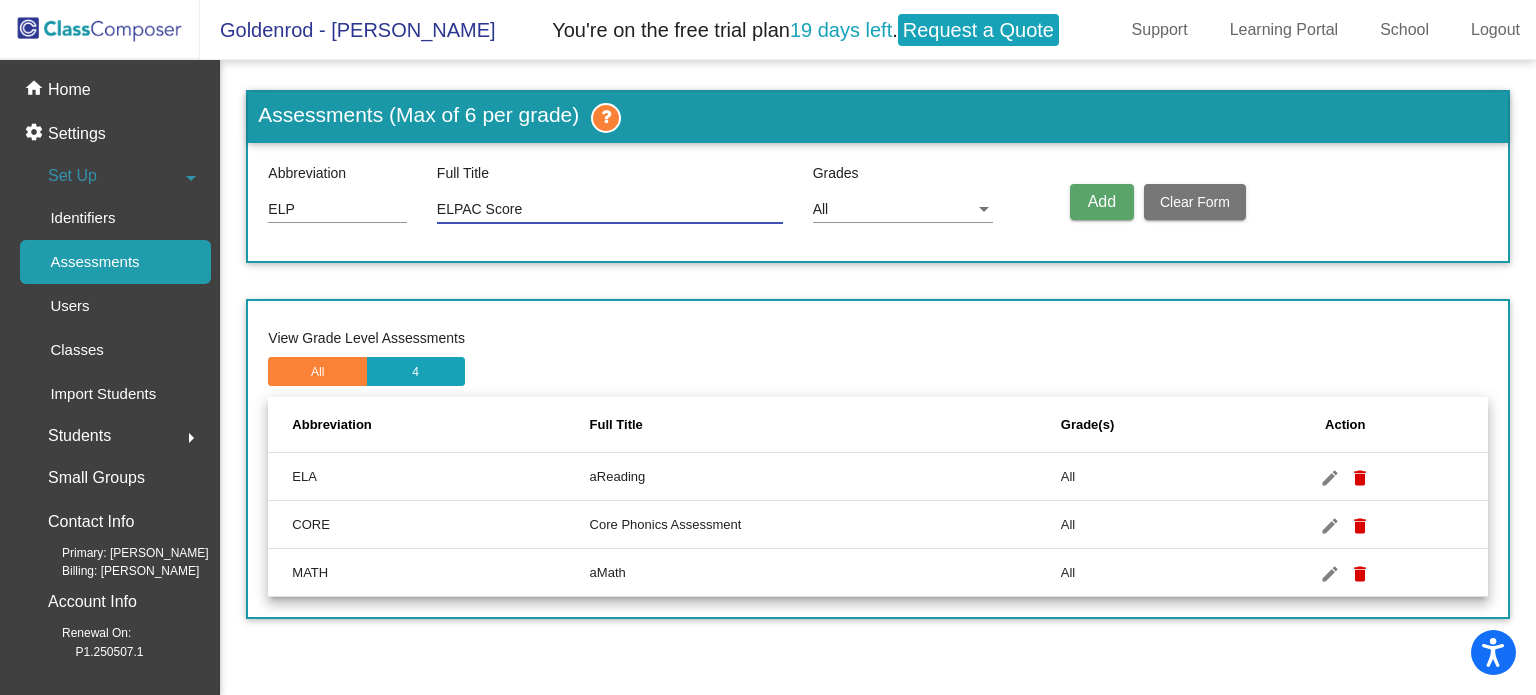 type on "ELPAC Score" 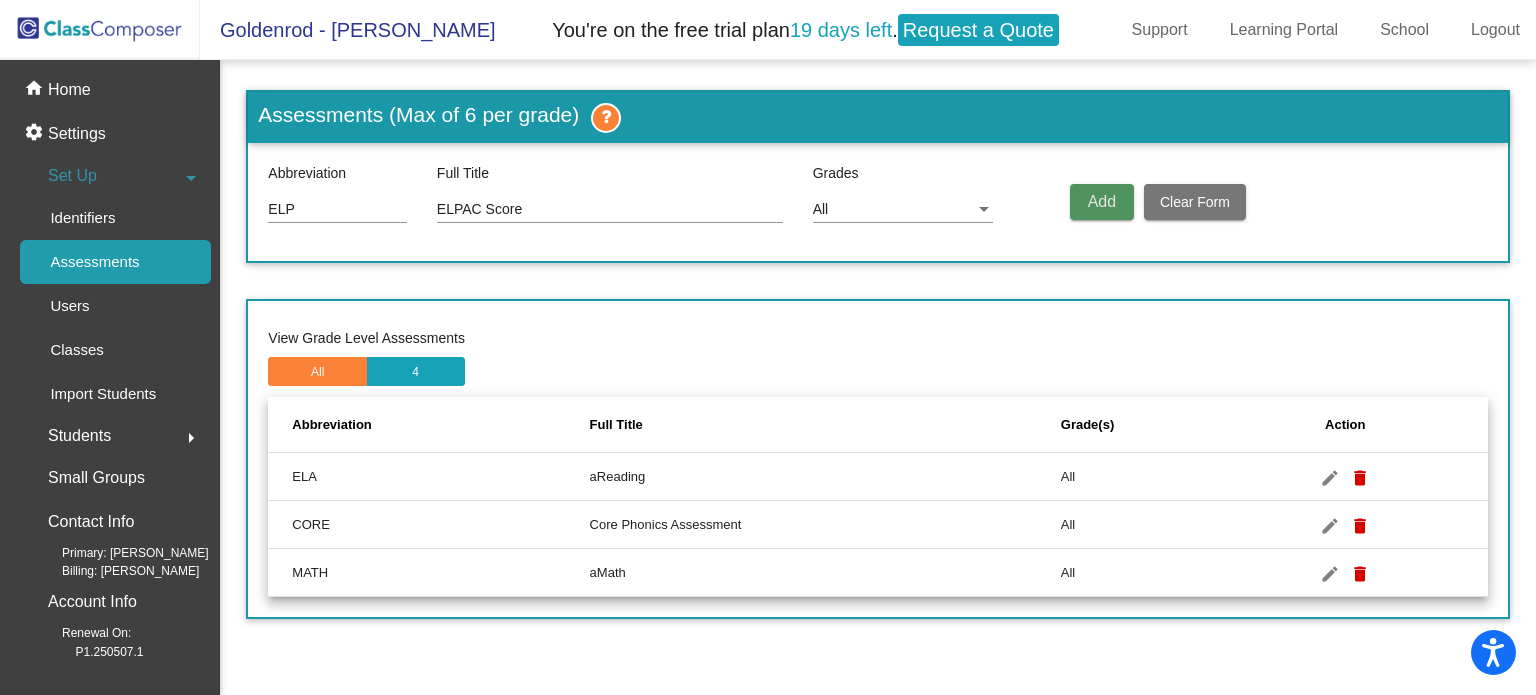 click on "Add" at bounding box center (1102, 201) 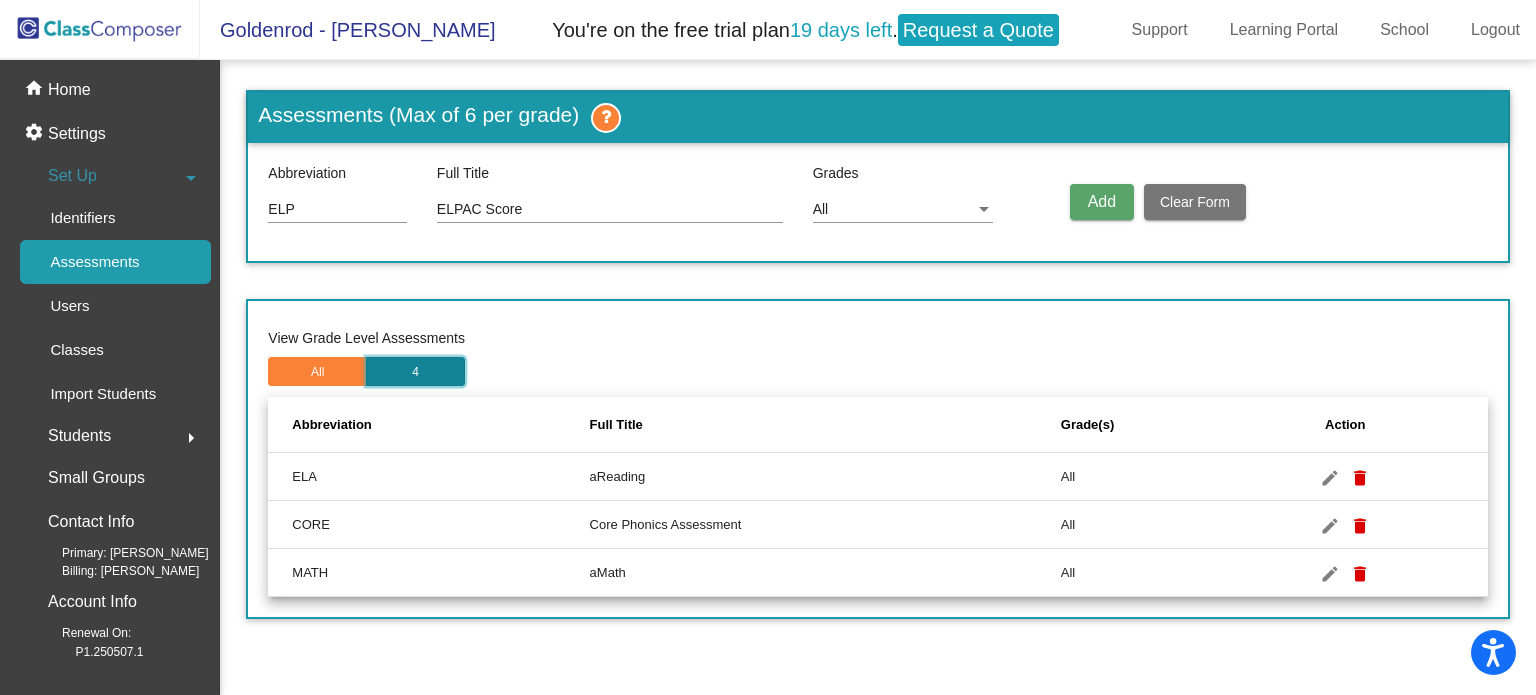click on "4" at bounding box center [415, 371] 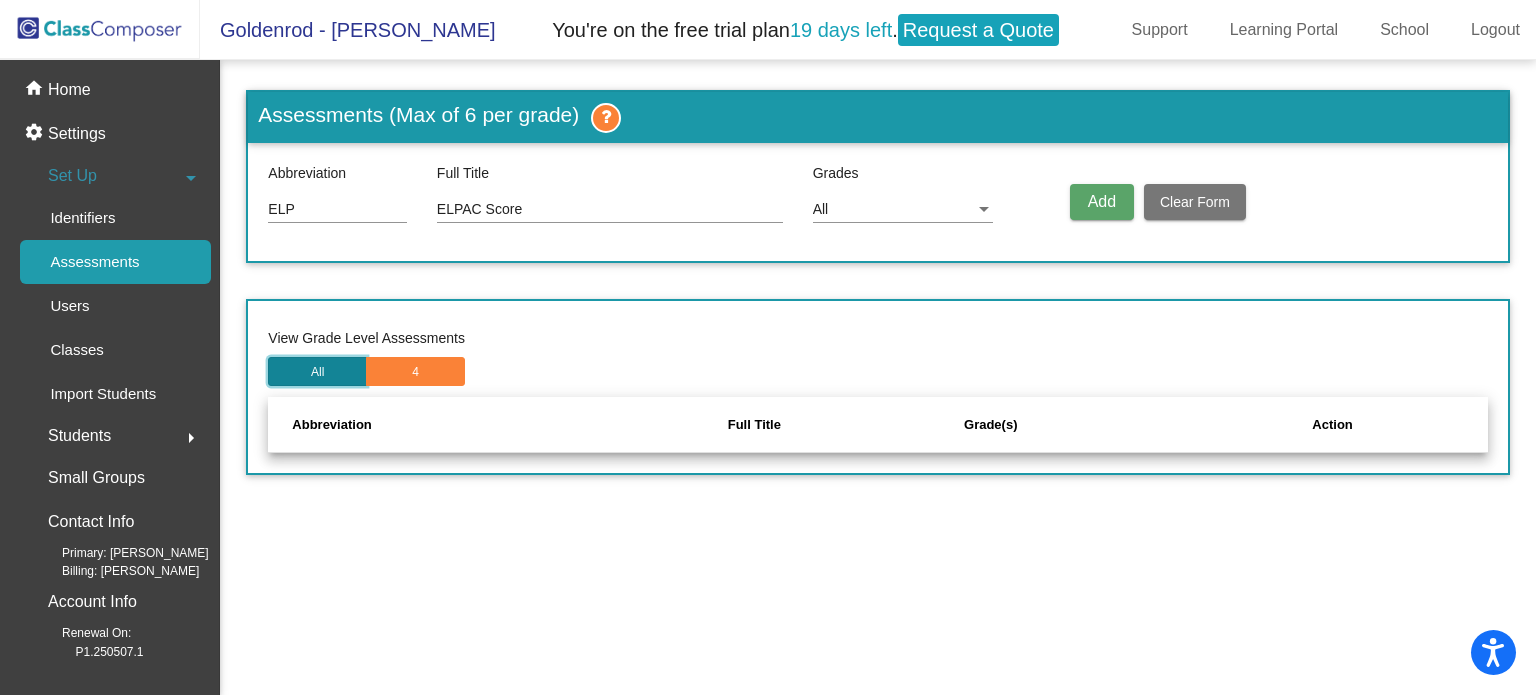 click on "All" at bounding box center [317, 371] 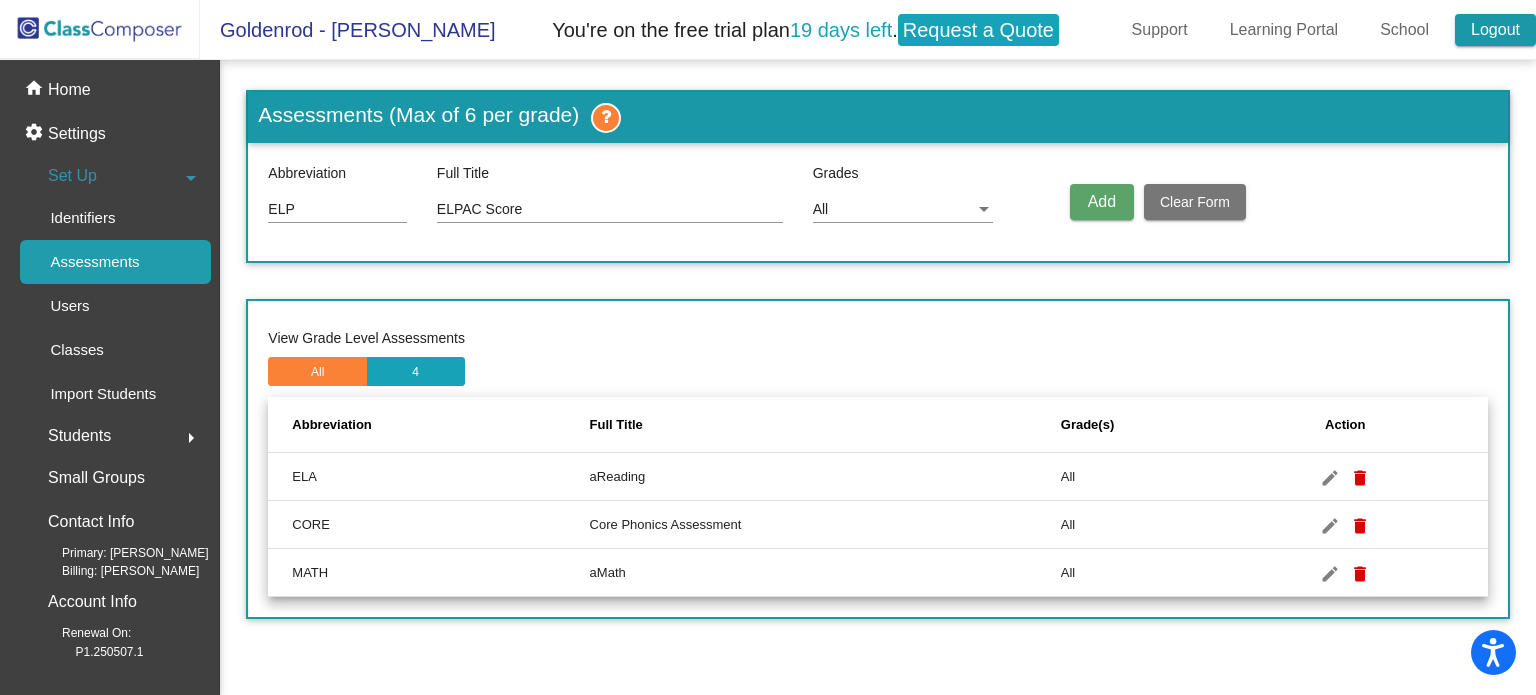 click on "Logout" 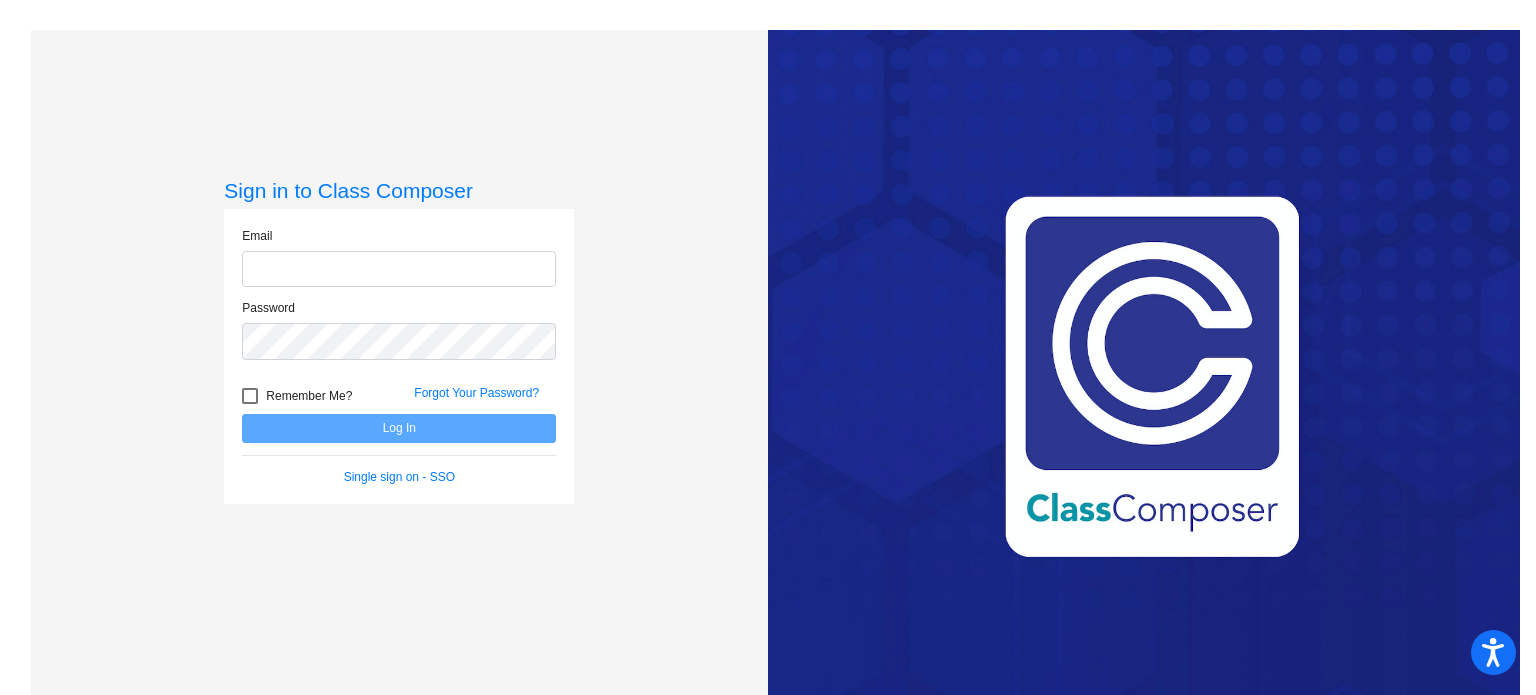 click 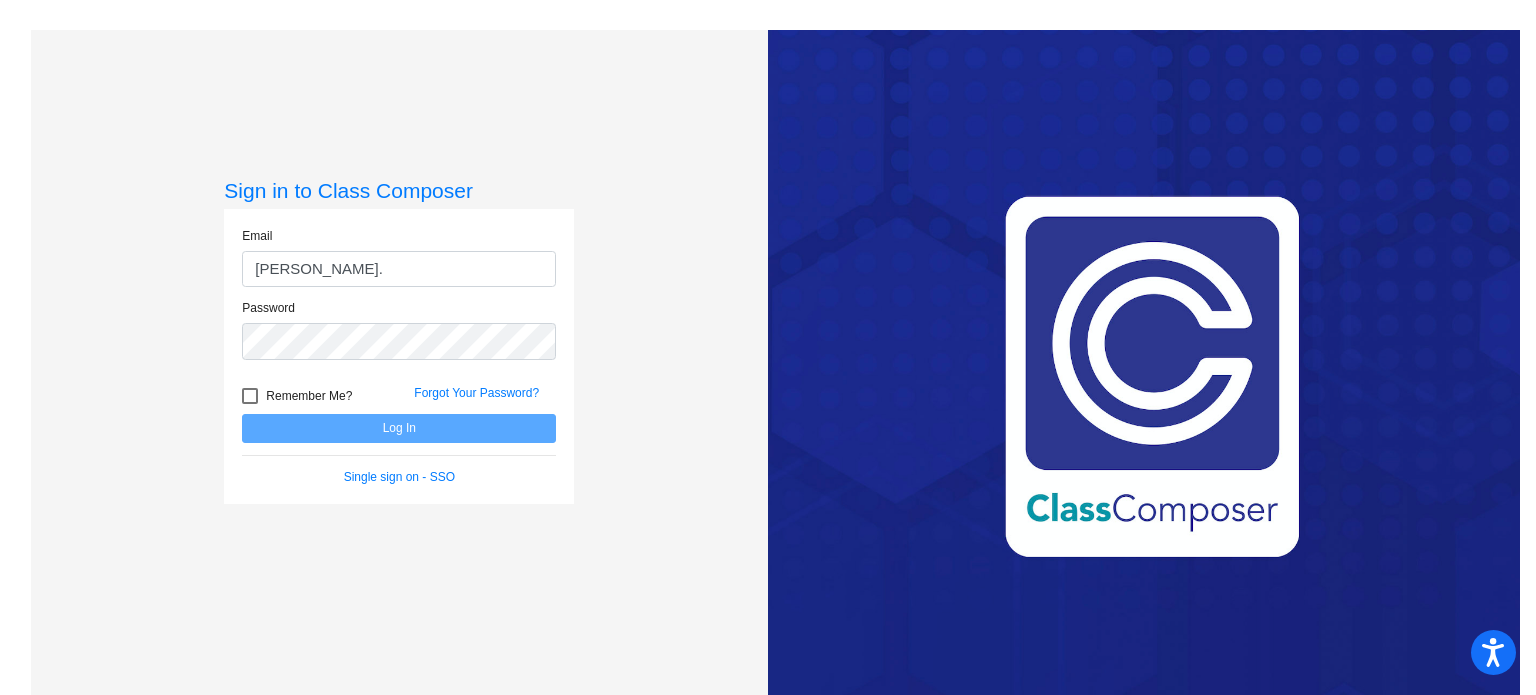 type on "ana.barajar@kermanusd.com" 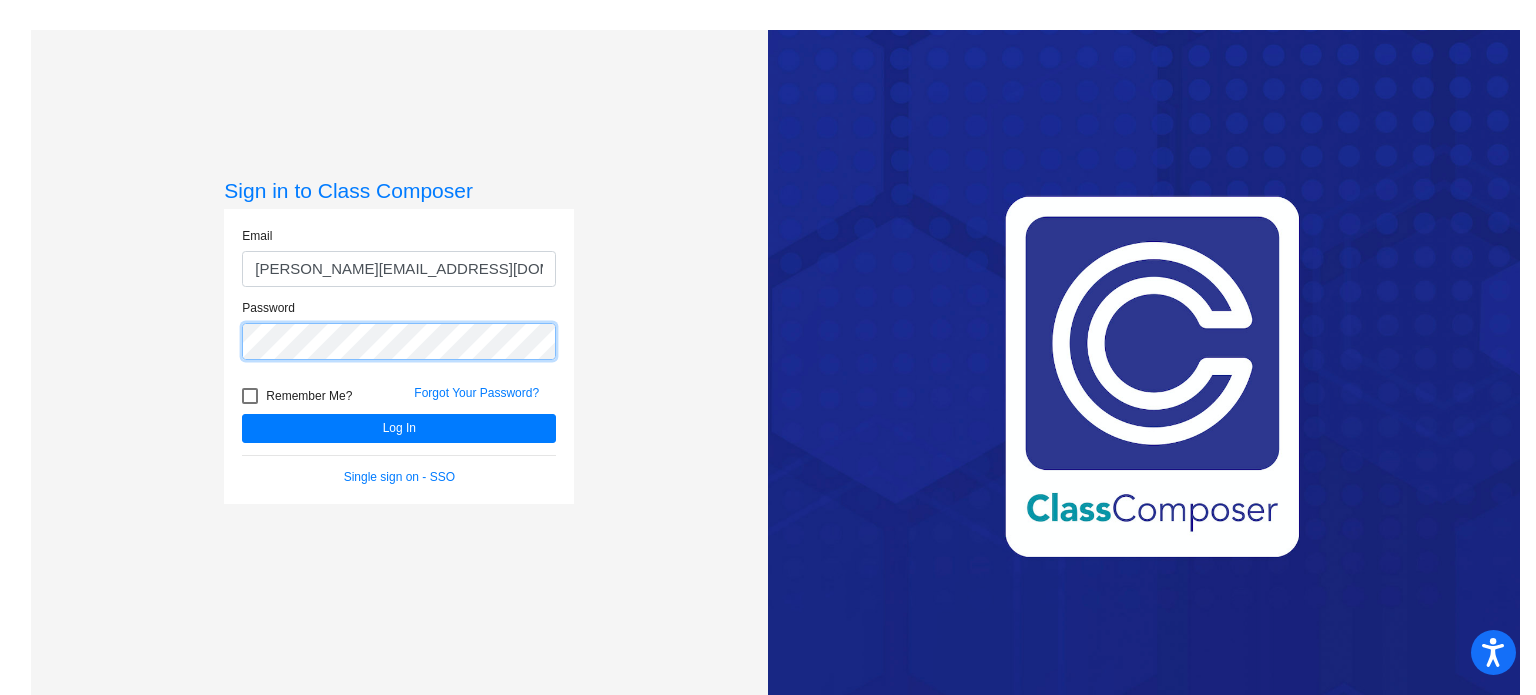 click on "Log In" 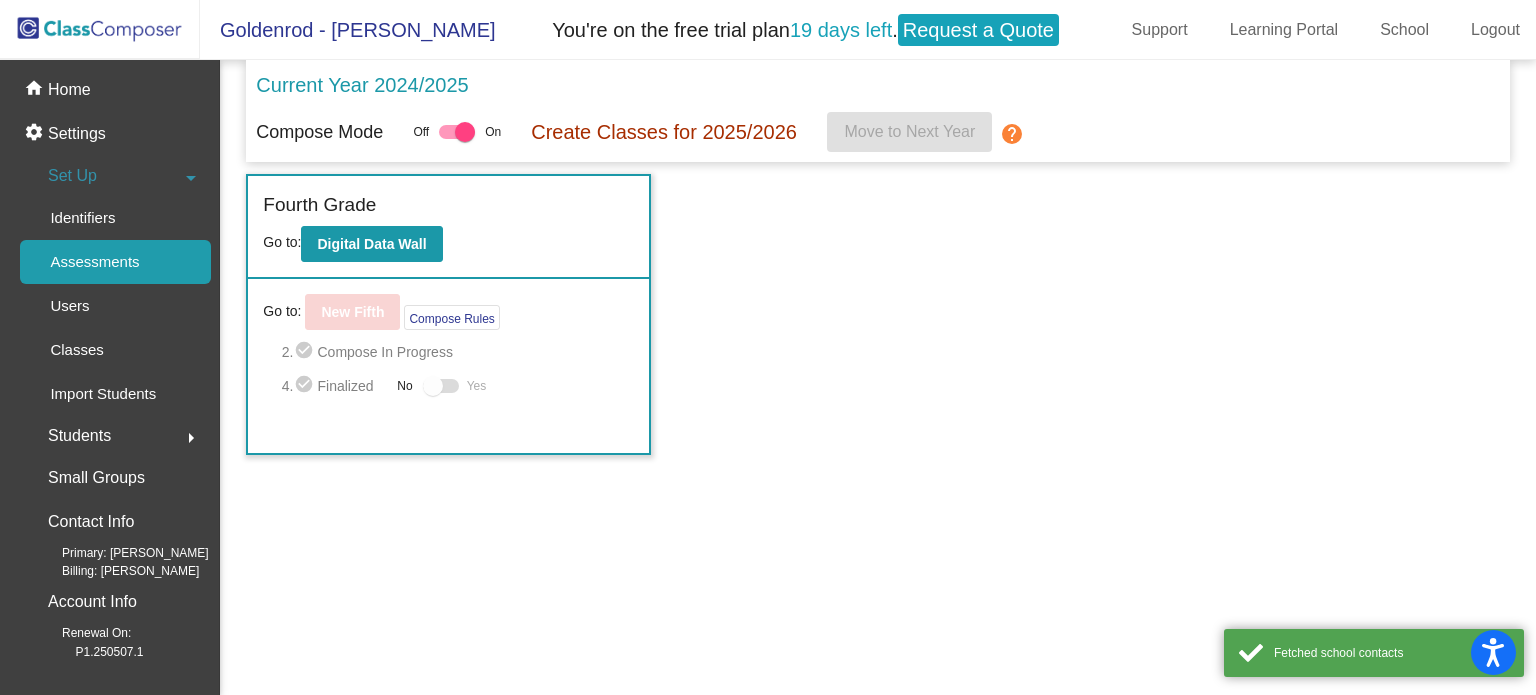 click on "Assessments" 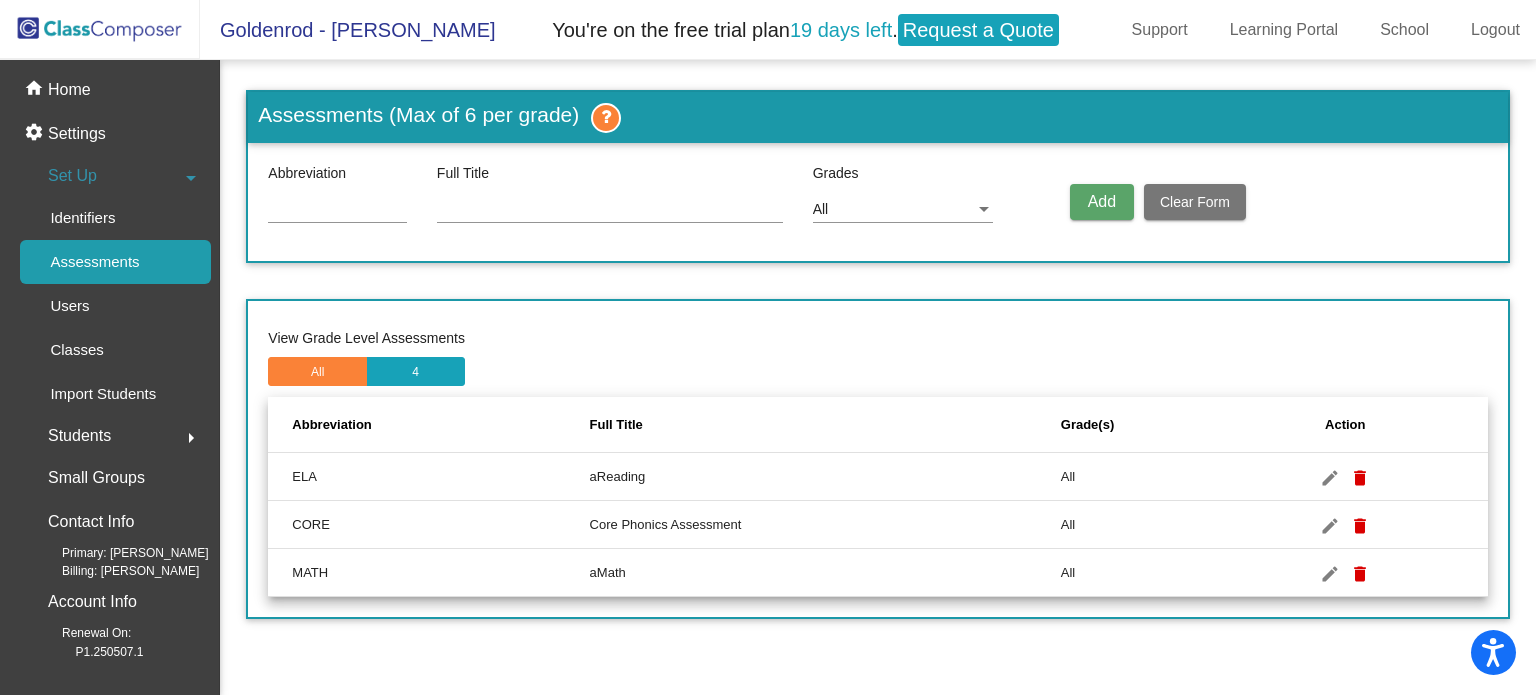 click at bounding box center [337, 210] 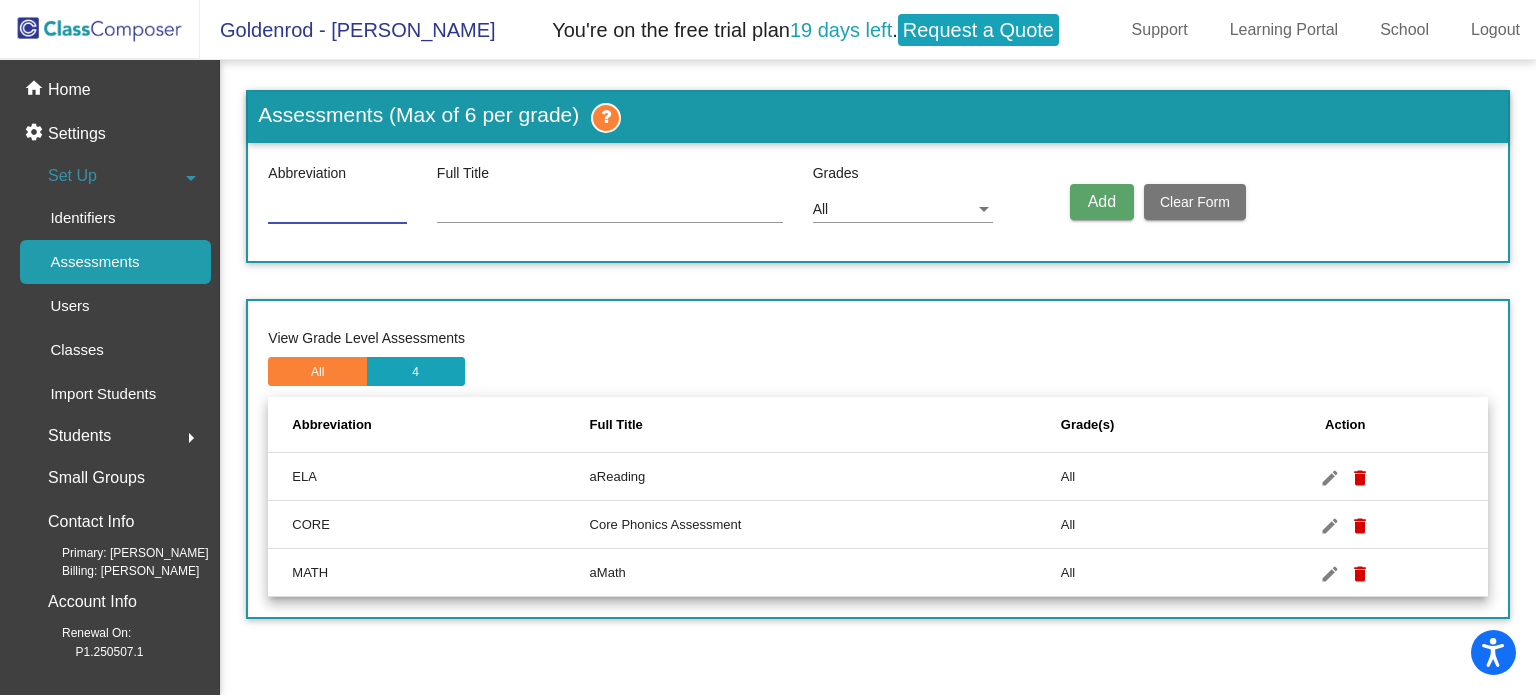 type on "ELP" 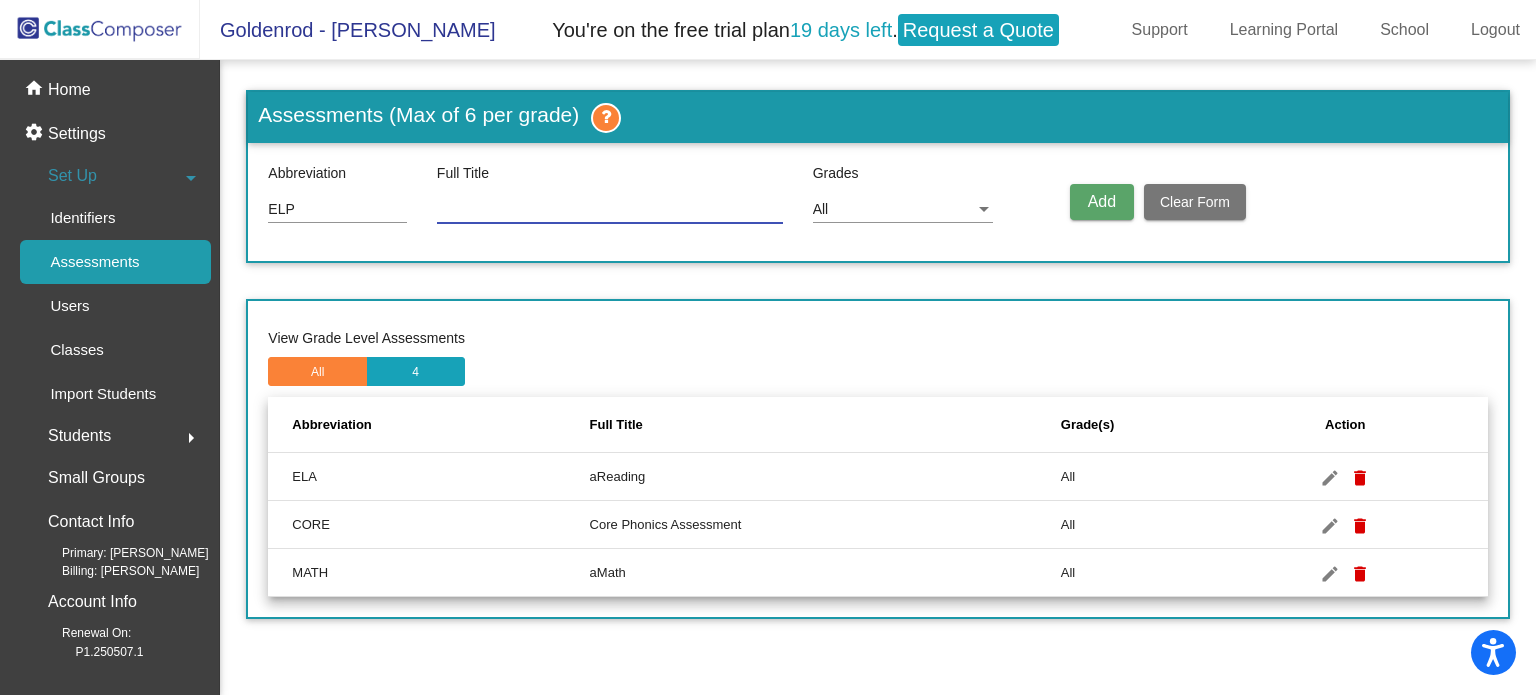 click at bounding box center [610, 210] 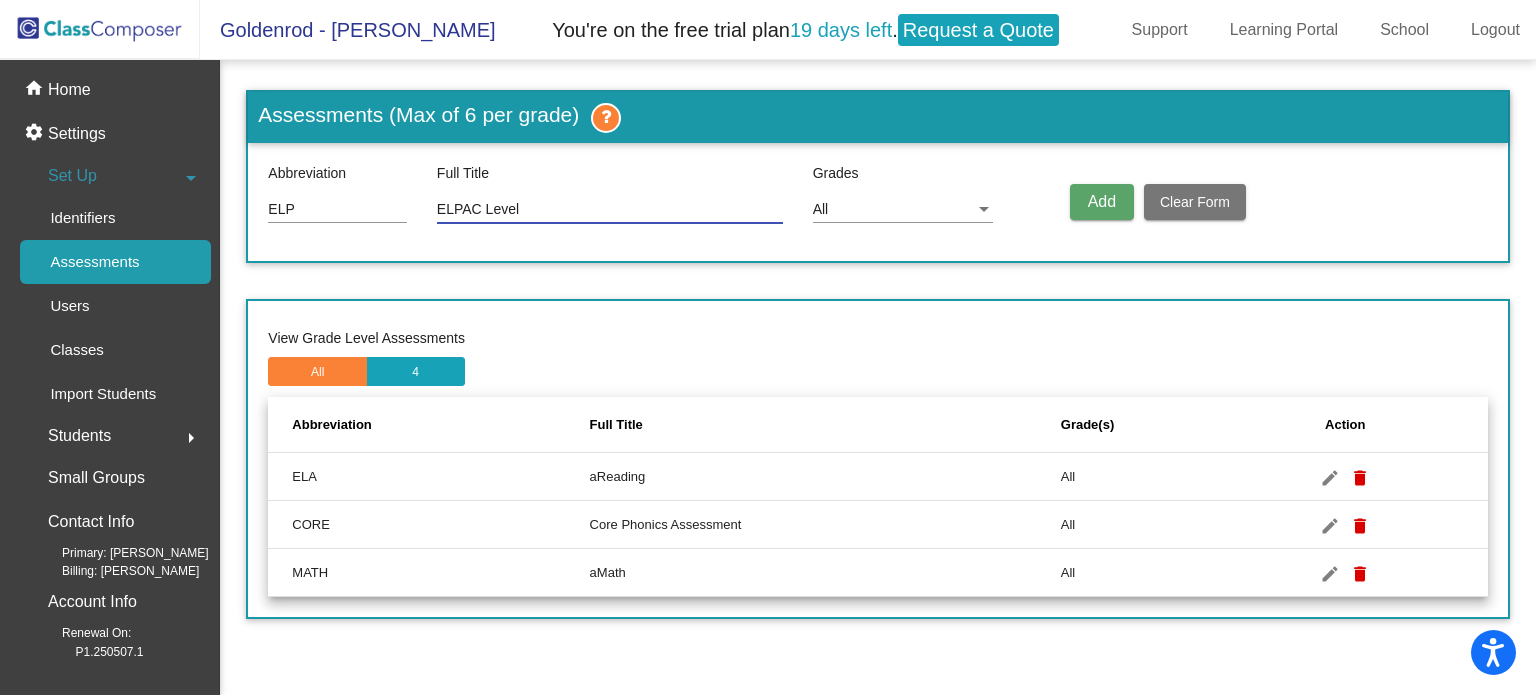 type on "ELPAC Level" 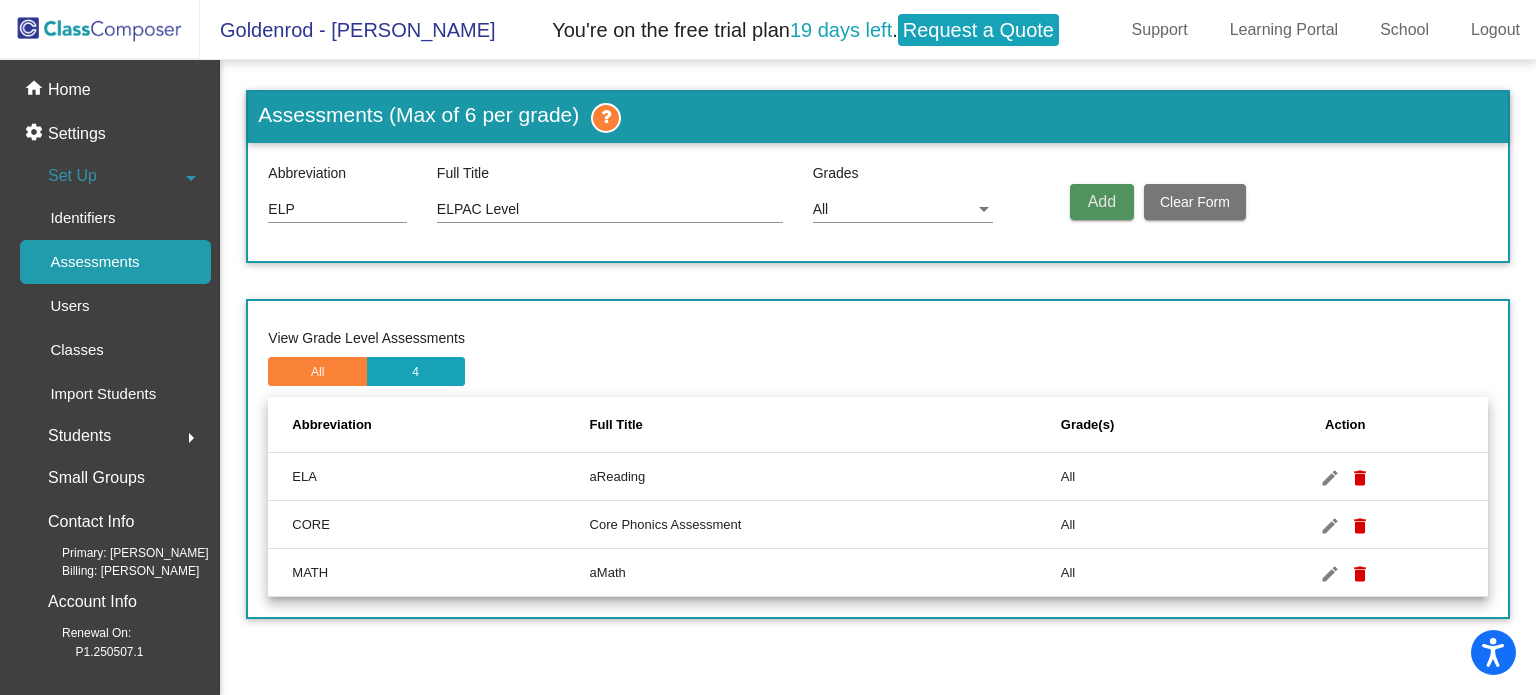 drag, startPoint x: 479, startPoint y: 207, endPoint x: 1106, endPoint y: 195, distance: 627.1148 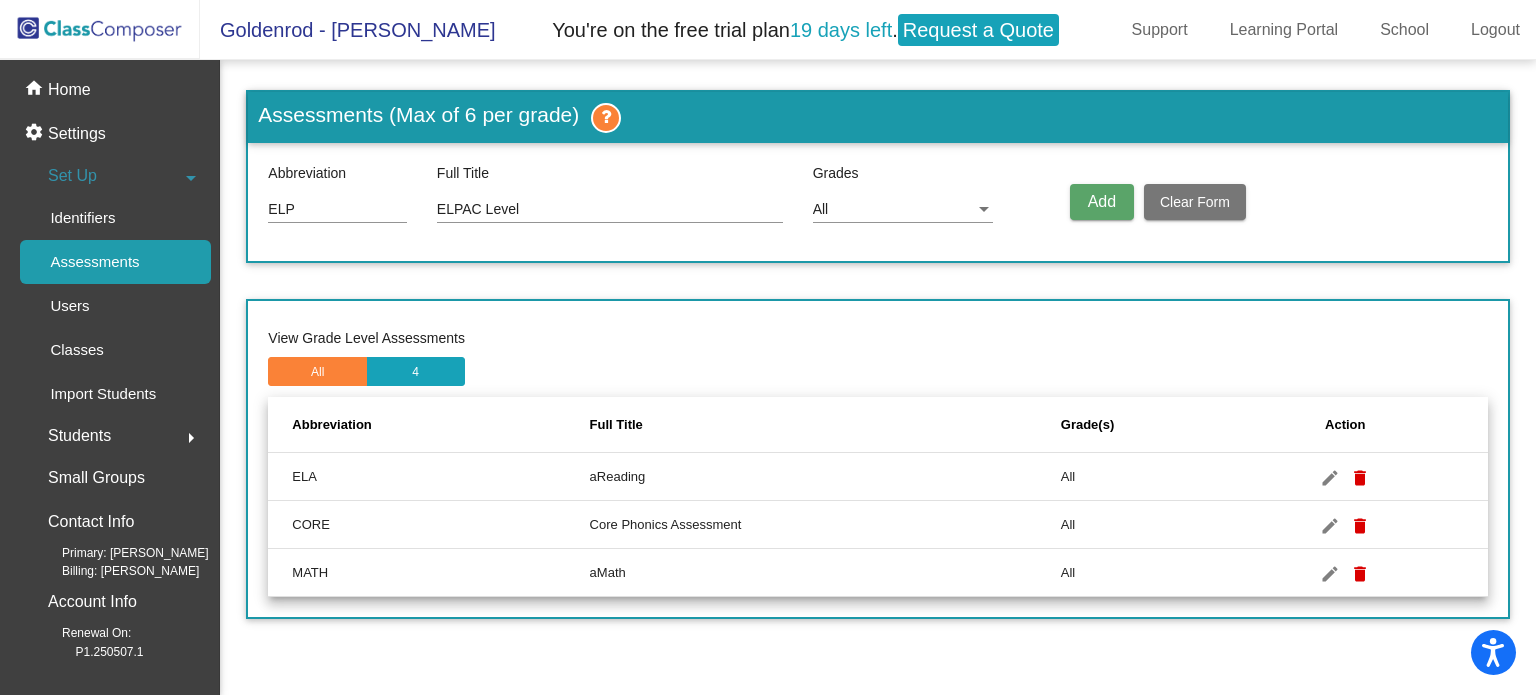click on "ELA" 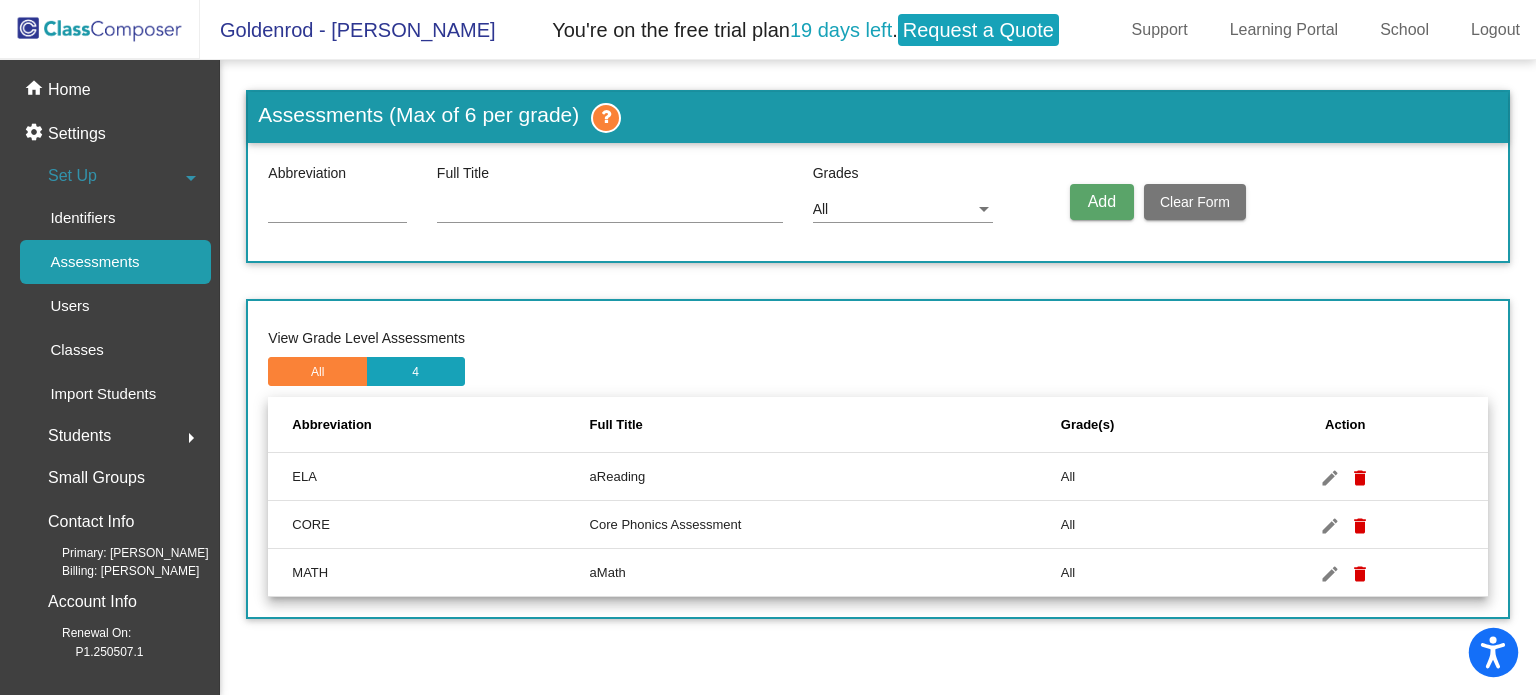 drag, startPoint x: 1157, startPoint y: 499, endPoint x: 1496, endPoint y: 656, distance: 373.5907 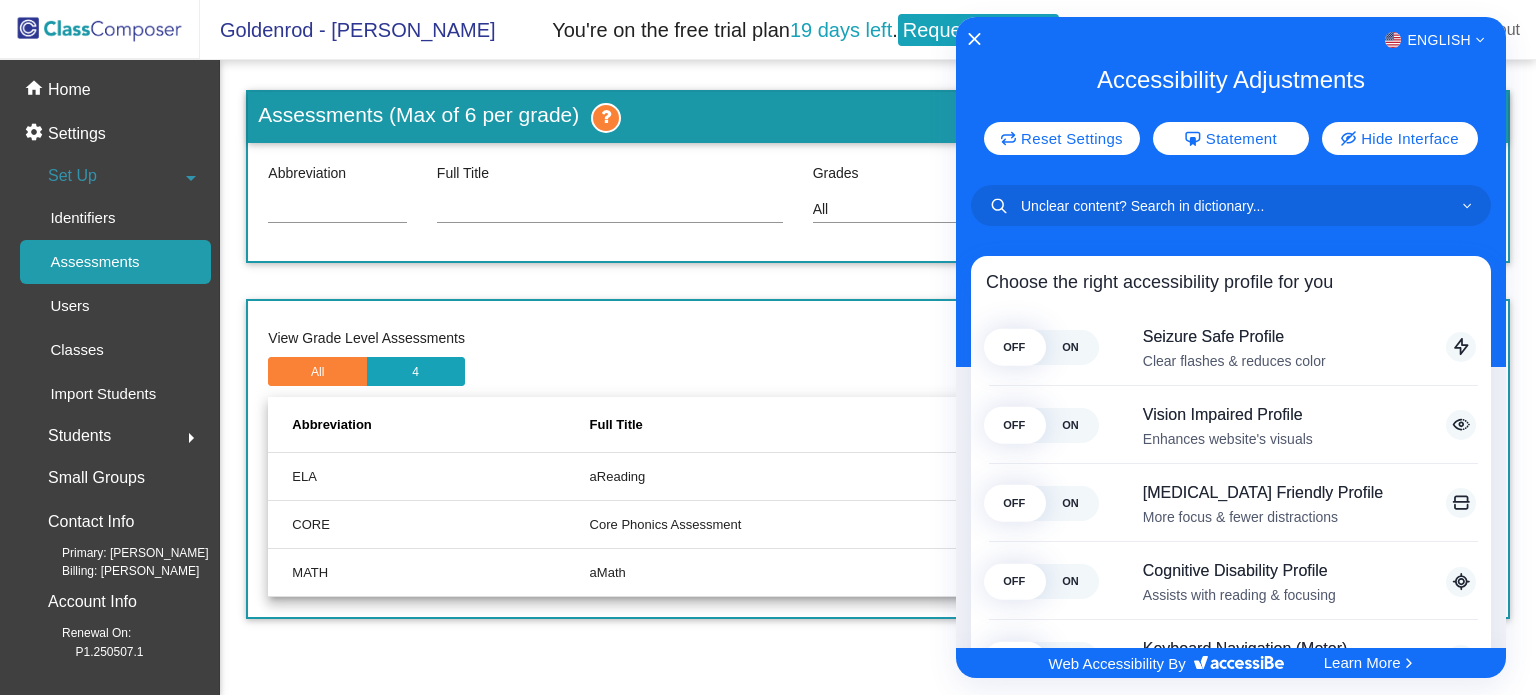 click on "English" 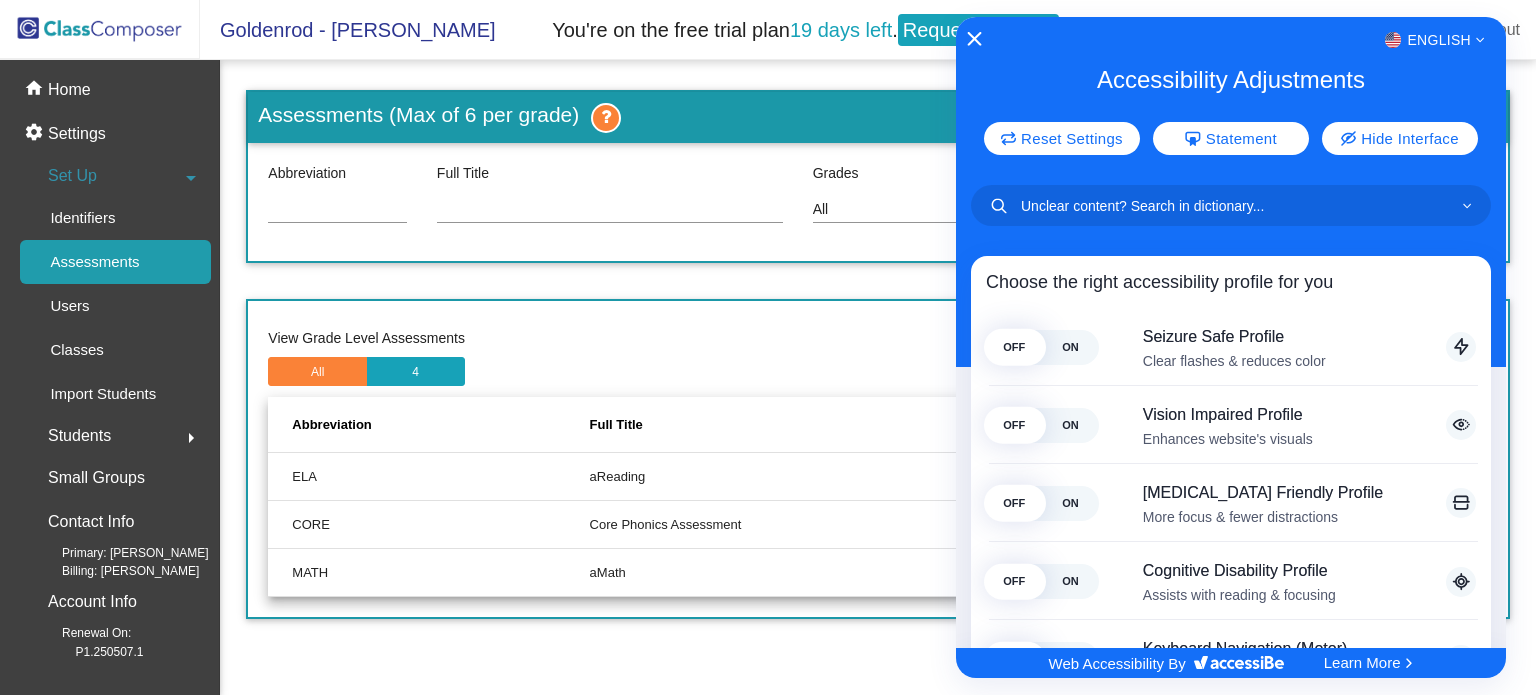 click 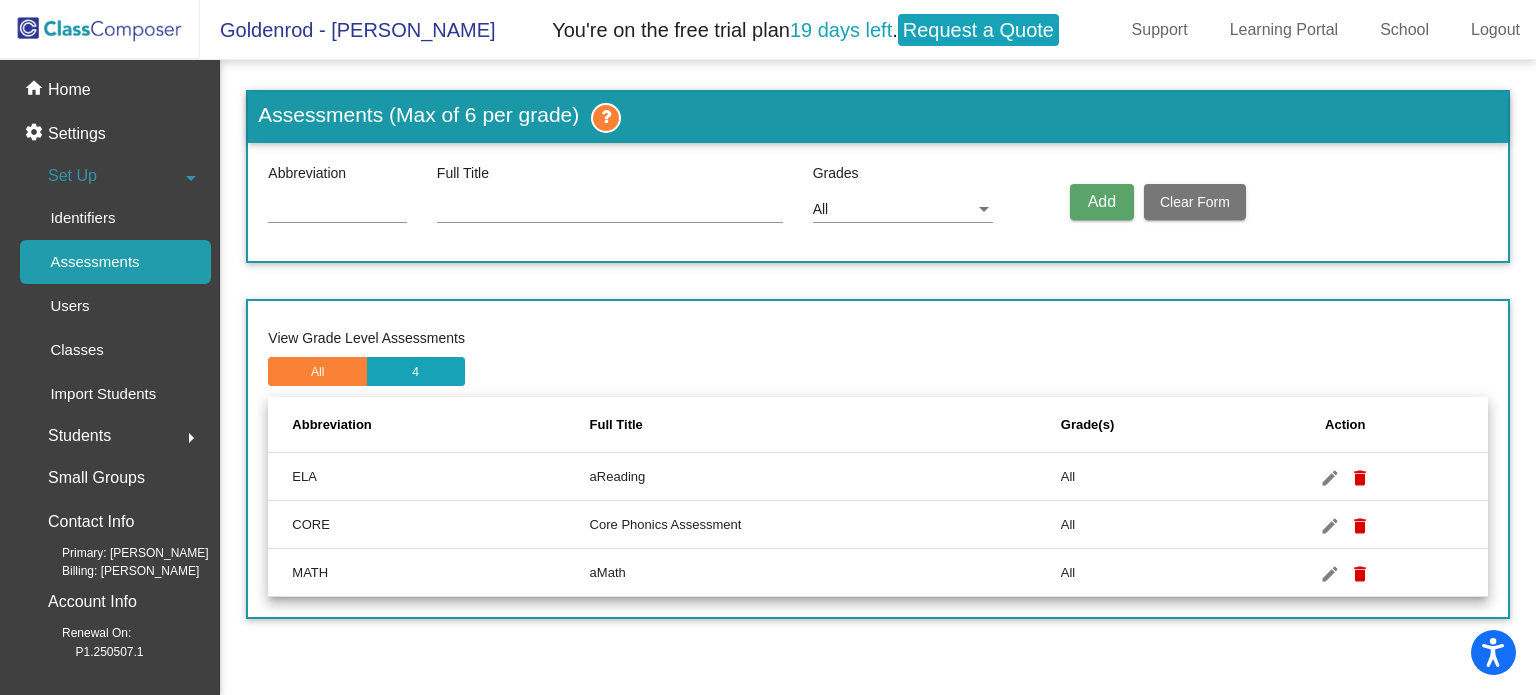 click at bounding box center [337, 210] 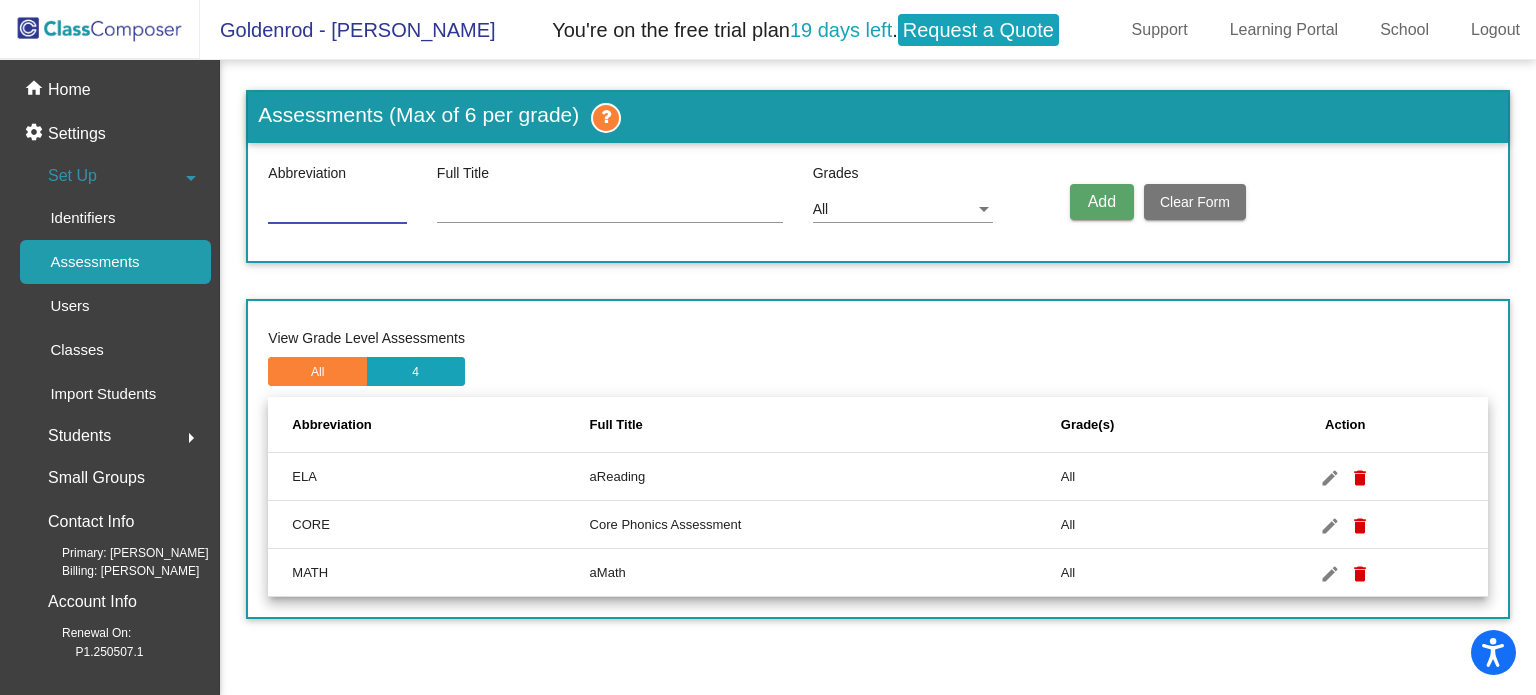 type on "ELP" 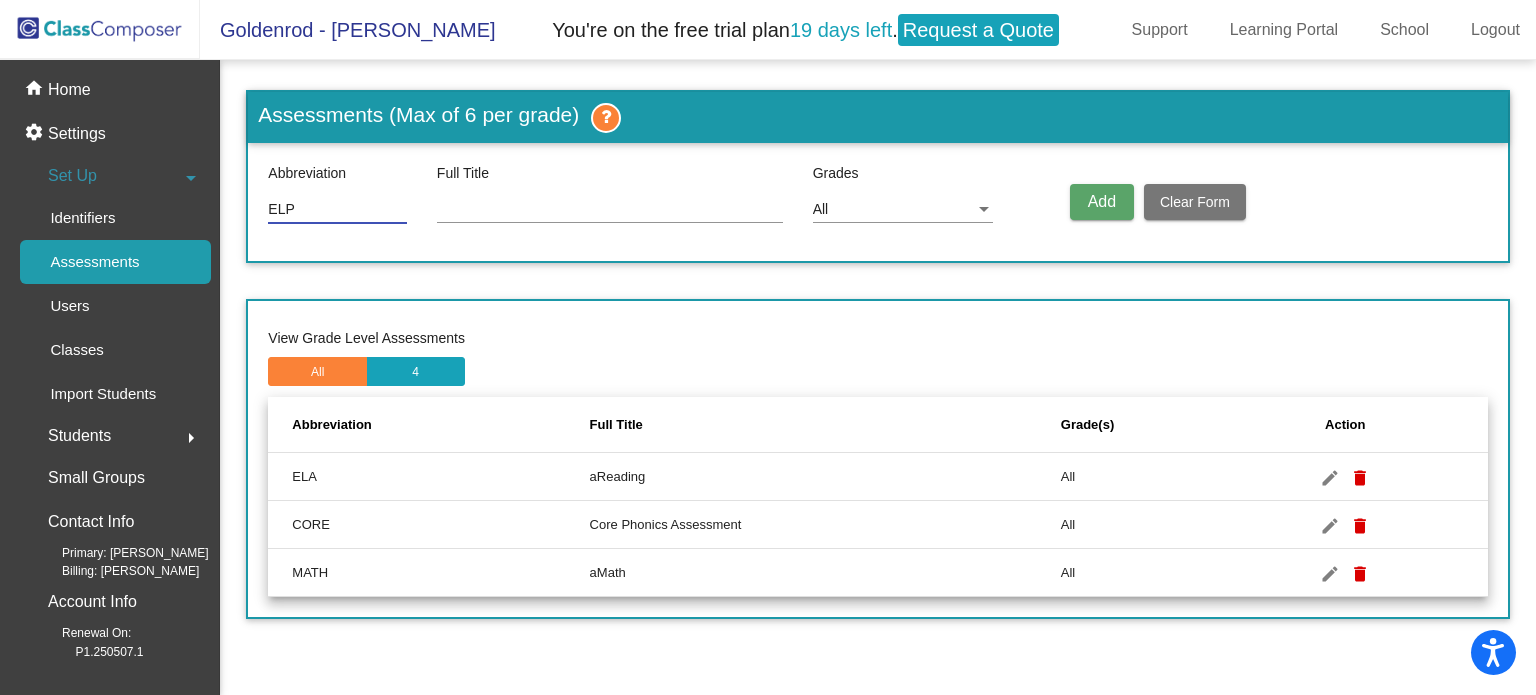 click at bounding box center [610, 210] 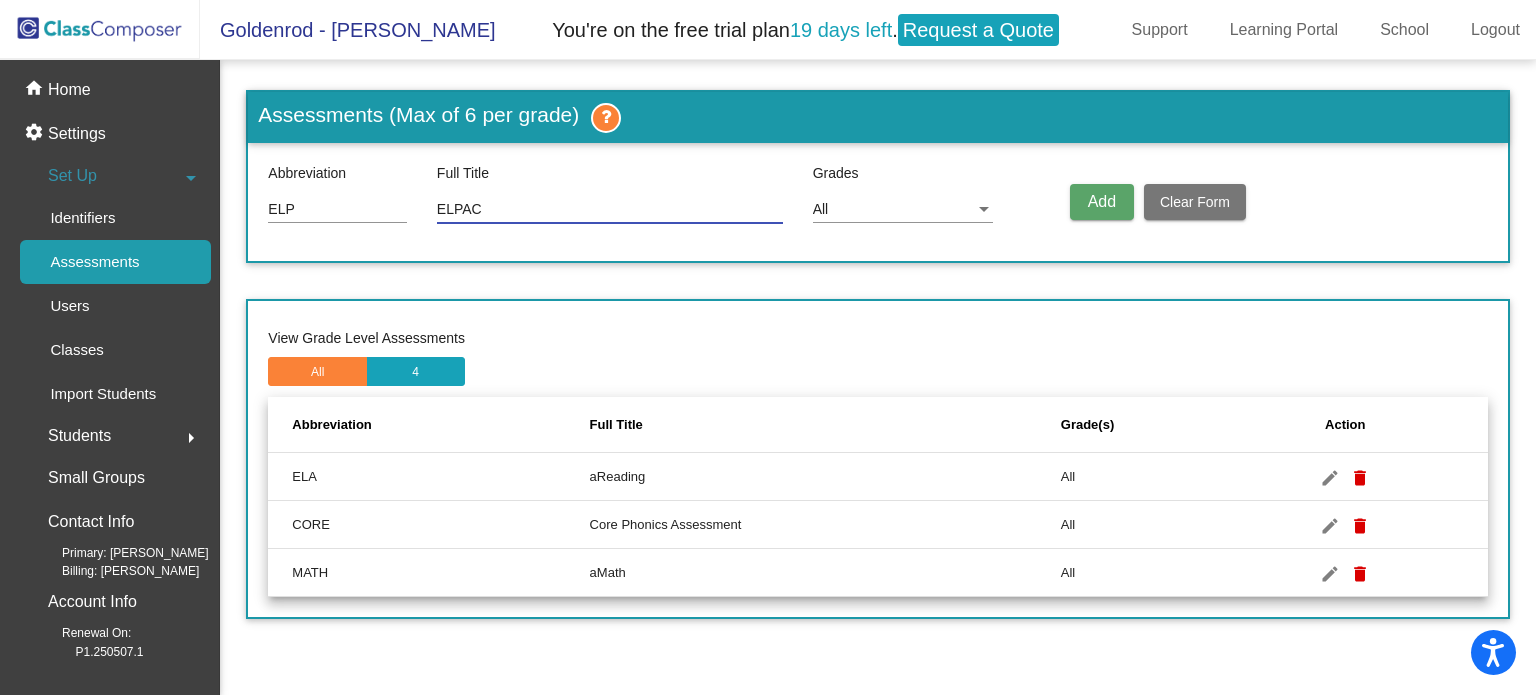 type on "ELPAC" 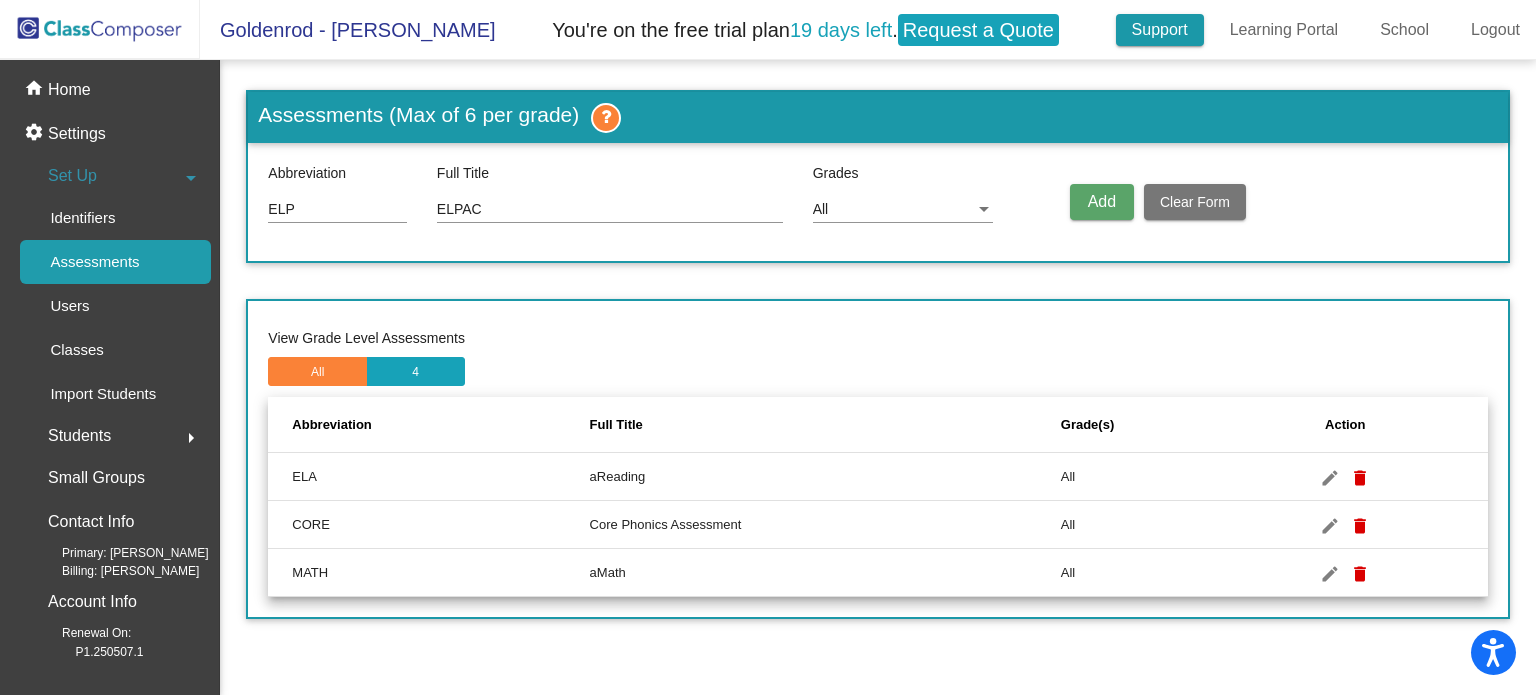click on "Support" 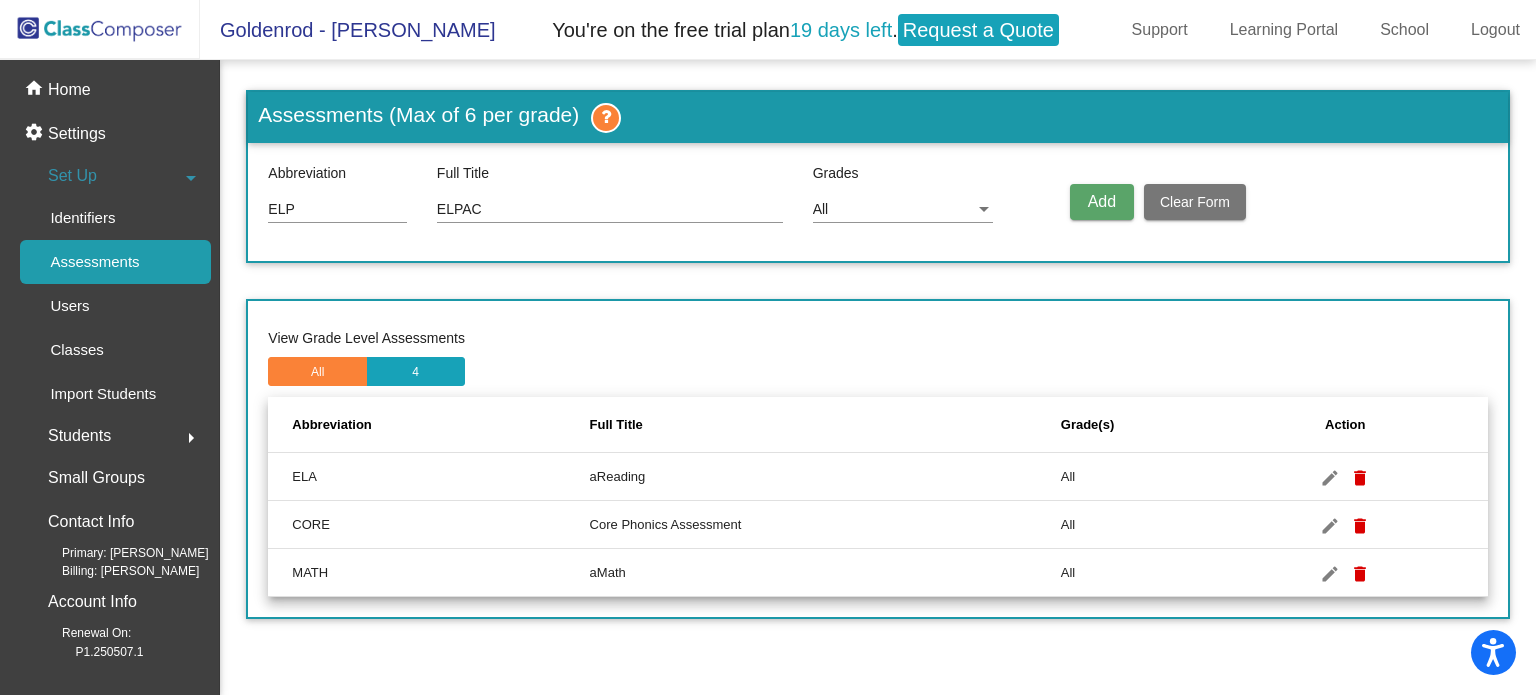 click on "Add" at bounding box center (1102, 202) 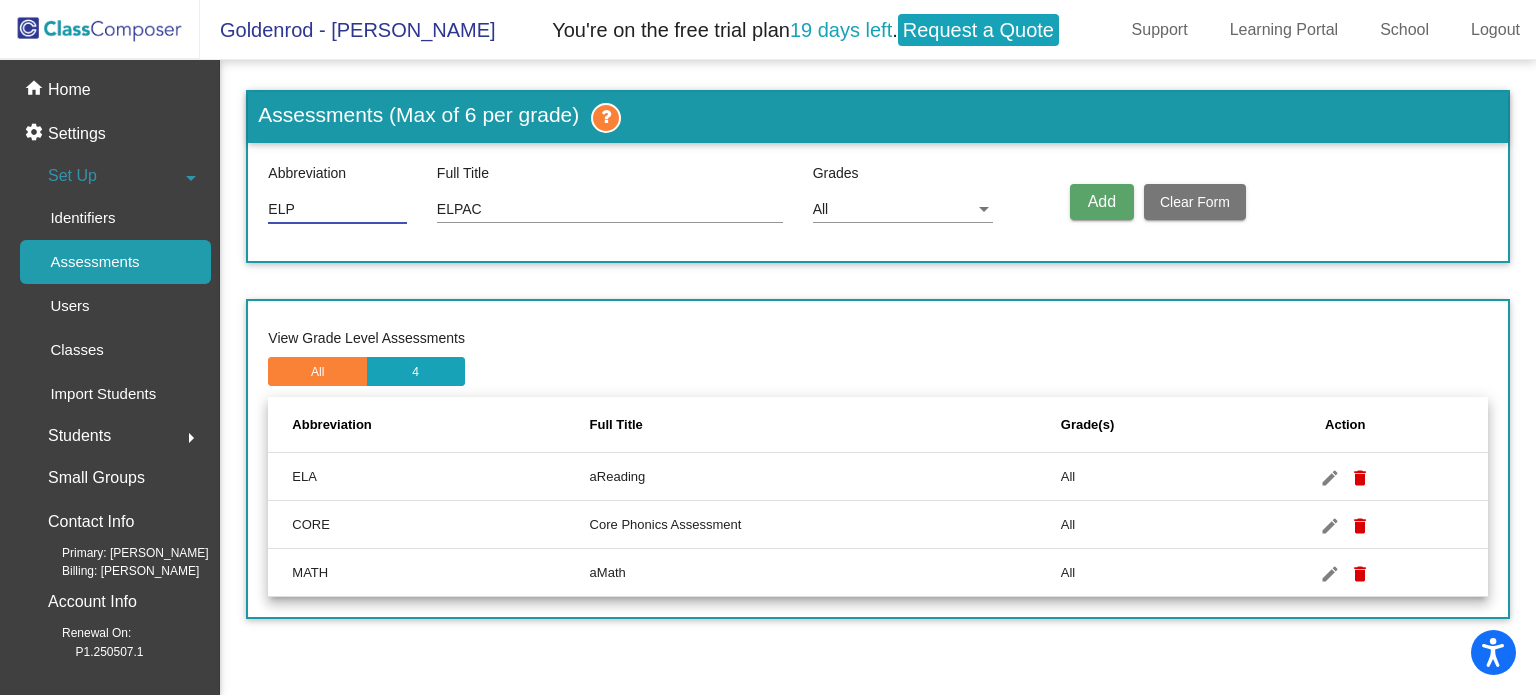 click on "ELP" at bounding box center [337, 210] 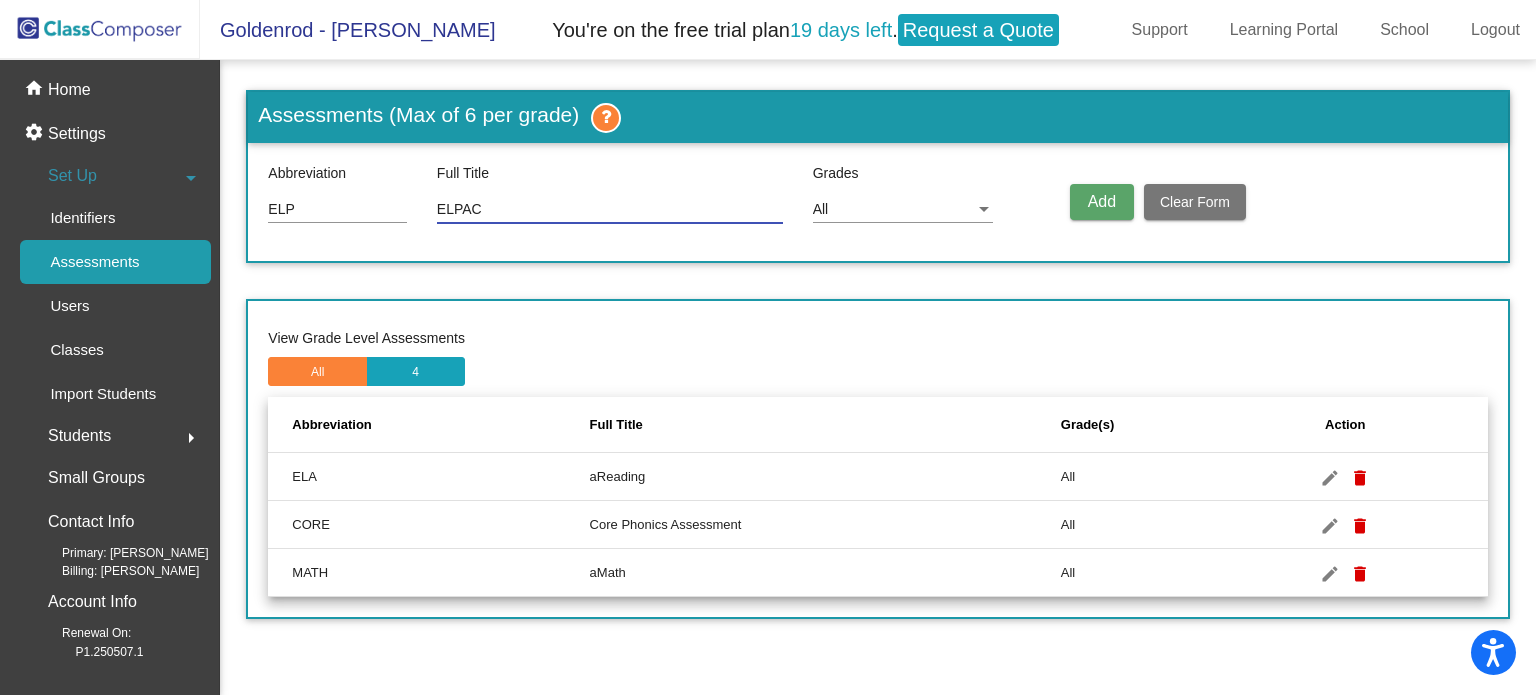 click on "ELPAC" at bounding box center (610, 210) 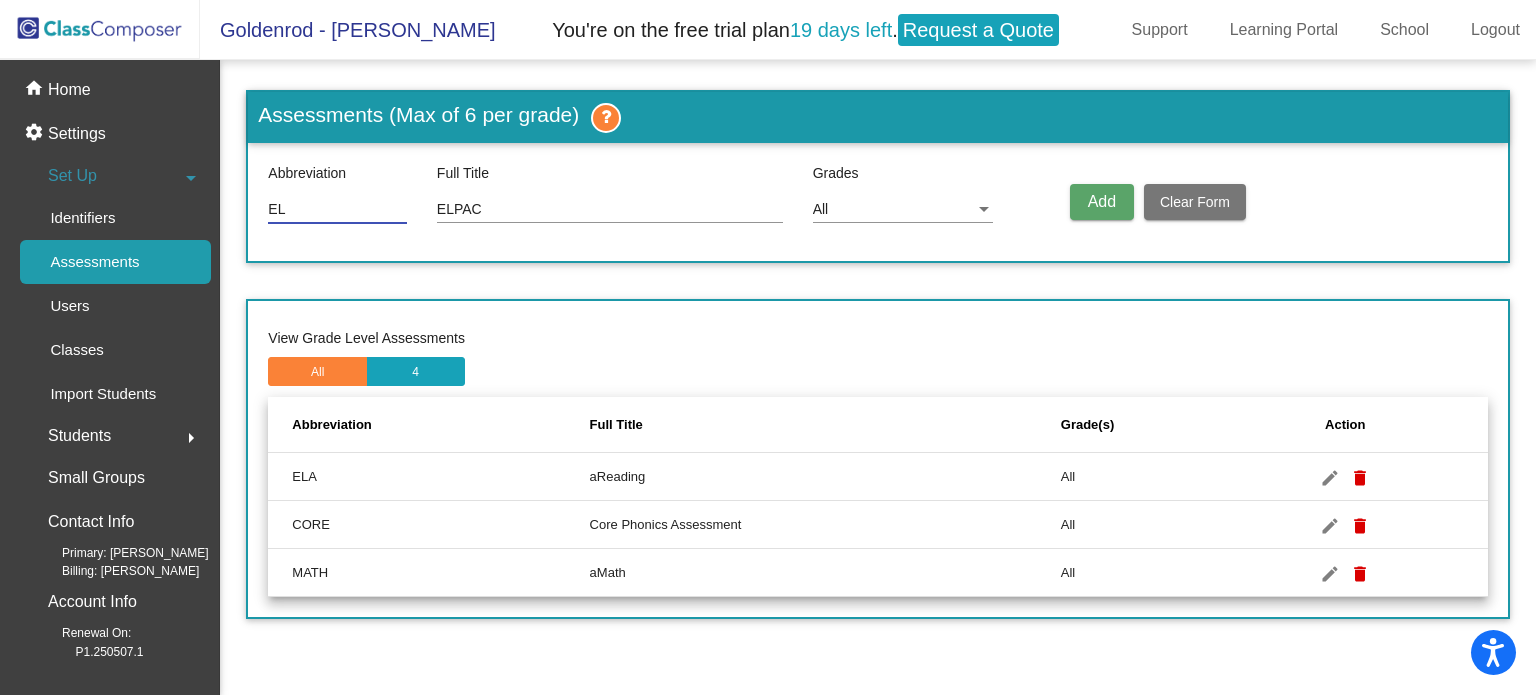 type on "EL" 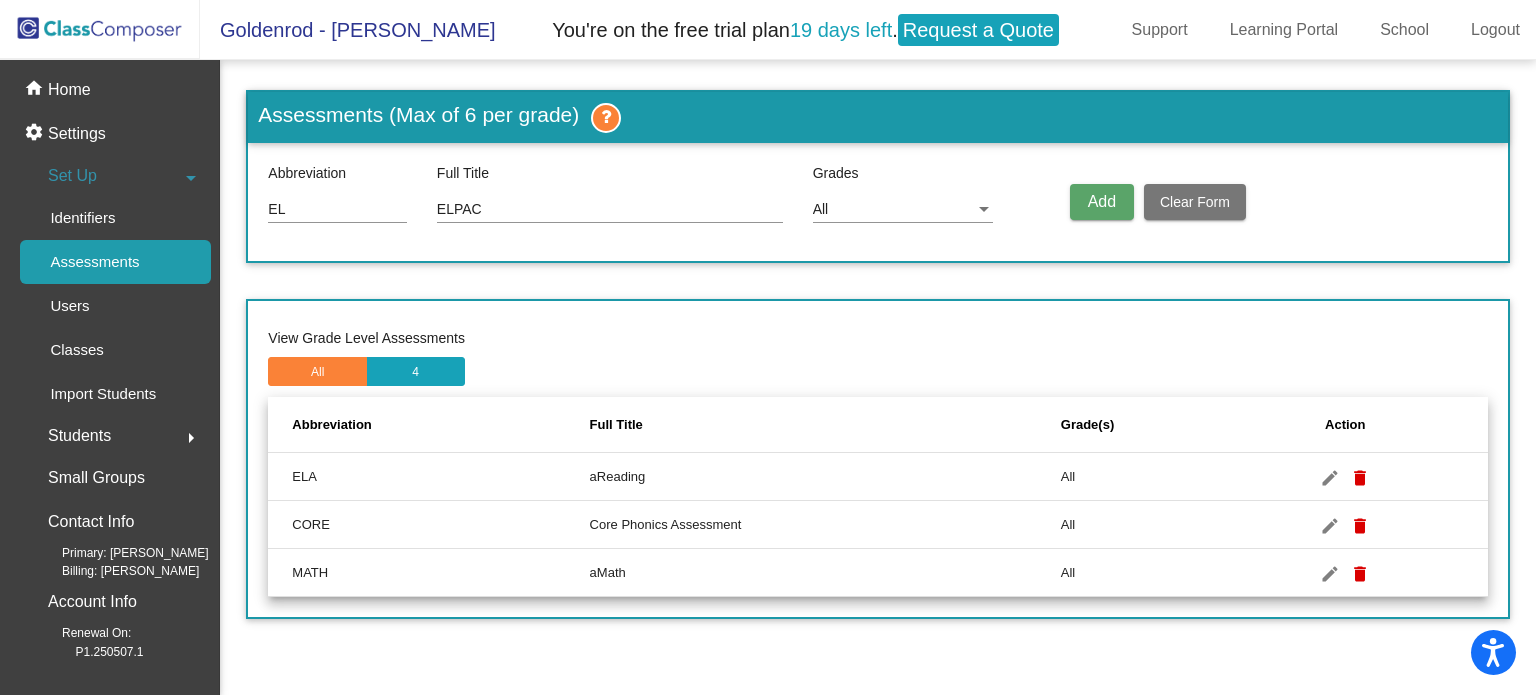 click on "Add" at bounding box center (1102, 202) 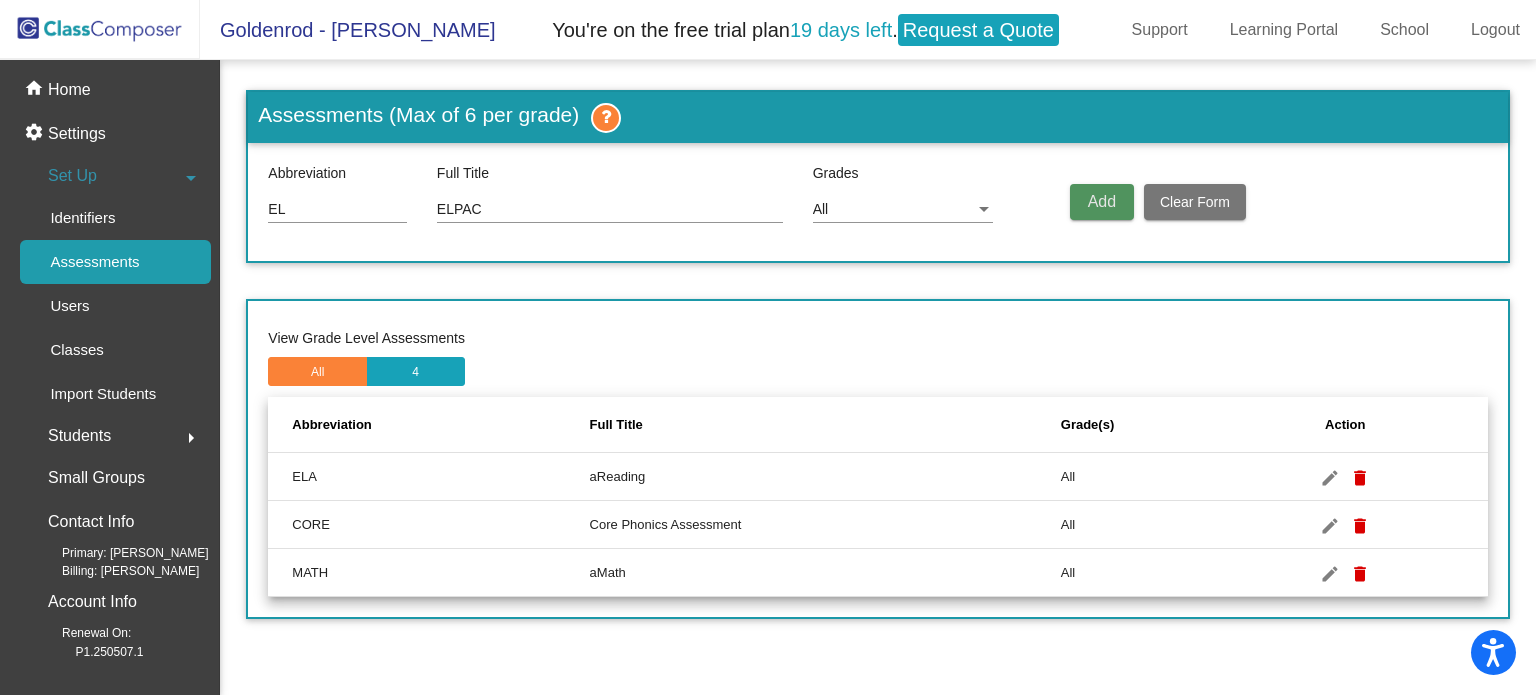 click on "Add" at bounding box center [1102, 201] 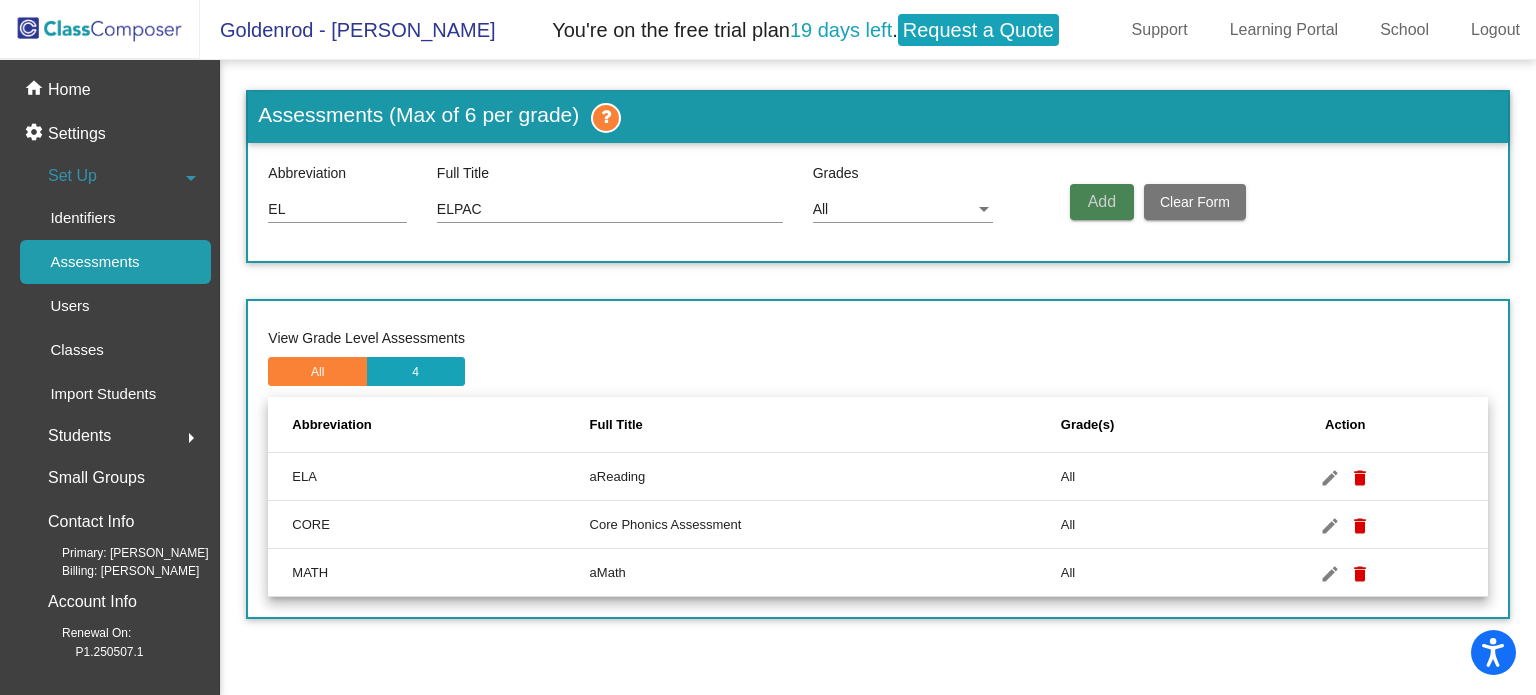 click on "Add" at bounding box center (1102, 201) 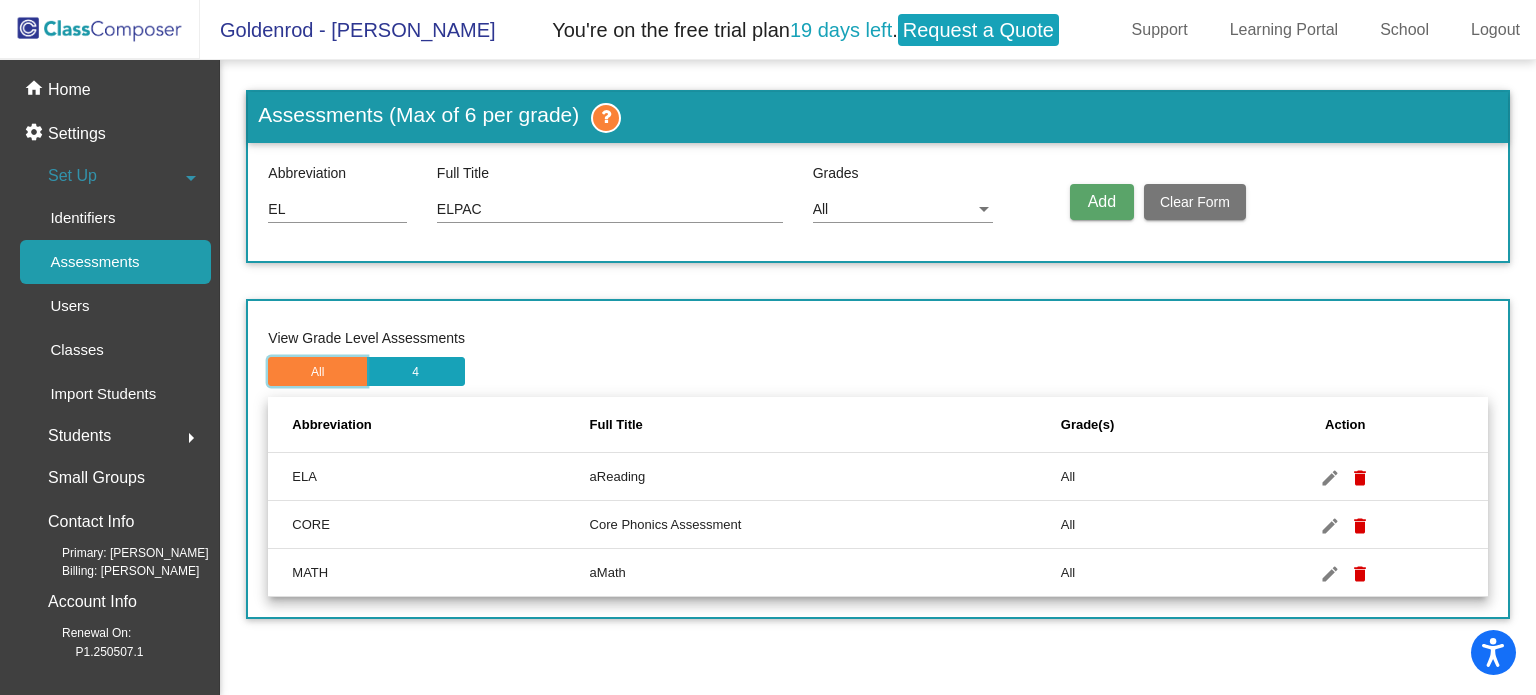 click on "All" at bounding box center [317, 371] 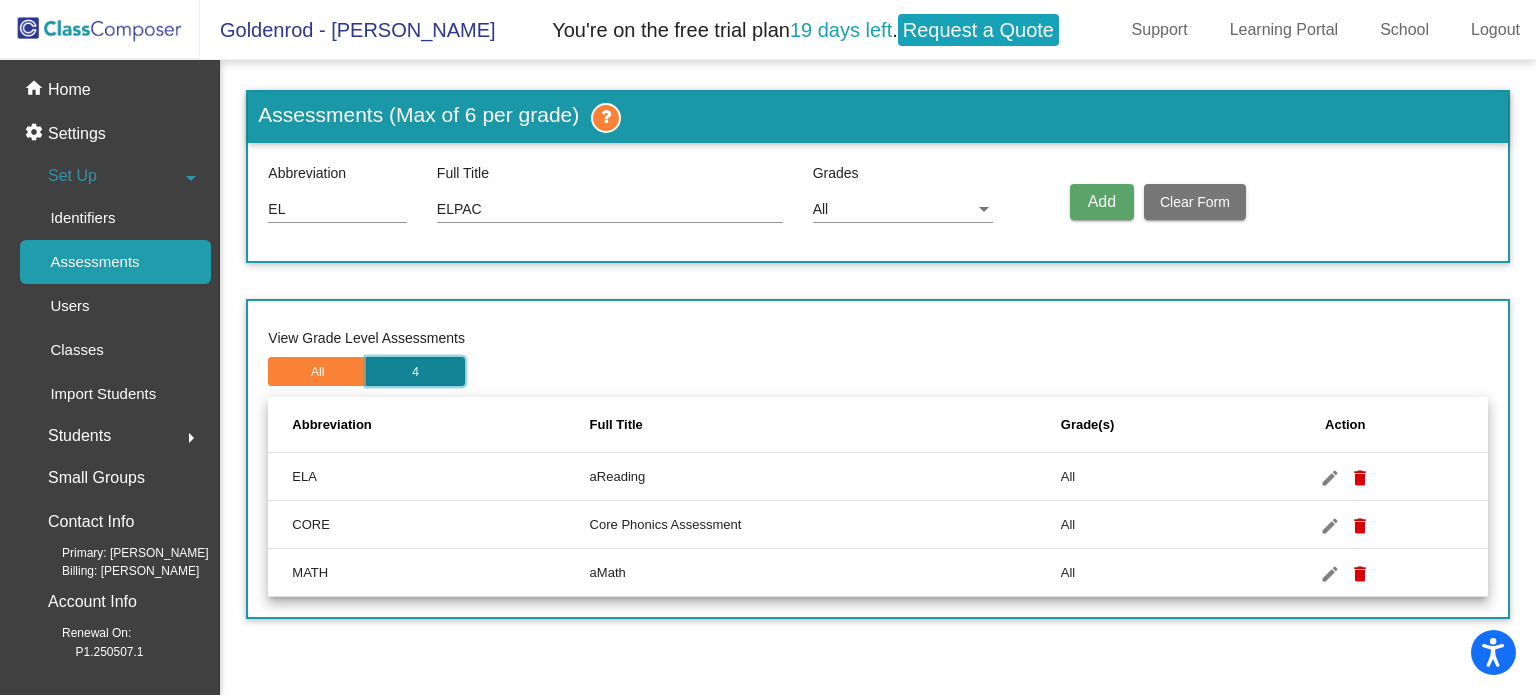 click on "4" at bounding box center (415, 371) 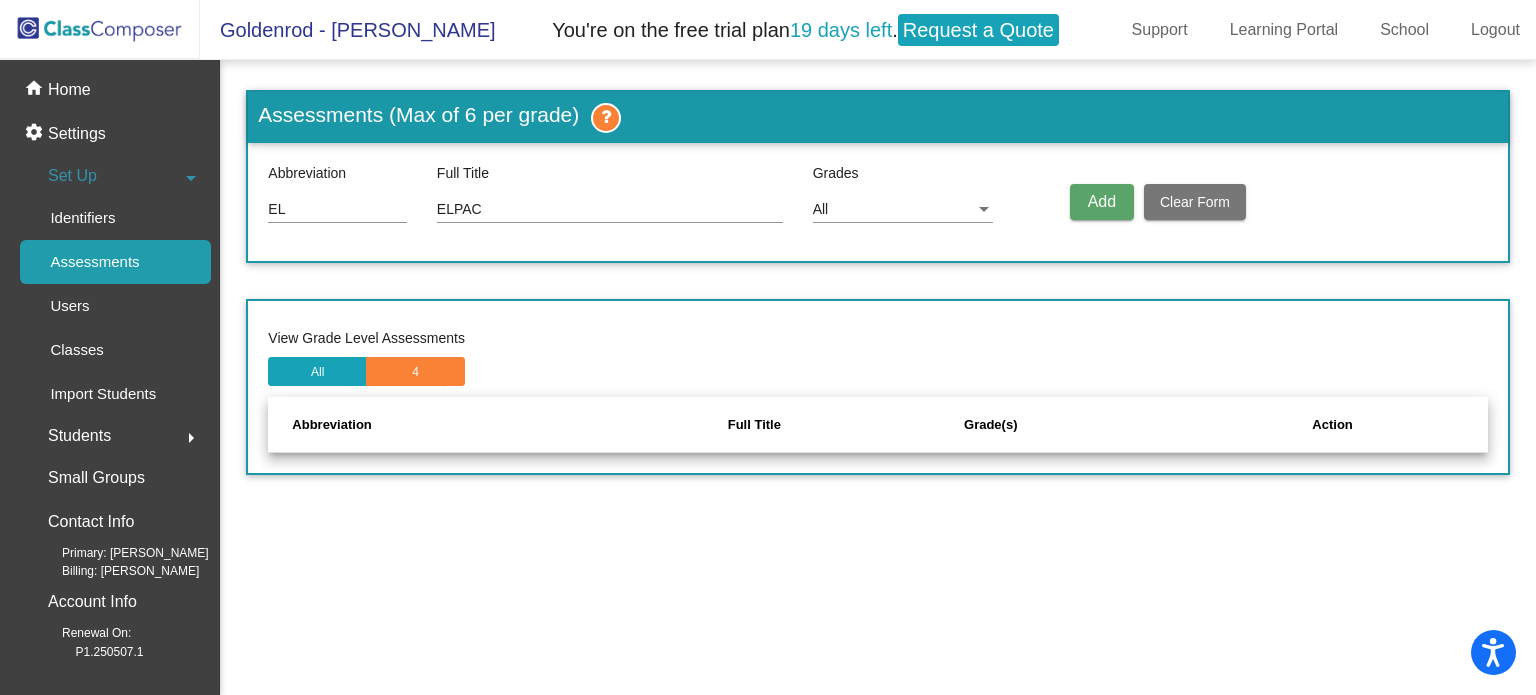click on "Add" at bounding box center [1102, 202] 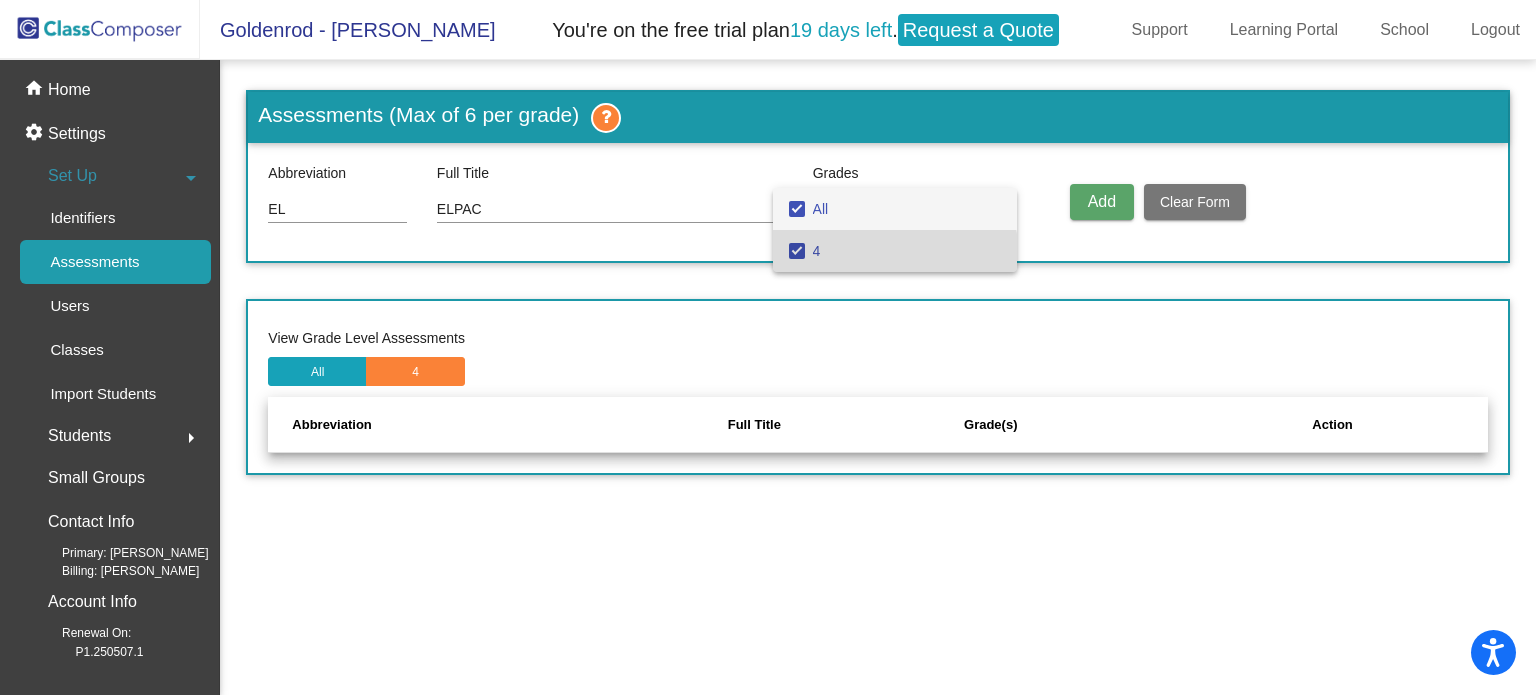 click on "4" at bounding box center (907, 251) 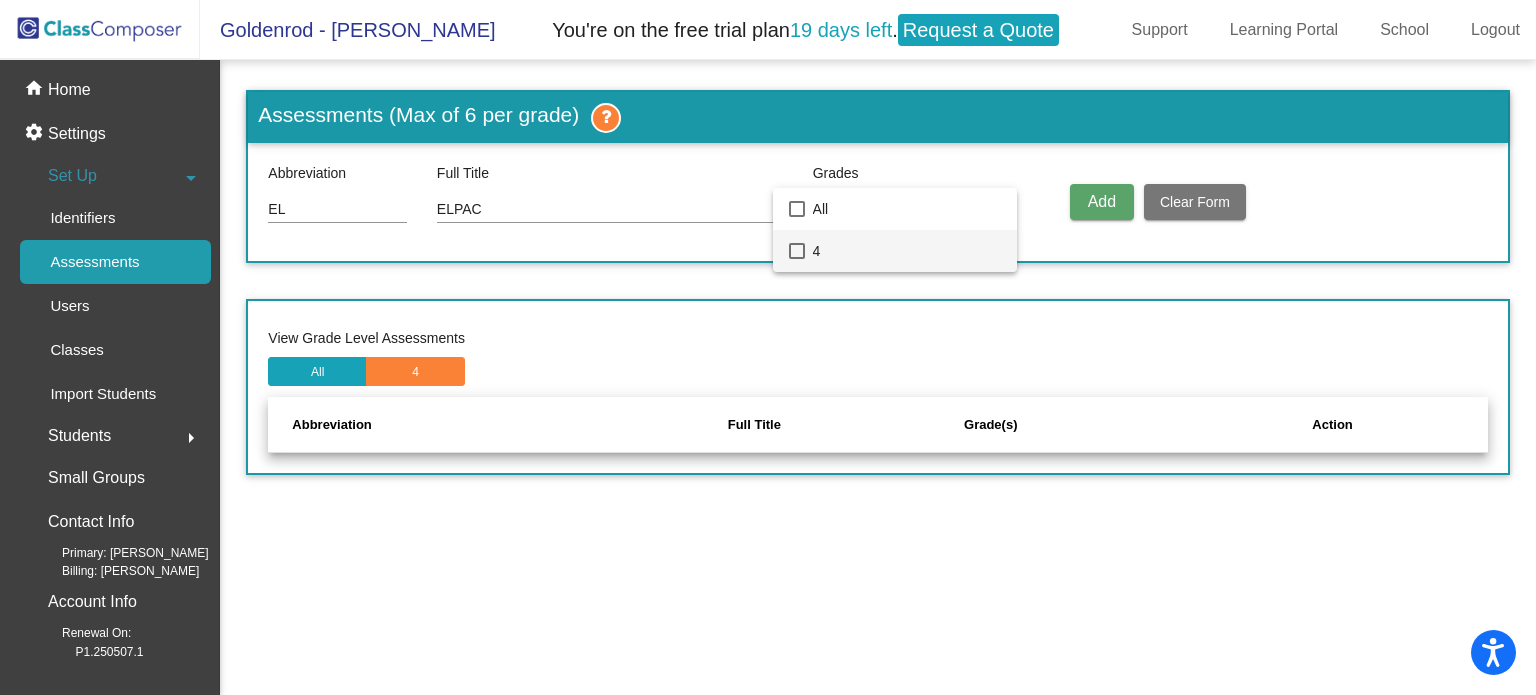 click on "4" at bounding box center [907, 251] 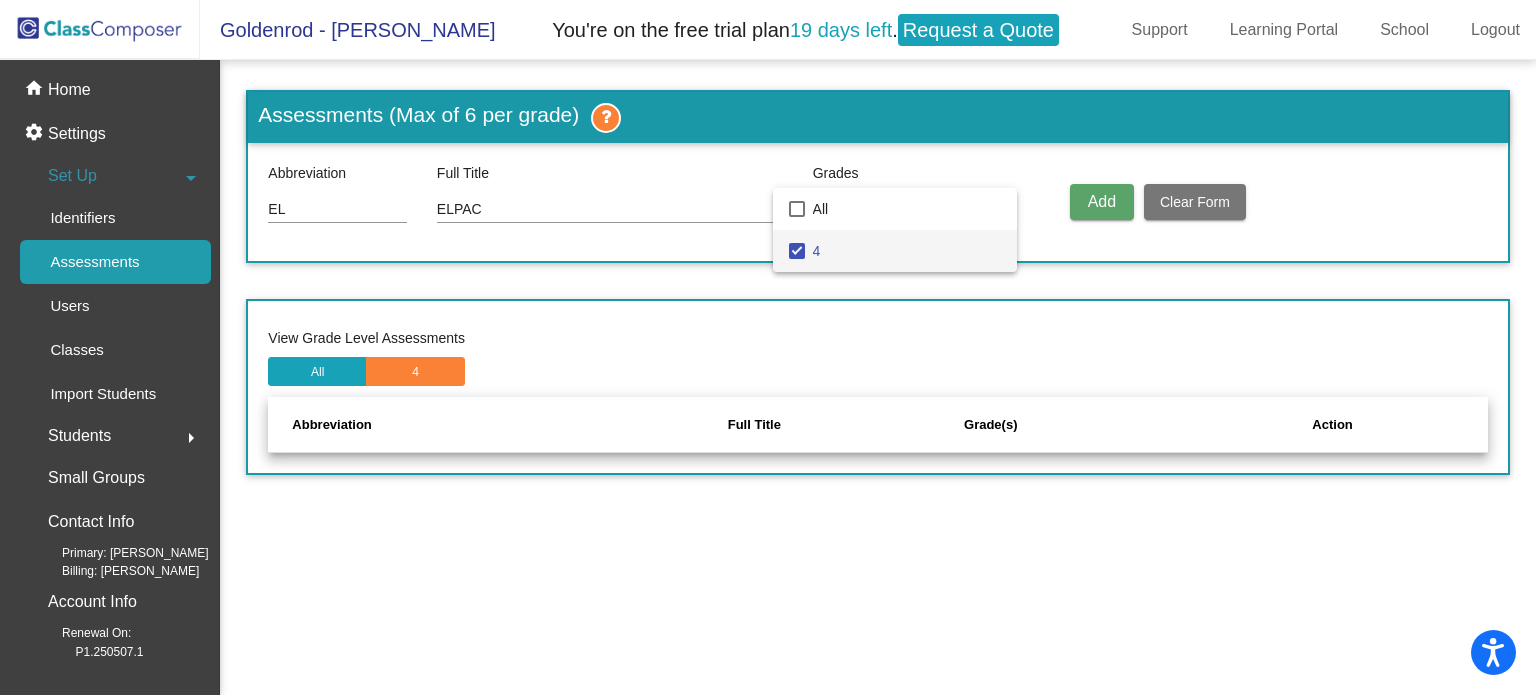click at bounding box center [768, 347] 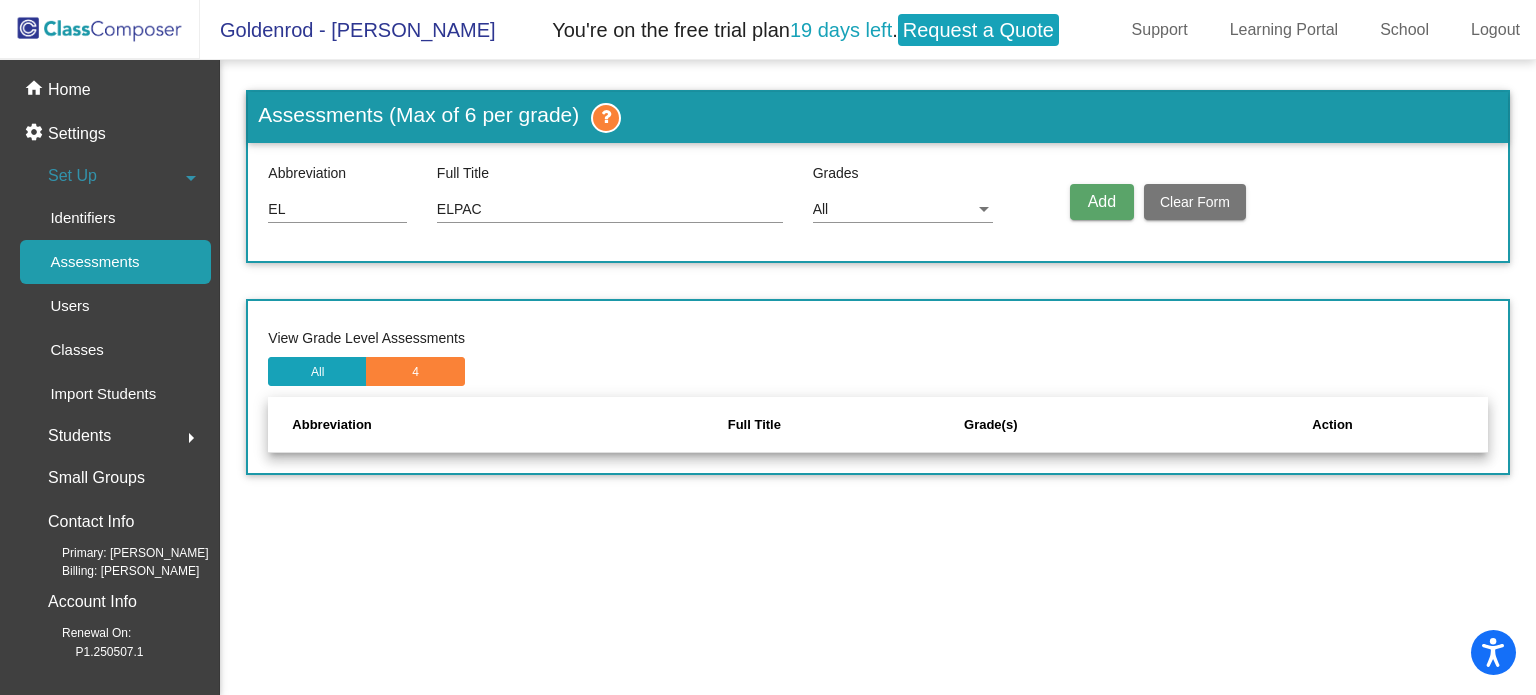 click on "All" at bounding box center [894, 210] 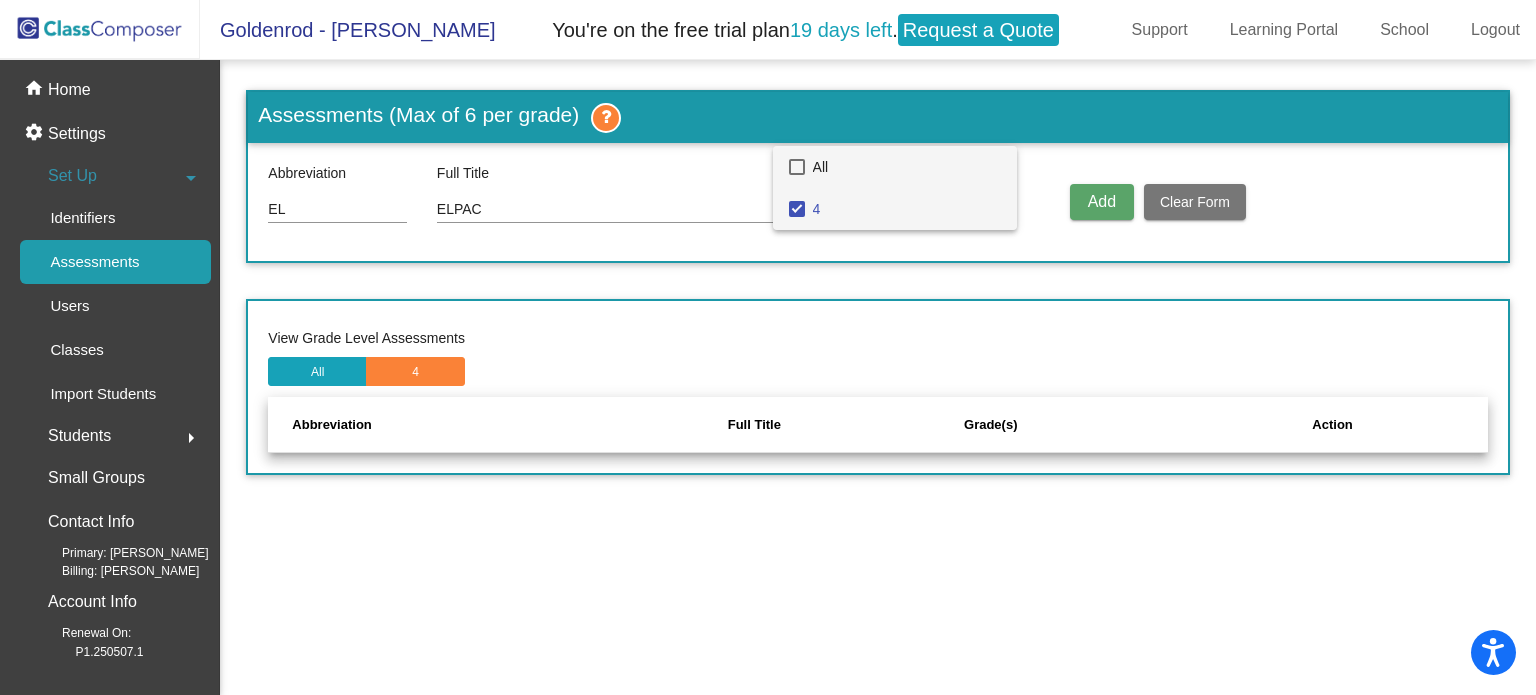 click on "All" at bounding box center [907, 167] 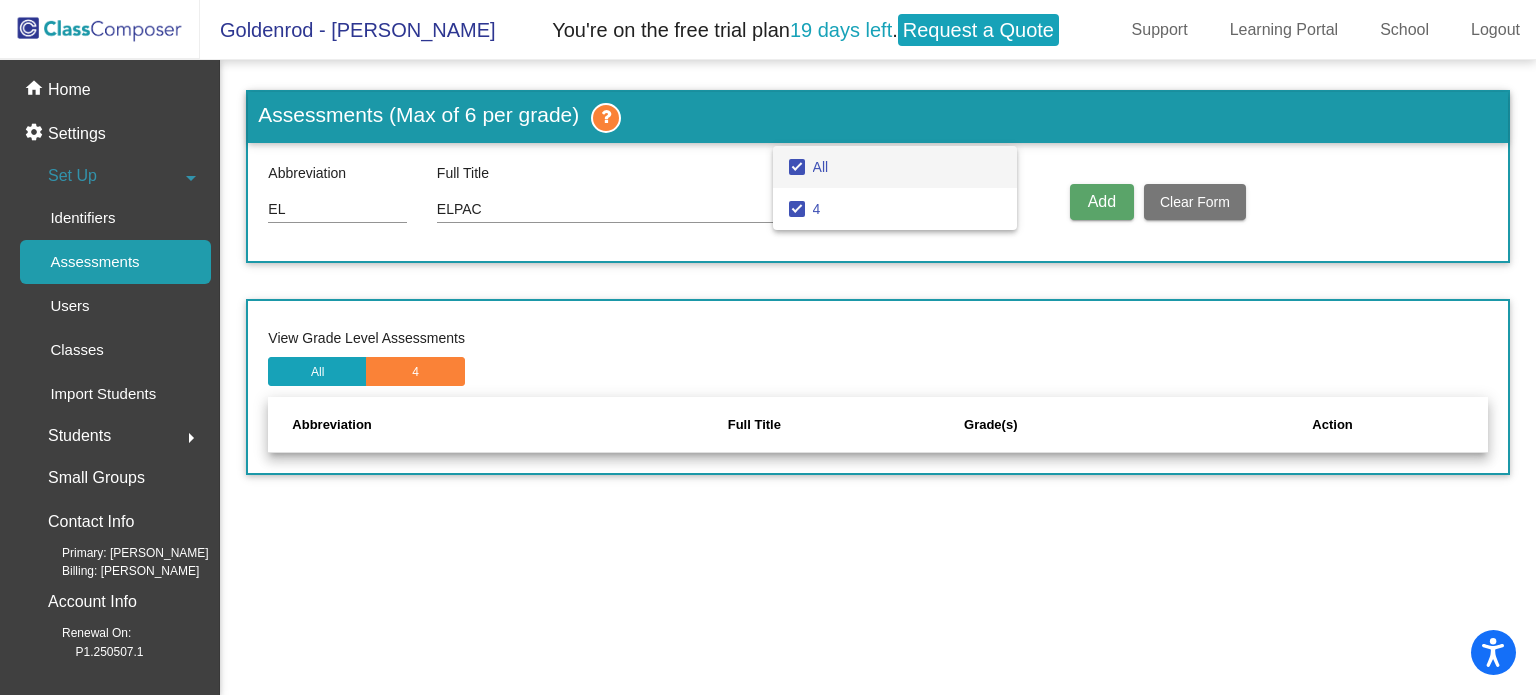 click at bounding box center (768, 347) 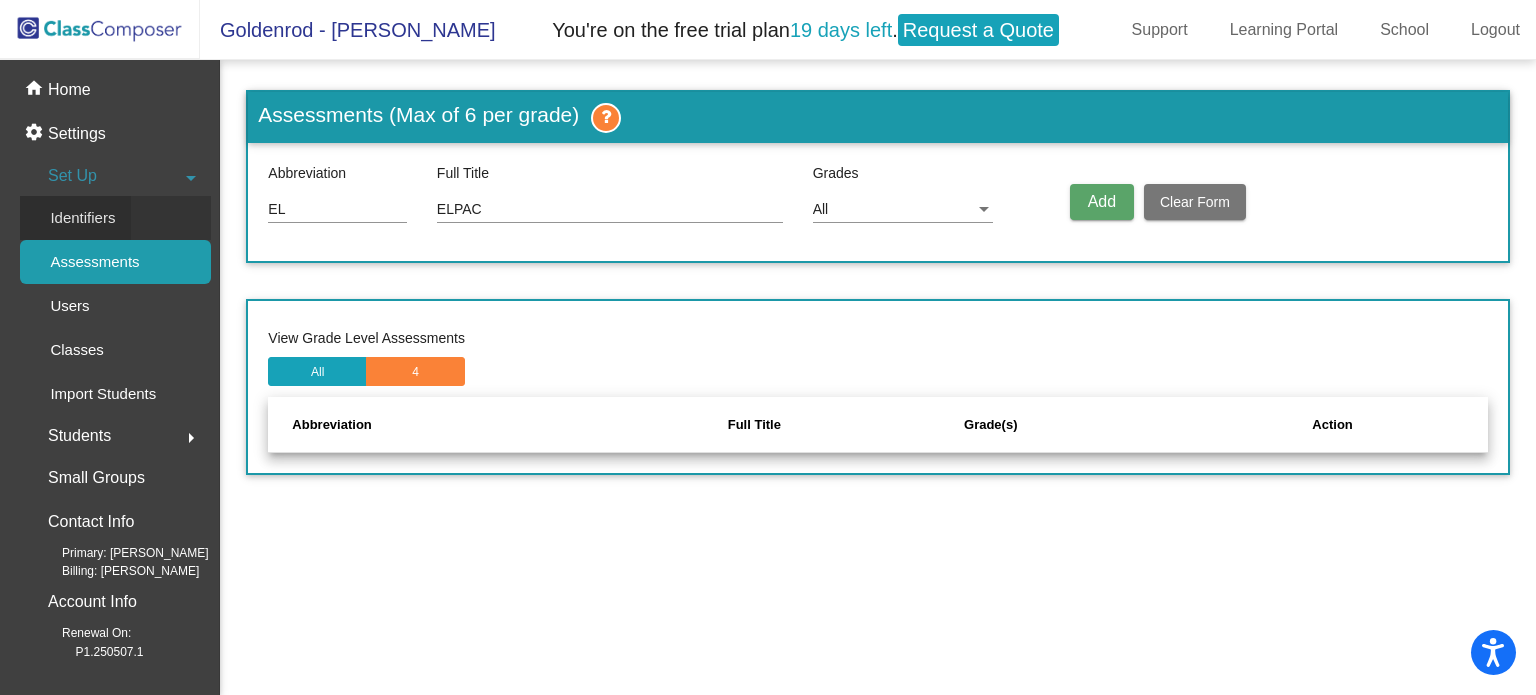 click on "Identifiers" 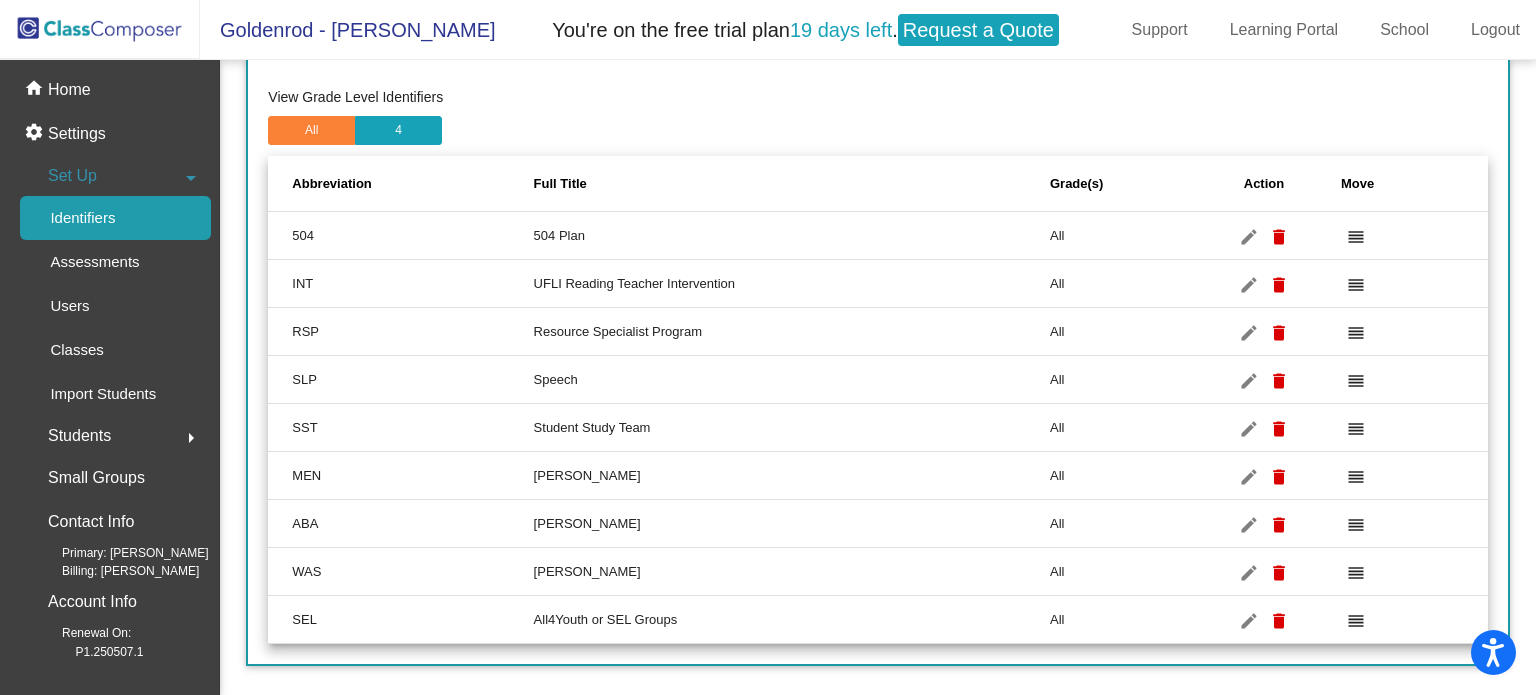 scroll, scrollTop: 245, scrollLeft: 0, axis: vertical 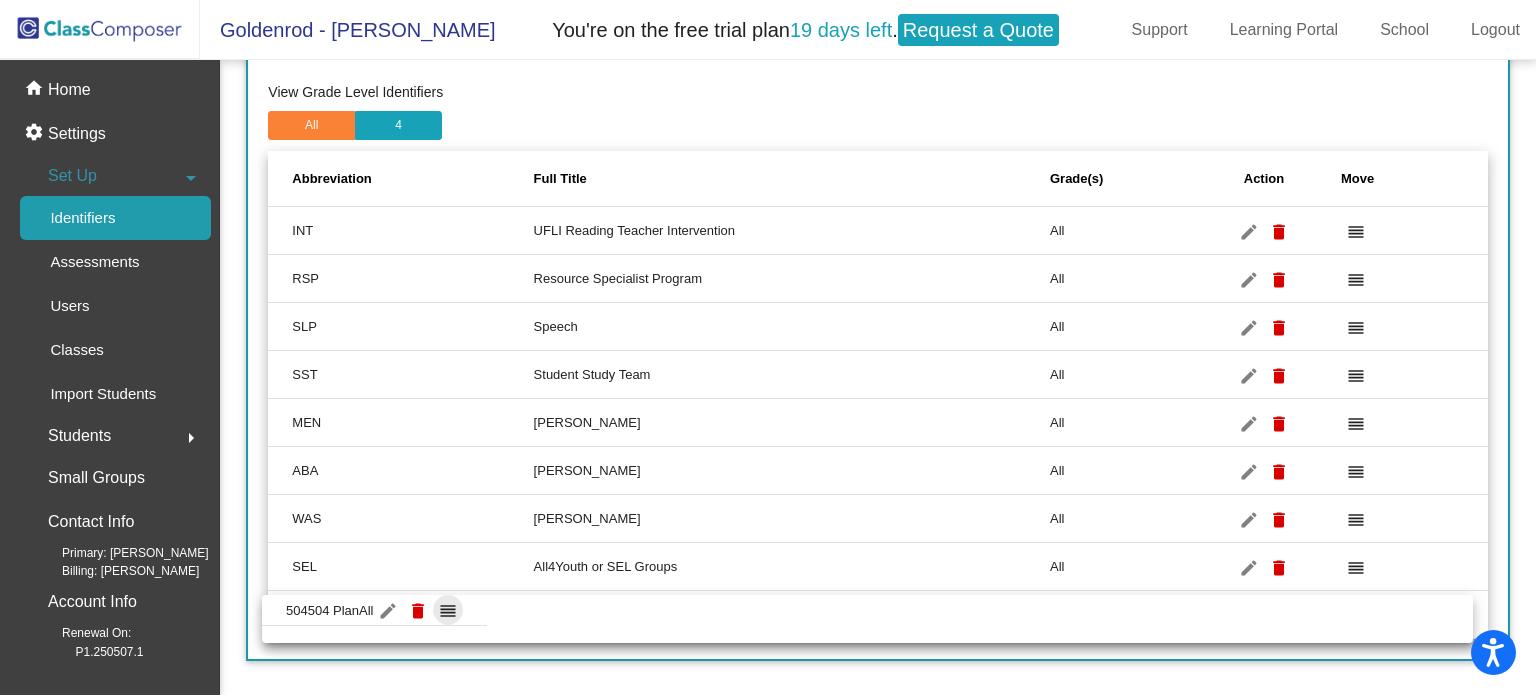 drag, startPoint x: 1346, startPoint y: 221, endPoint x: 1340, endPoint y: 611, distance: 390.04614 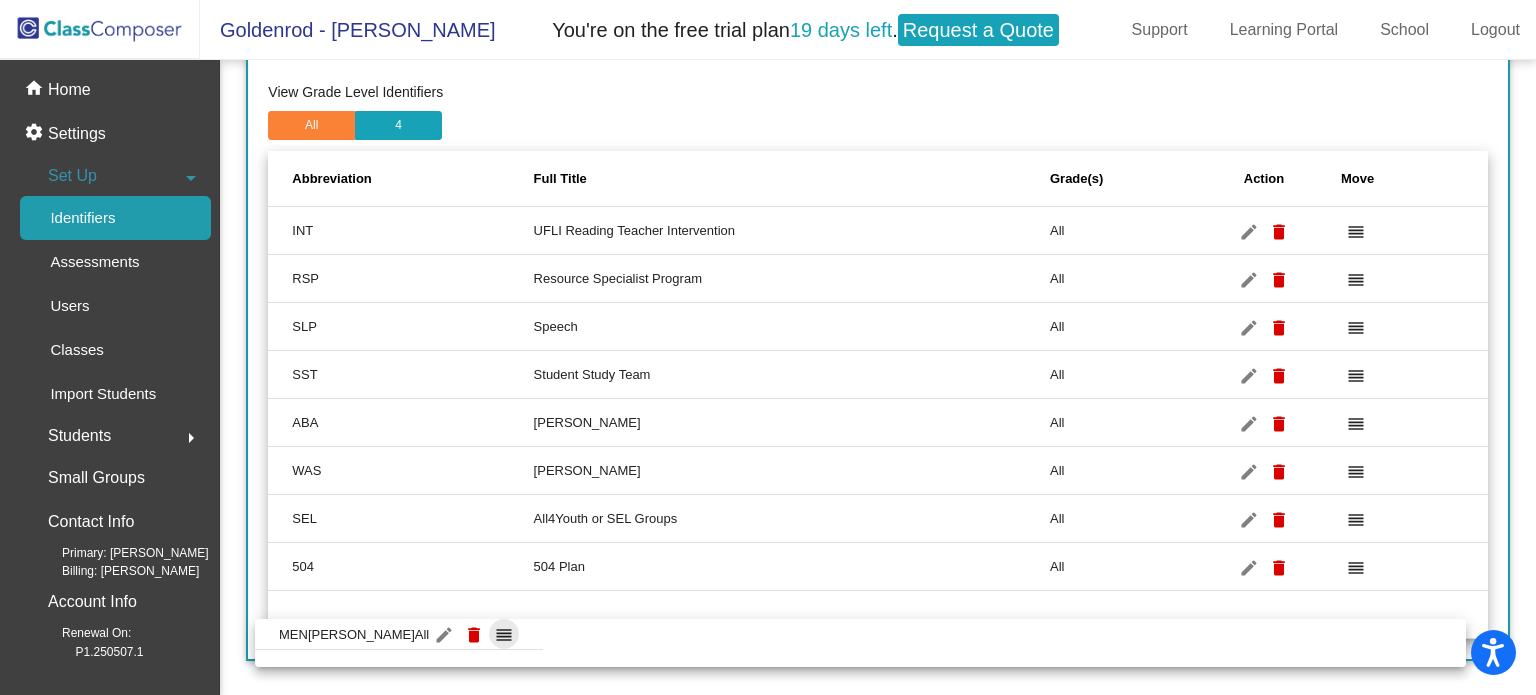 drag, startPoint x: 1346, startPoint y: 419, endPoint x: 1333, endPoint y: 641, distance: 222.38031 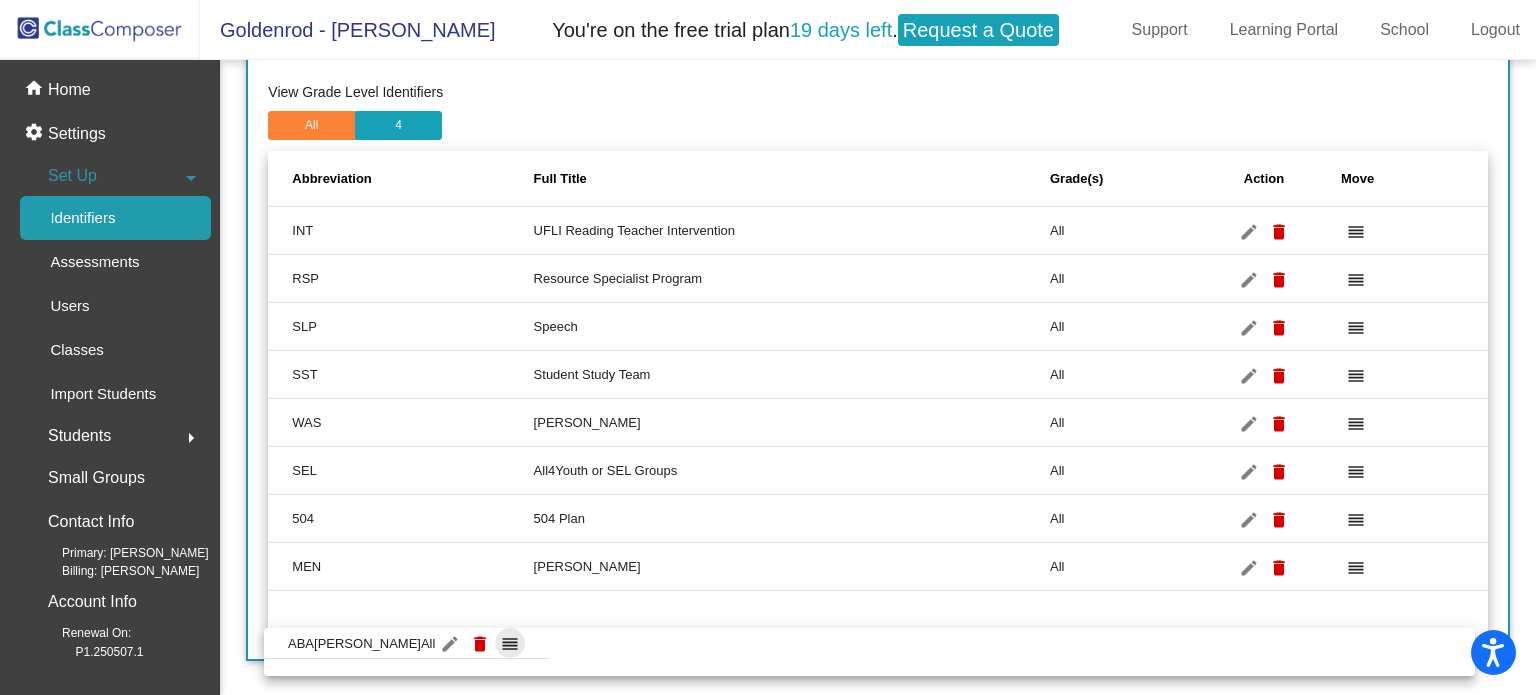 drag, startPoint x: 1340, startPoint y: 418, endPoint x: 1336, endPoint y: 649, distance: 231.03462 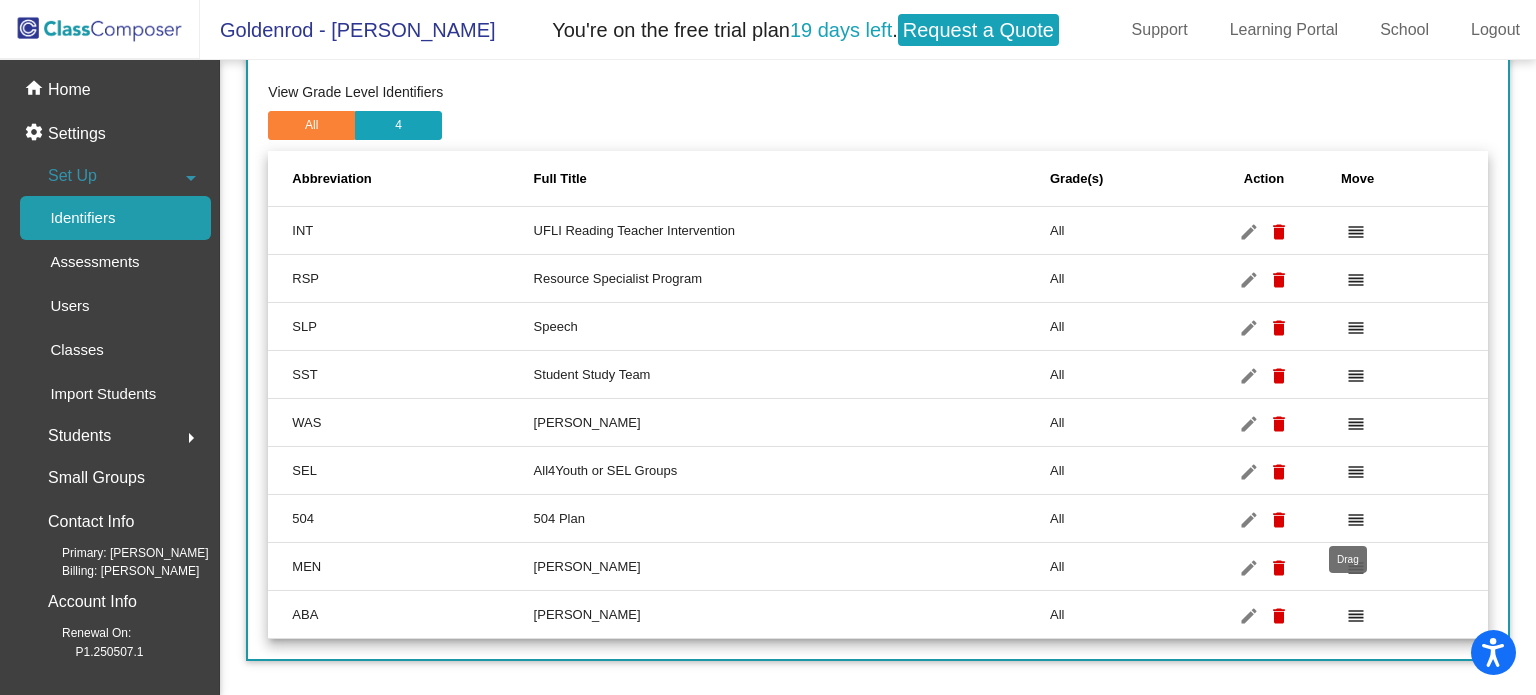 drag, startPoint x: 1344, startPoint y: 614, endPoint x: 1340, endPoint y: 495, distance: 119.06721 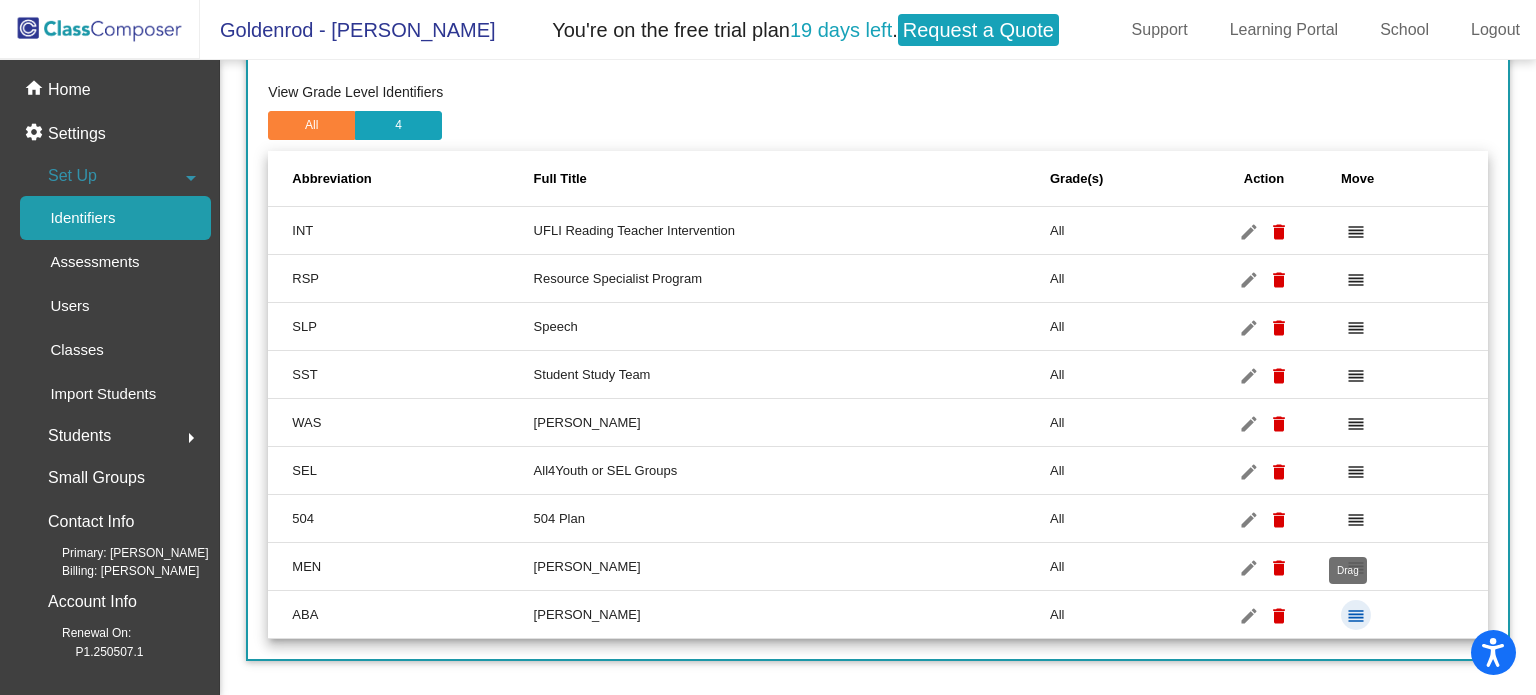 drag, startPoint x: 1340, startPoint y: 495, endPoint x: 1349, endPoint y: 609, distance: 114.35471 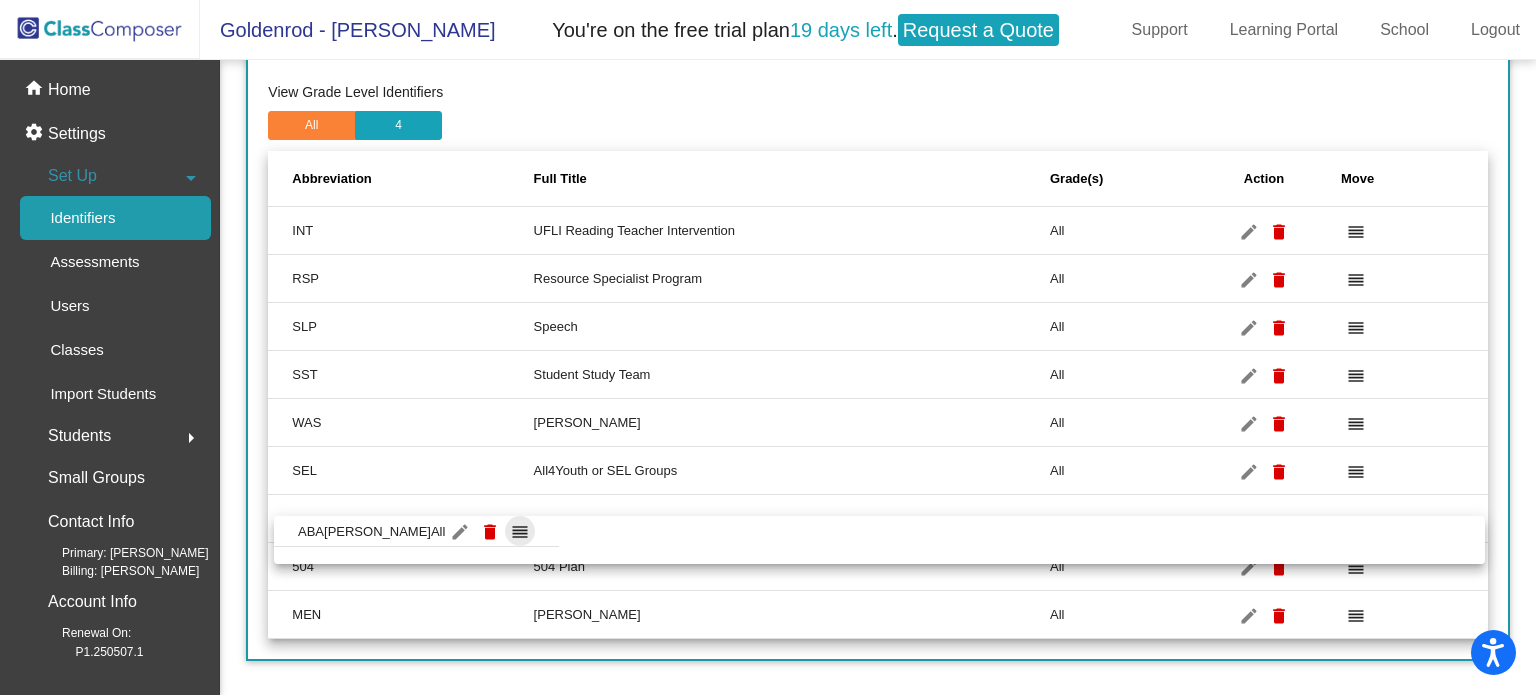 drag, startPoint x: 1349, startPoint y: 609, endPoint x: 1355, endPoint y: 536, distance: 73.24616 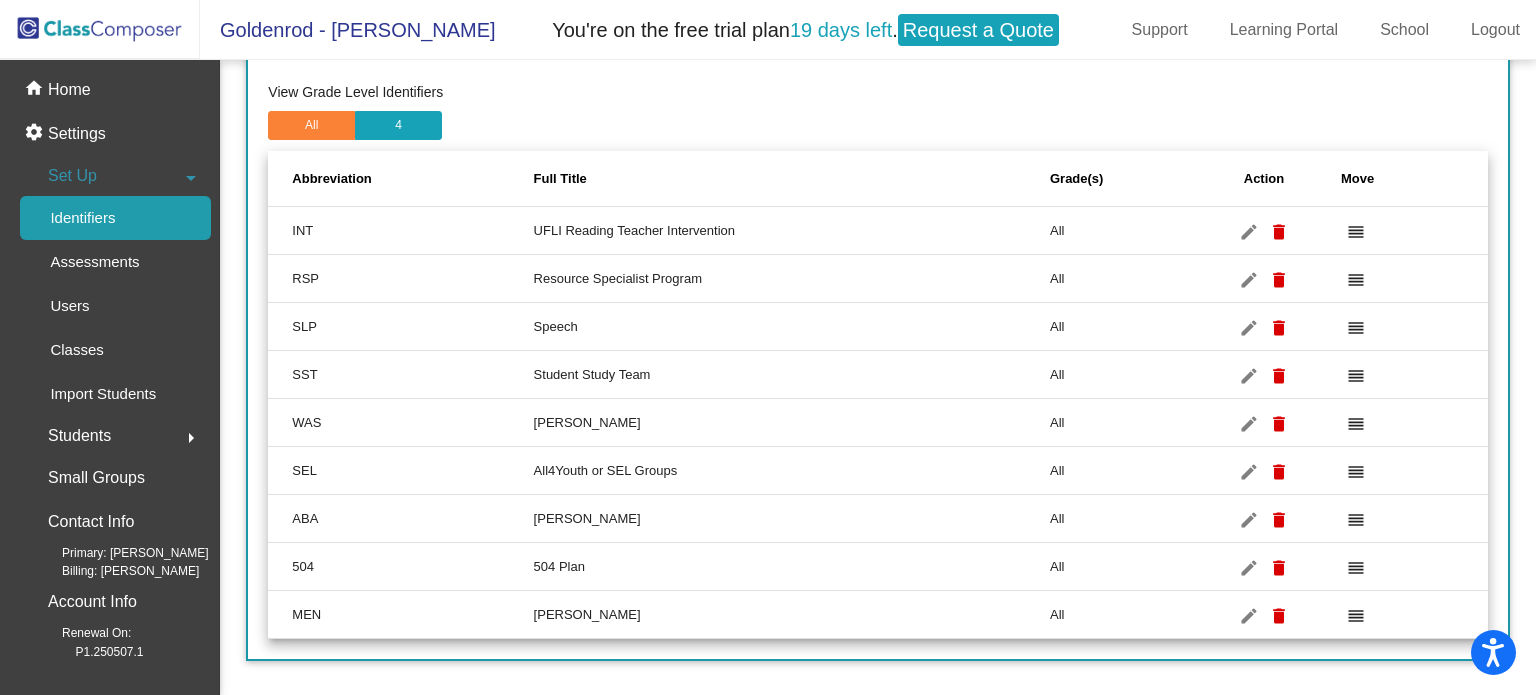 drag, startPoint x: 1346, startPoint y: 520, endPoint x: 1344, endPoint y: 585, distance: 65.03076 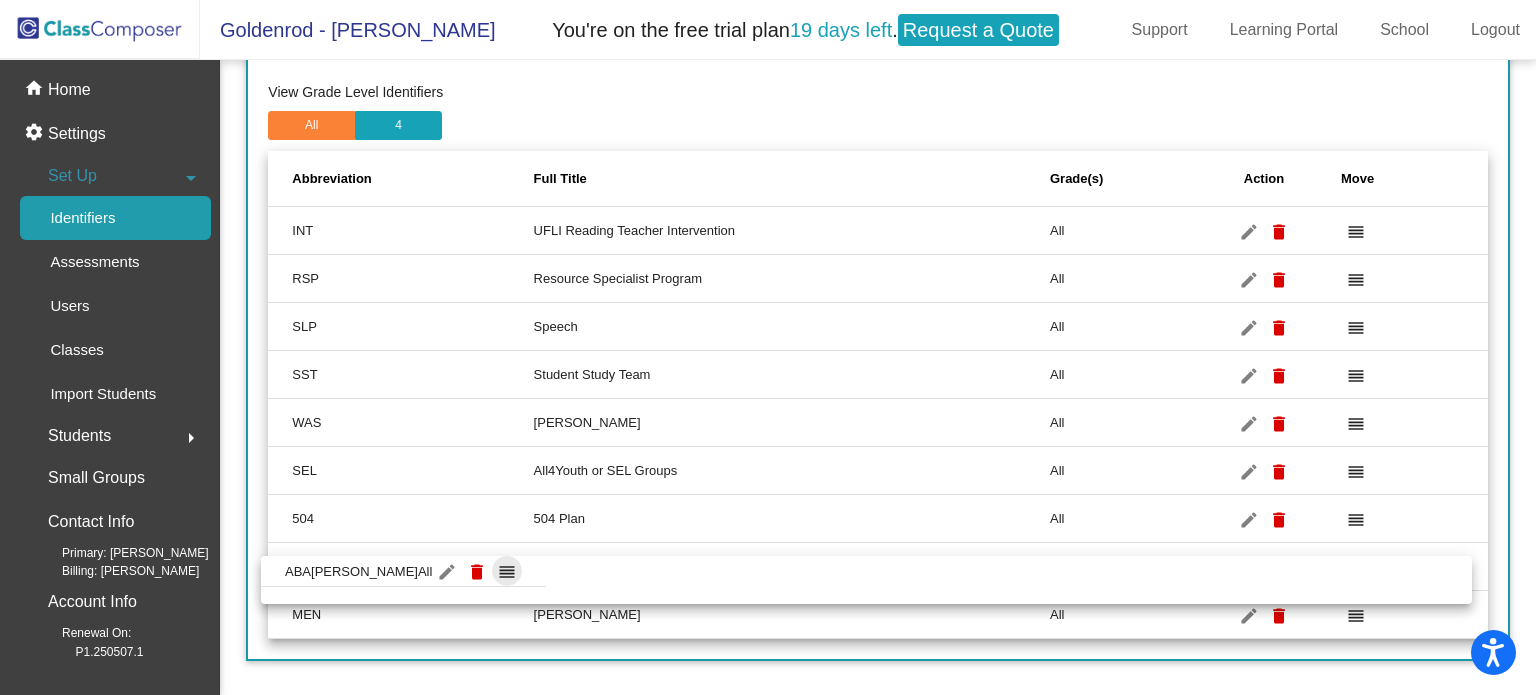 drag, startPoint x: 1347, startPoint y: 519, endPoint x: 1338, endPoint y: 584, distance: 65.62012 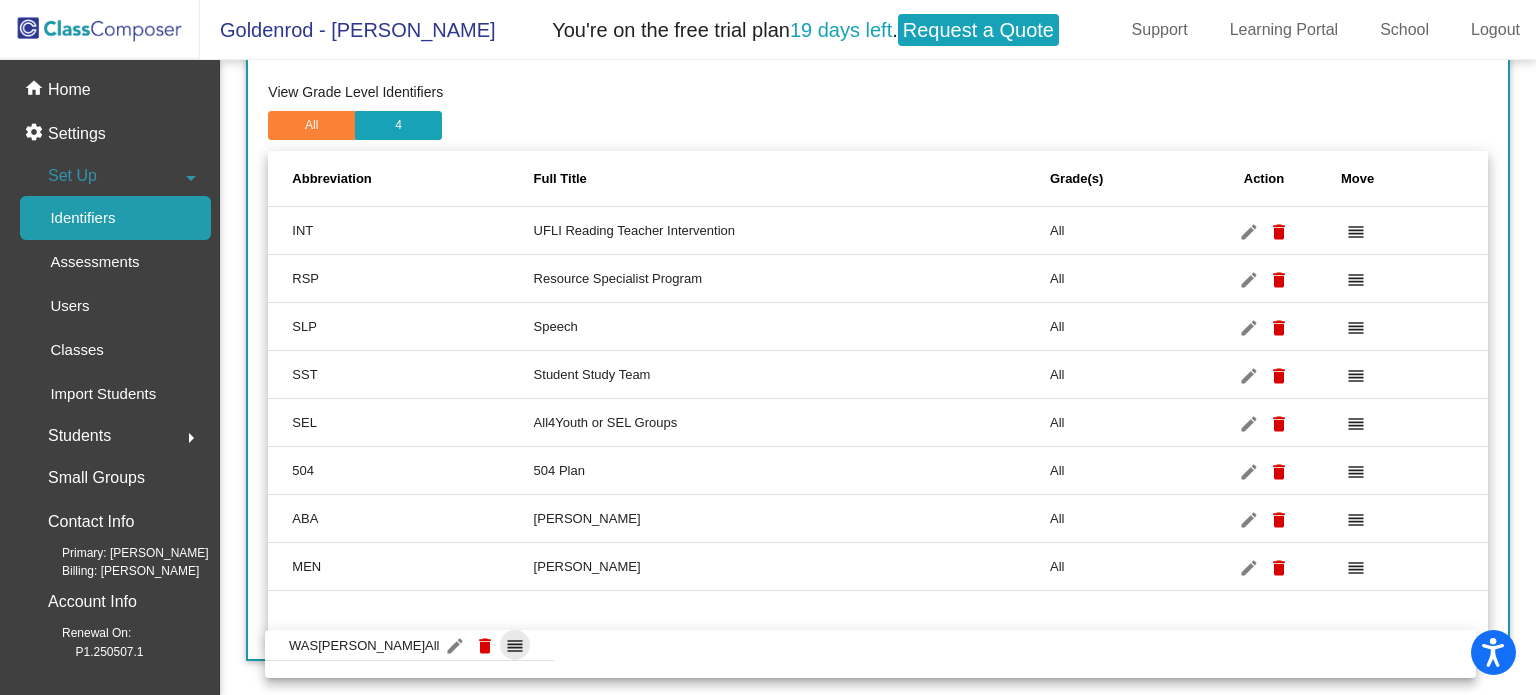 drag, startPoint x: 1342, startPoint y: 418, endPoint x: 1339, endPoint y: 651, distance: 233.01932 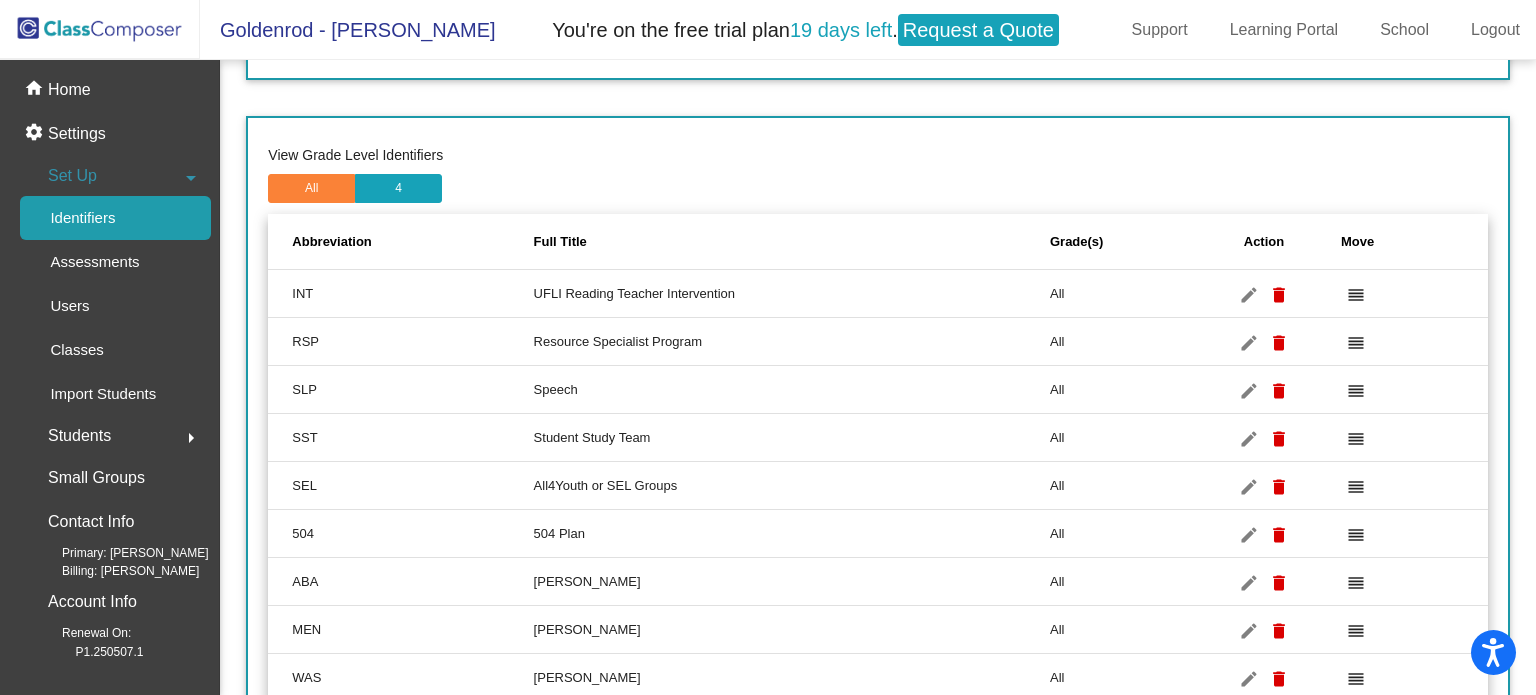 scroll, scrollTop: 181, scrollLeft: 0, axis: vertical 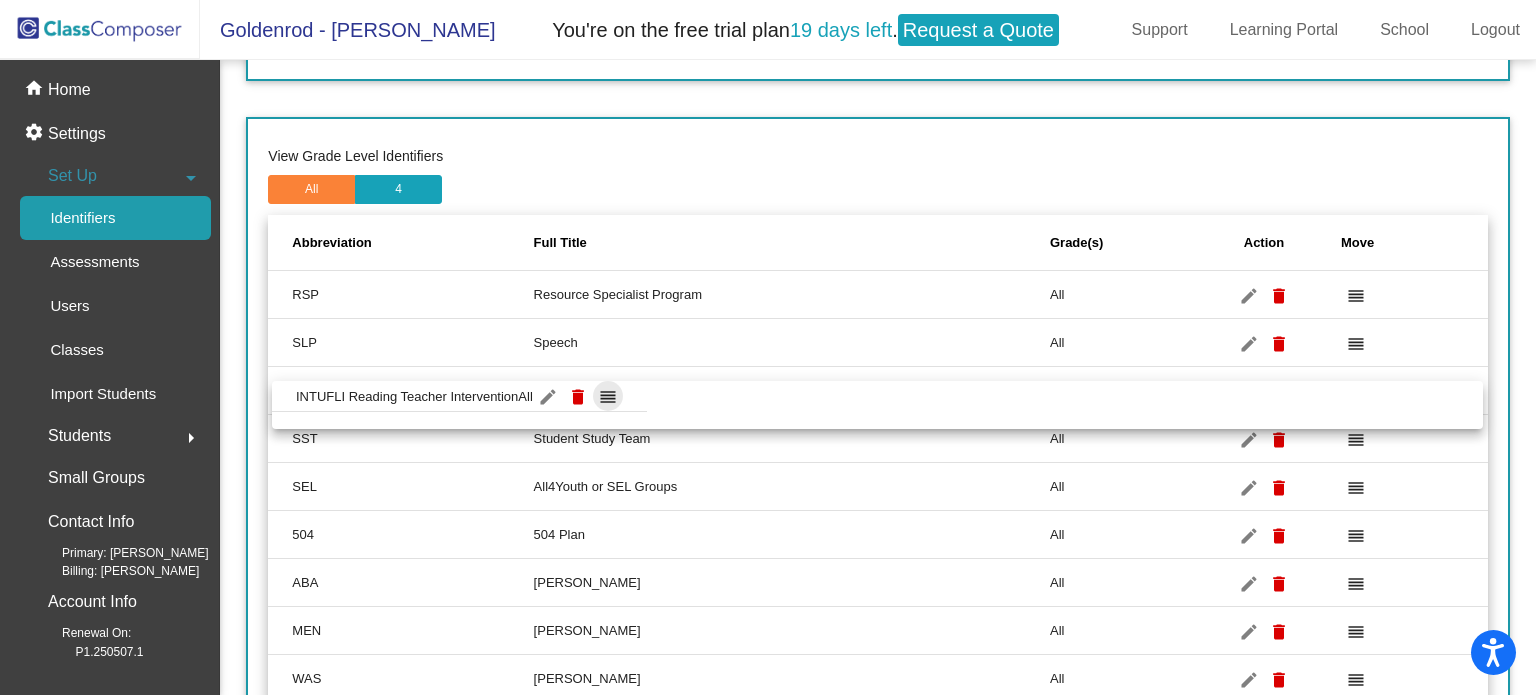 drag, startPoint x: 1354, startPoint y: 294, endPoint x: 1357, endPoint y: 405, distance: 111.040535 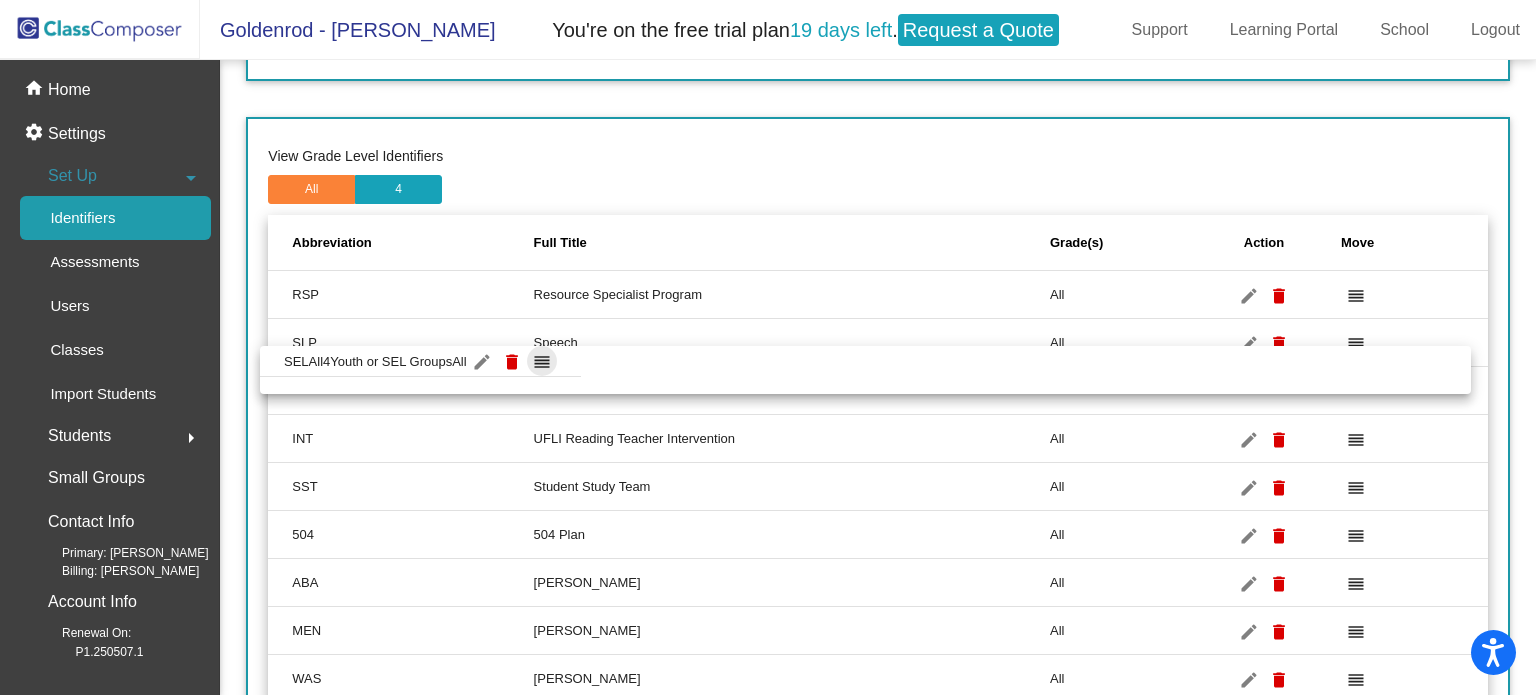drag, startPoint x: 1345, startPoint y: 481, endPoint x: 1338, endPoint y: 366, distance: 115.212845 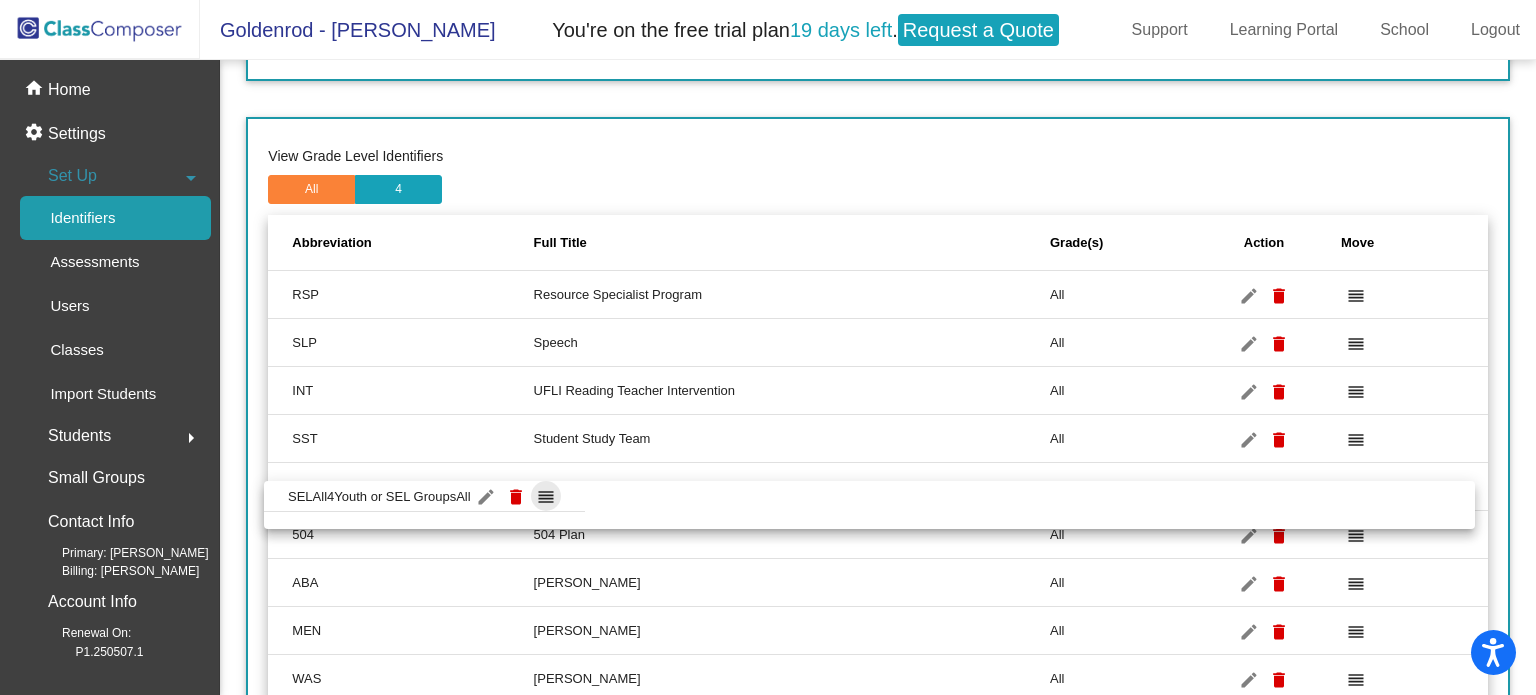 drag, startPoint x: 1349, startPoint y: 381, endPoint x: 1345, endPoint y: 497, distance: 116.06895 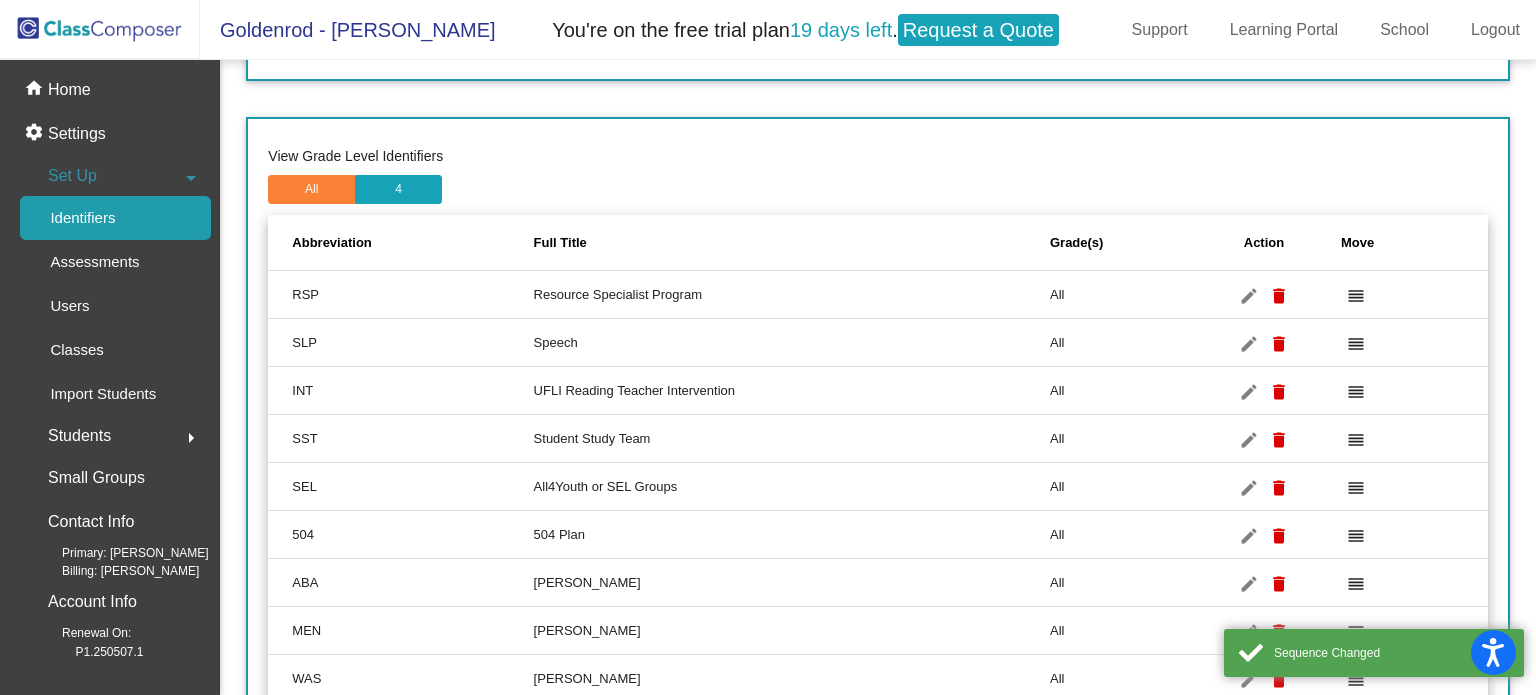 scroll, scrollTop: 245, scrollLeft: 0, axis: vertical 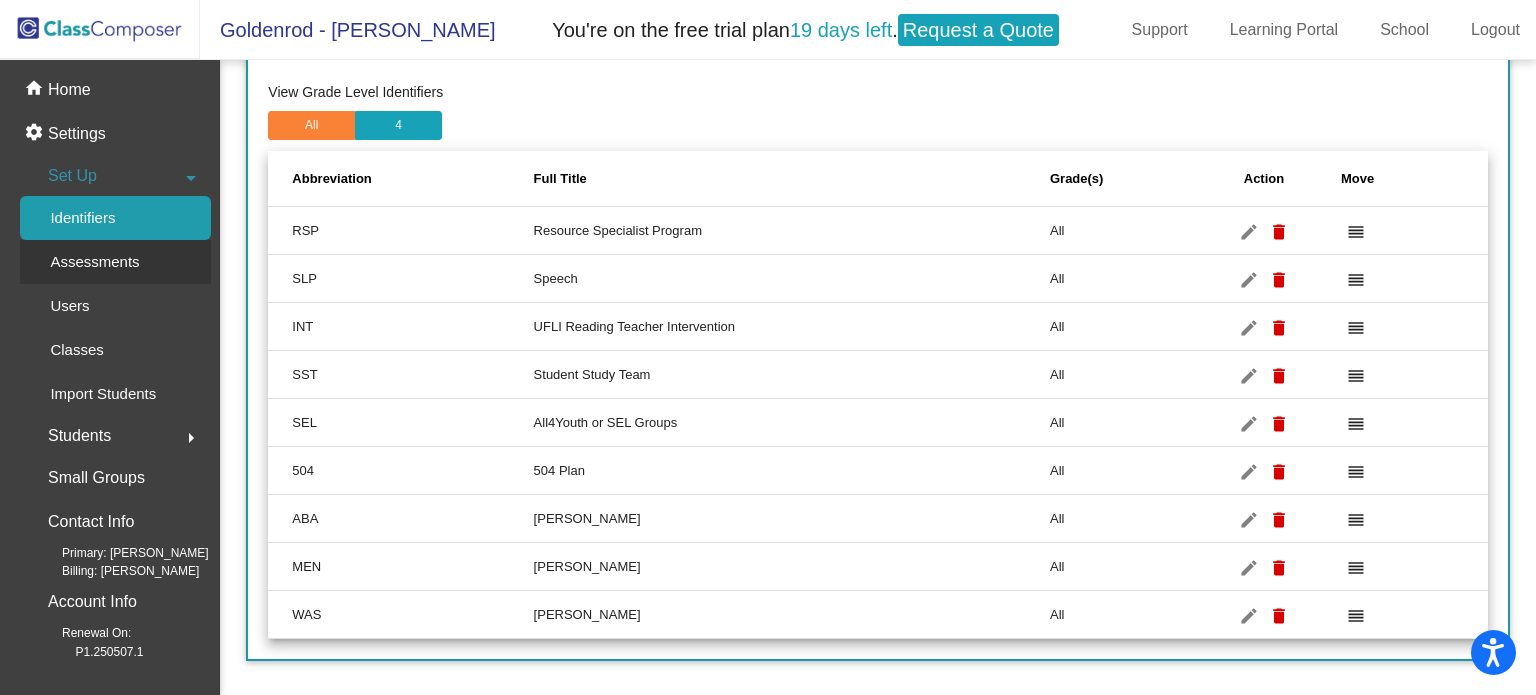 click on "Assessments" 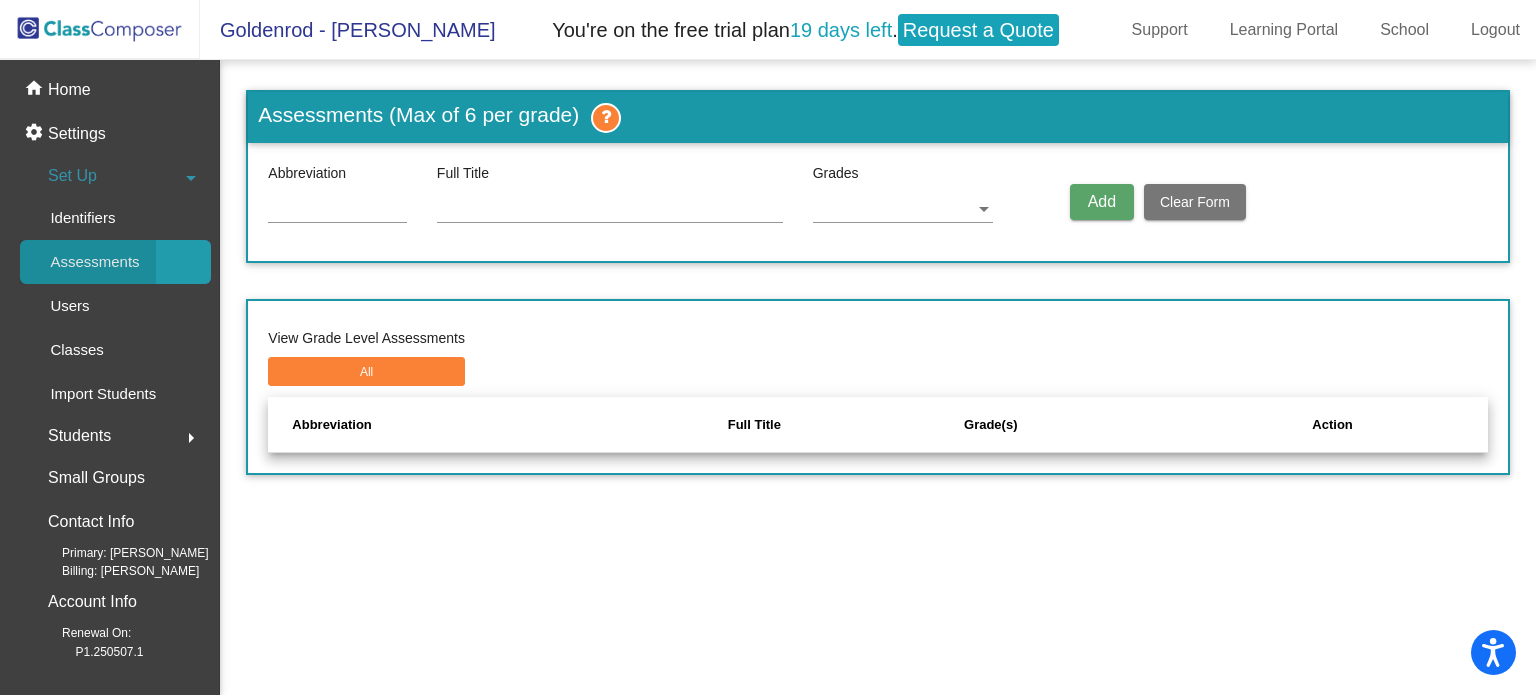 scroll, scrollTop: 0, scrollLeft: 0, axis: both 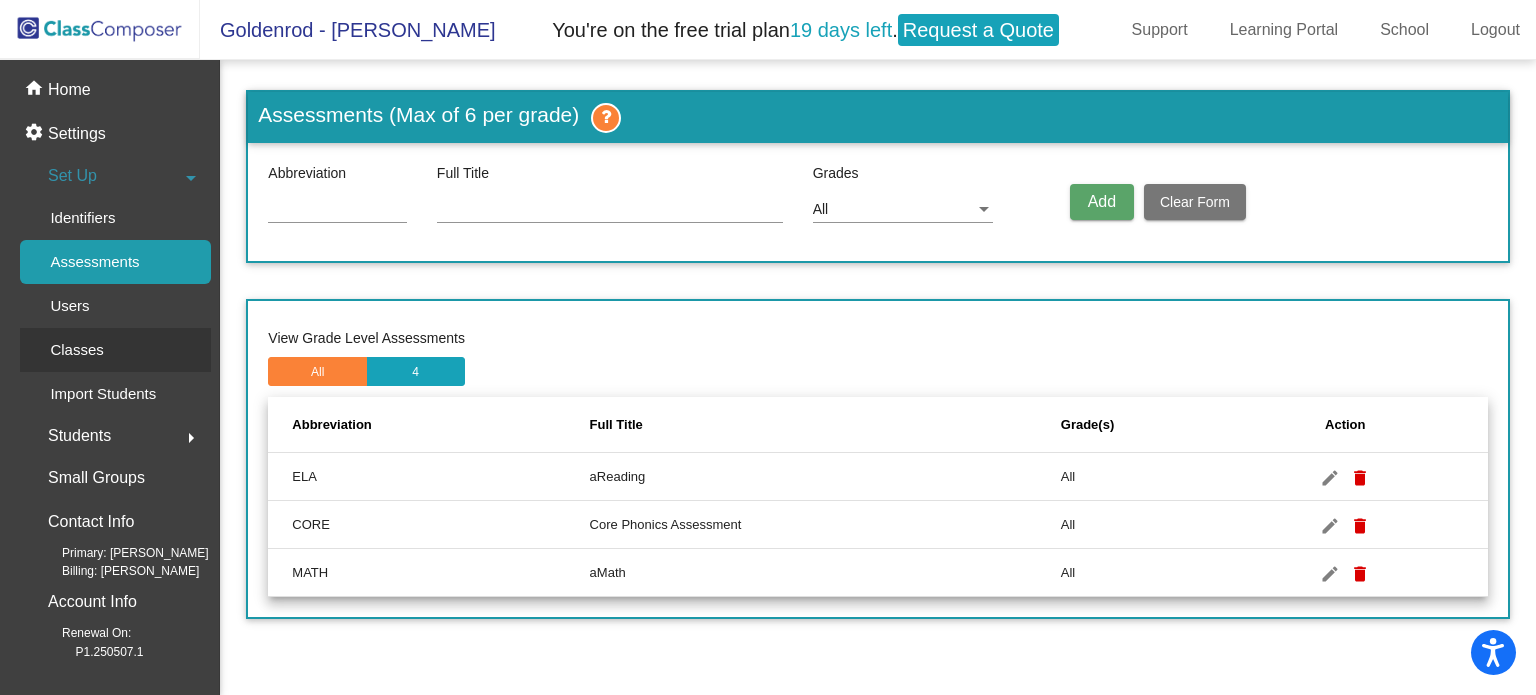 click on "Classes" 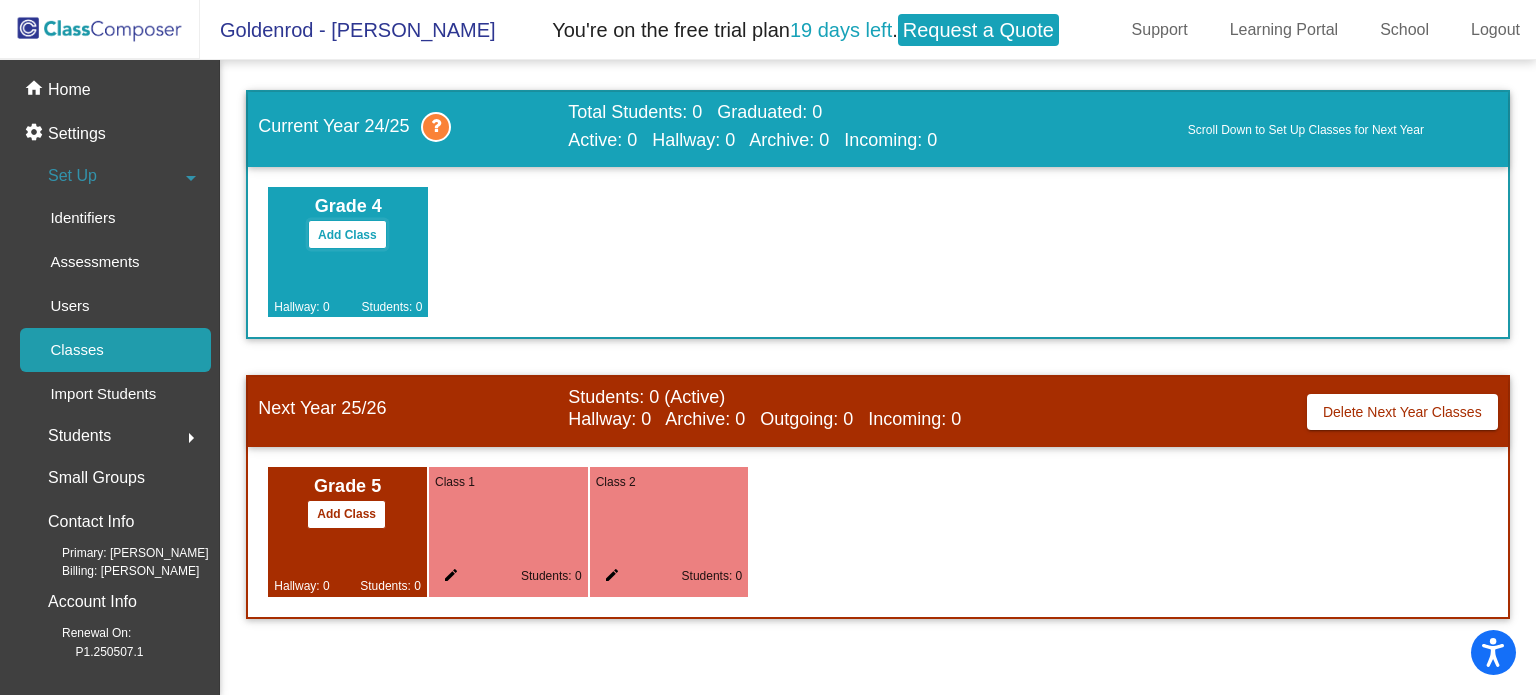 click on "Add Class" 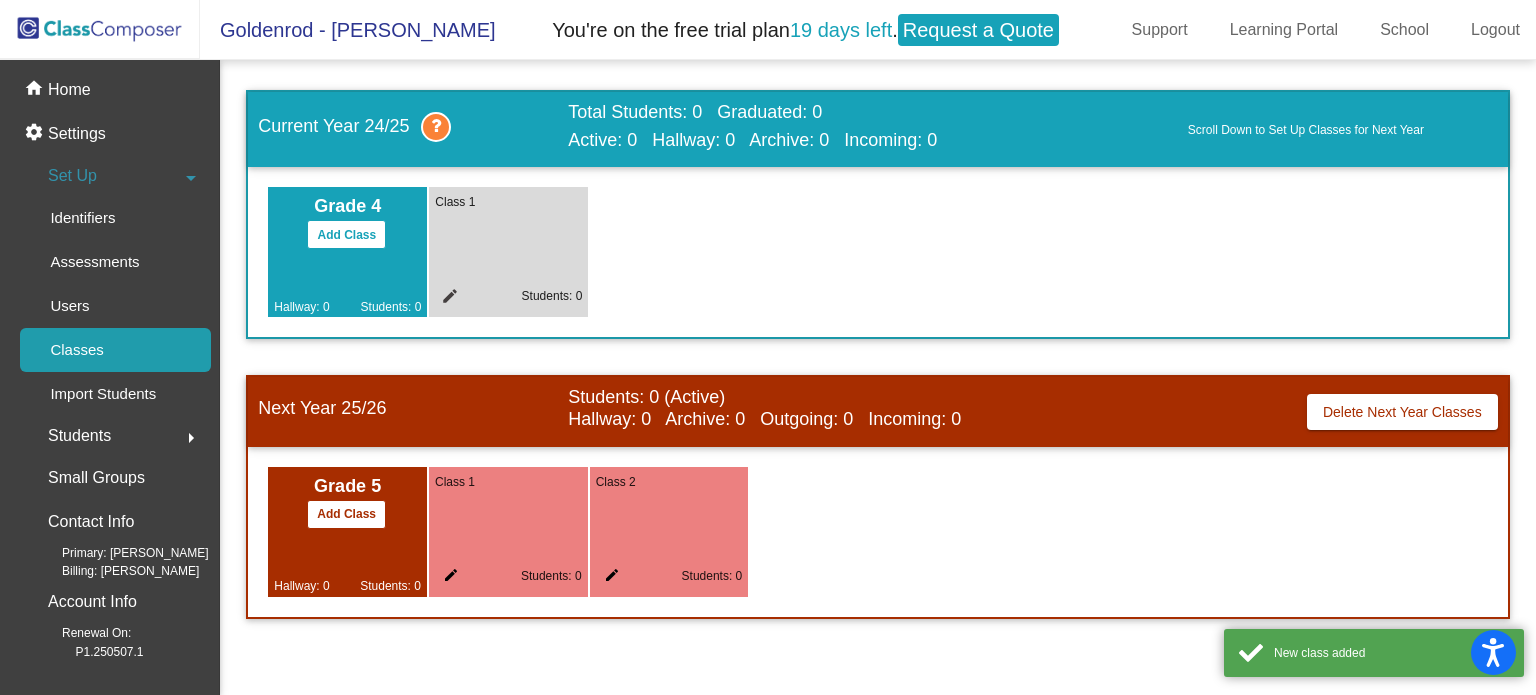 click on "edit" 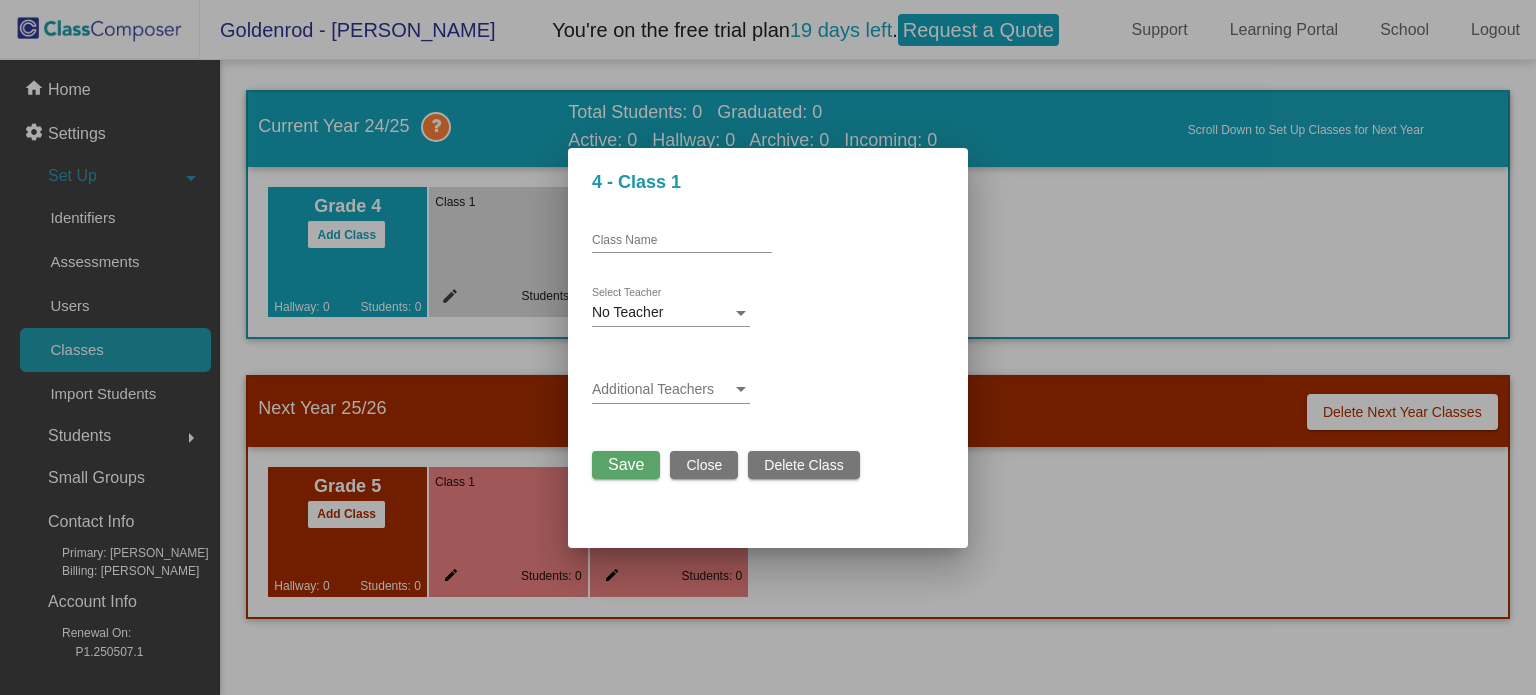 click on "Class Name" at bounding box center [682, 241] 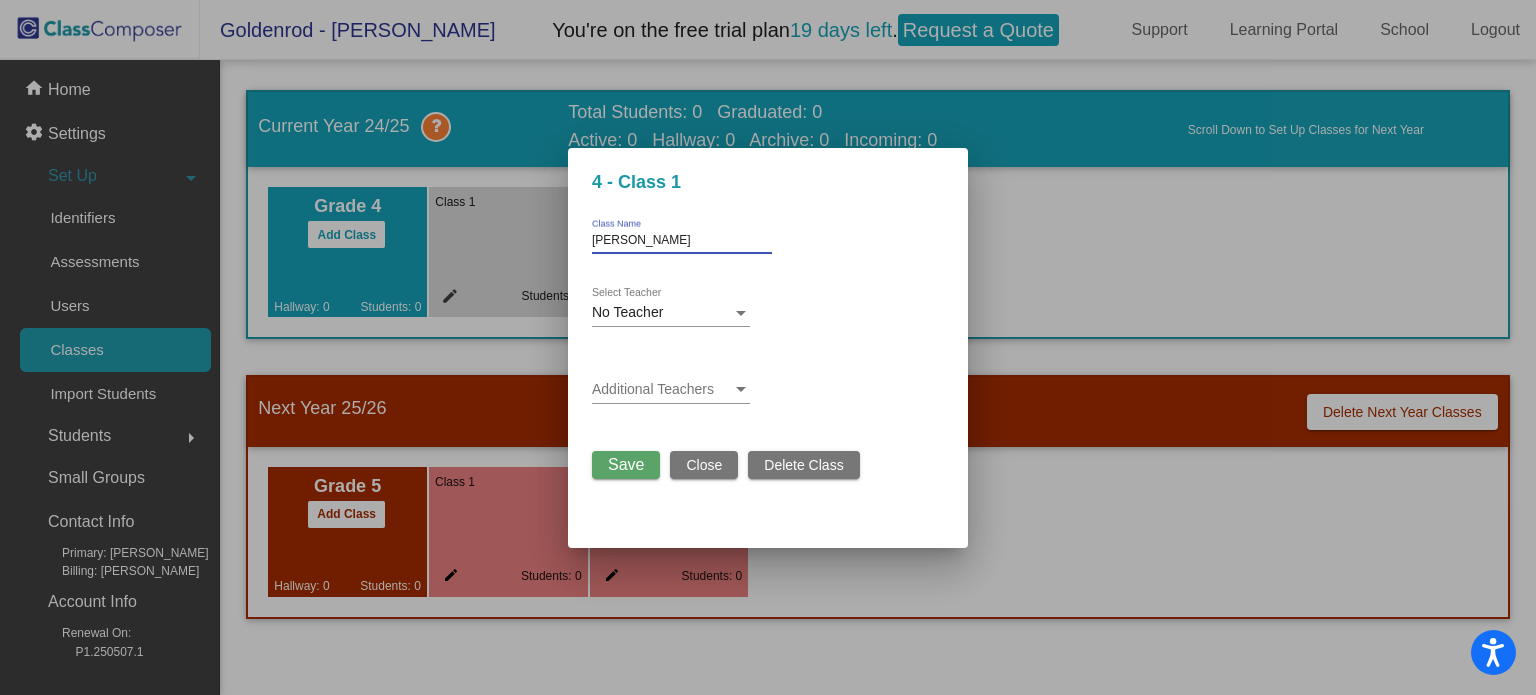 type on "Olguin" 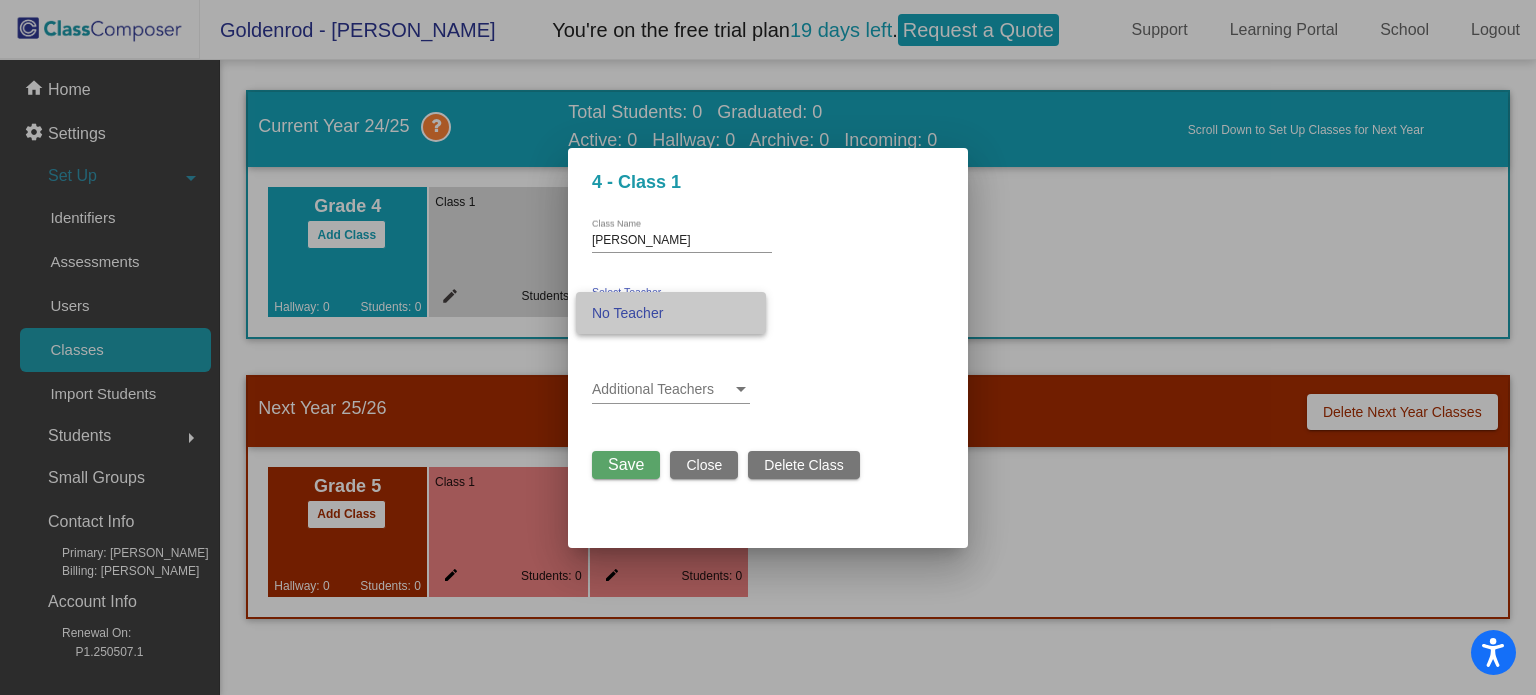 click on "No Teacher" at bounding box center [671, 313] 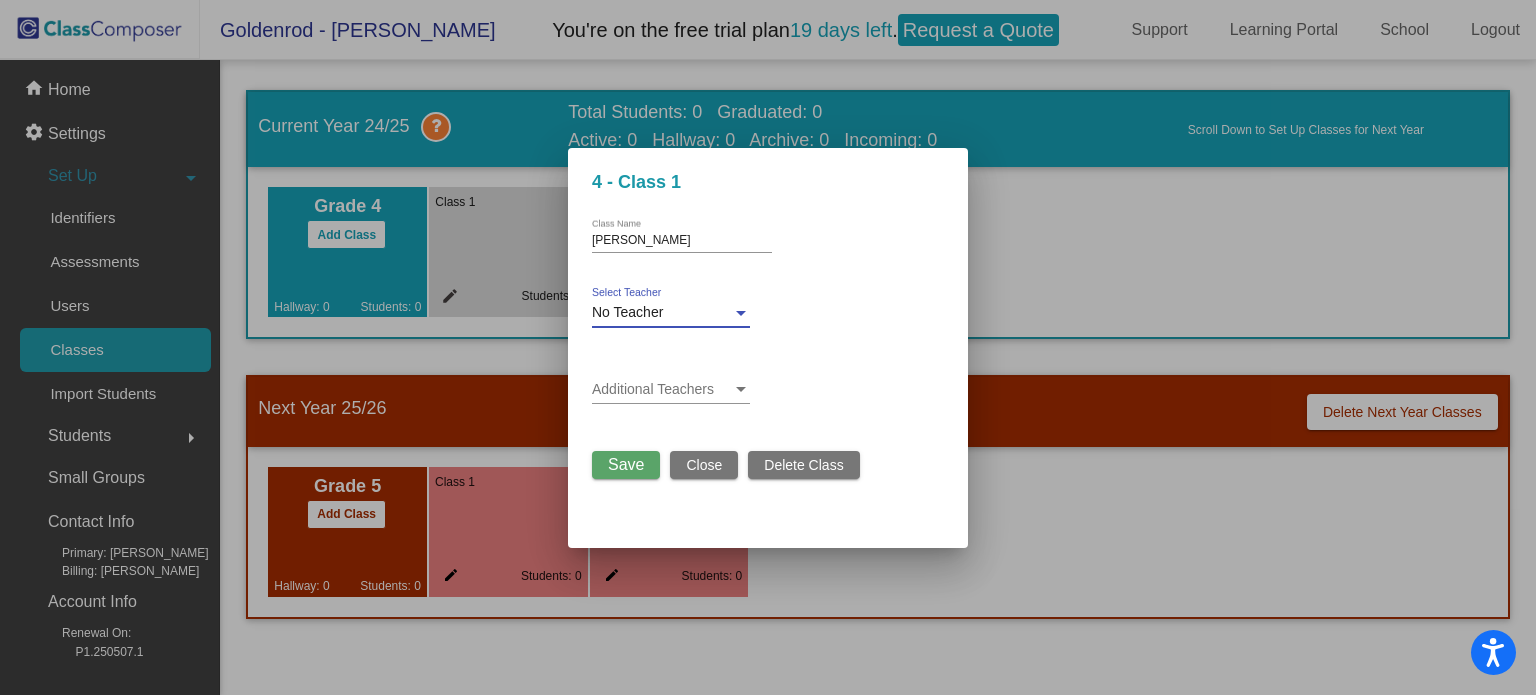 click on "No Teacher" at bounding box center (662, 313) 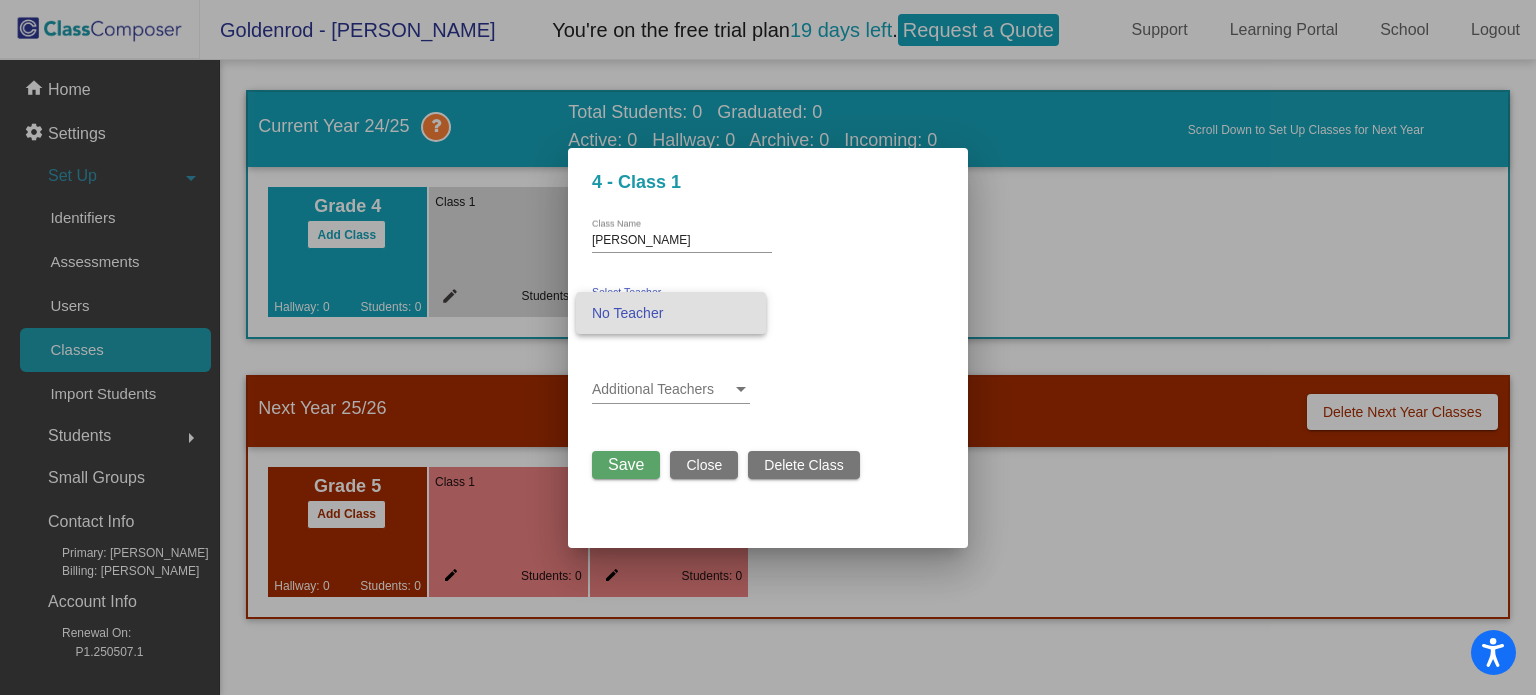 click on "No Teacher" at bounding box center (671, 313) 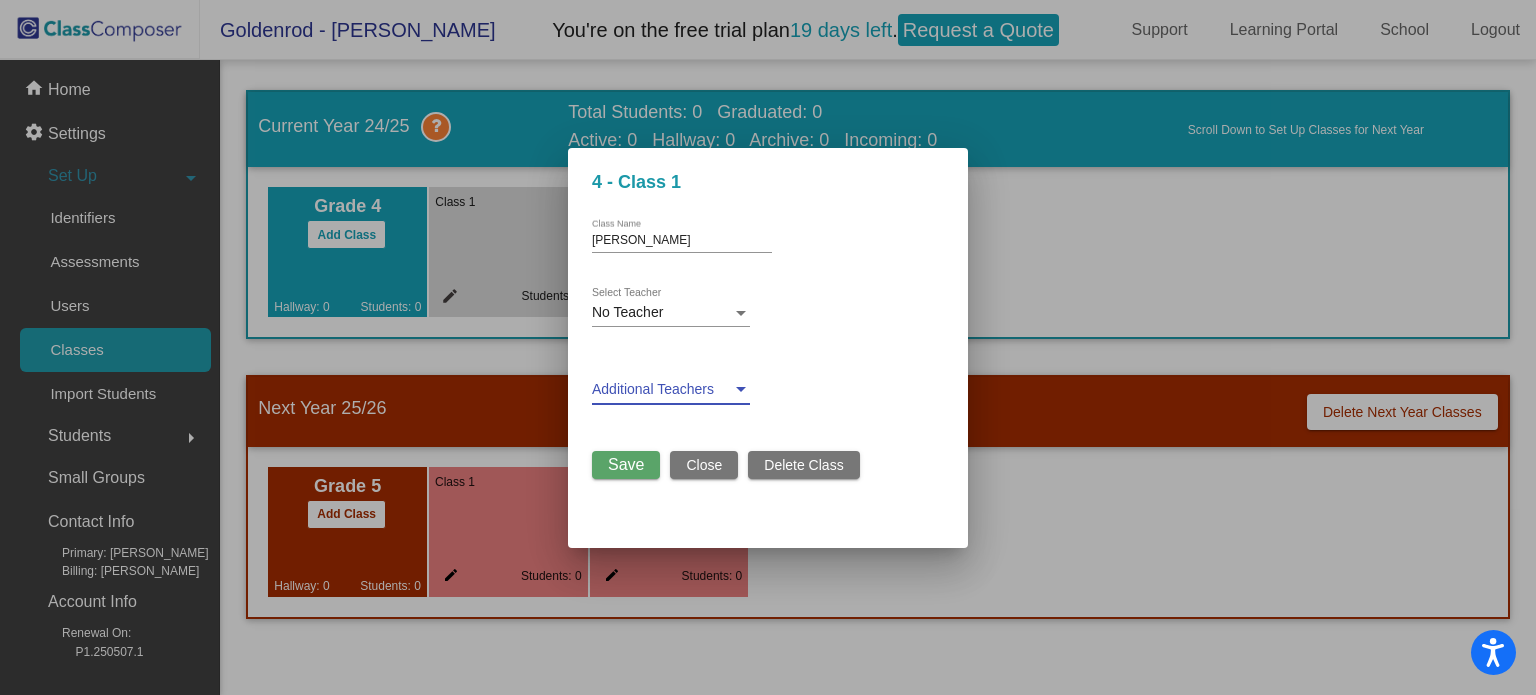 click at bounding box center (662, 390) 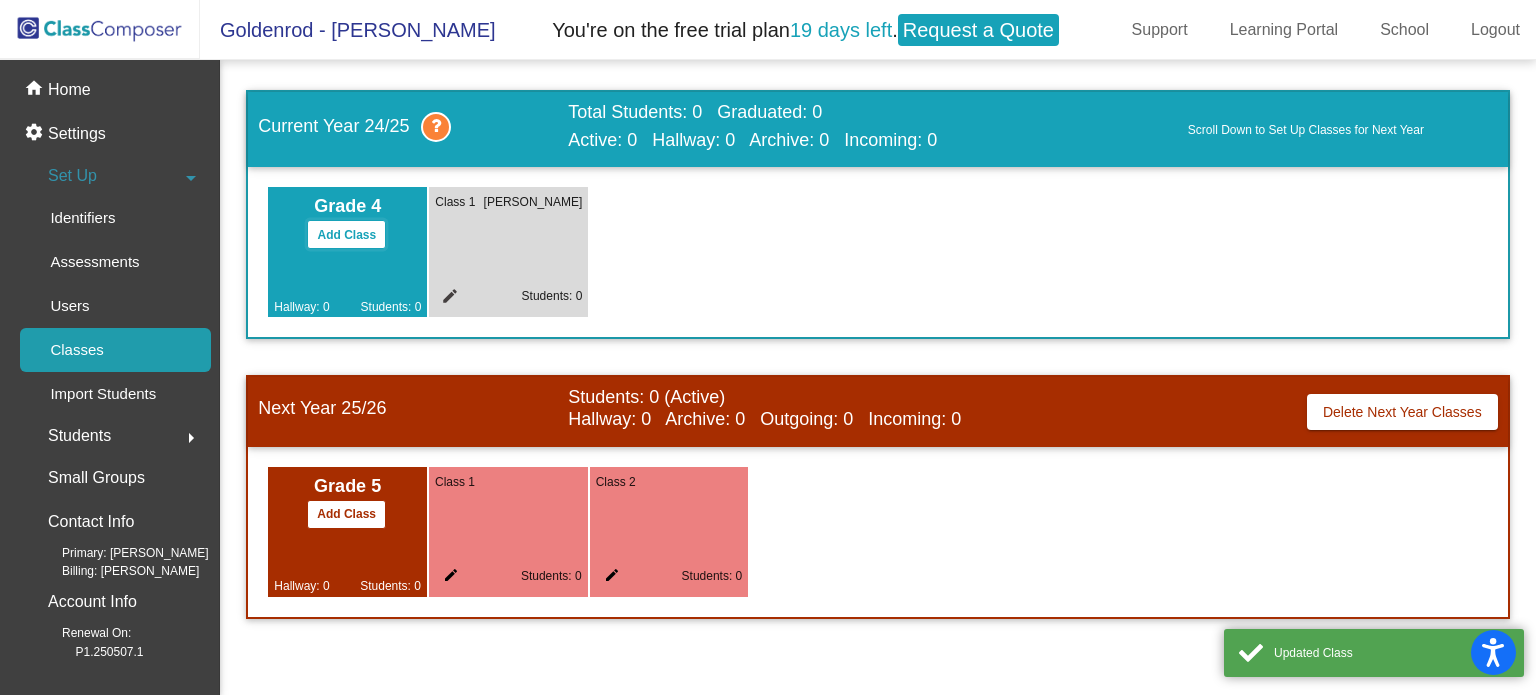 click on "Add Class" 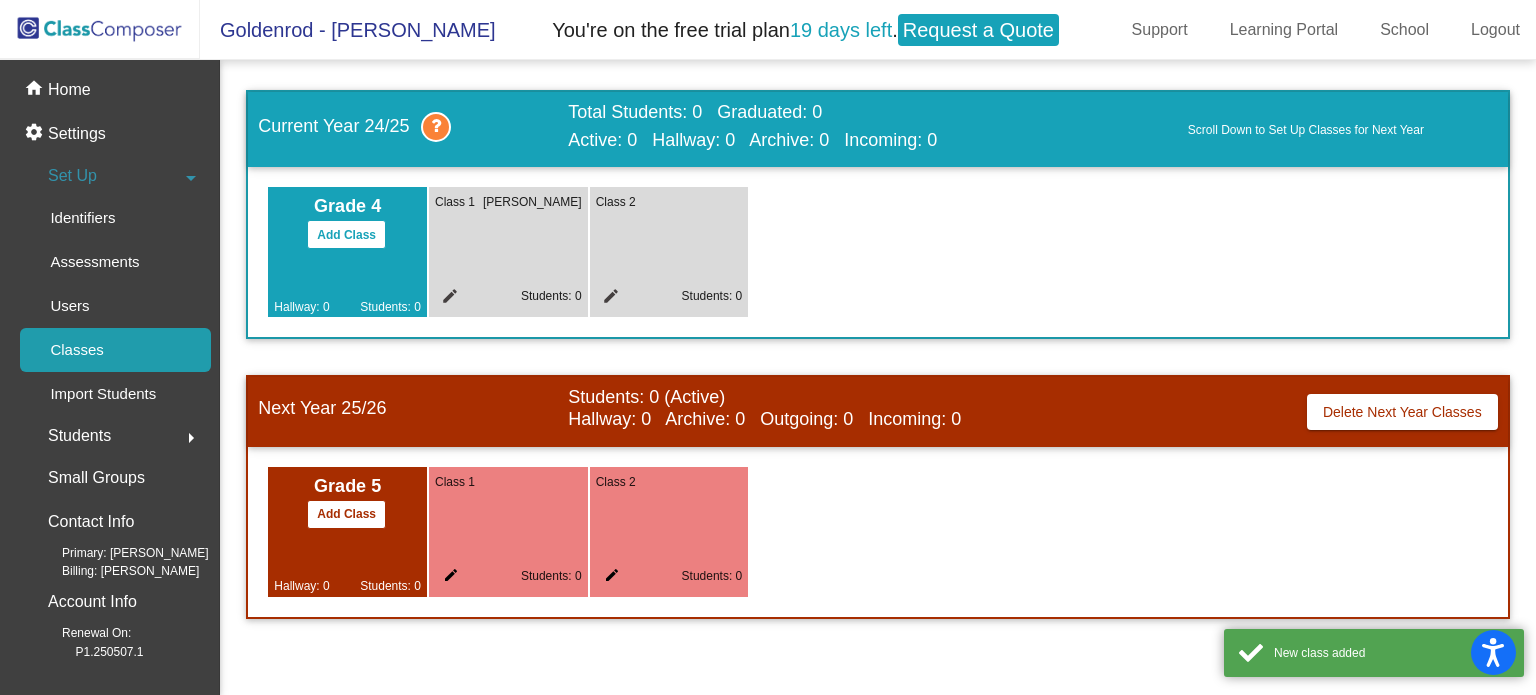 click on "edit" 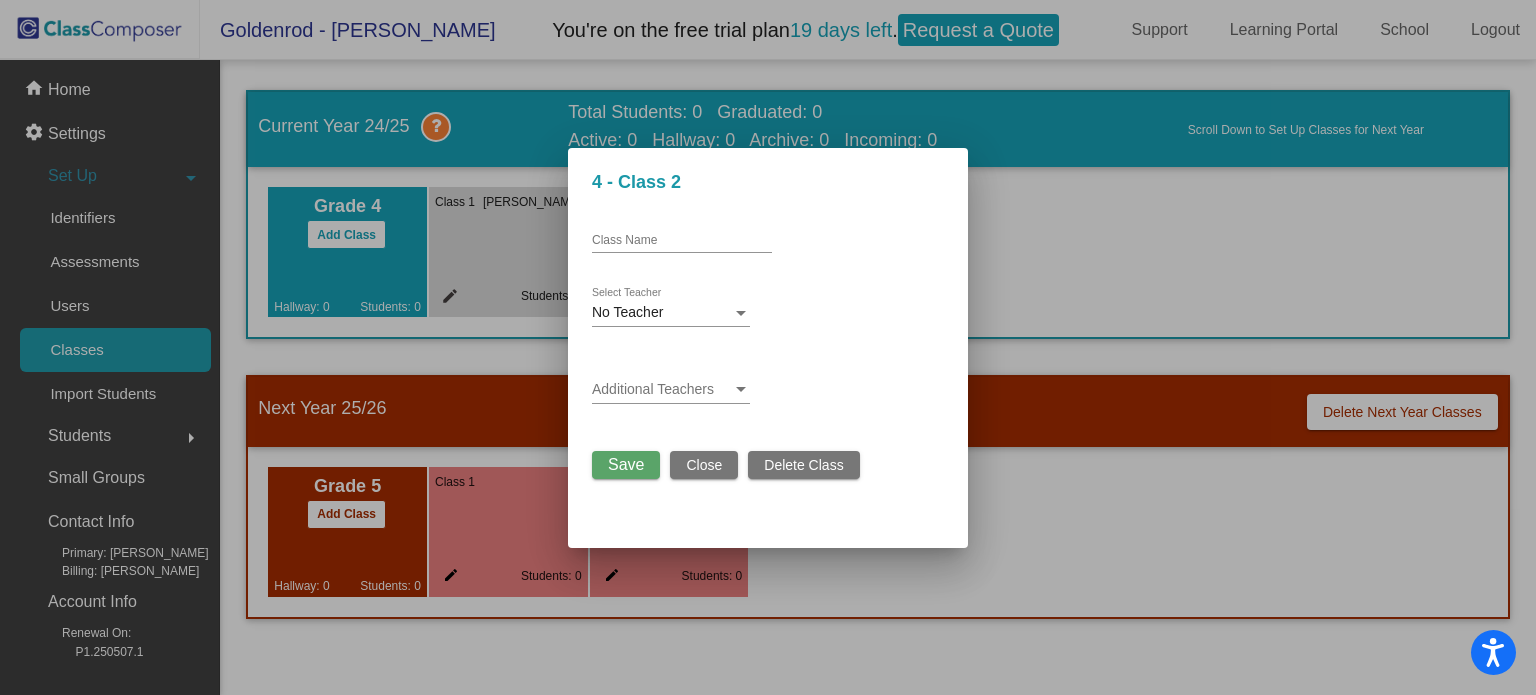 click on "Class Name" at bounding box center (682, 241) 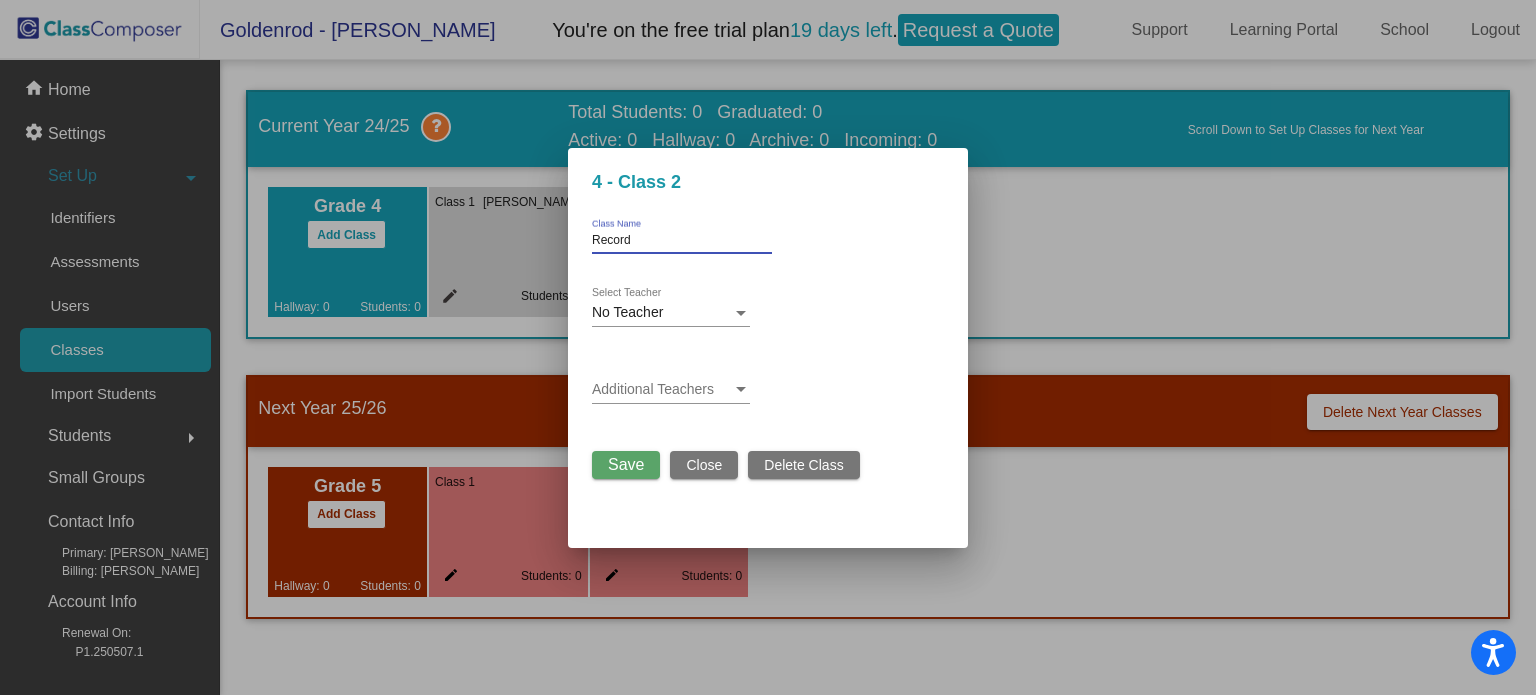 type on "Record" 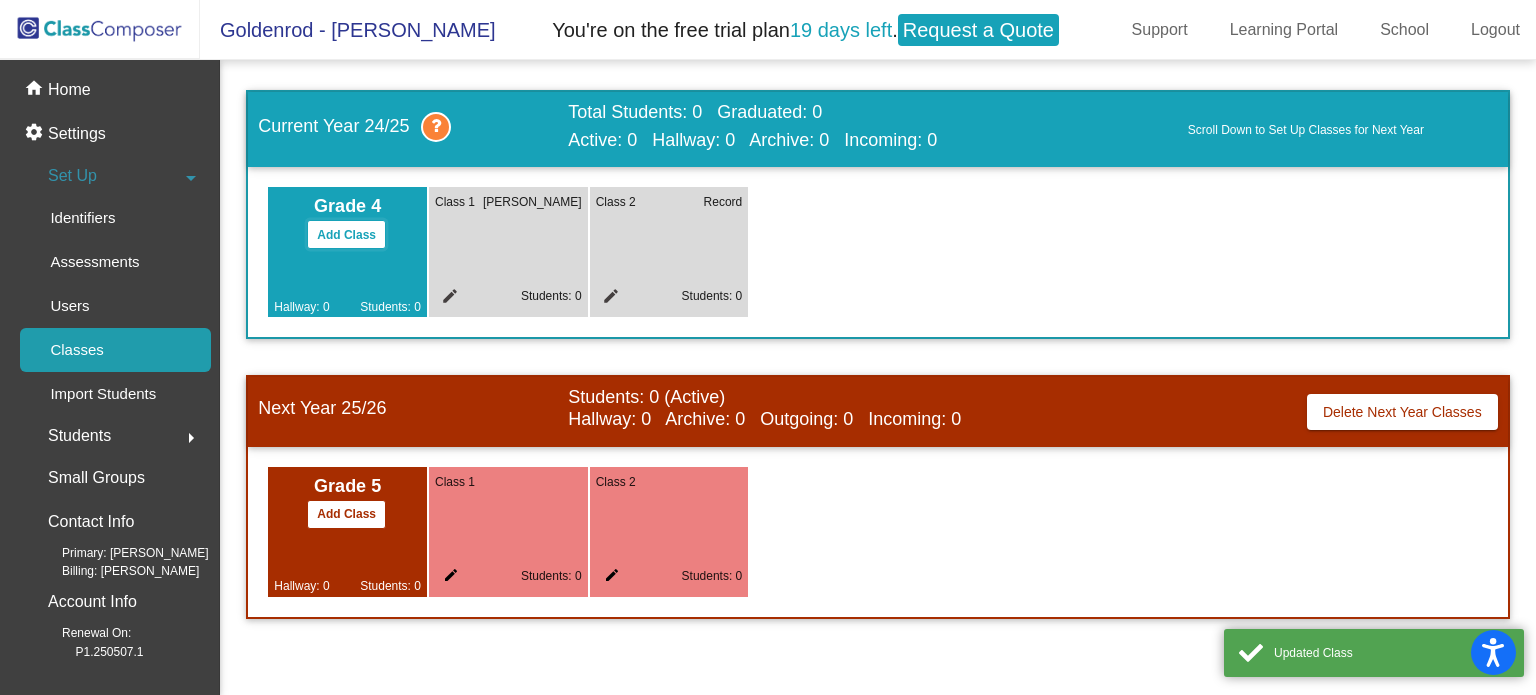 click on "Add Class" 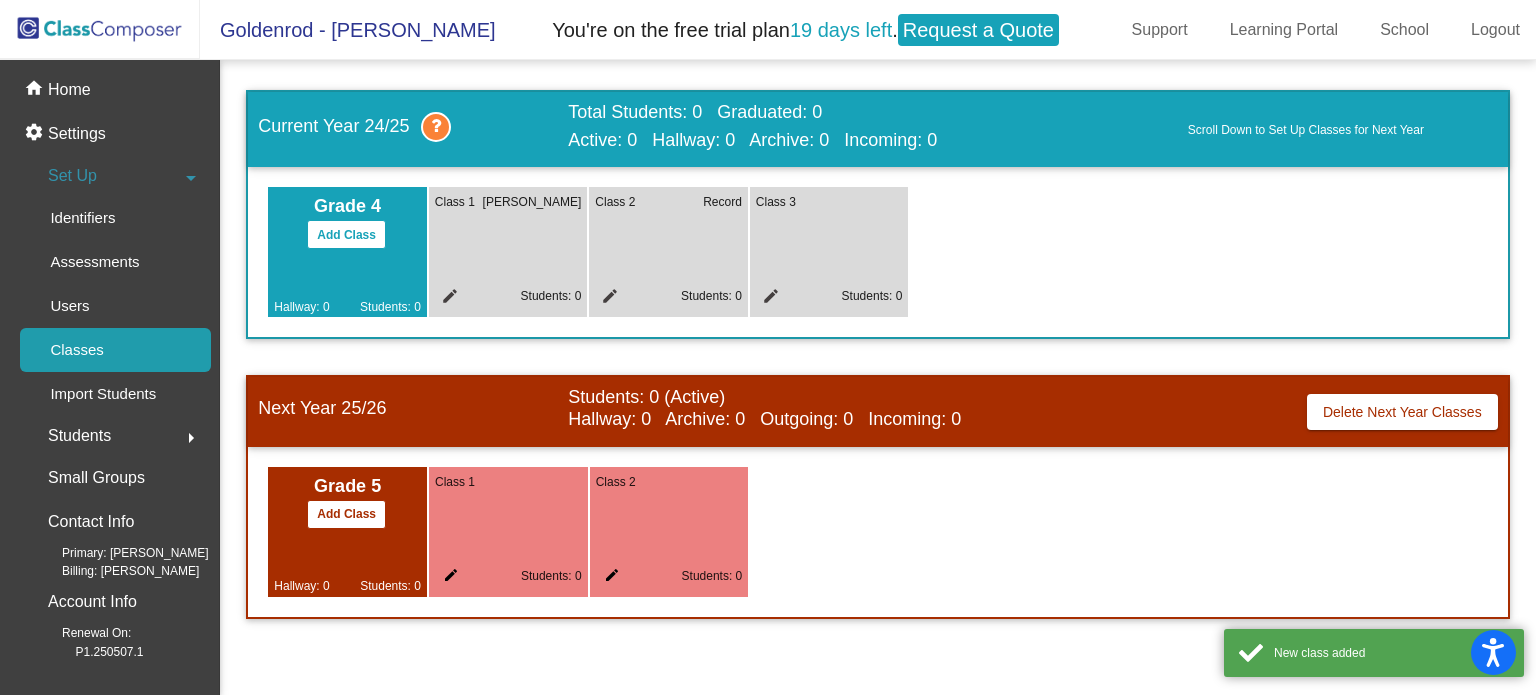 click on "edit" 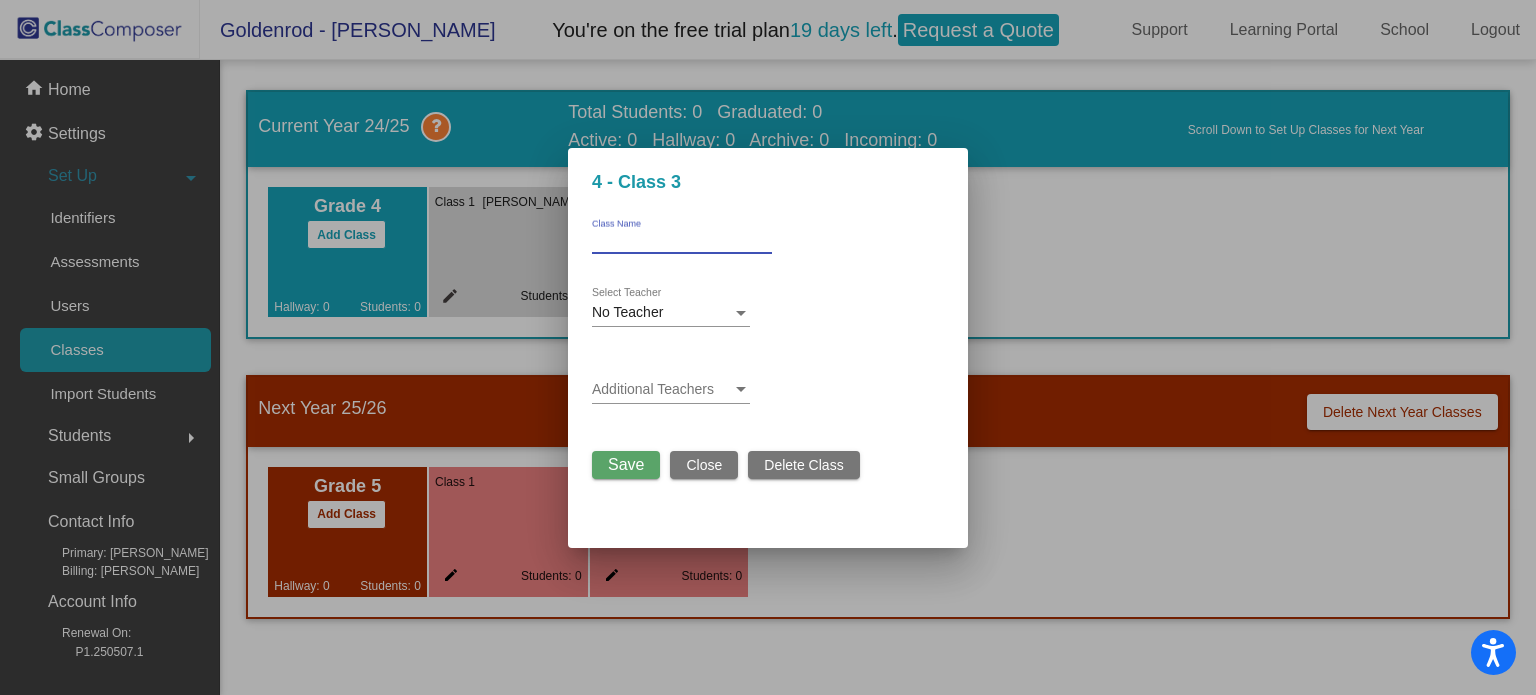 click on "Class Name" at bounding box center (682, 241) 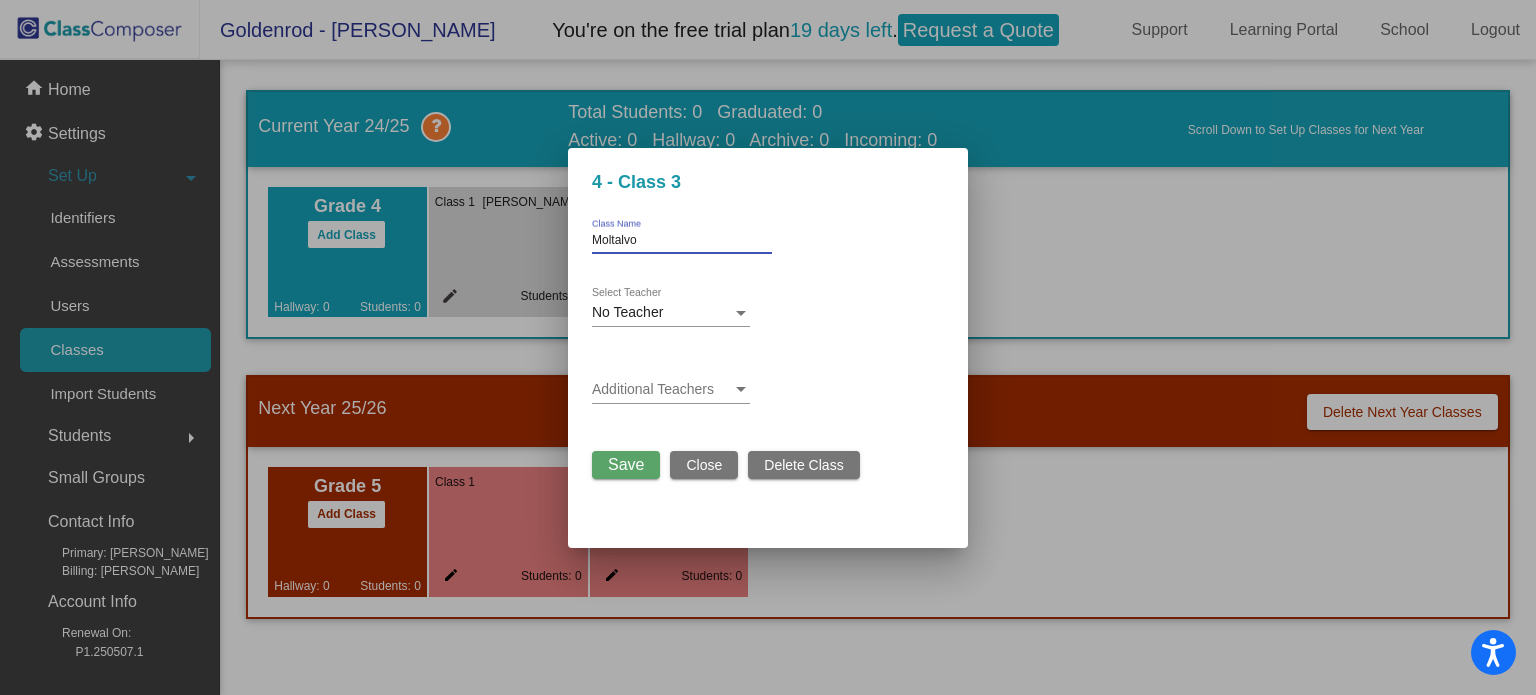 type on "Moltalvo" 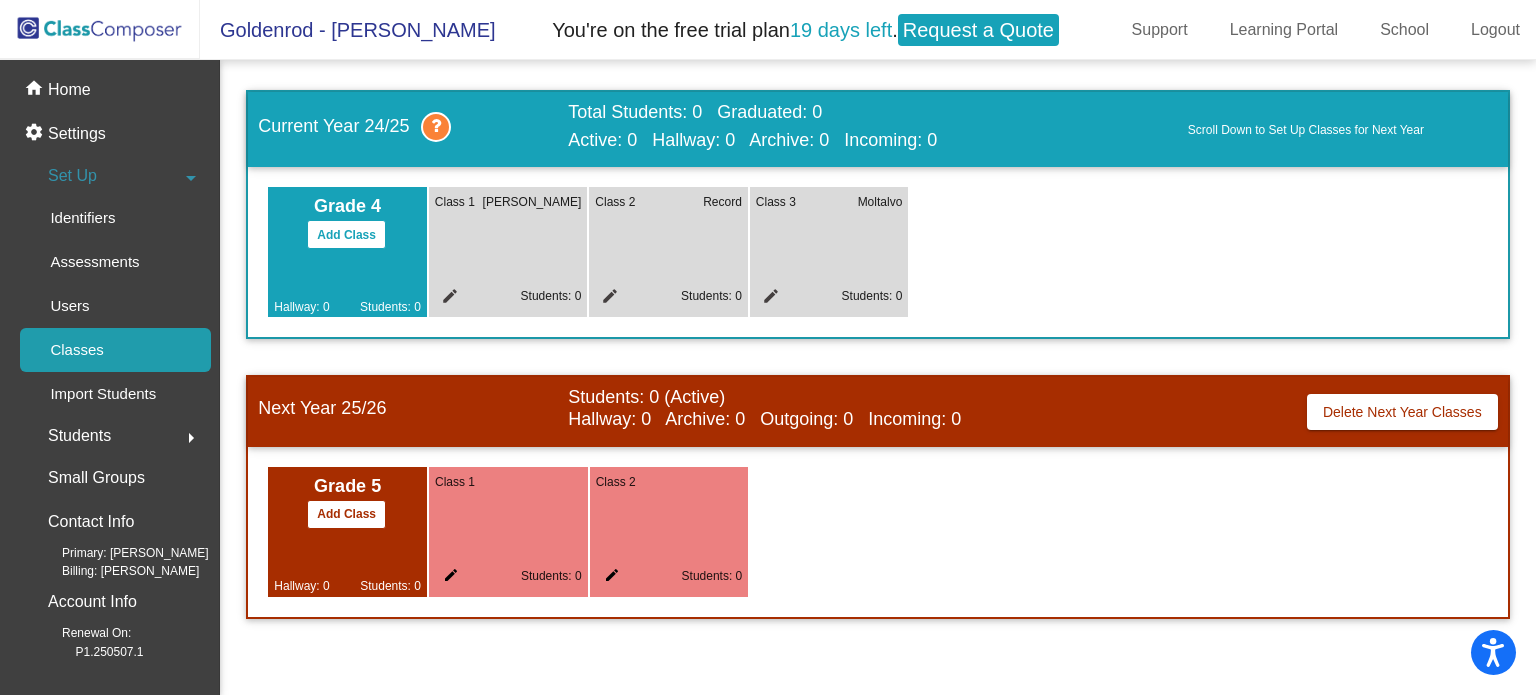 click on "edit" 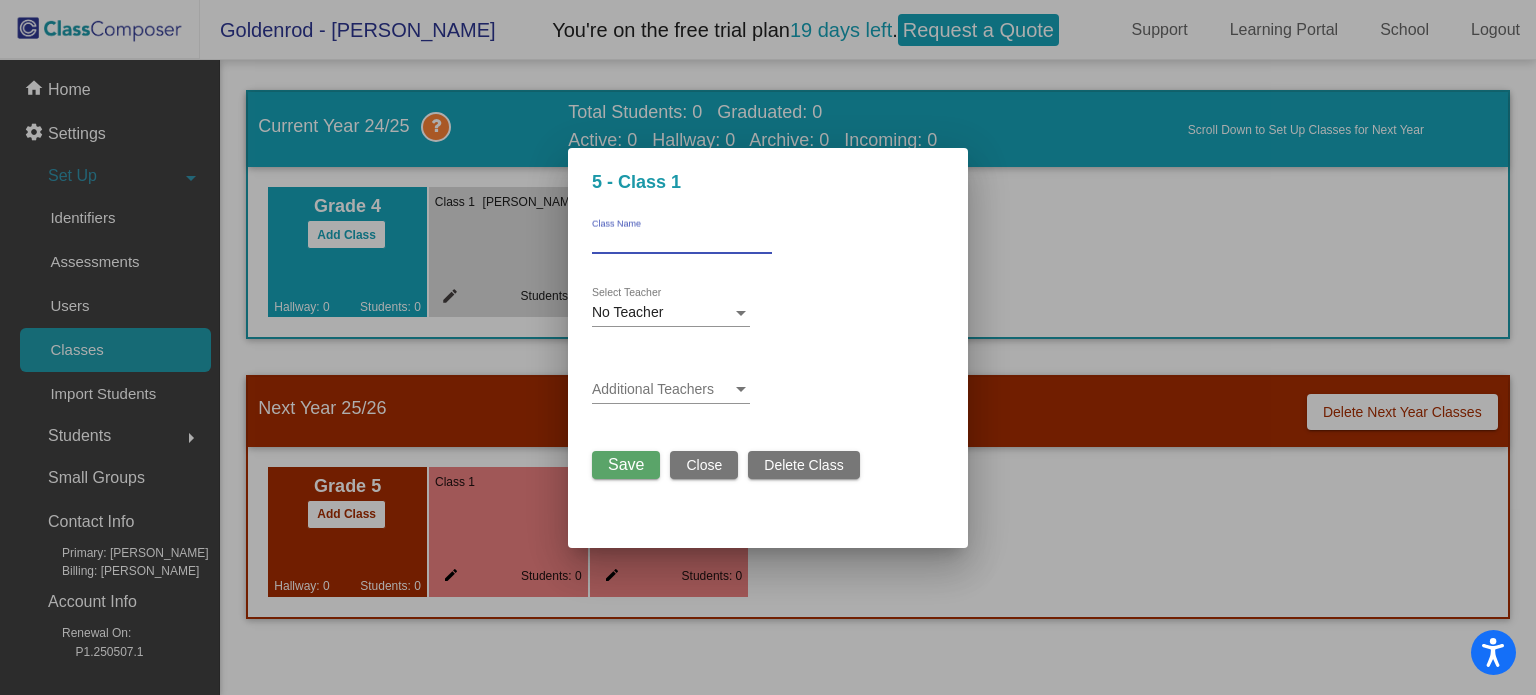 click on "Class Name" at bounding box center [682, 241] 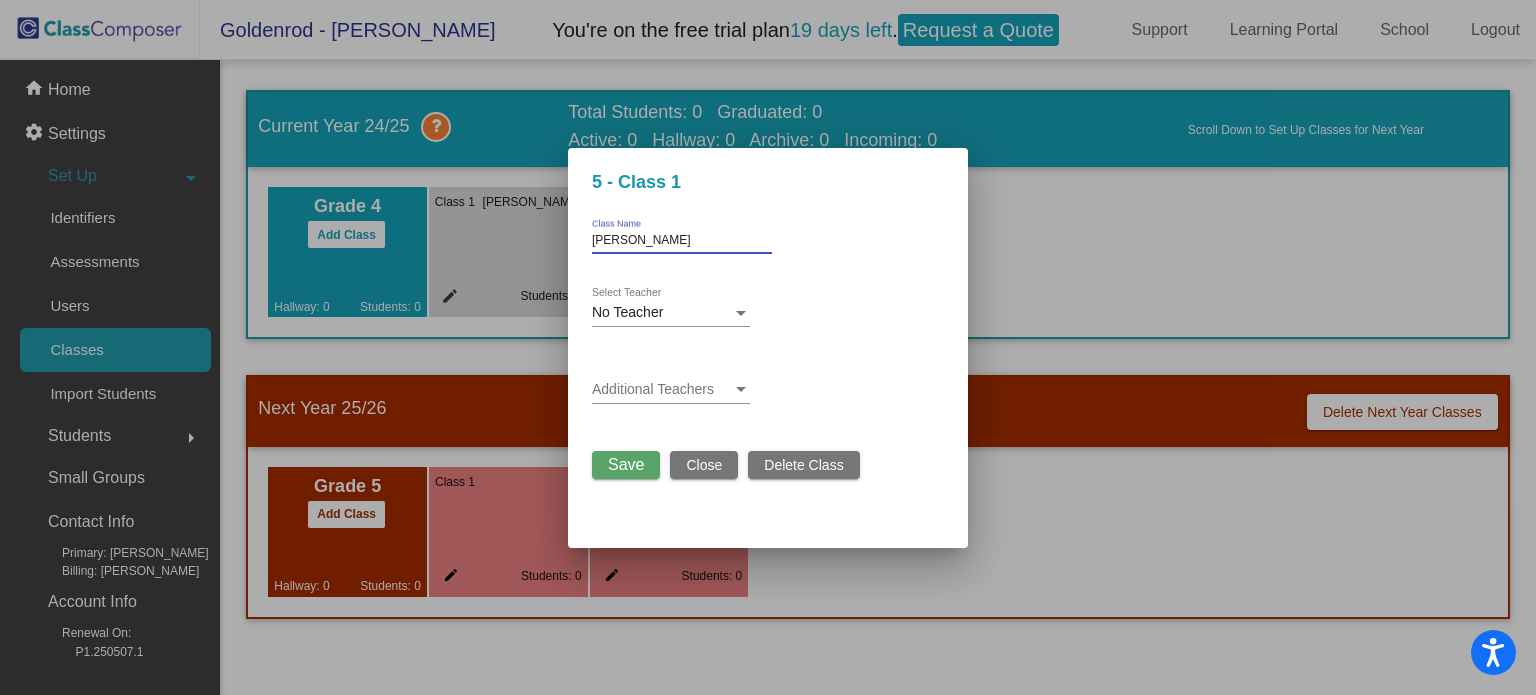 type on "A.Barba" 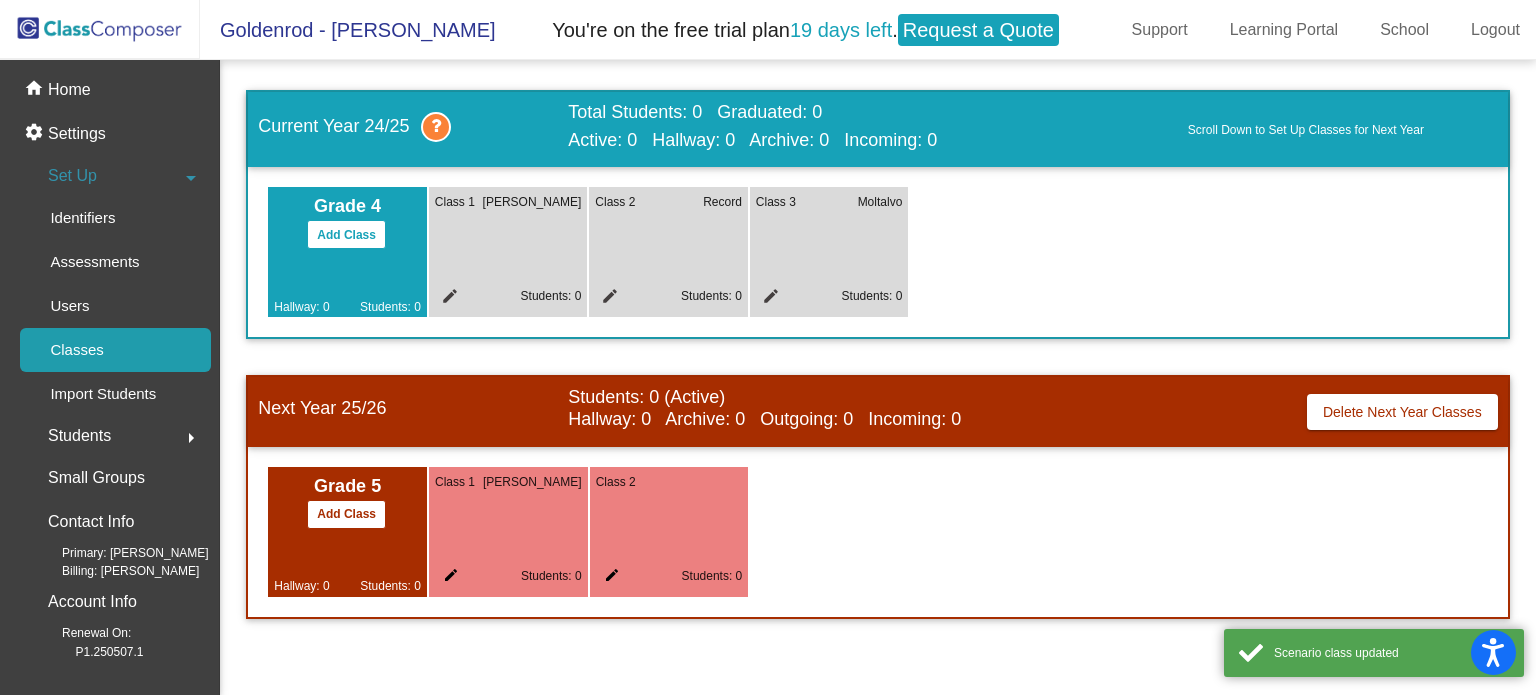 click on "edit" 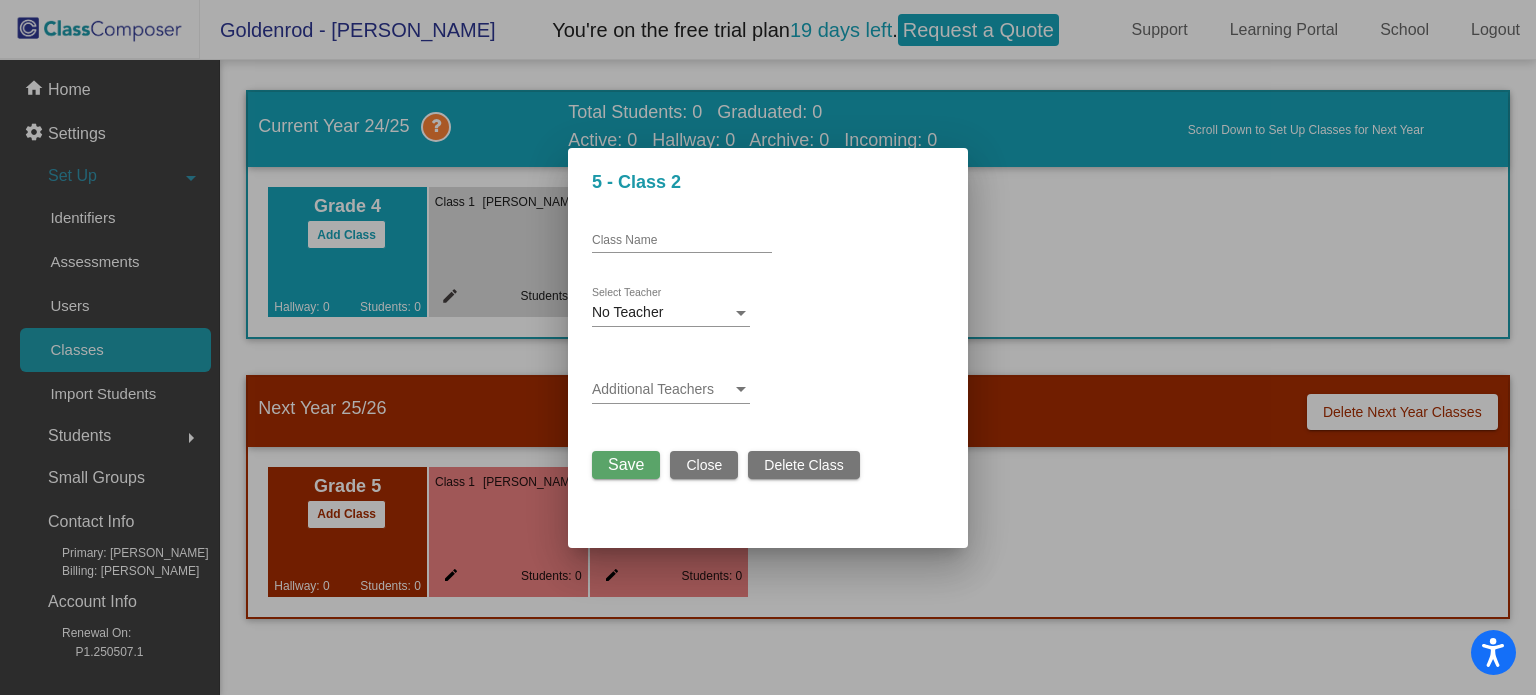 click on "Class Name" at bounding box center (682, 241) 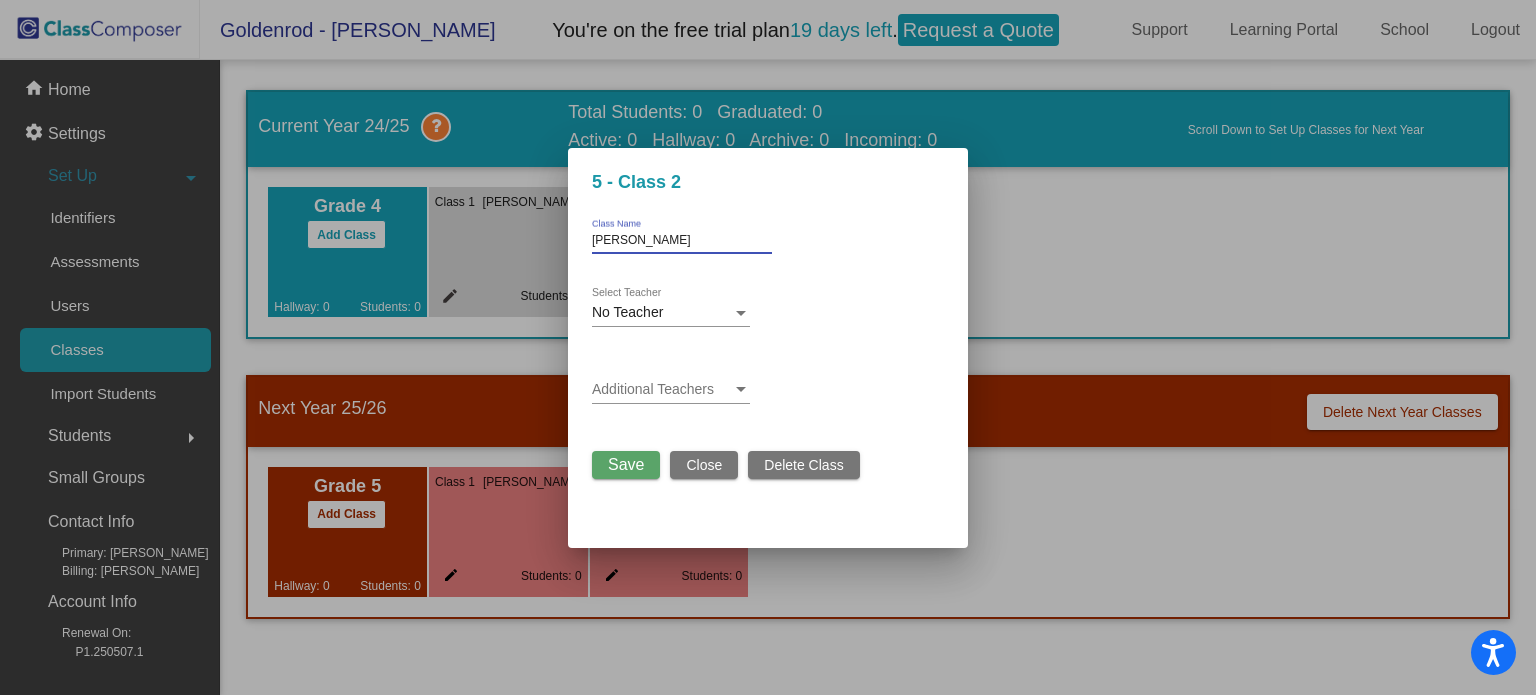 type on "Mendez" 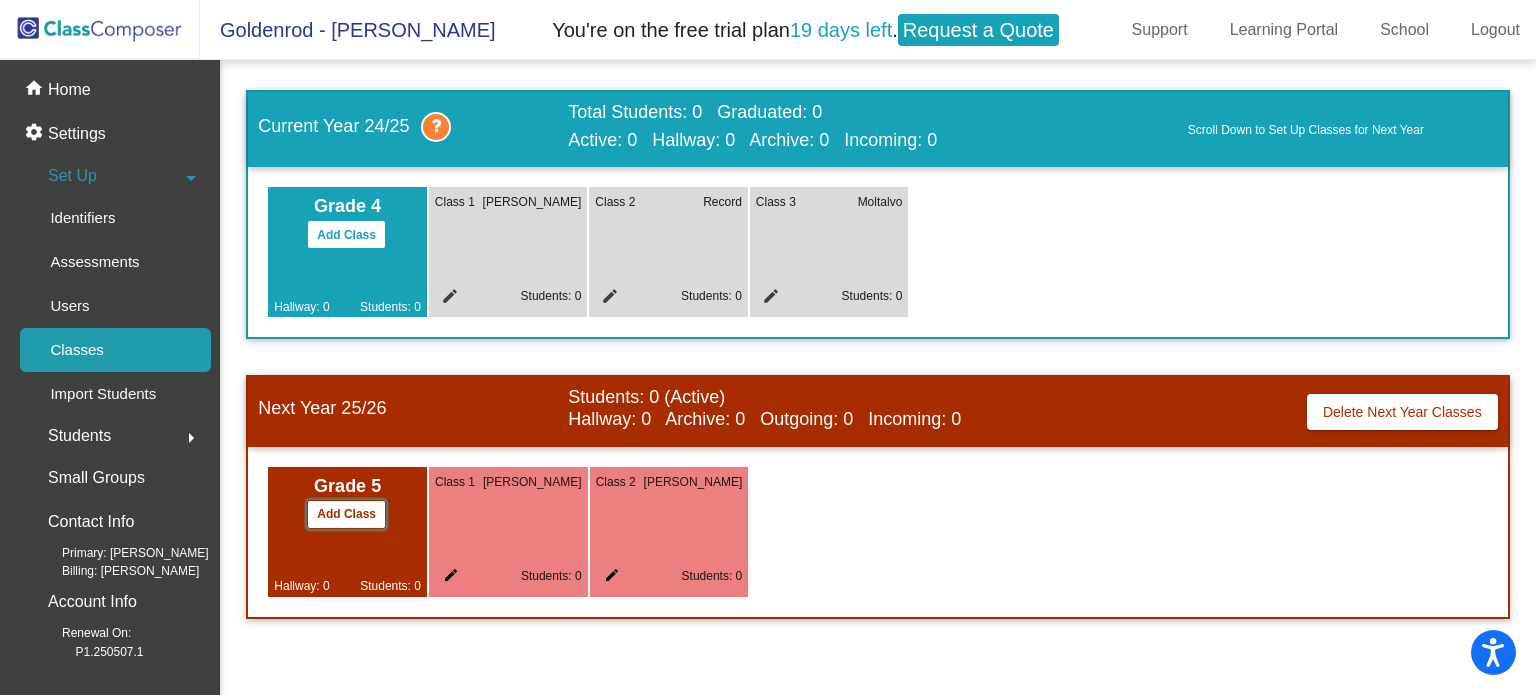click on "Add Class" 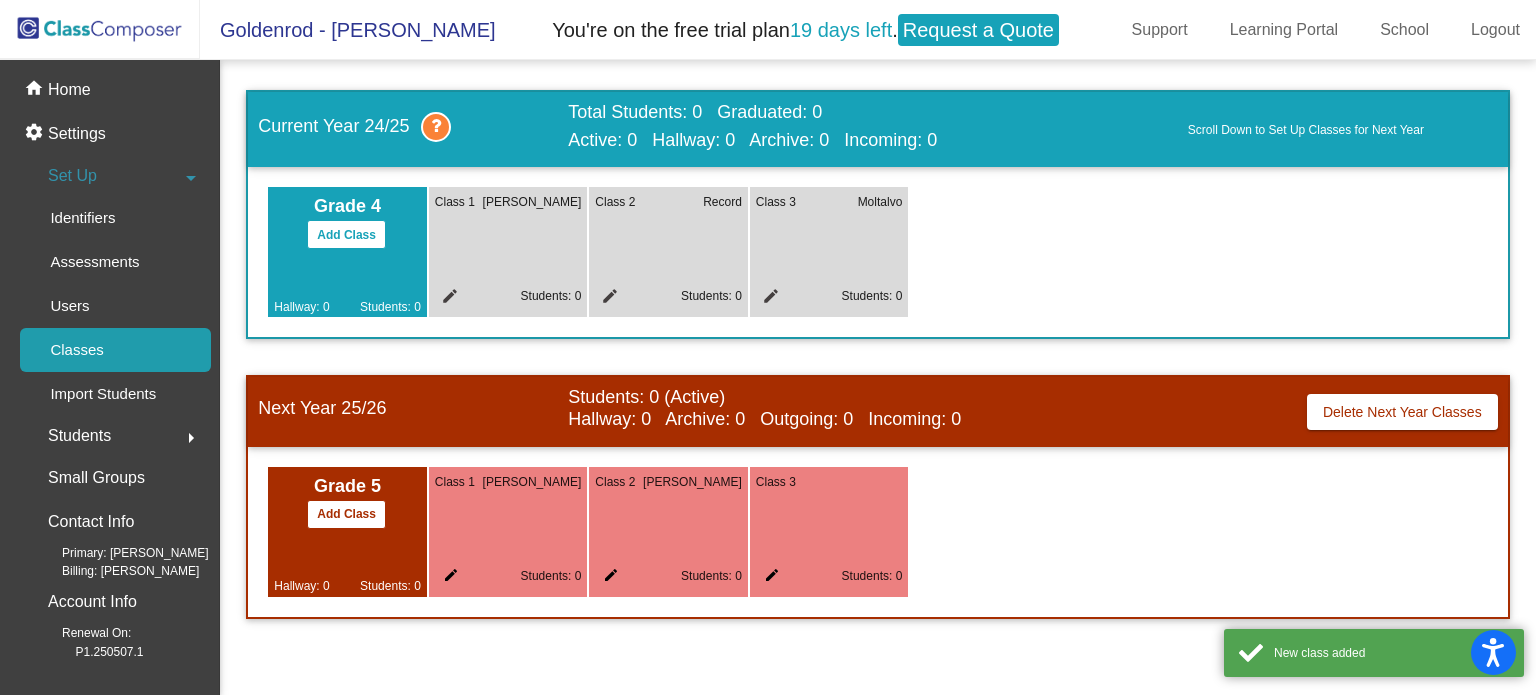 click on "edit" 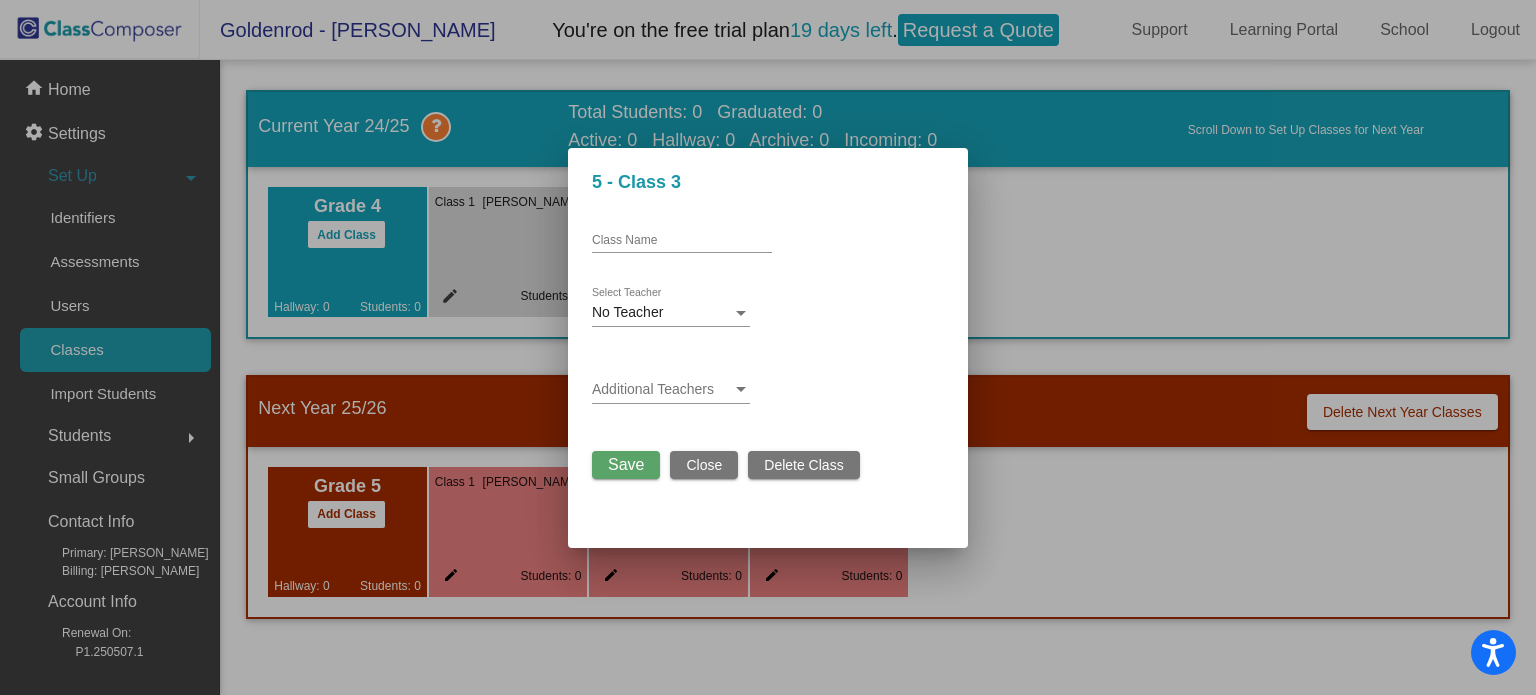 click on "Class Name" at bounding box center (682, 241) 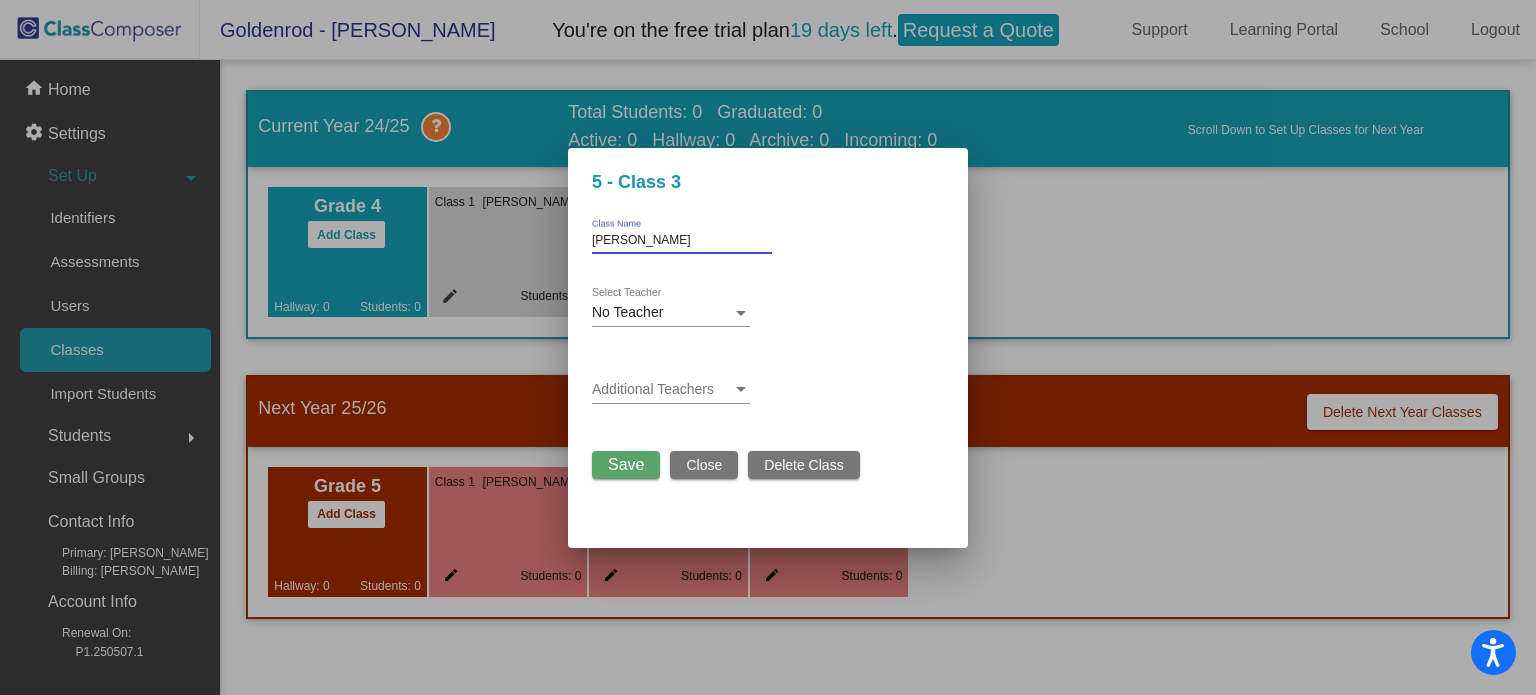 type on "Washburn" 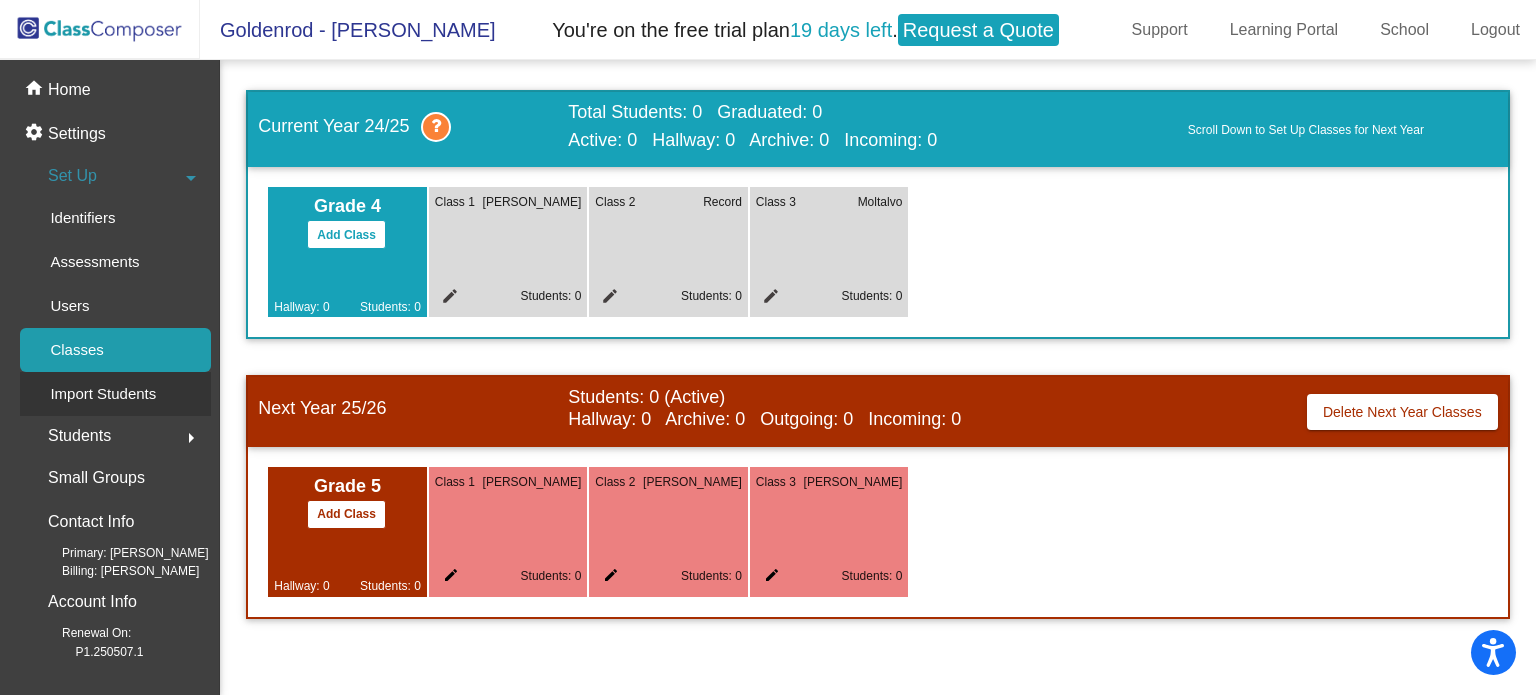 click on "Import Students" 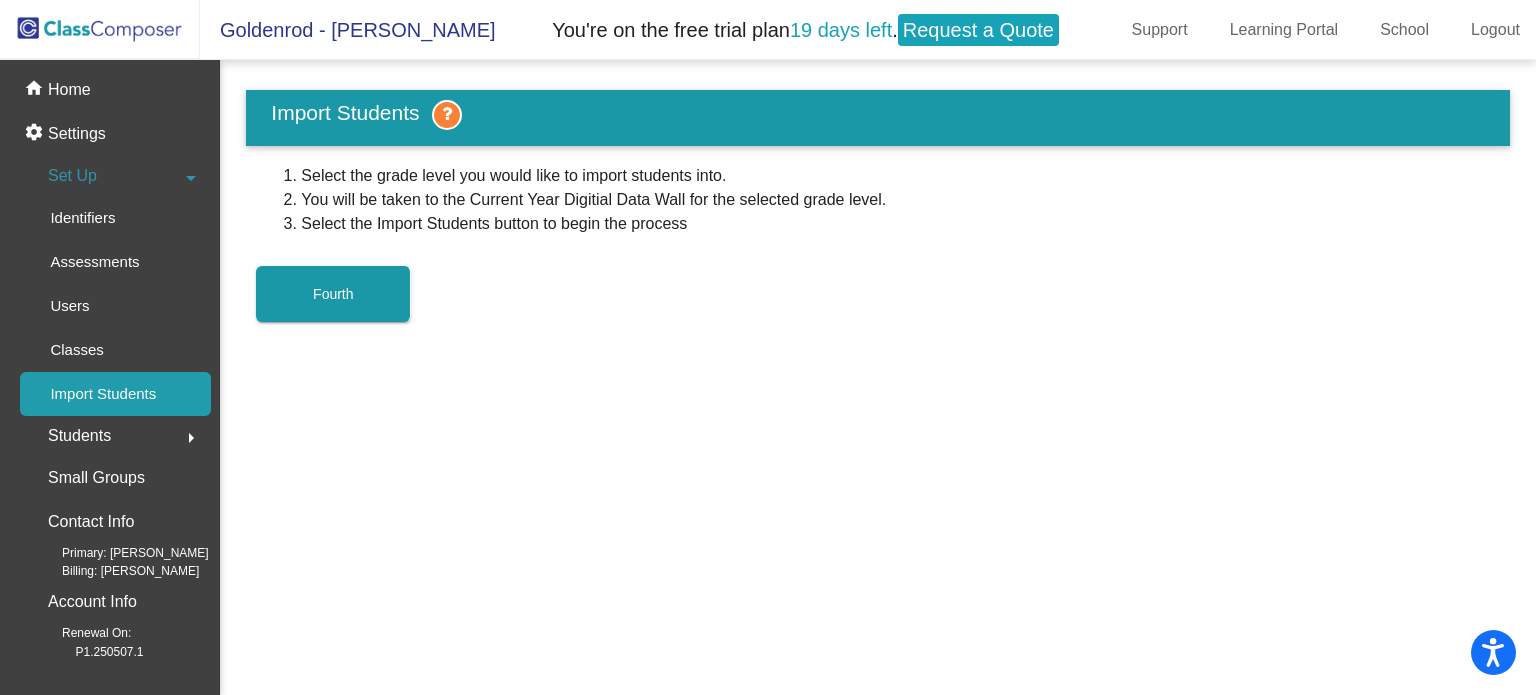 click on "Students  arrow_right" 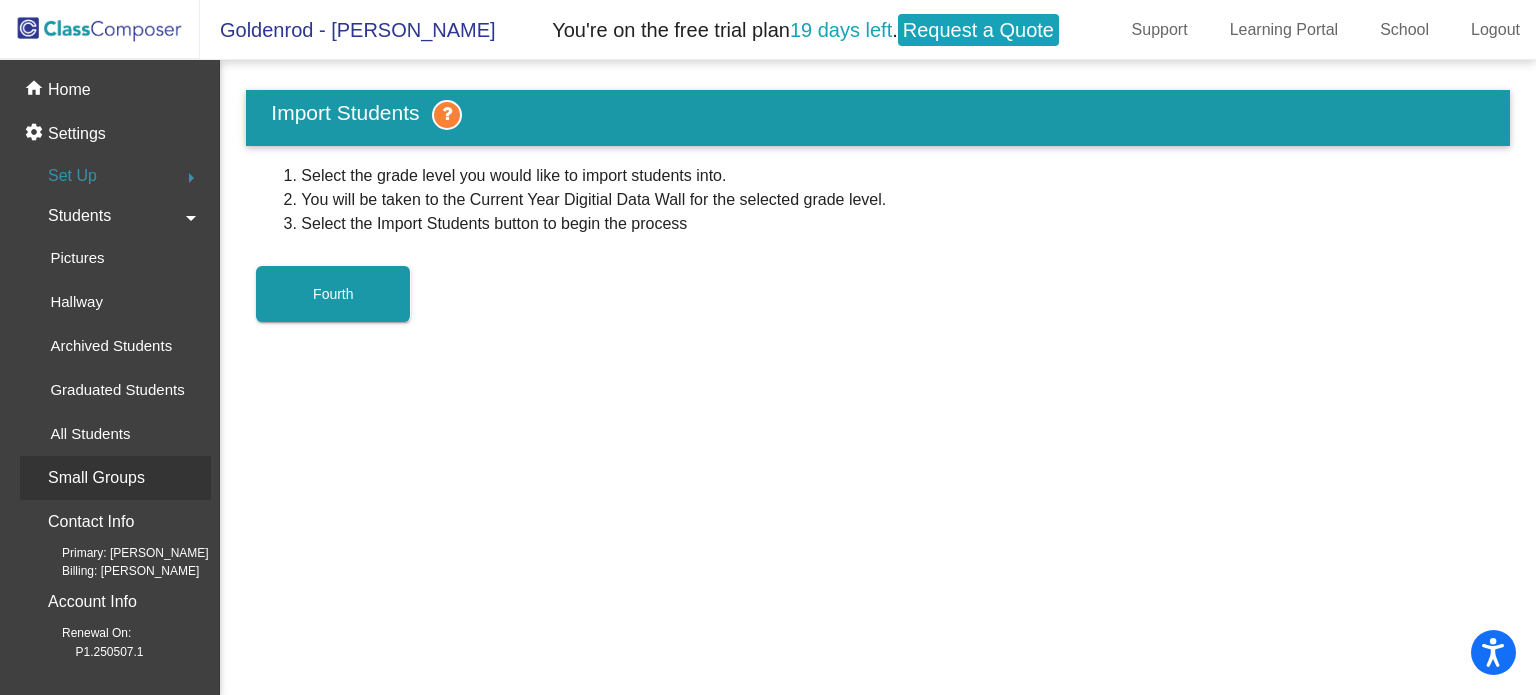 click on "Small Groups" 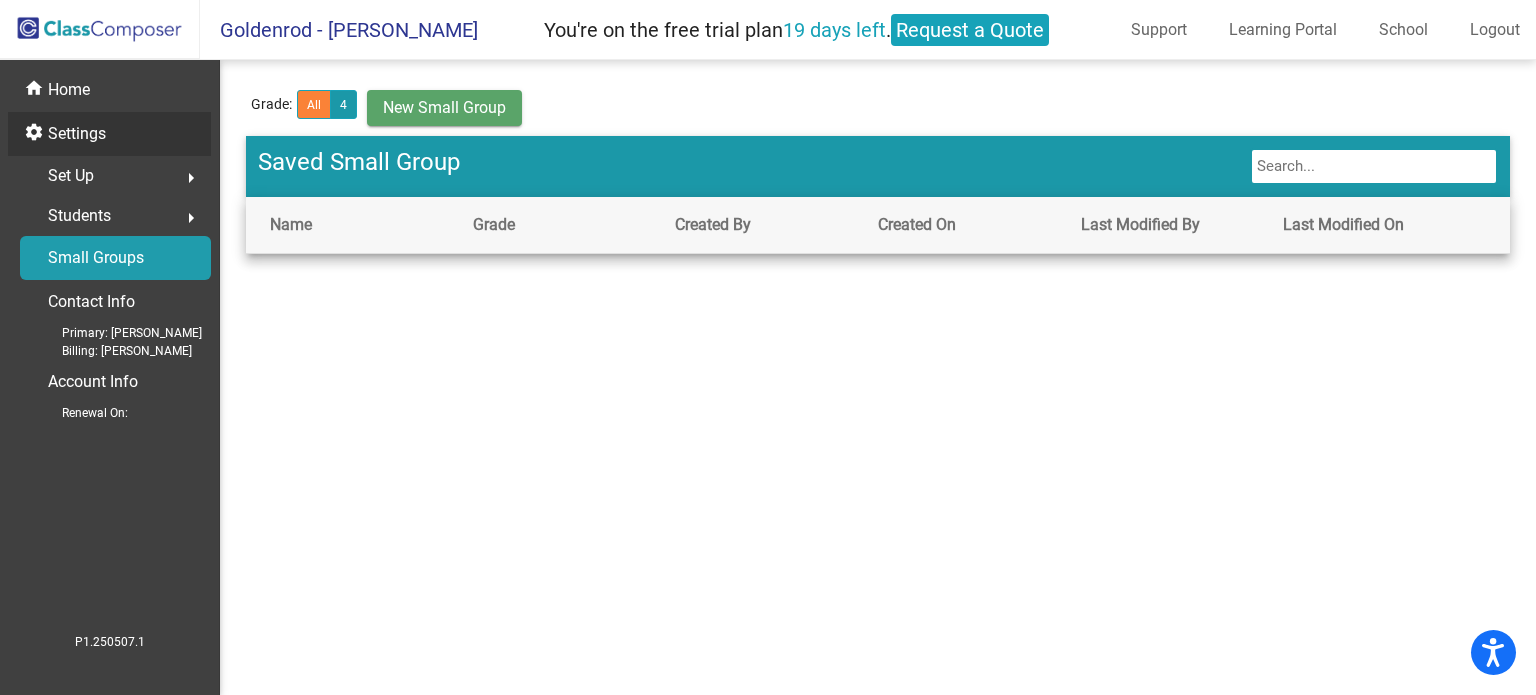 click on "Settings" 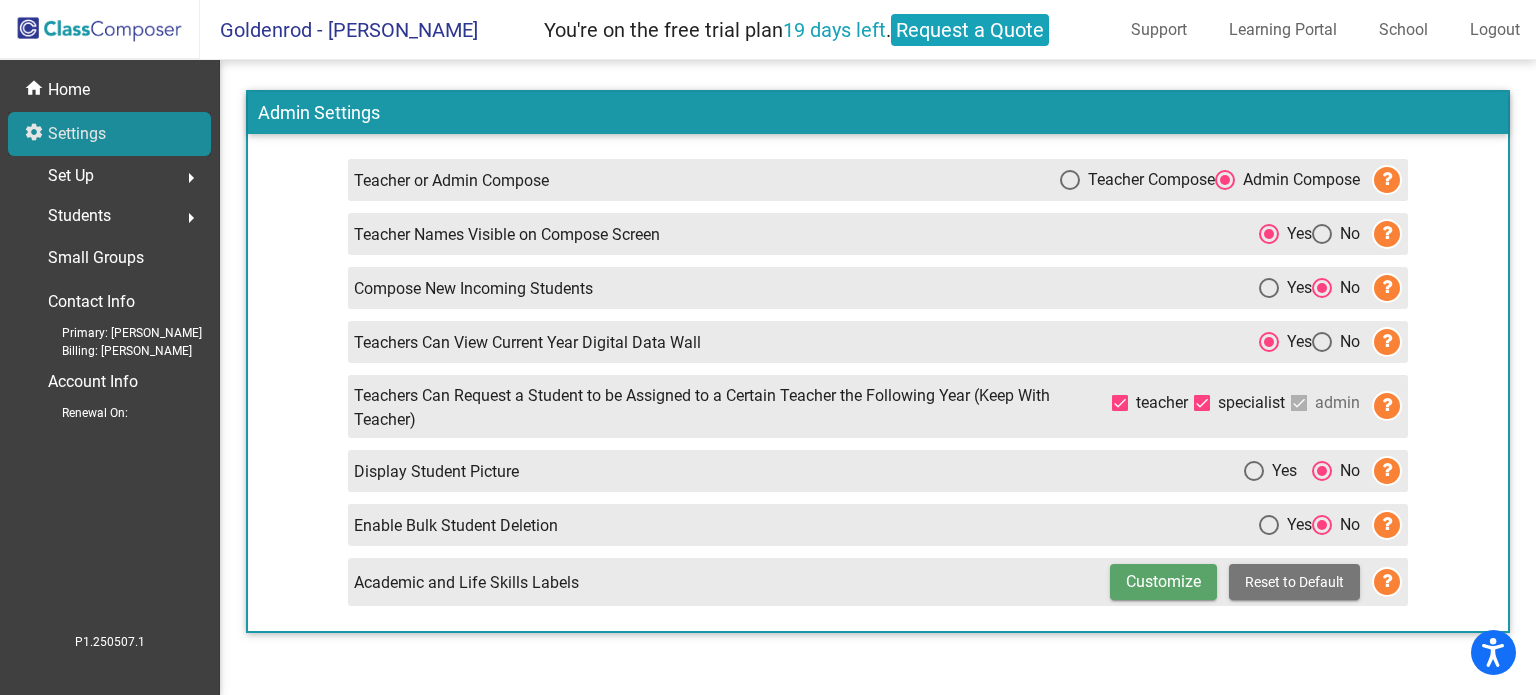 click on "Settings" 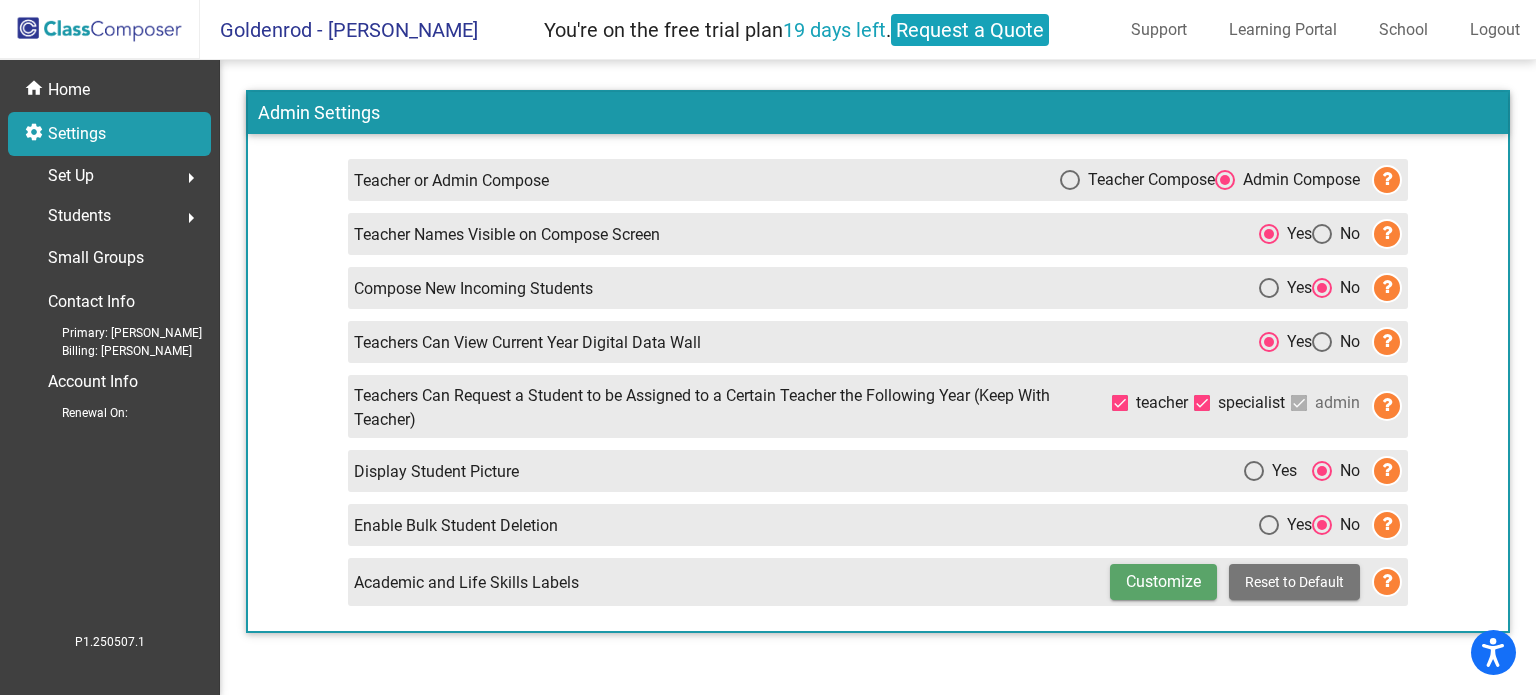 click on "Settings" 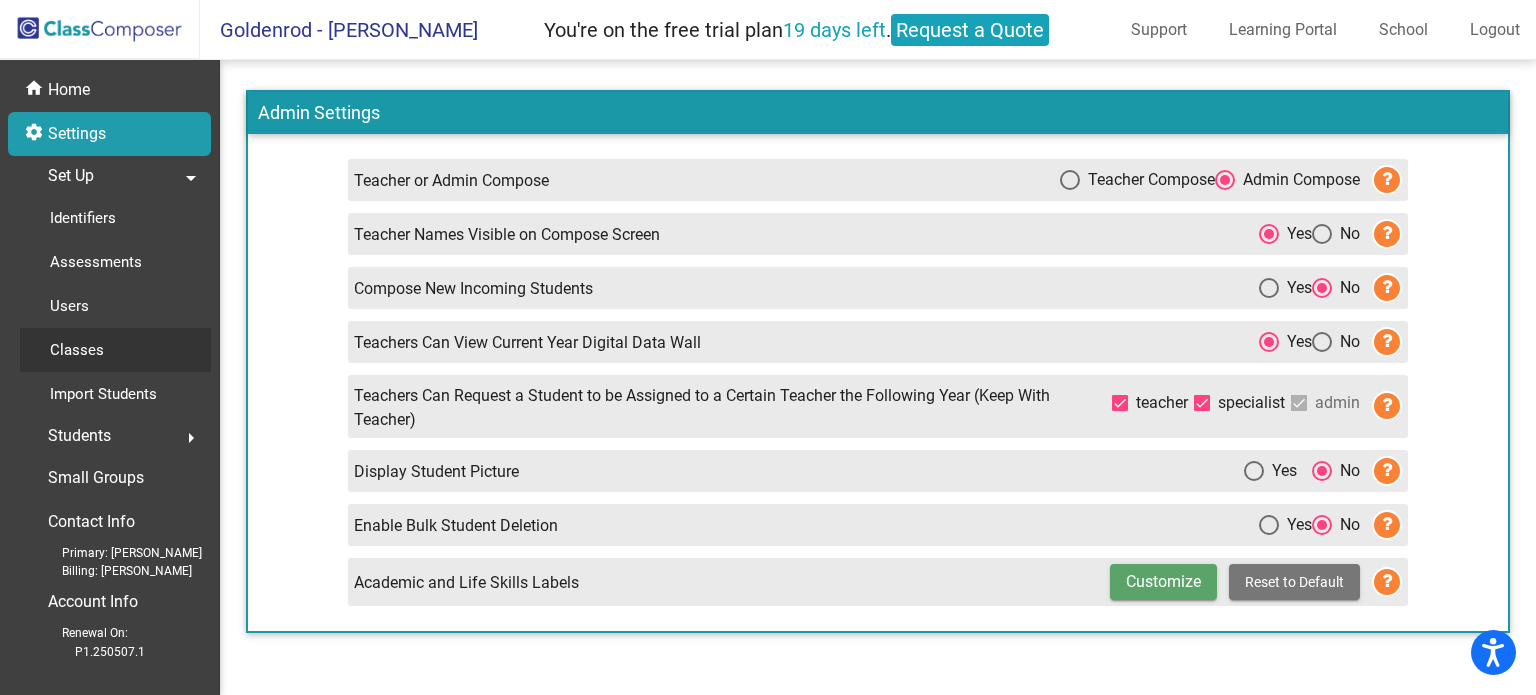 click on "Classes" 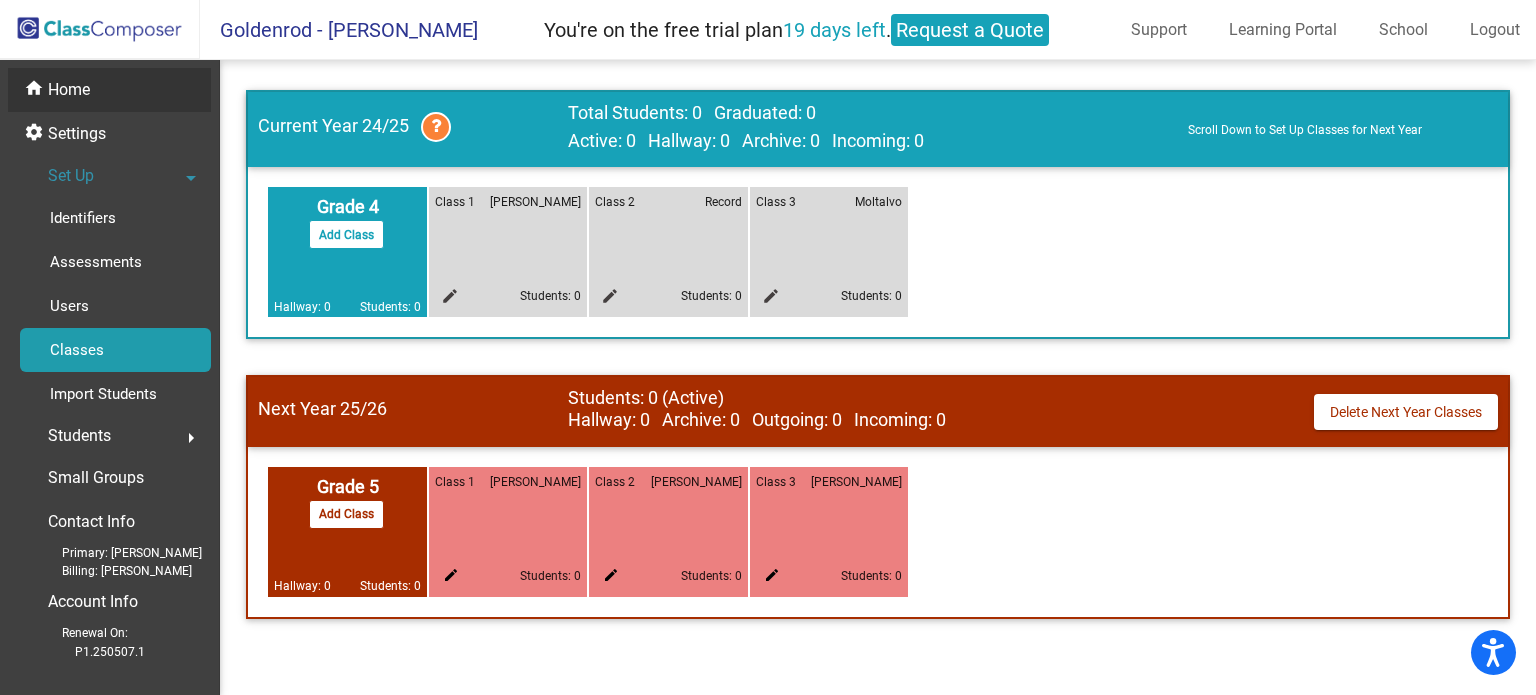 click on "home Home" 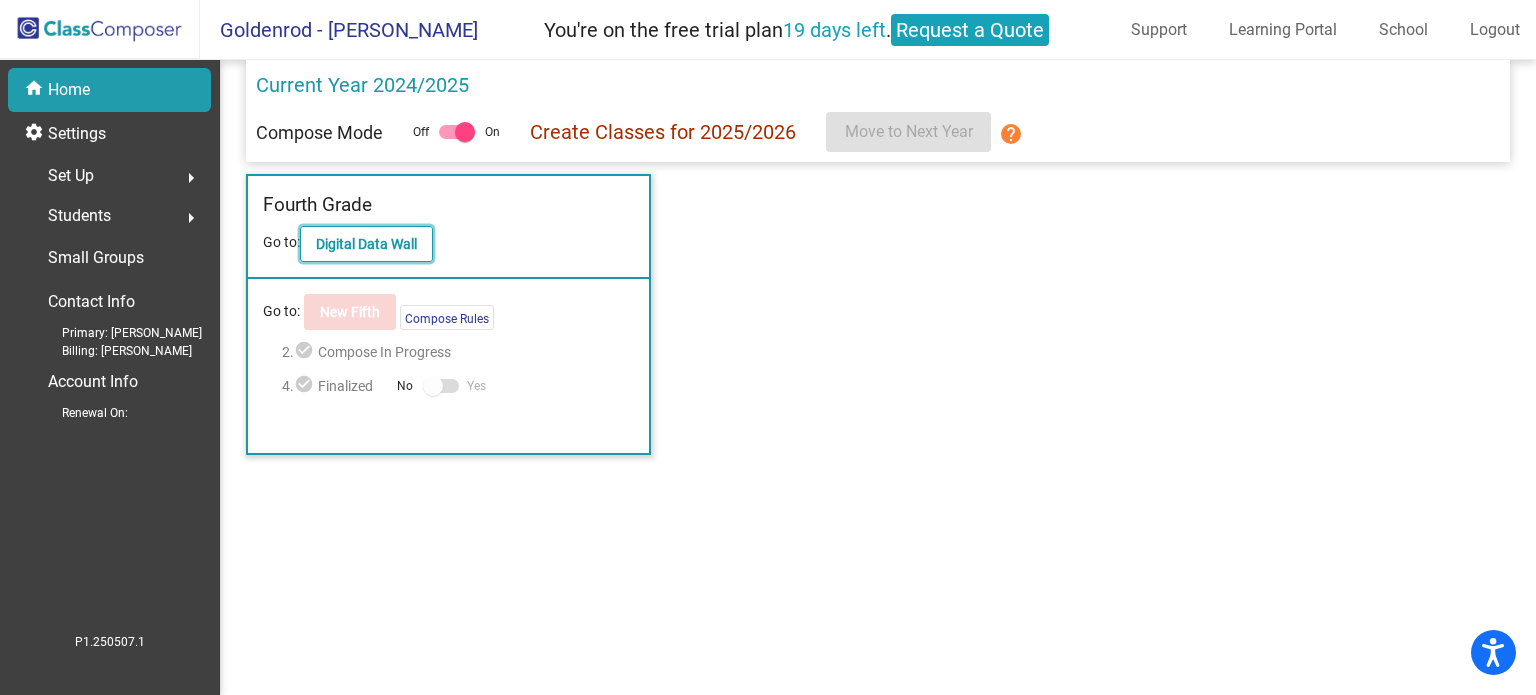 click on "Digital Data Wall" 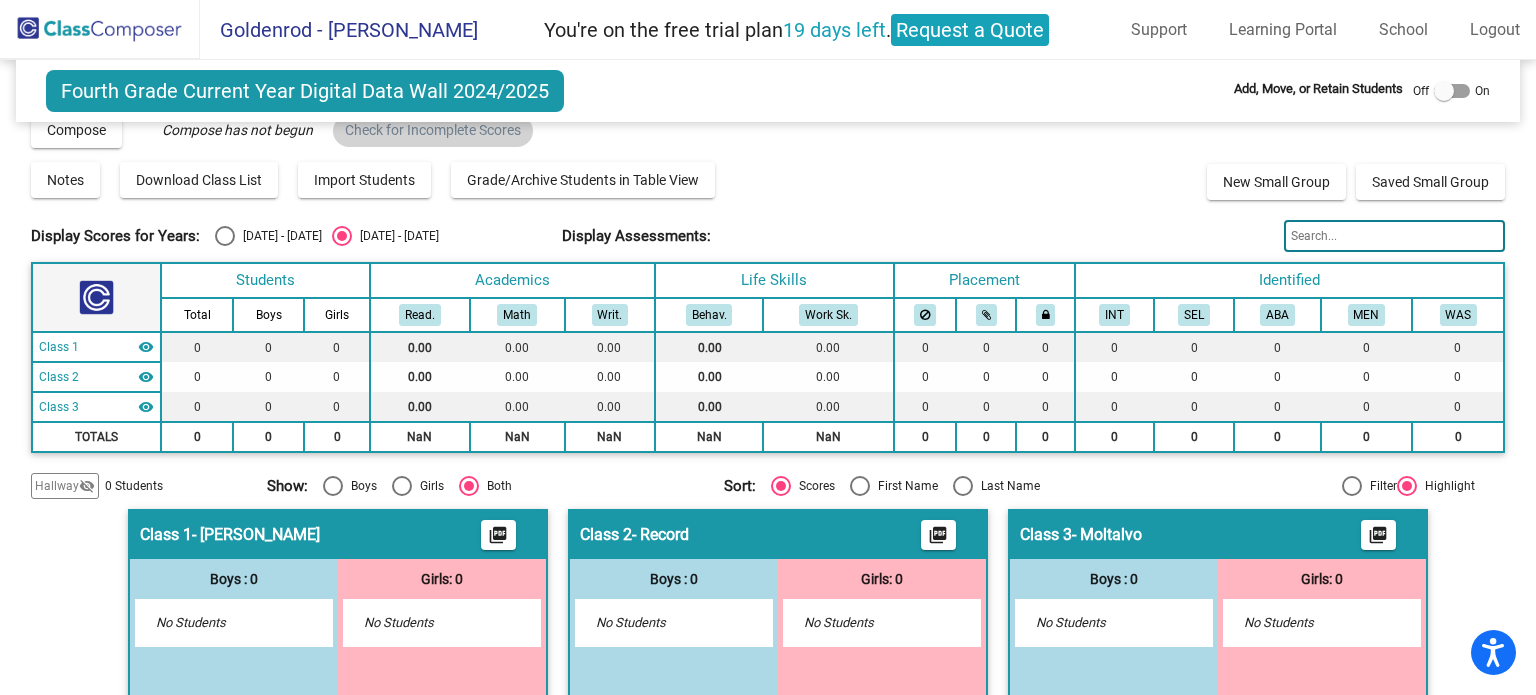 scroll, scrollTop: 0, scrollLeft: 0, axis: both 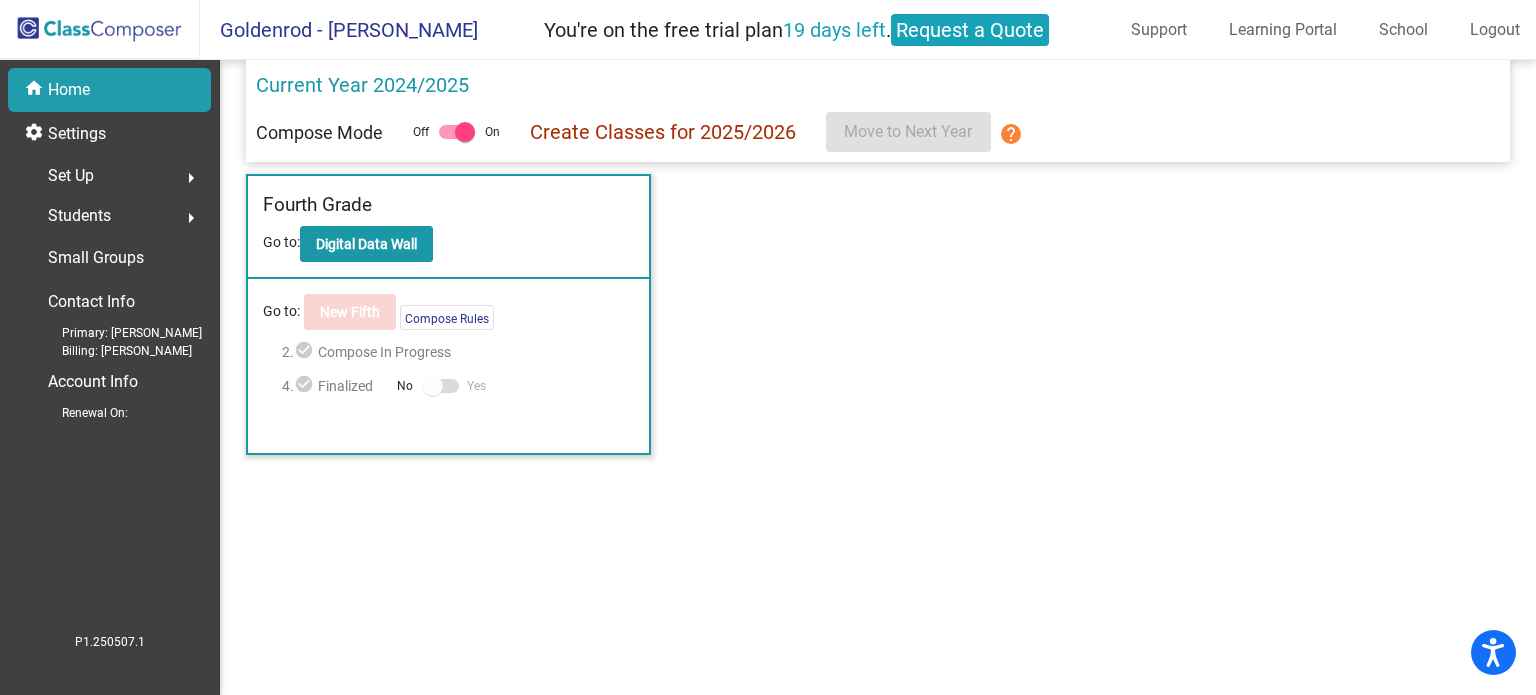 click on "Set Up  arrow_right" 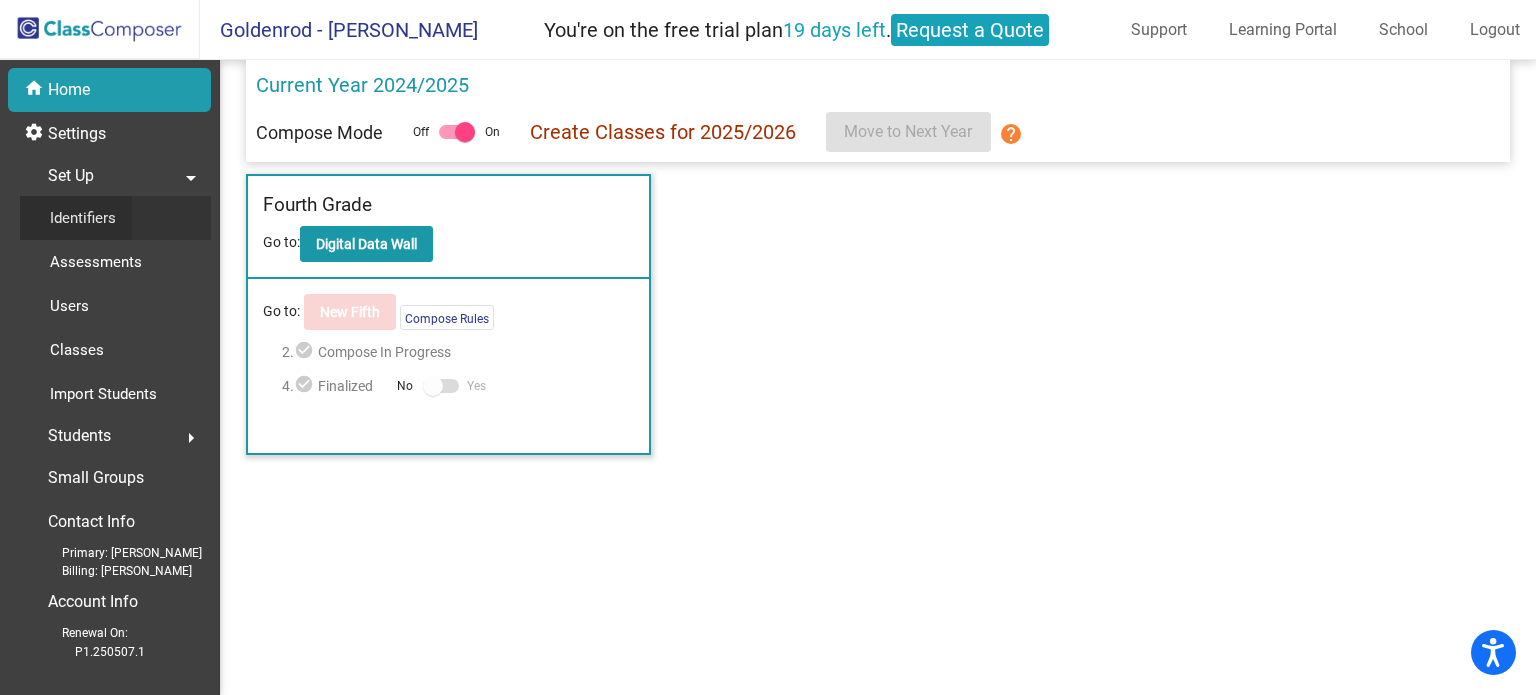 click on "Identifiers" 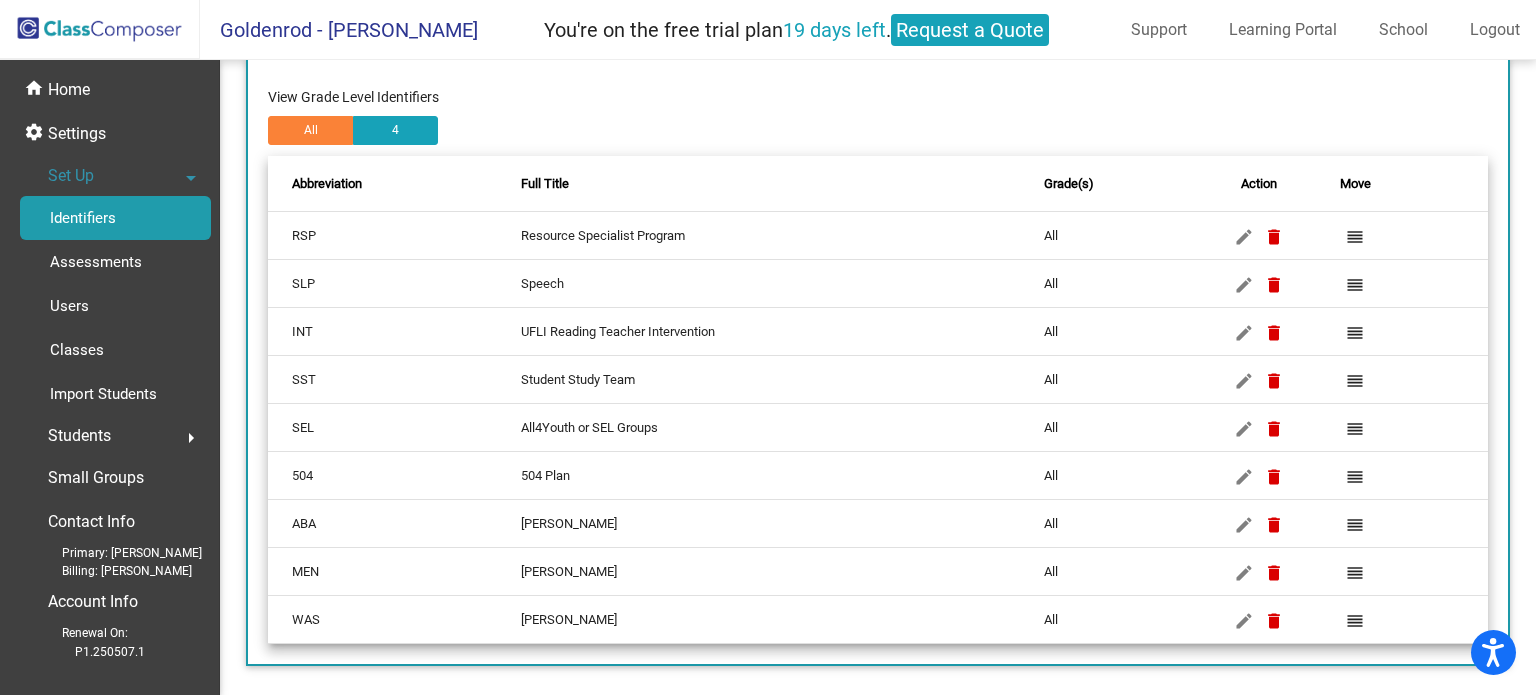 scroll, scrollTop: 245, scrollLeft: 0, axis: vertical 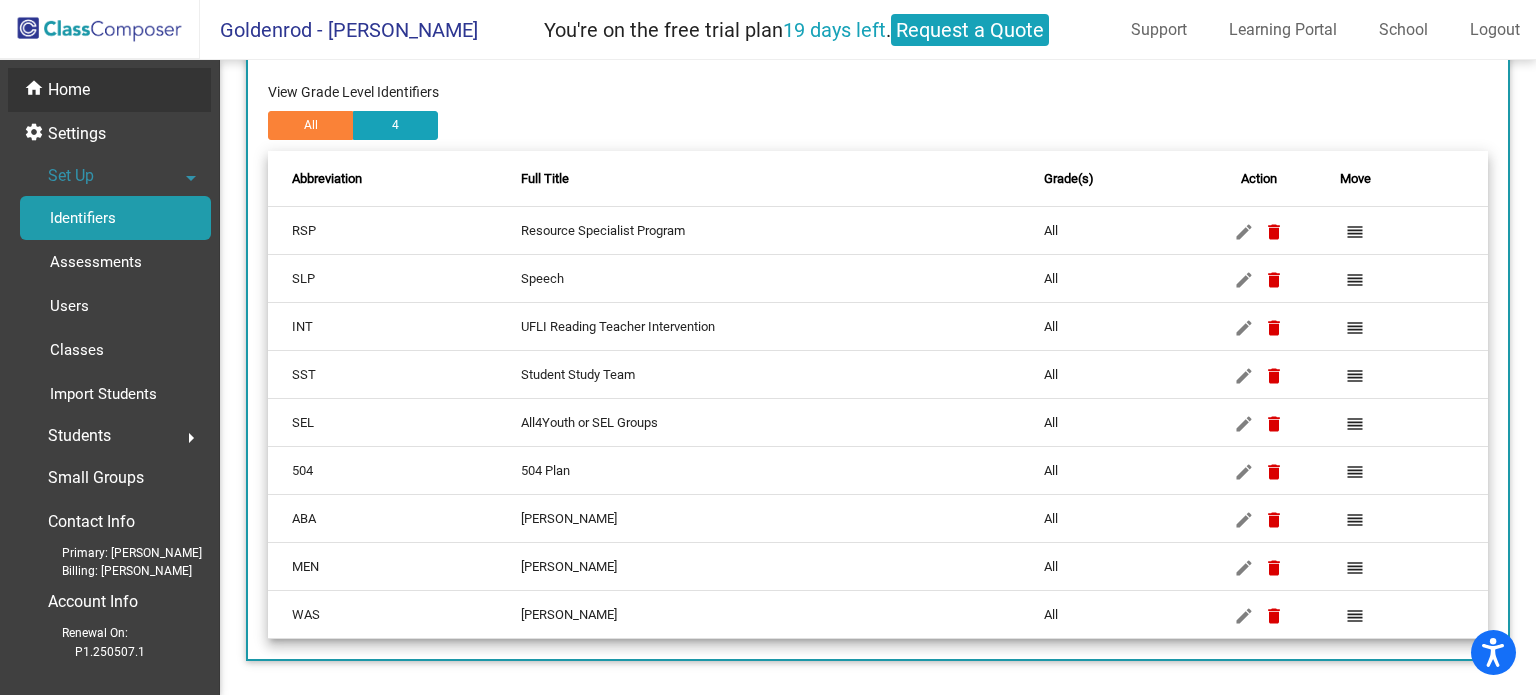 click on "Home" 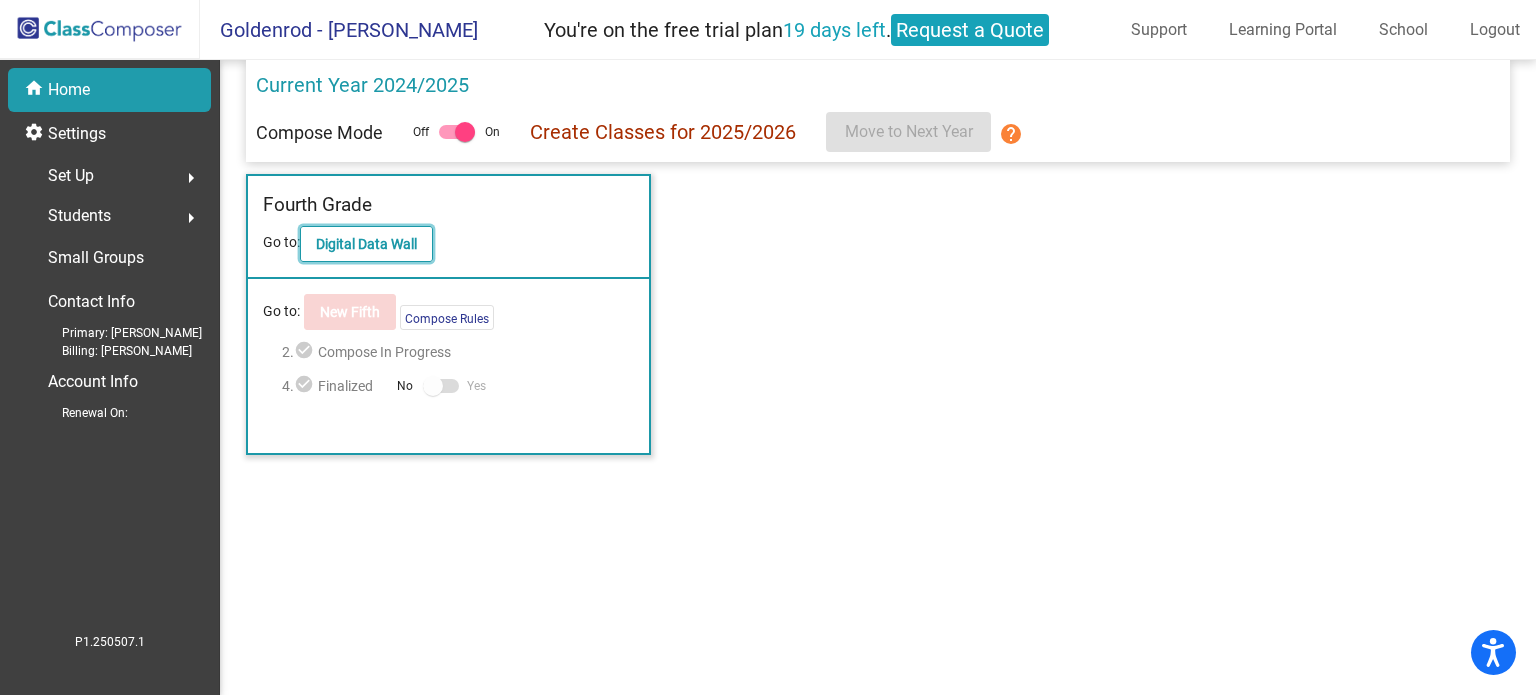 click on "Digital Data Wall" 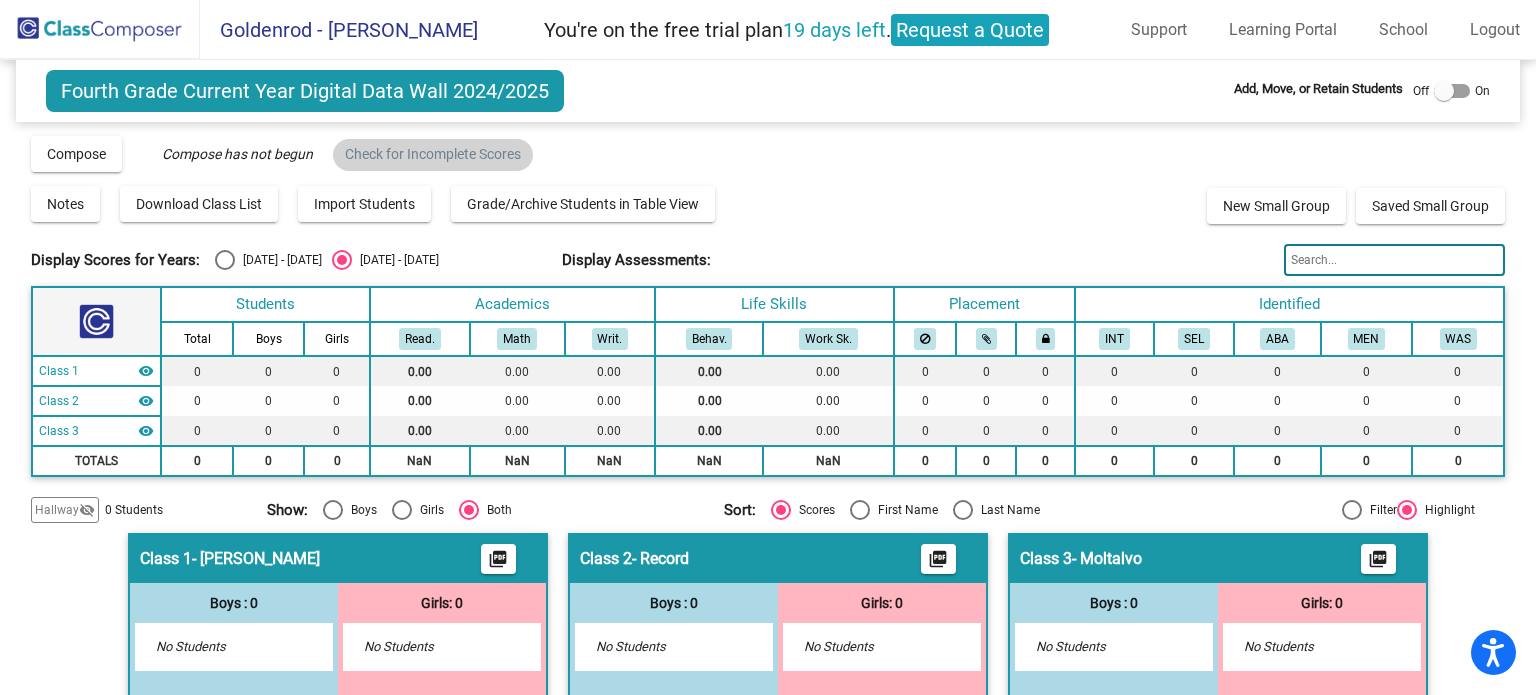 click 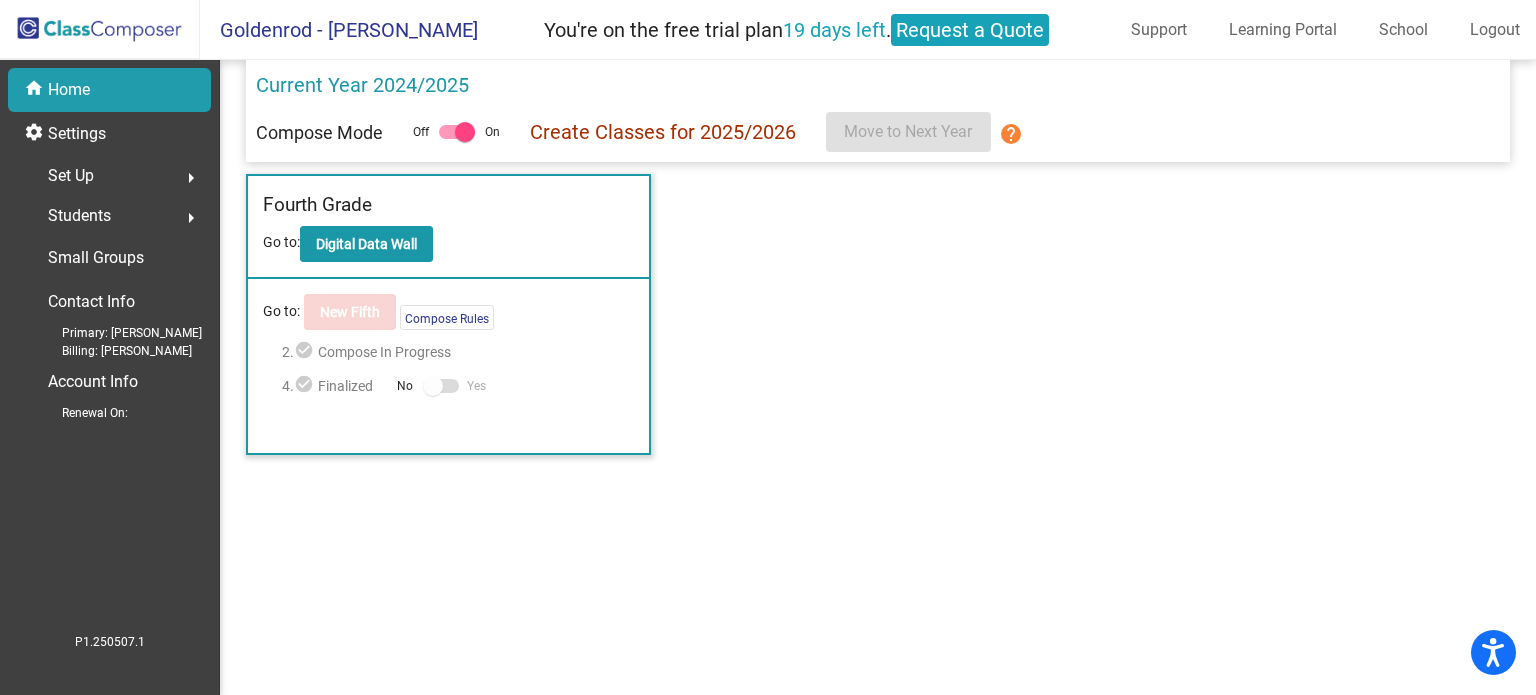 click on "Set Up  arrow_right" 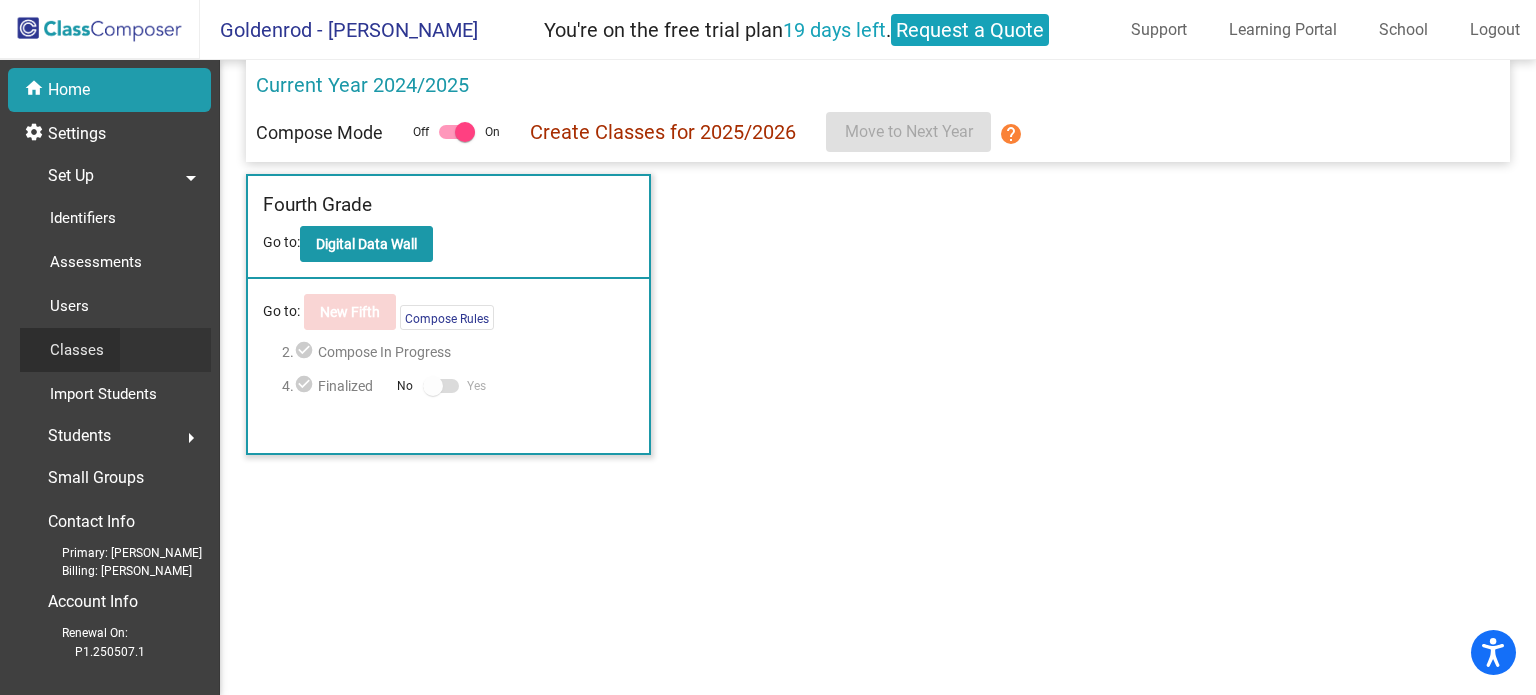 click on "Classes" 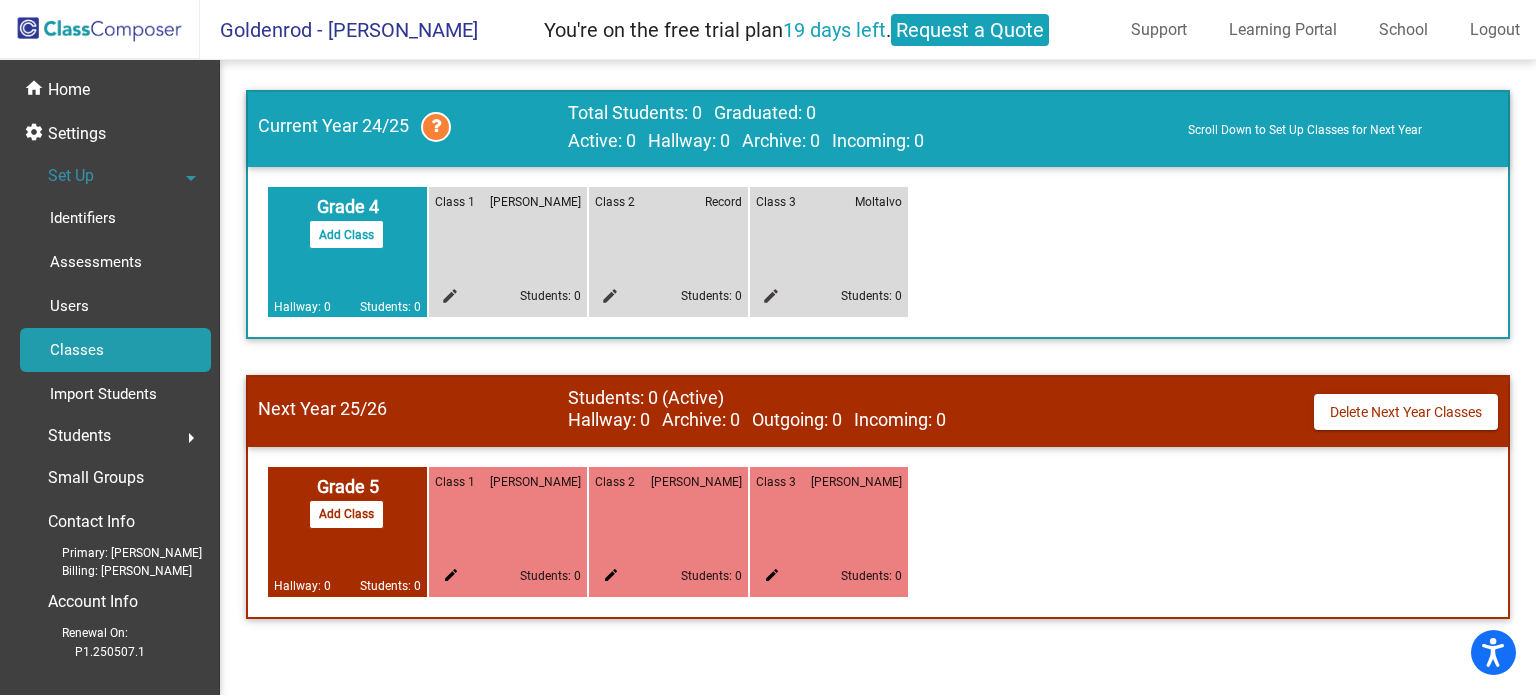 click 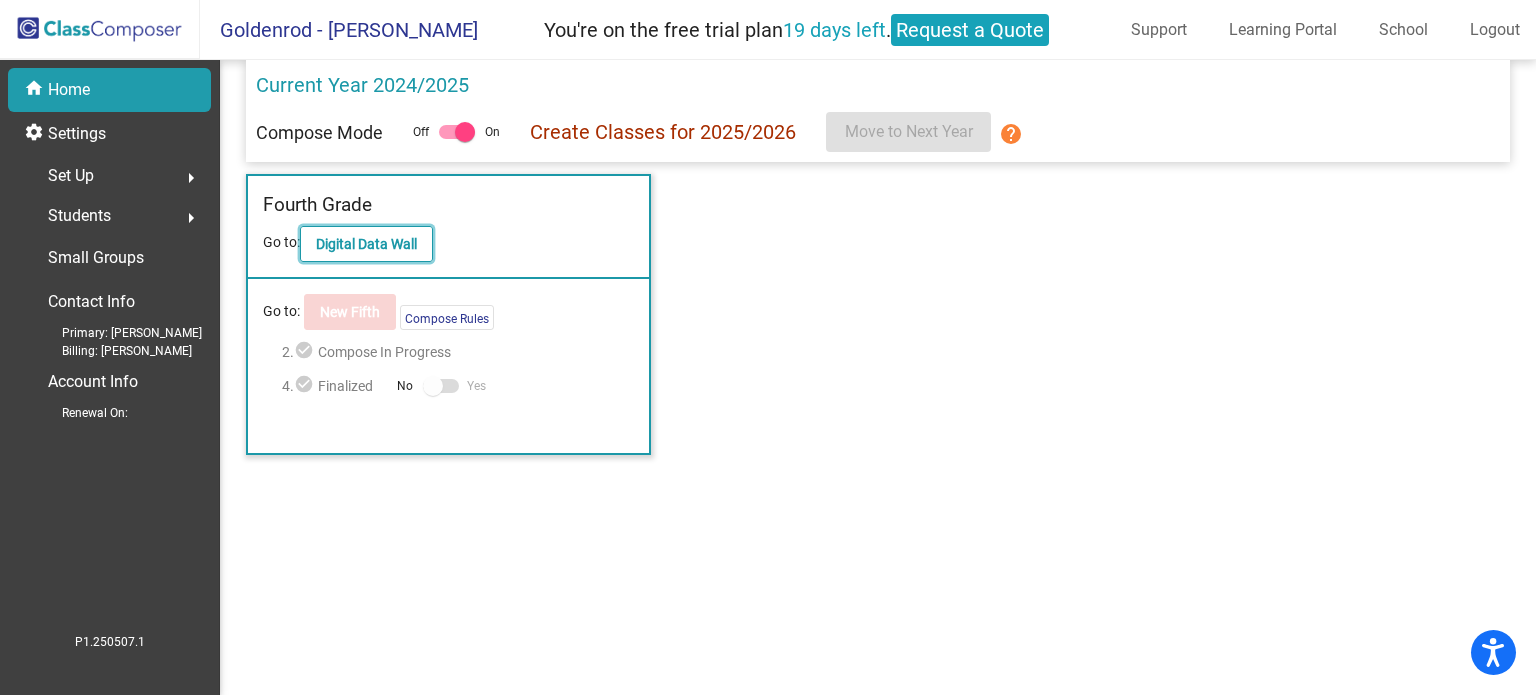 click on "Digital Data Wall" 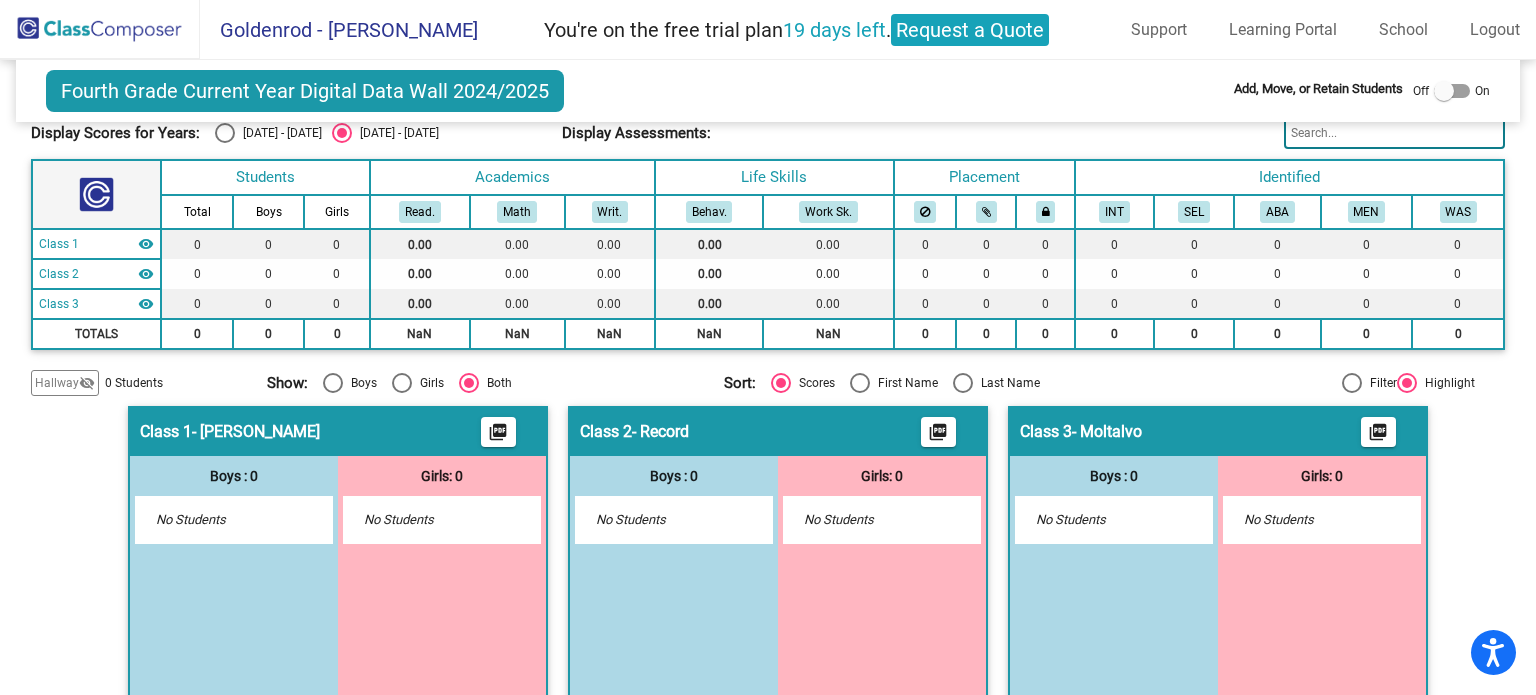 scroll, scrollTop: 0, scrollLeft: 0, axis: both 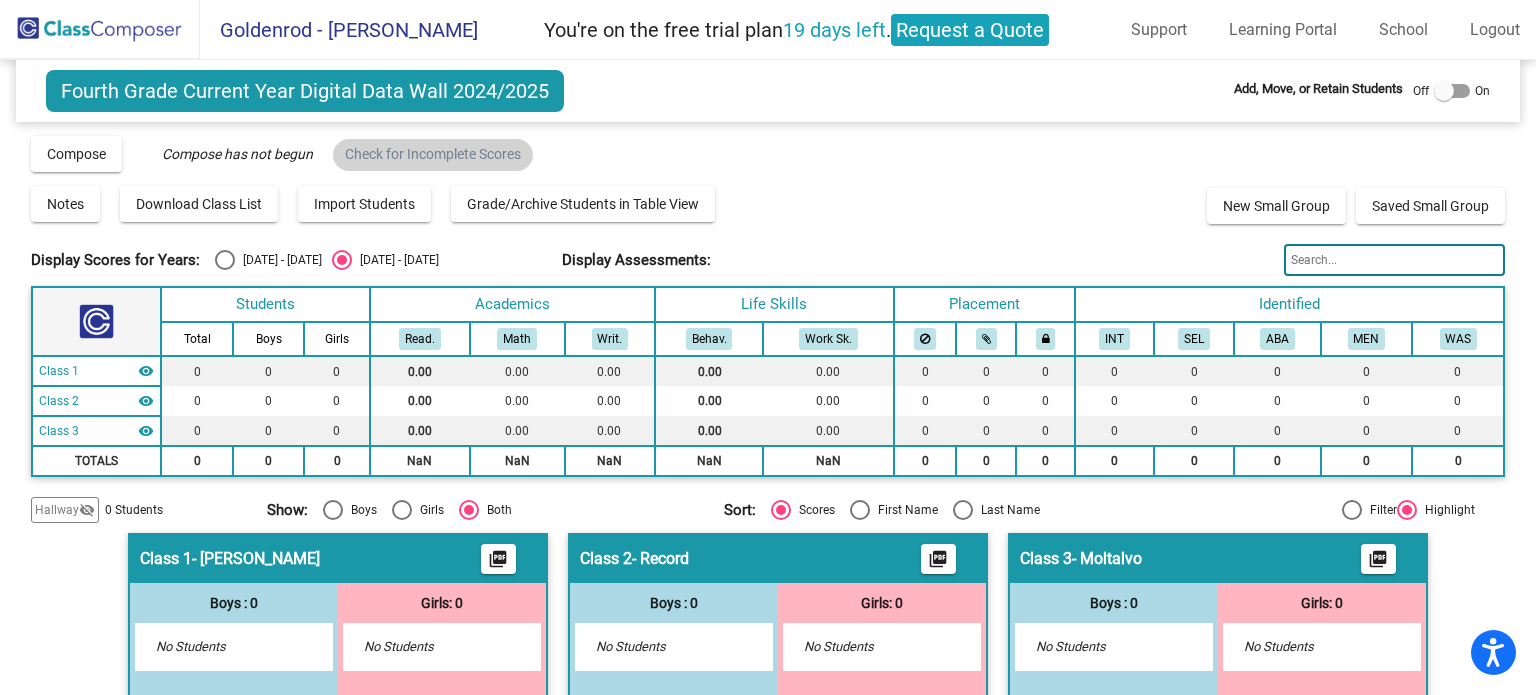 click 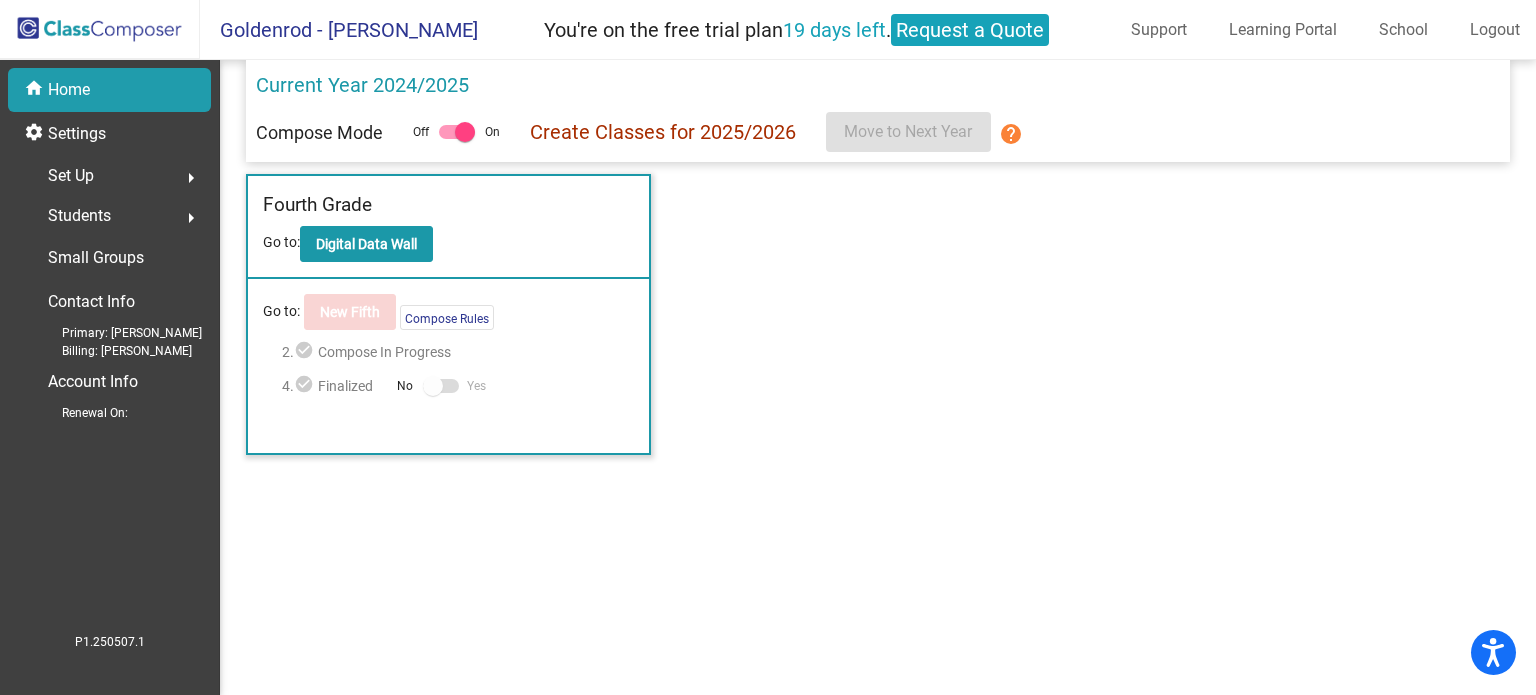 click on "Set Up  arrow_right" 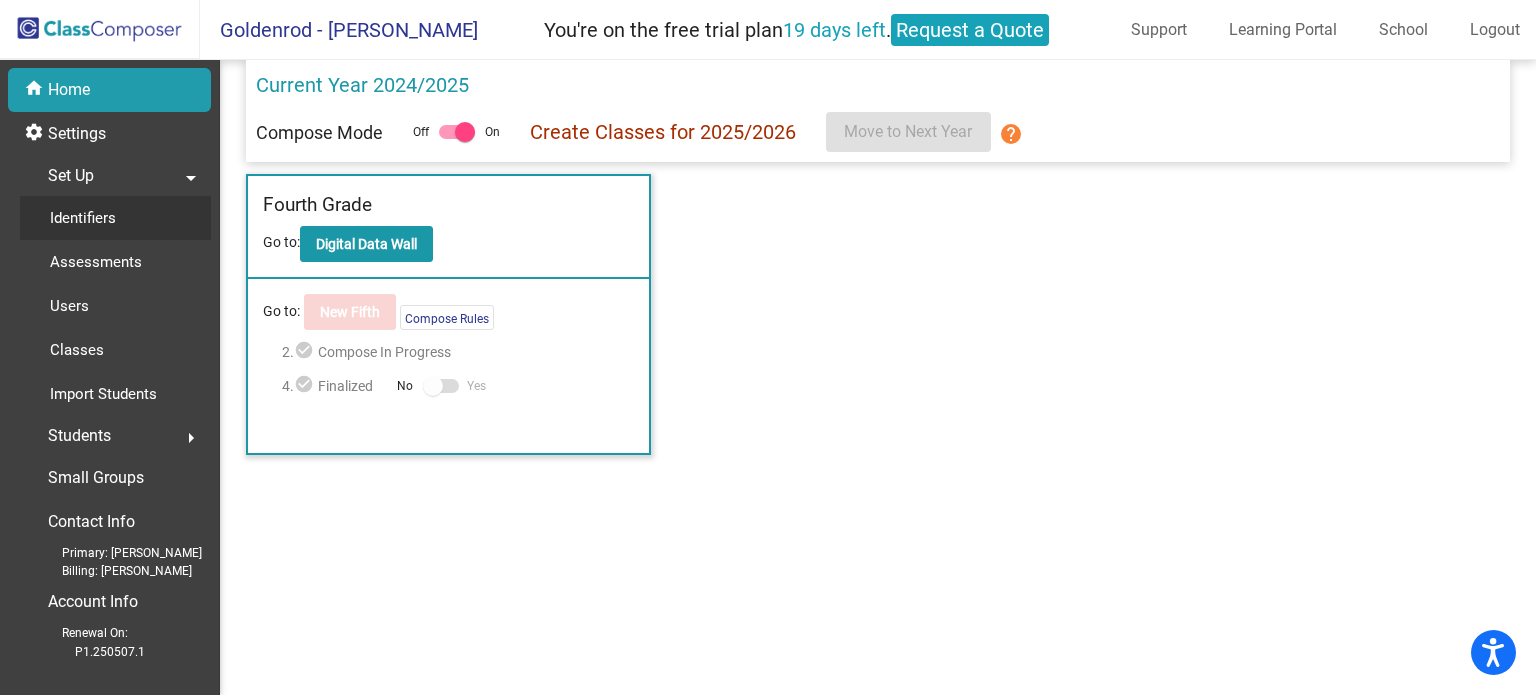 click on "Identifiers" 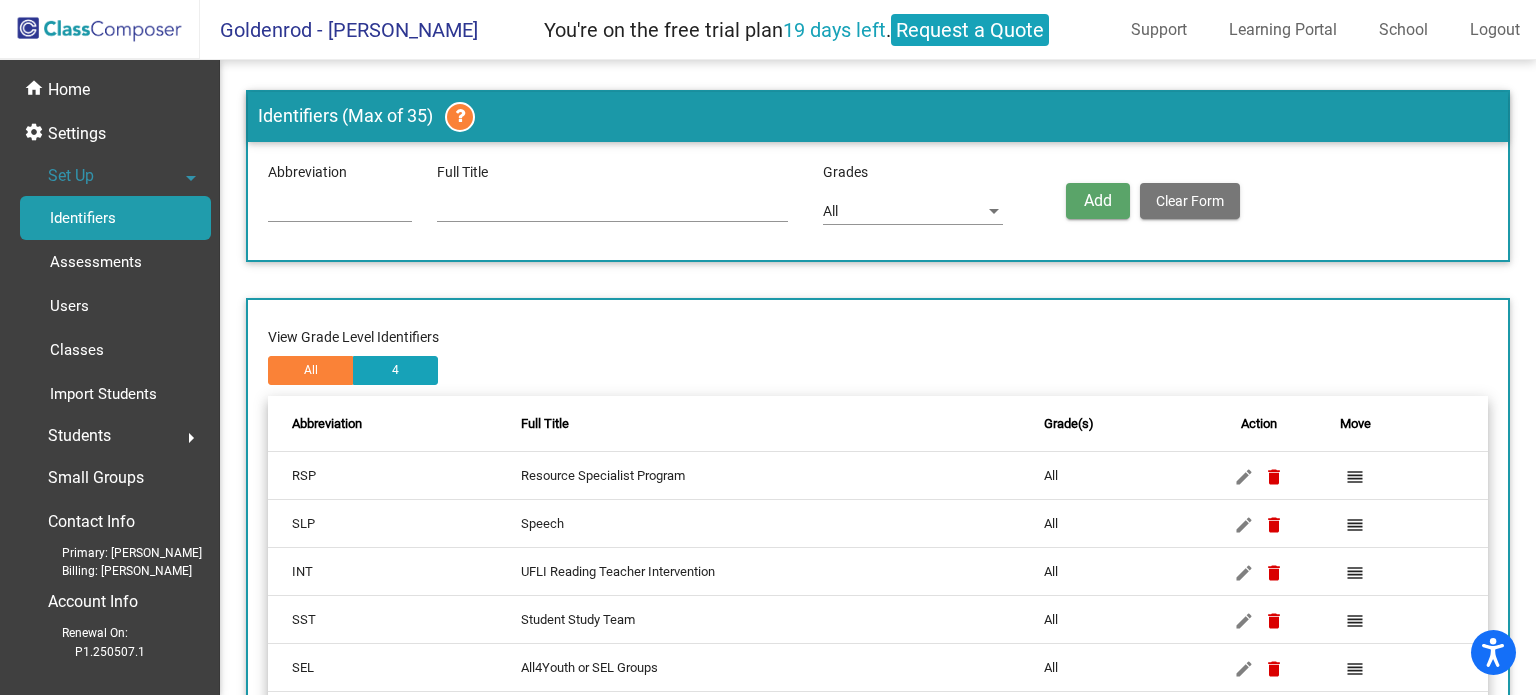 click on "All" at bounding box center (904, 212) 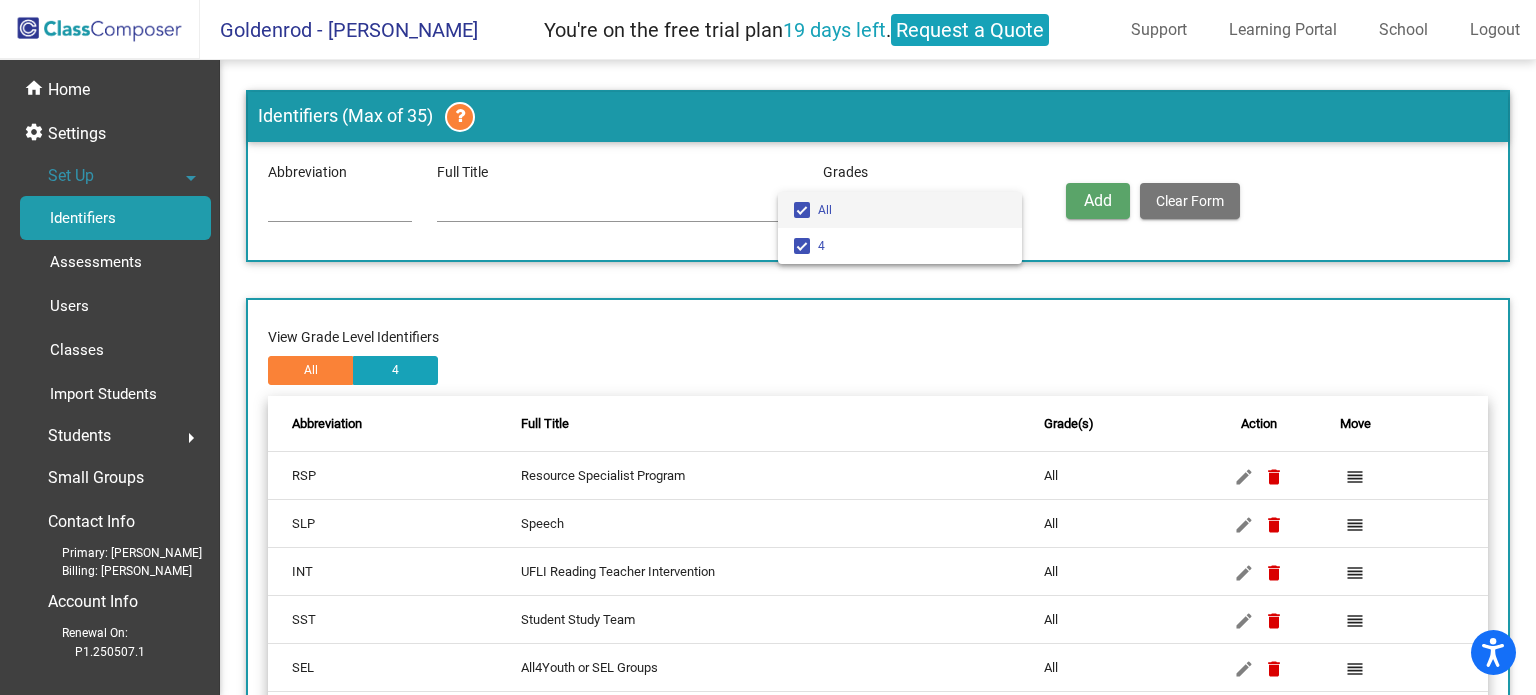 click at bounding box center [768, 347] 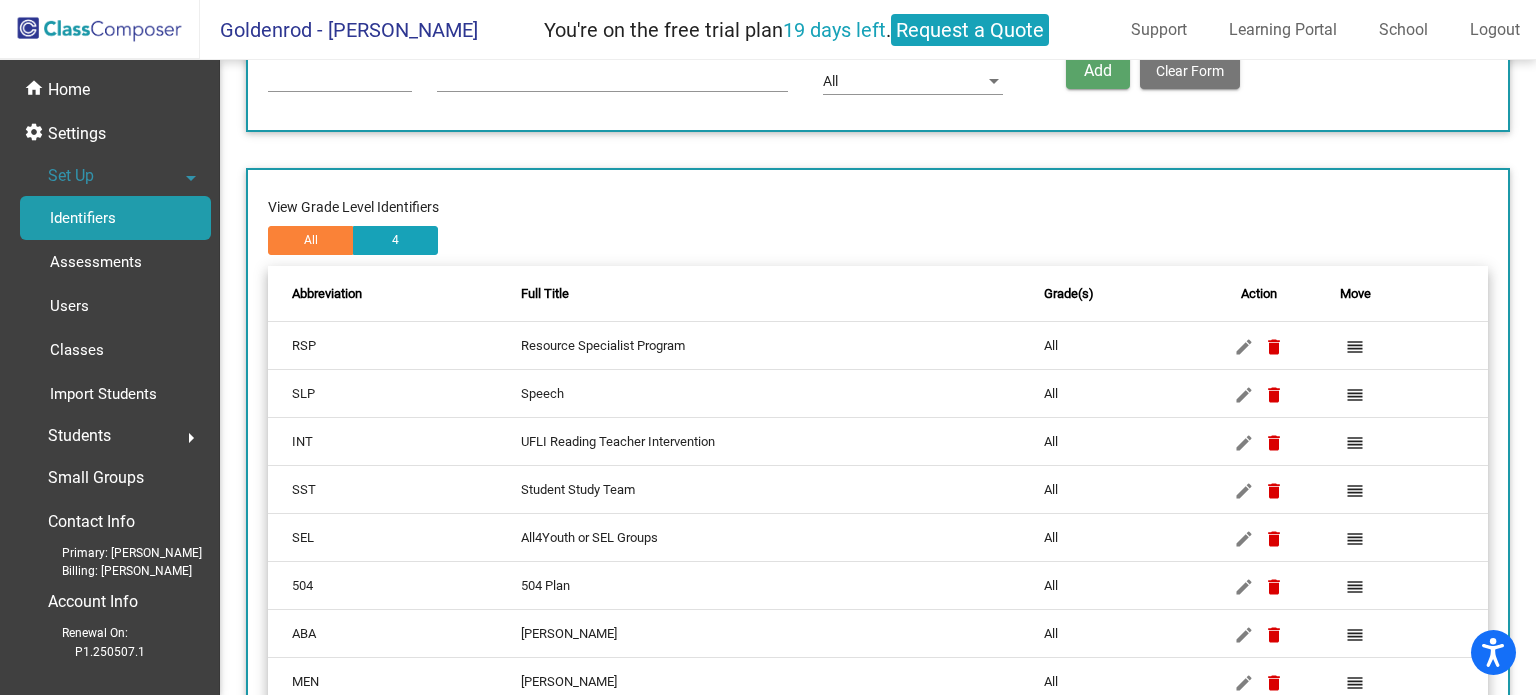 scroll, scrollTop: 245, scrollLeft: 0, axis: vertical 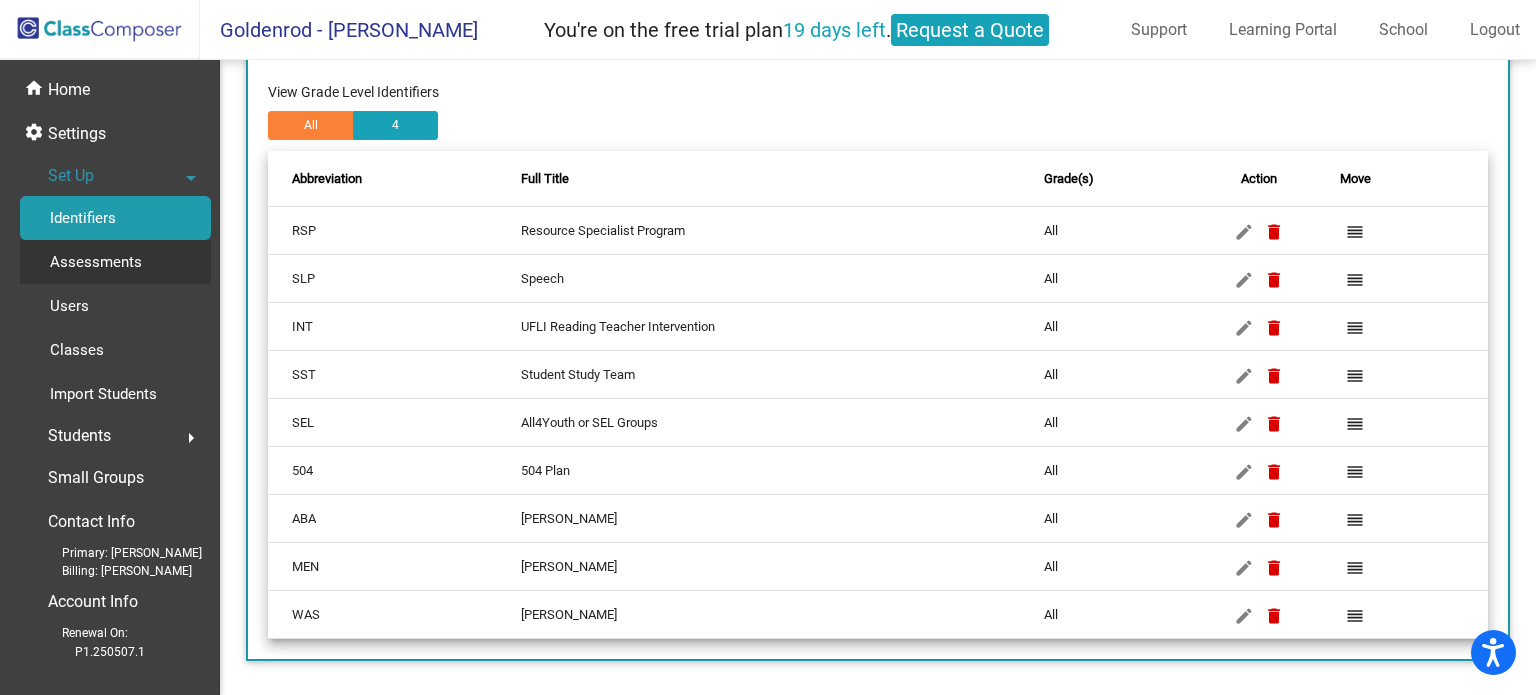 click on "Assessments" 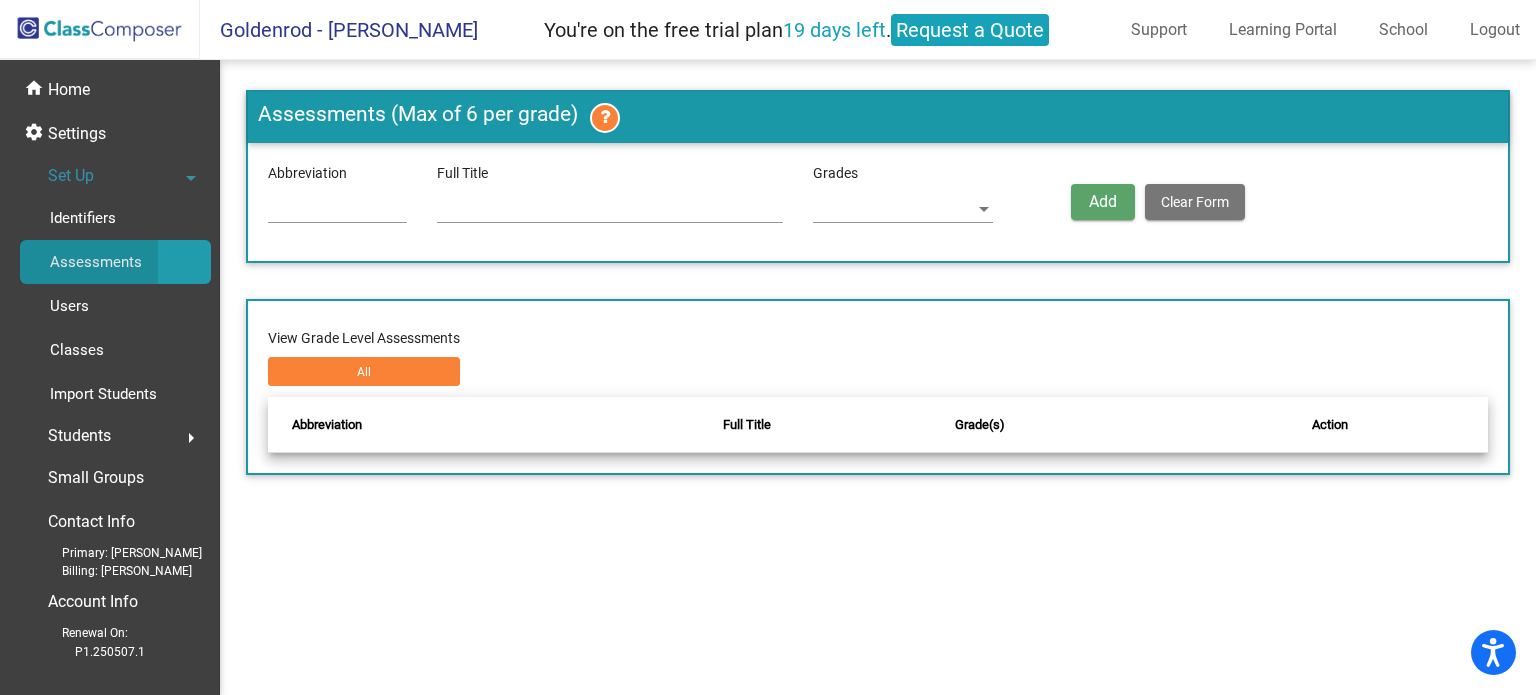 scroll, scrollTop: 0, scrollLeft: 0, axis: both 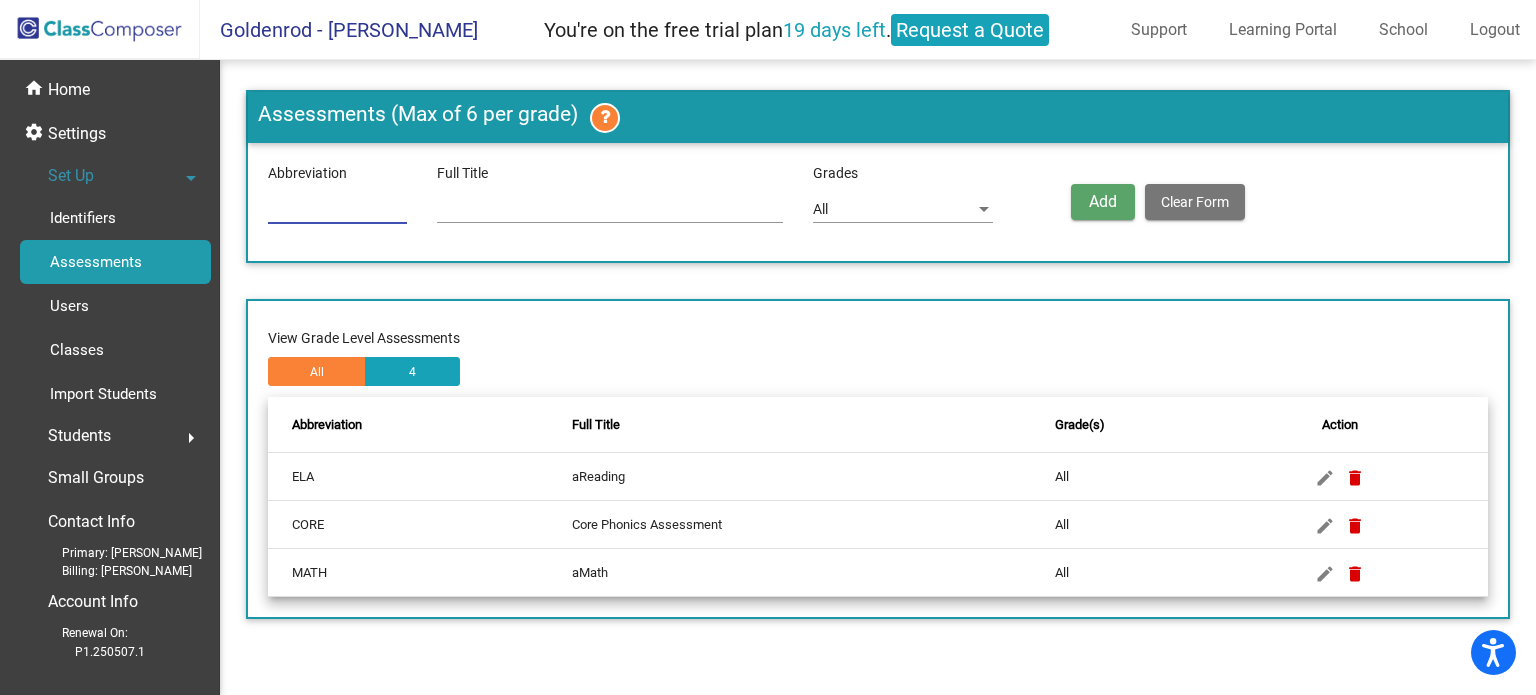 click at bounding box center [337, 210] 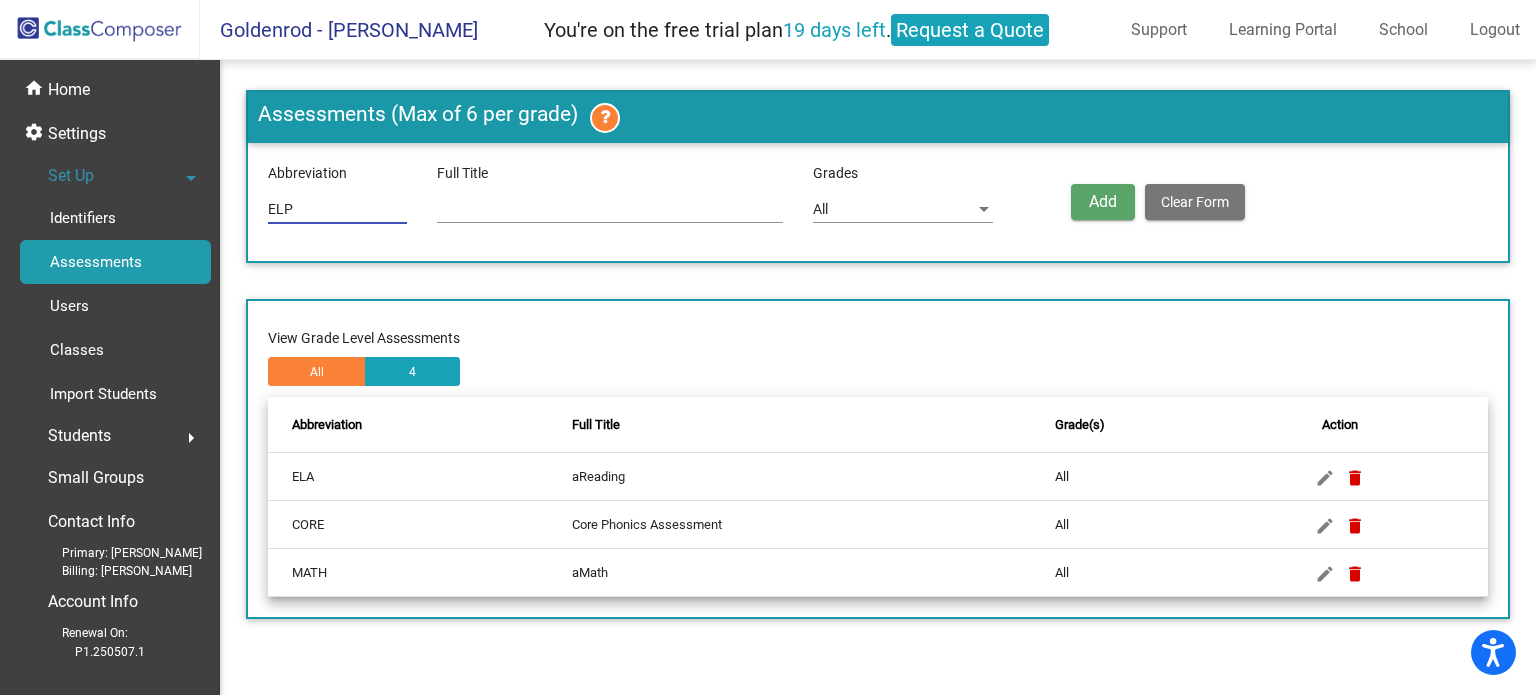 type on "ELP" 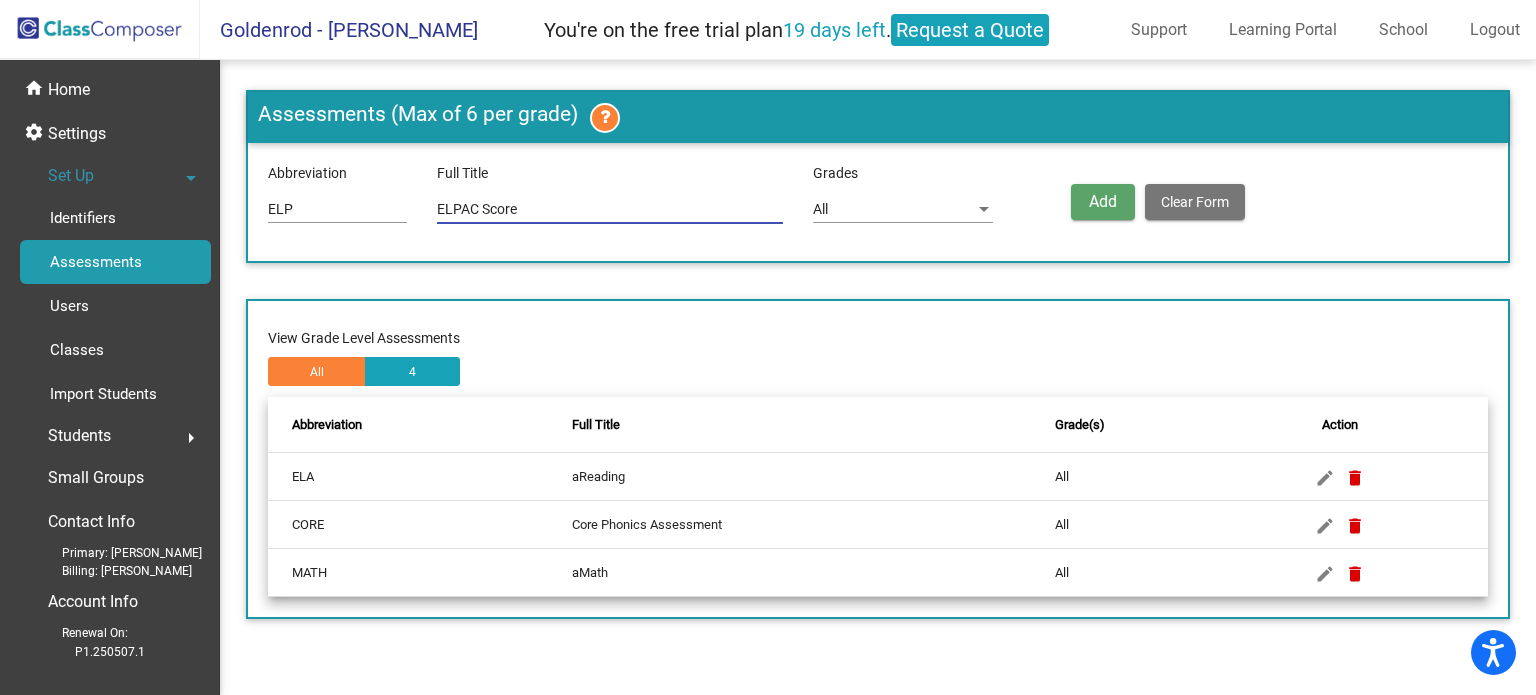 type on "ELPAC Score" 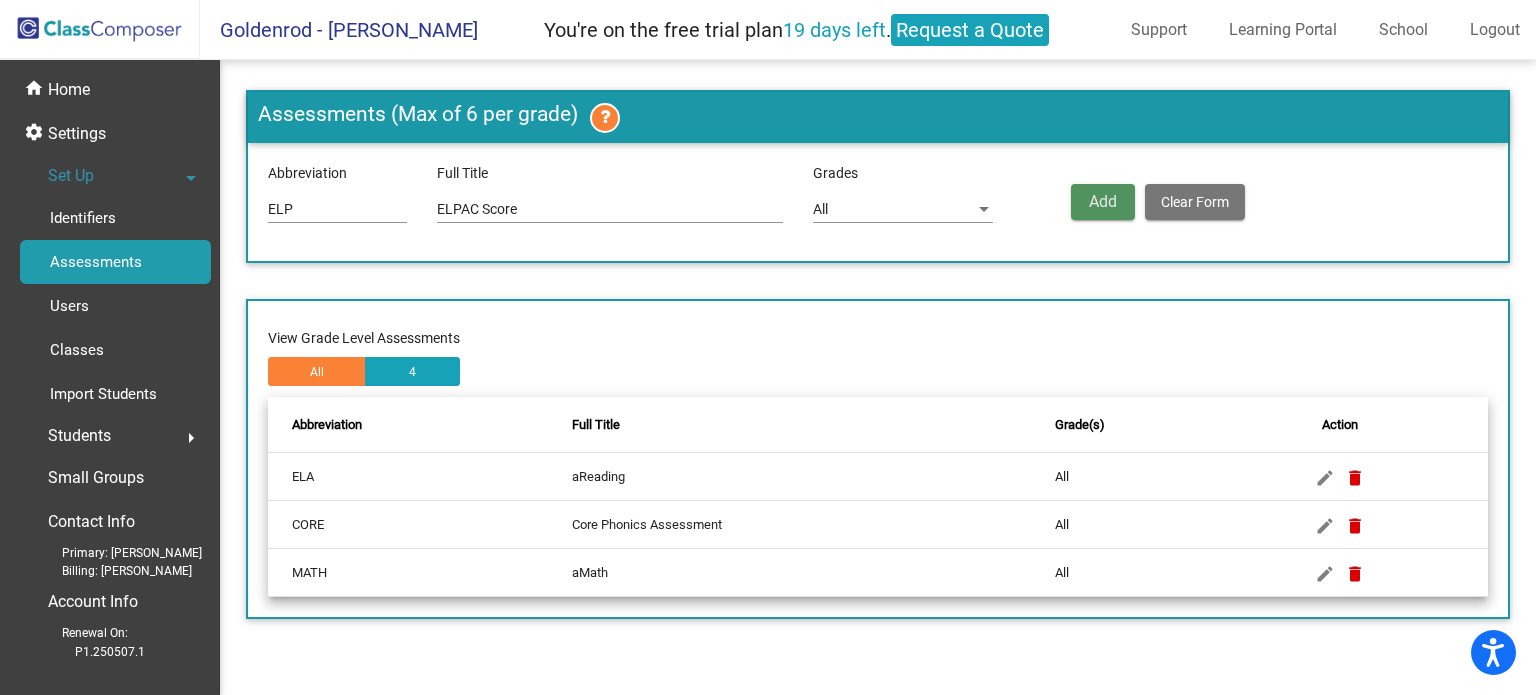 click on "Add" at bounding box center [1103, 201] 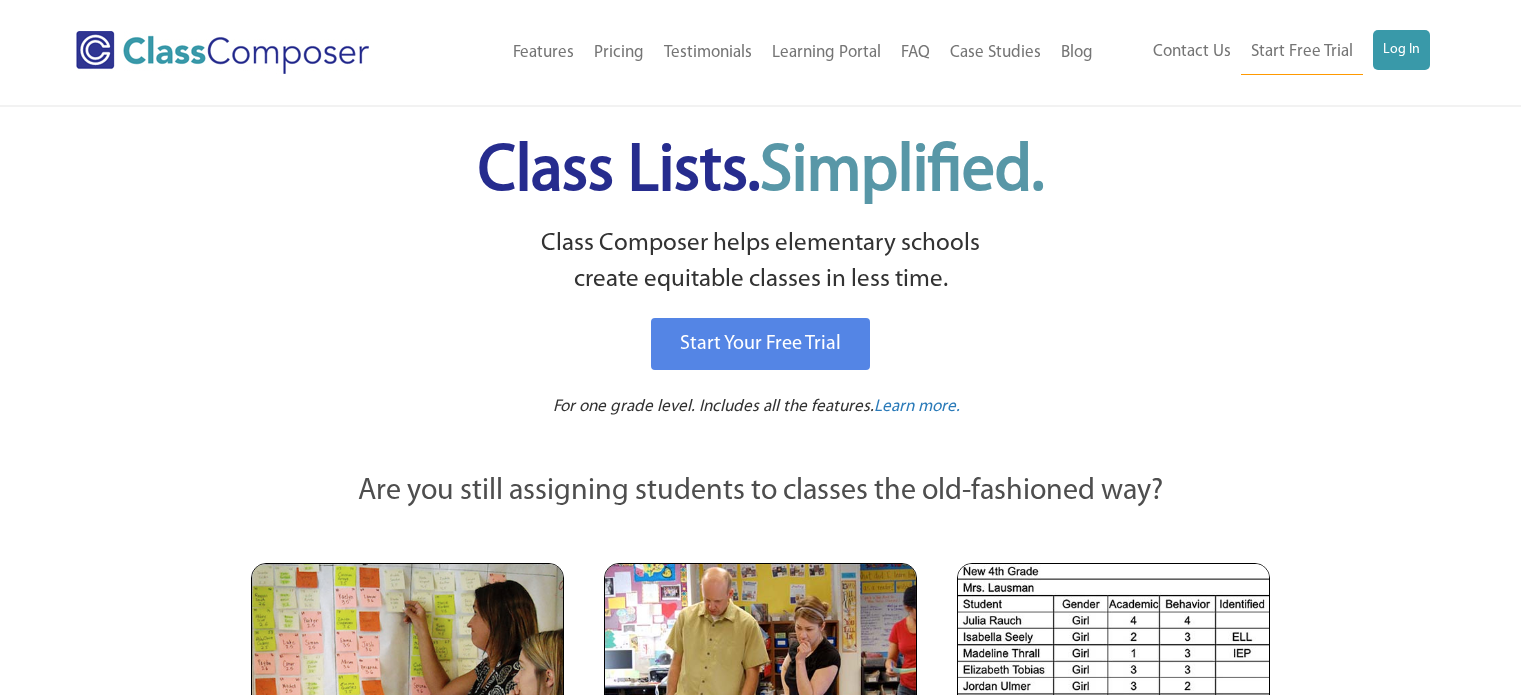 scroll, scrollTop: 0, scrollLeft: 0, axis: both 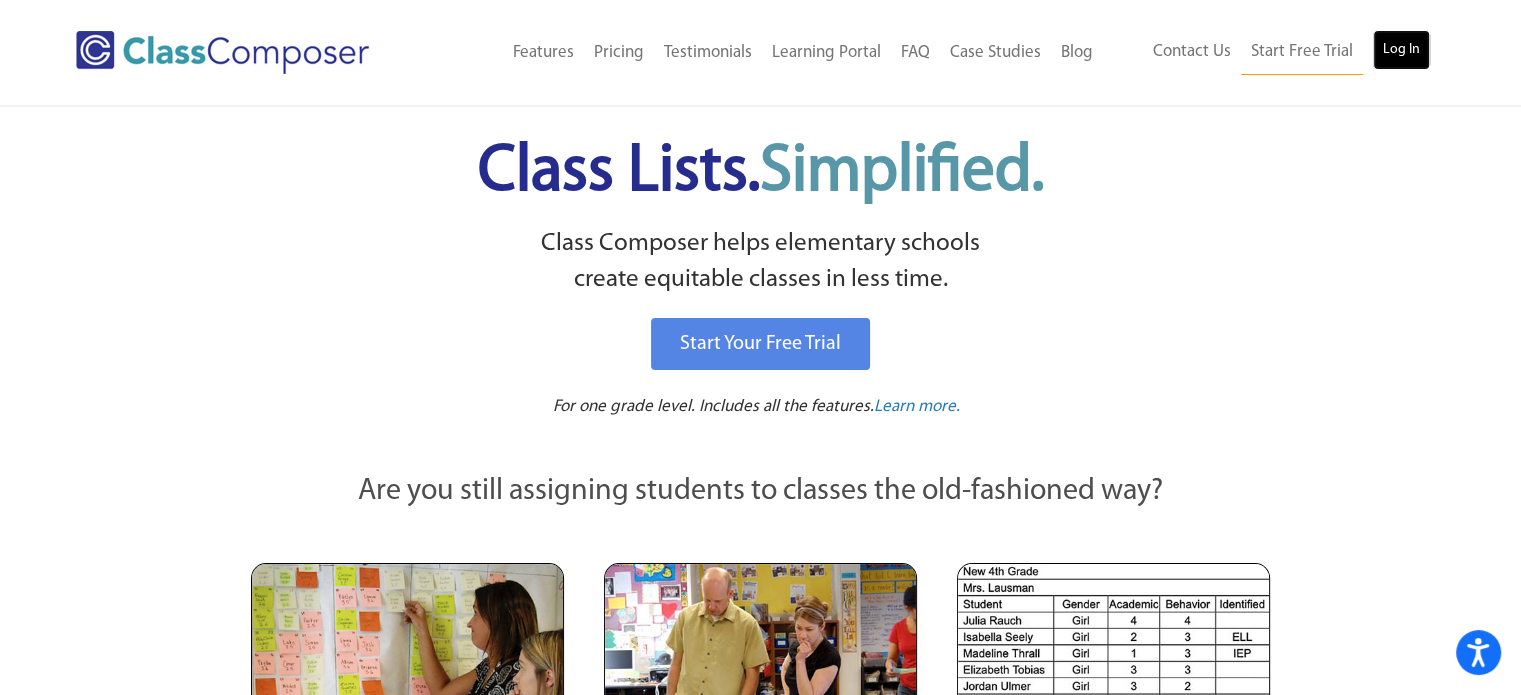 click on "Log In" at bounding box center (1401, 50) 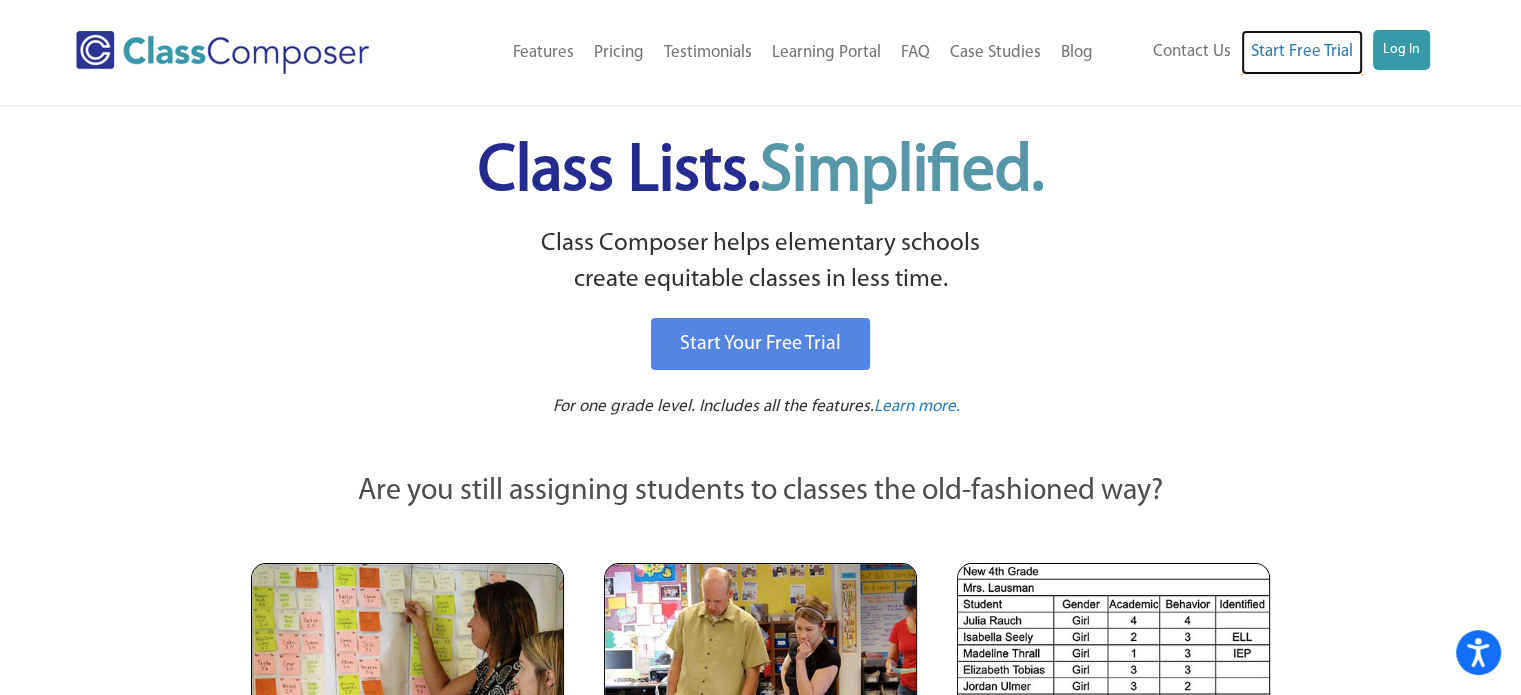 click on "Start Free Trial" at bounding box center [1302, 52] 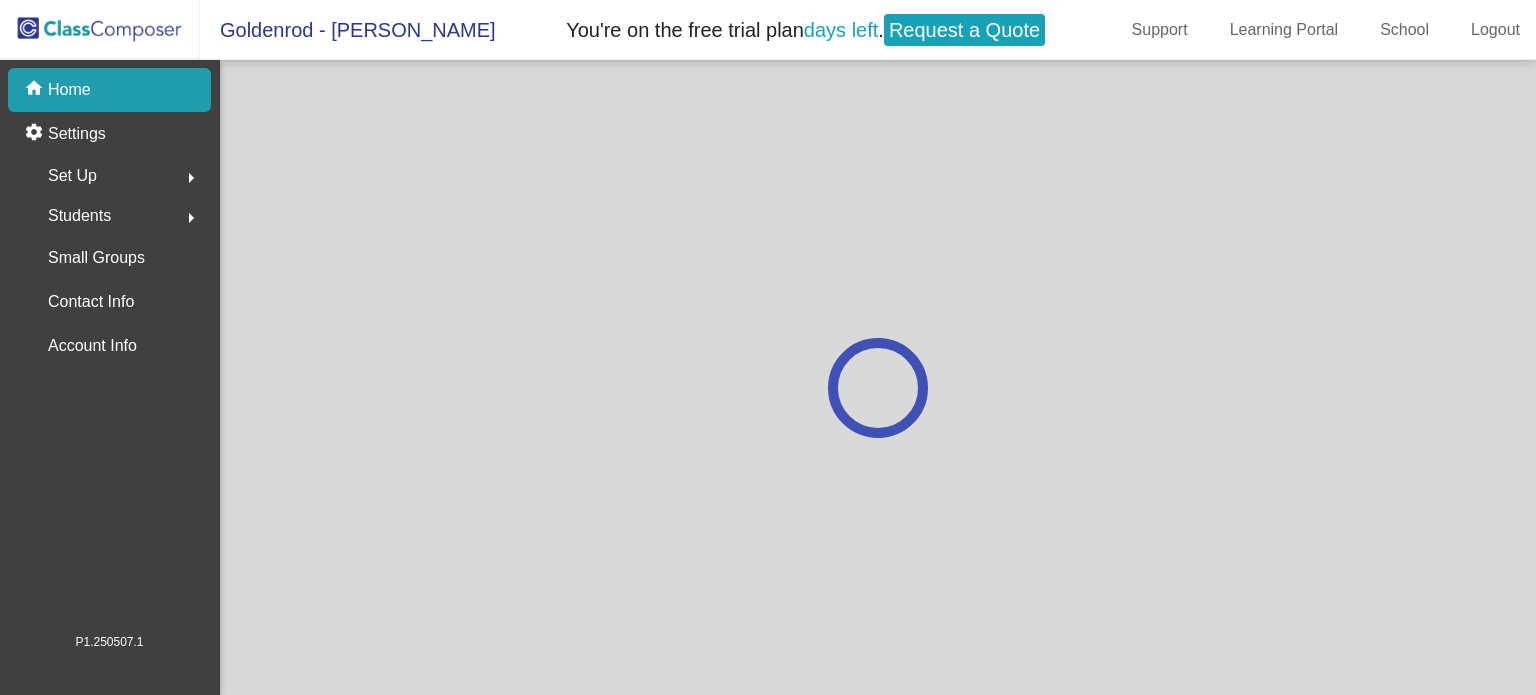 scroll, scrollTop: 0, scrollLeft: 0, axis: both 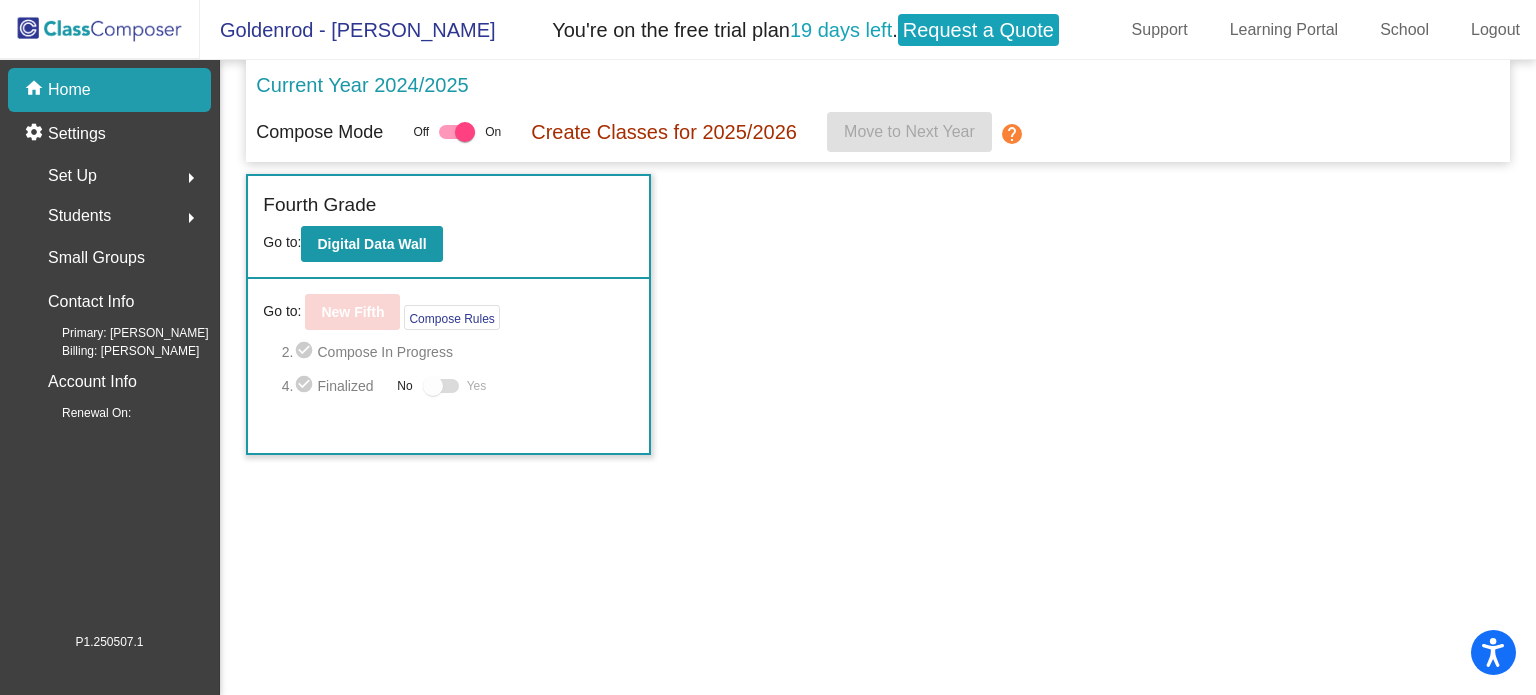 click on "Set Up  arrow_right" 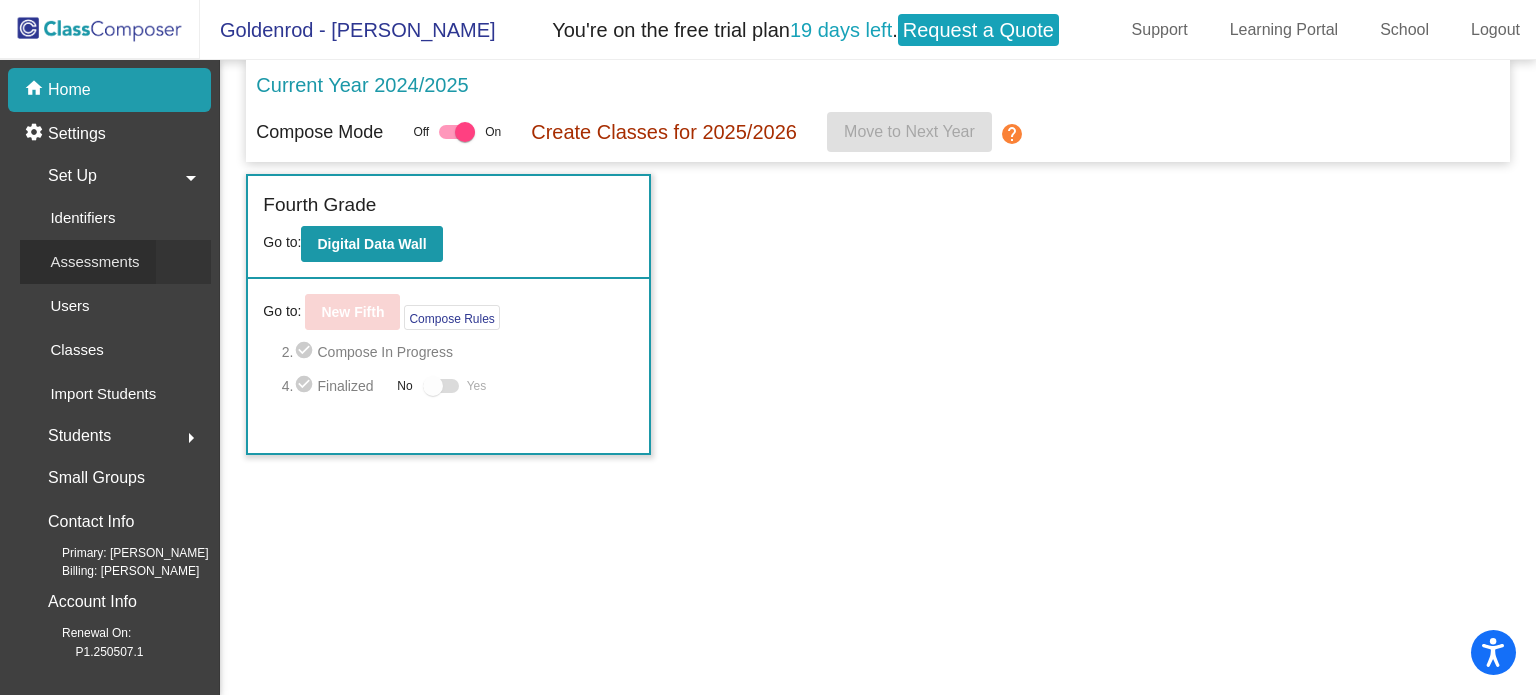 click on "Assessments" 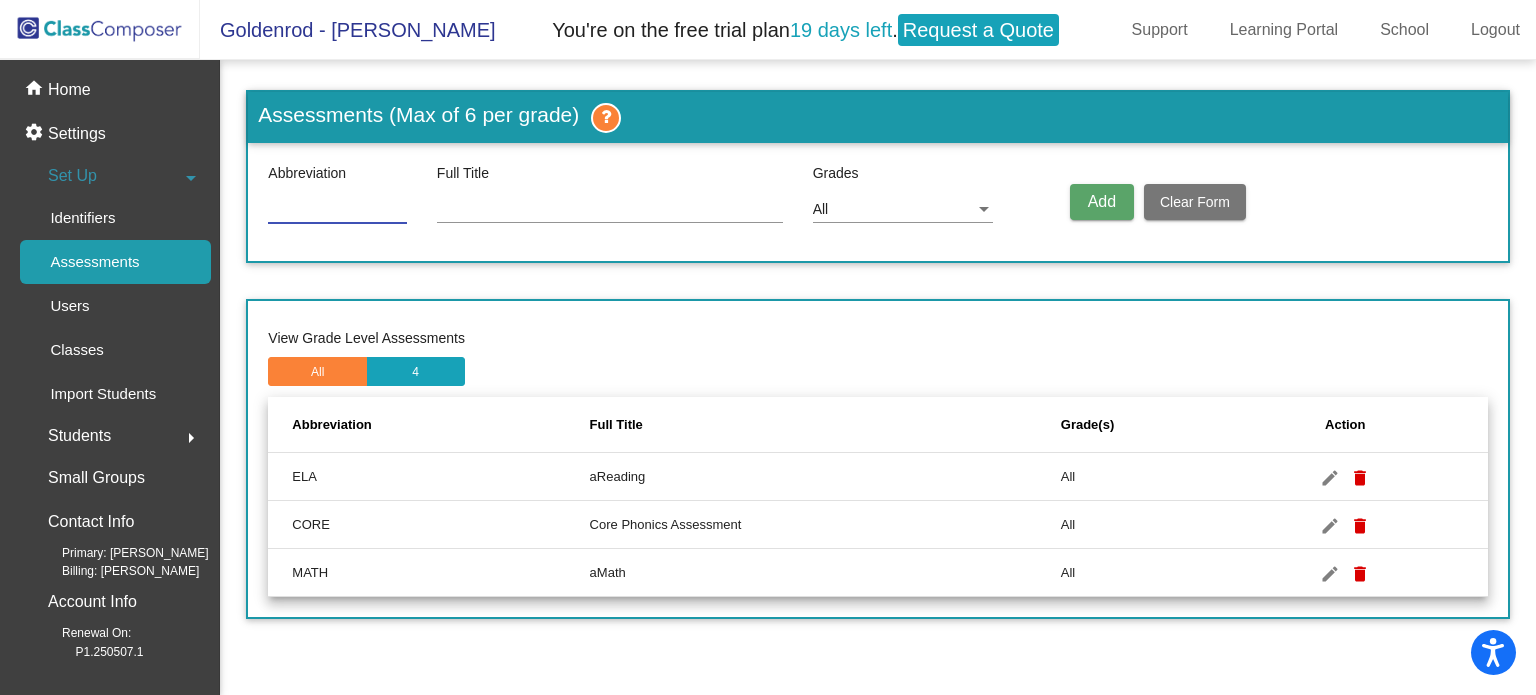 click at bounding box center [337, 210] 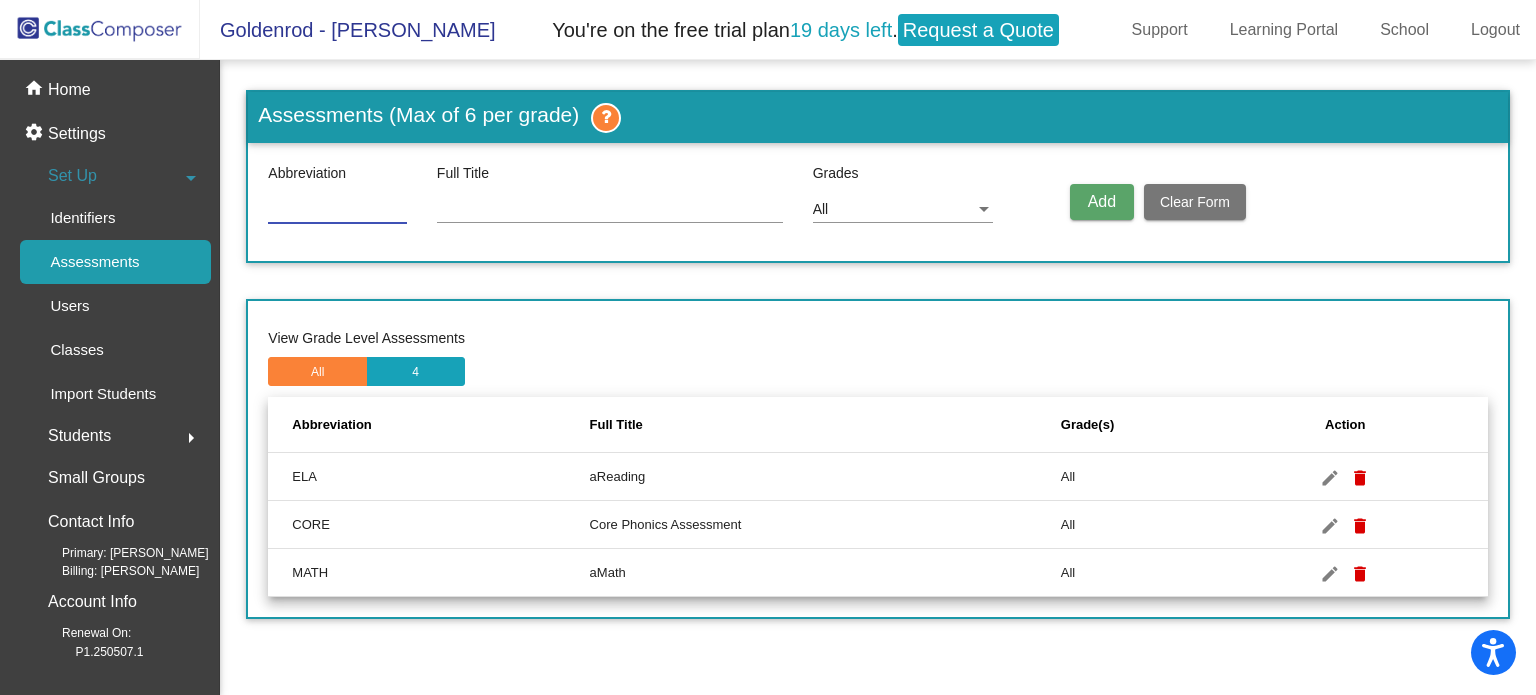 type on "ELP" 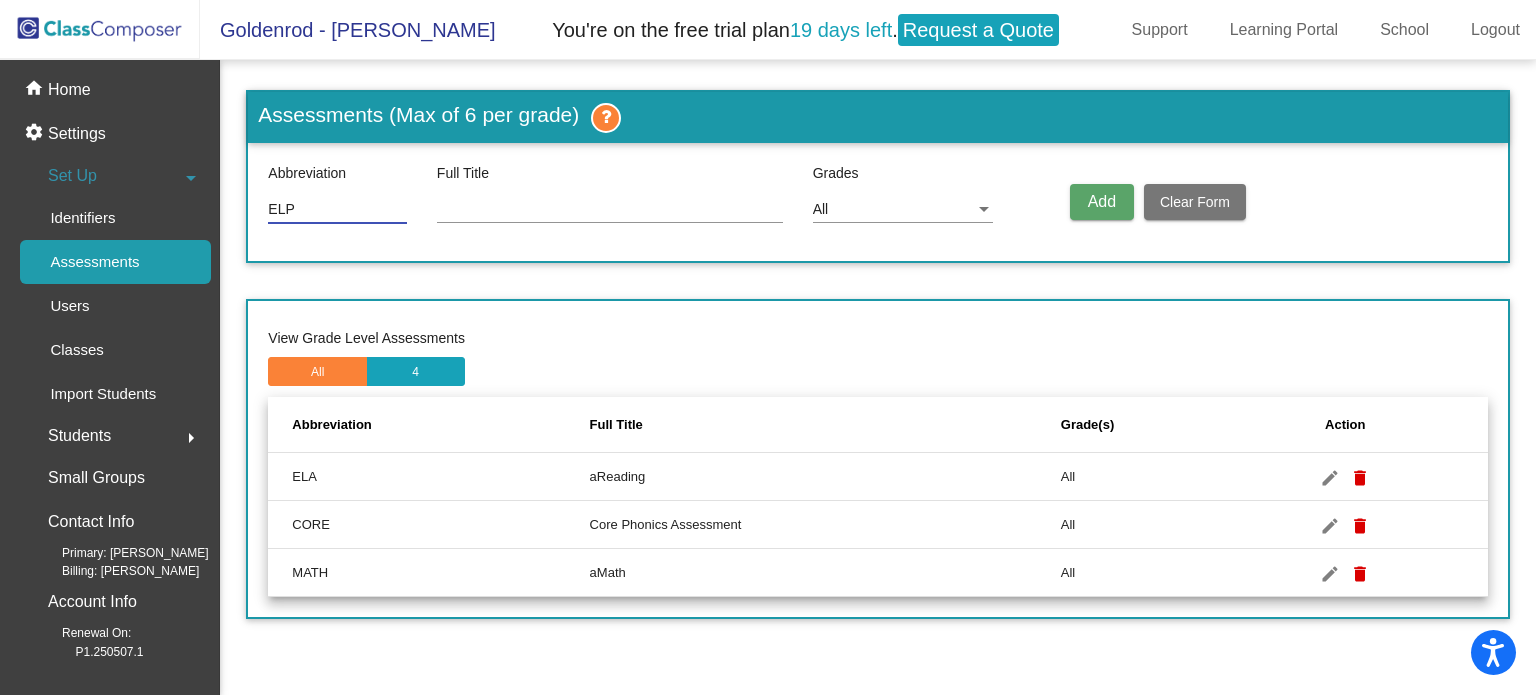 click at bounding box center [610, 210] 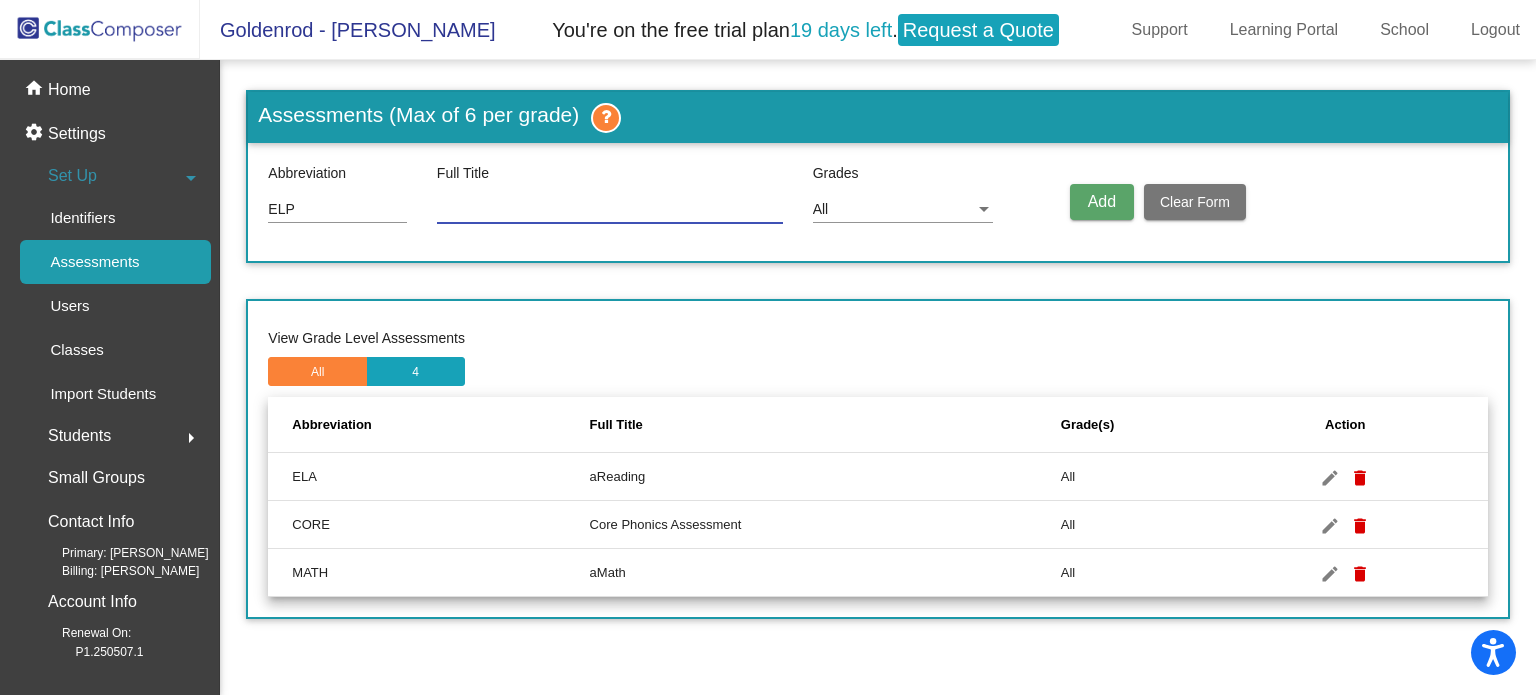 type on "ELPAC" 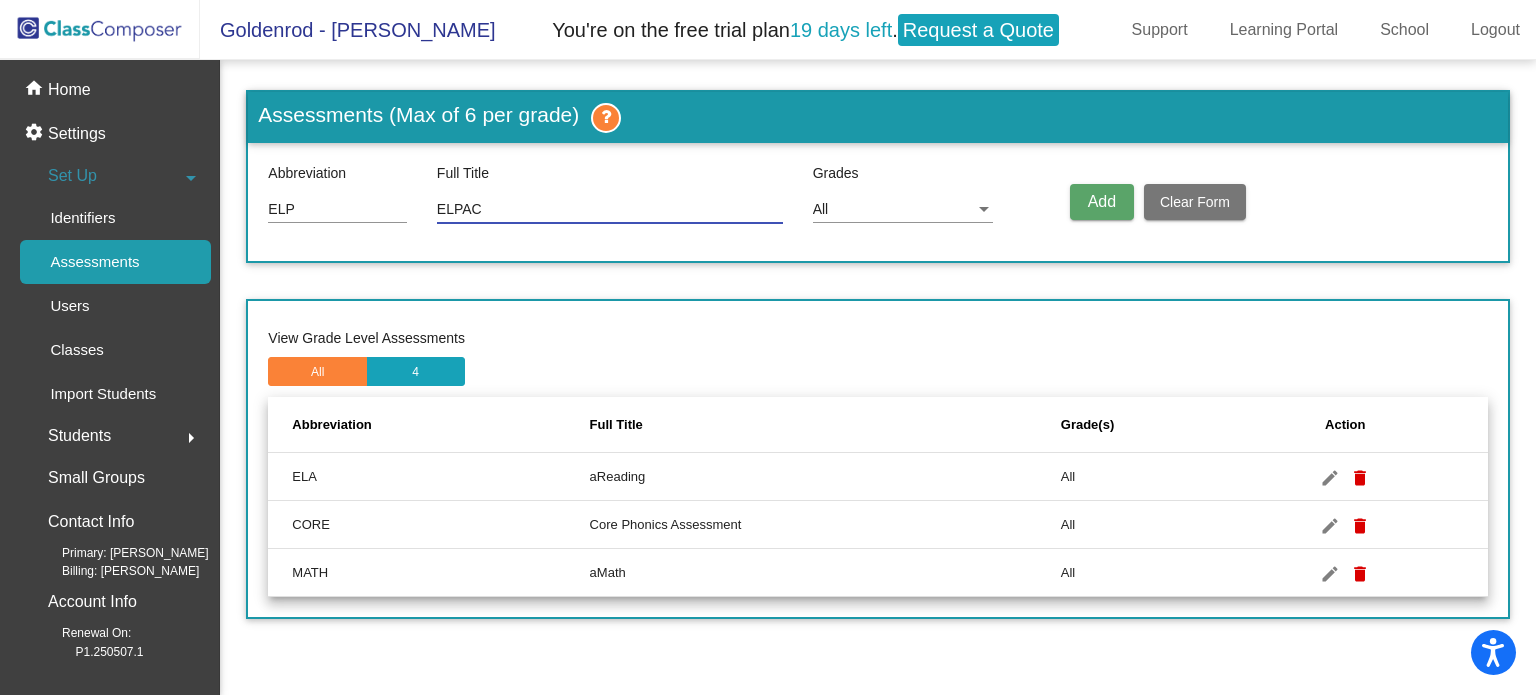 click on "Add" at bounding box center (1102, 201) 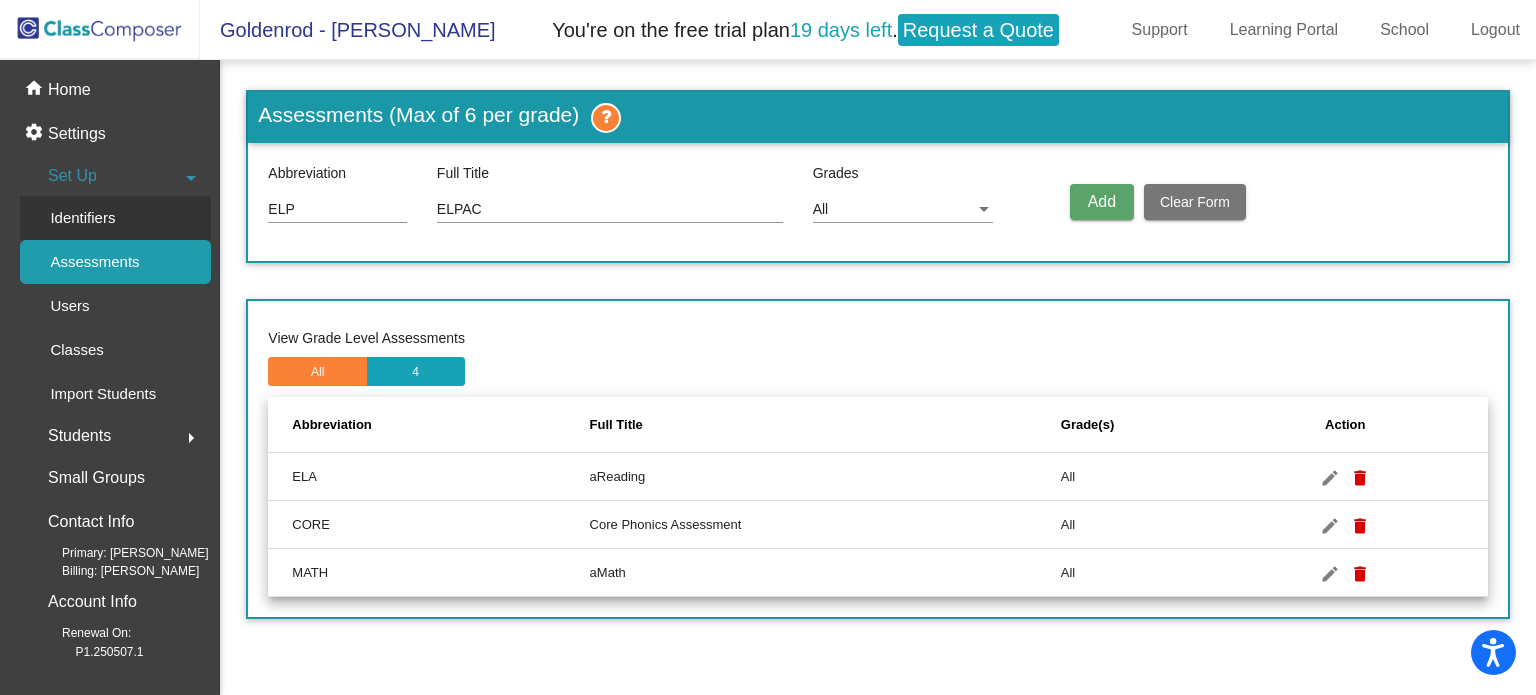 drag, startPoint x: 1043, startPoint y: 314, endPoint x: 103, endPoint y: 216, distance: 945.0947 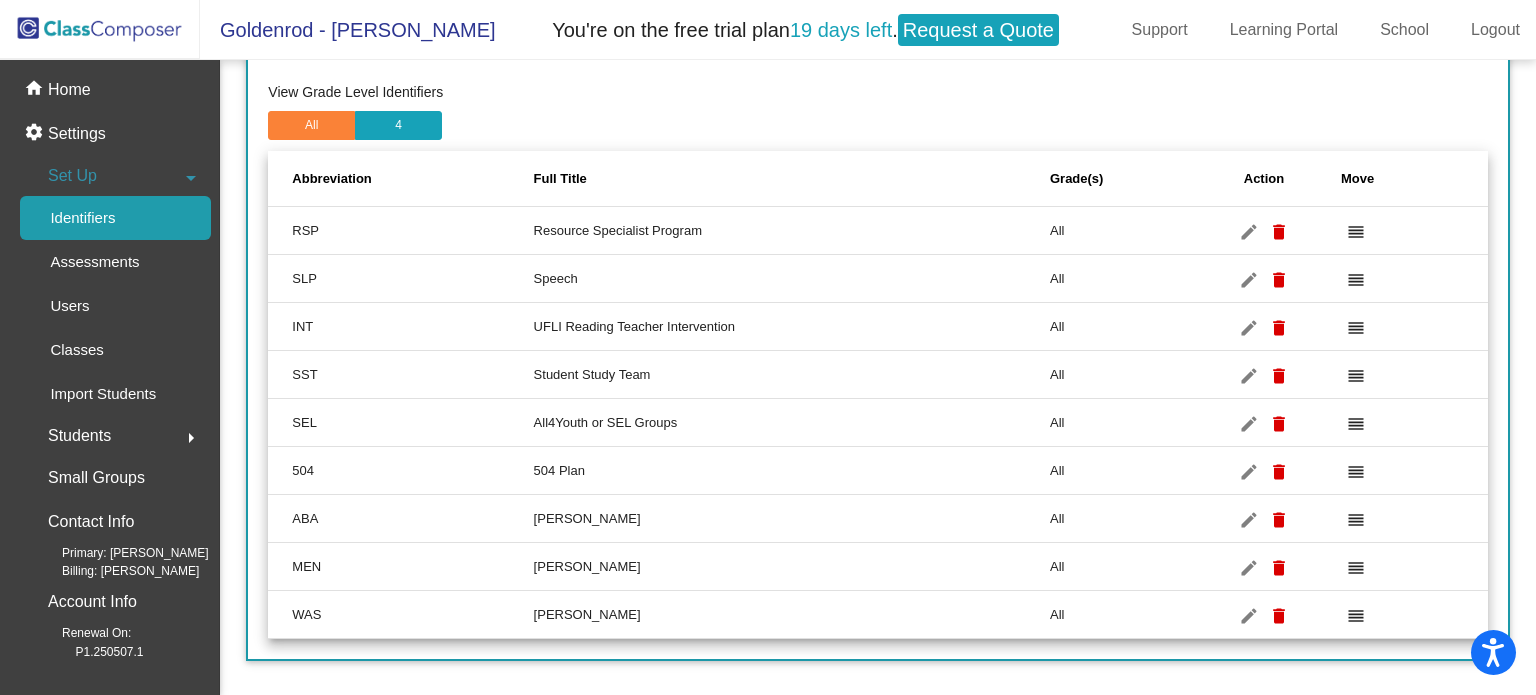 scroll, scrollTop: 0, scrollLeft: 0, axis: both 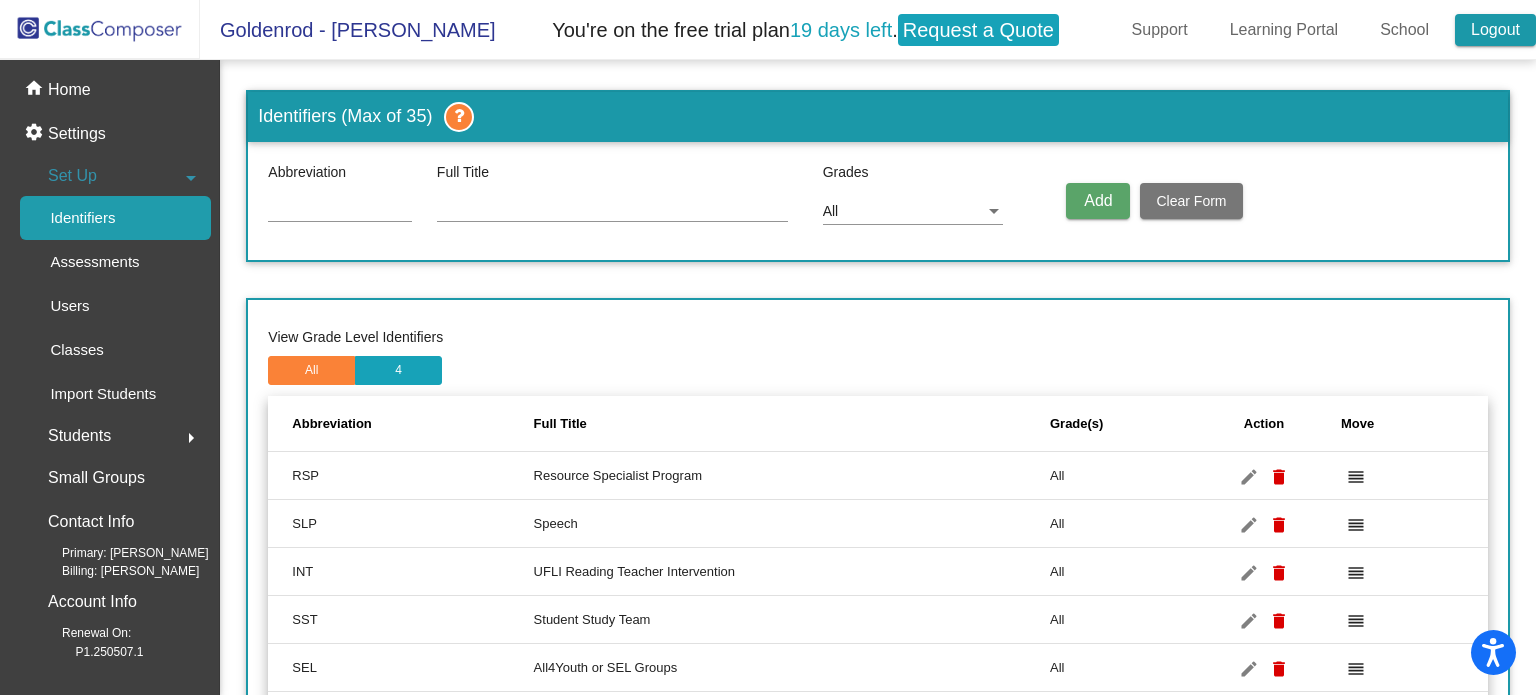 click on "Logout" 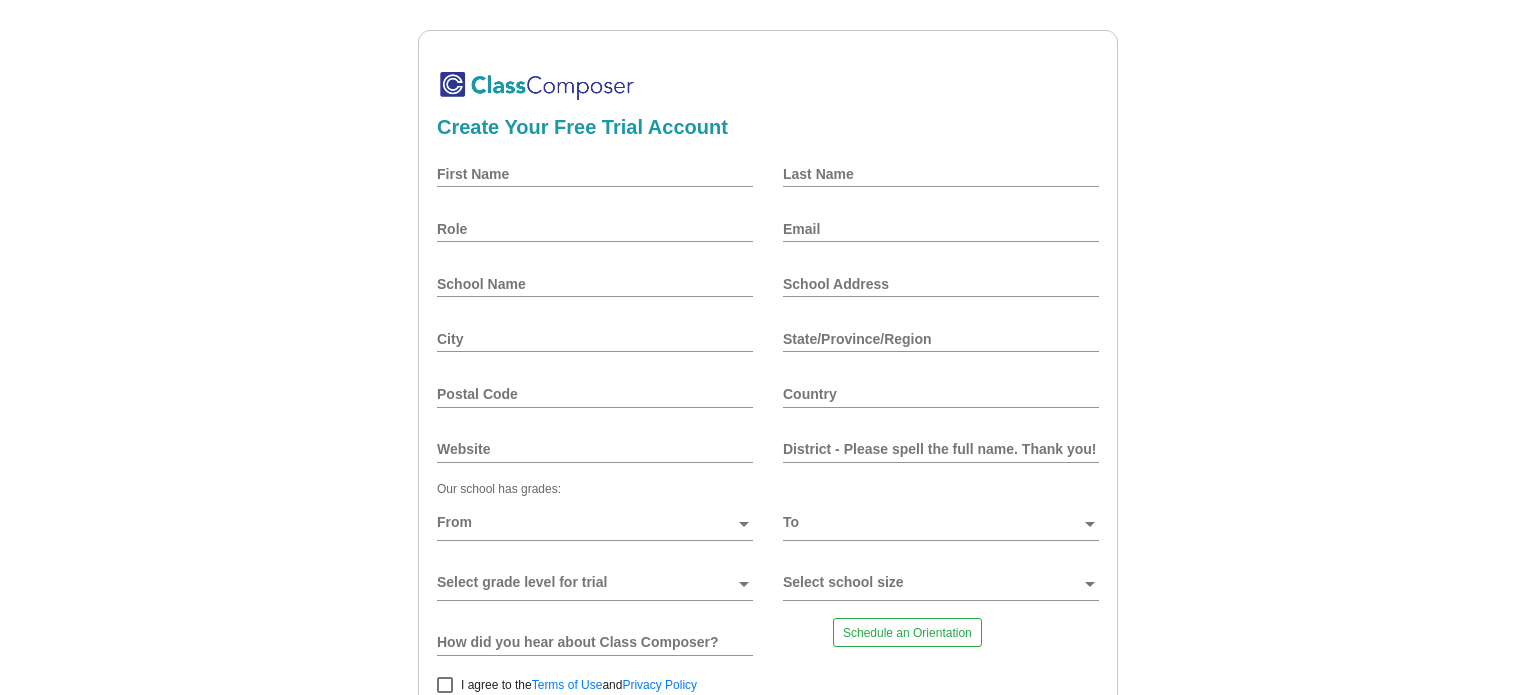 scroll, scrollTop: 0, scrollLeft: 0, axis: both 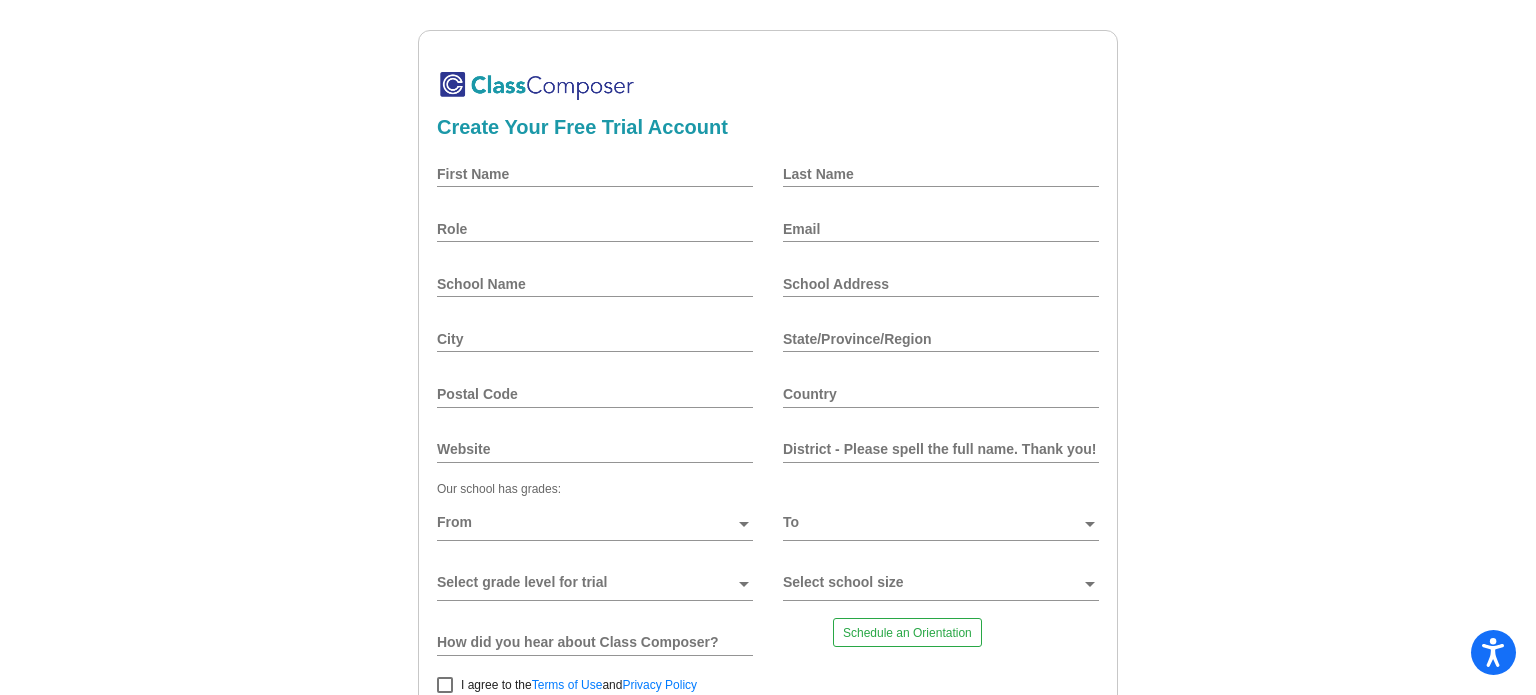 click on "First Name" at bounding box center [595, 174] 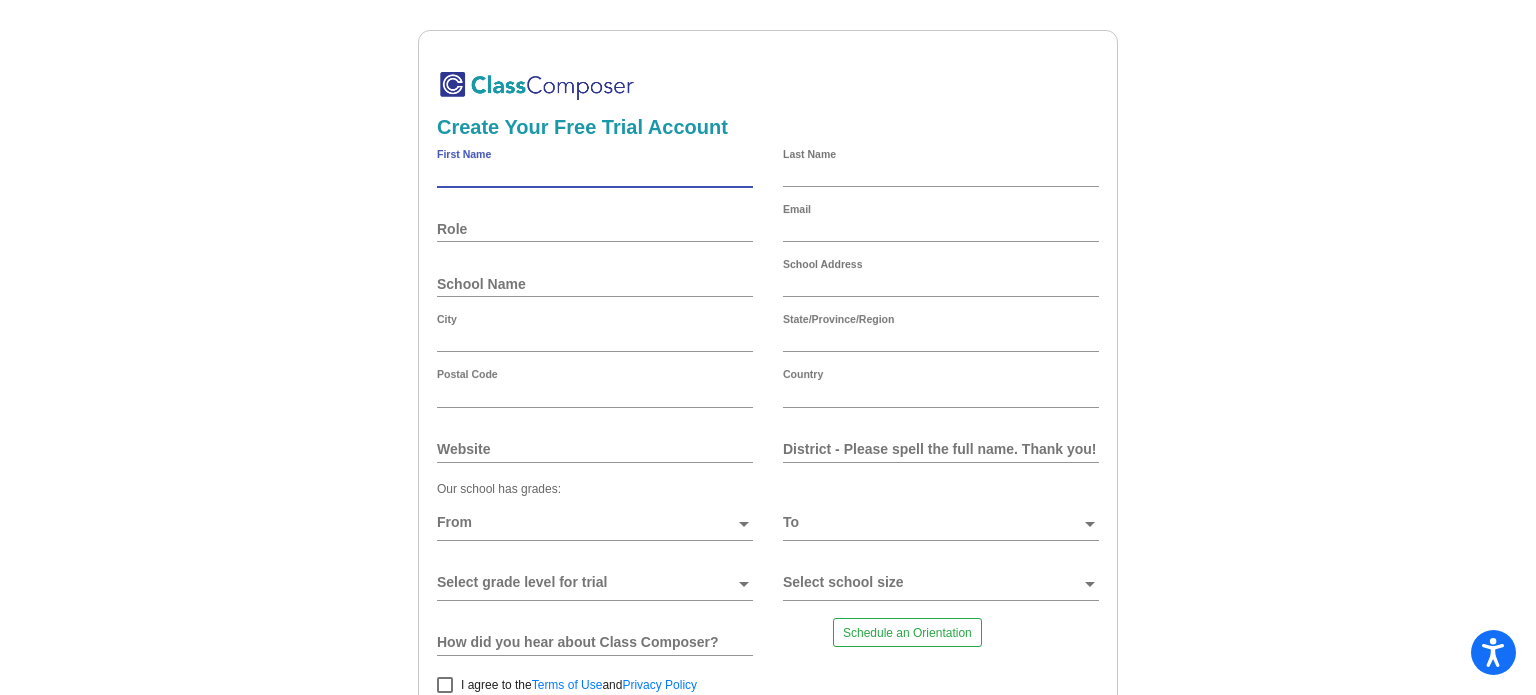type on "[PERSON_NAME]" 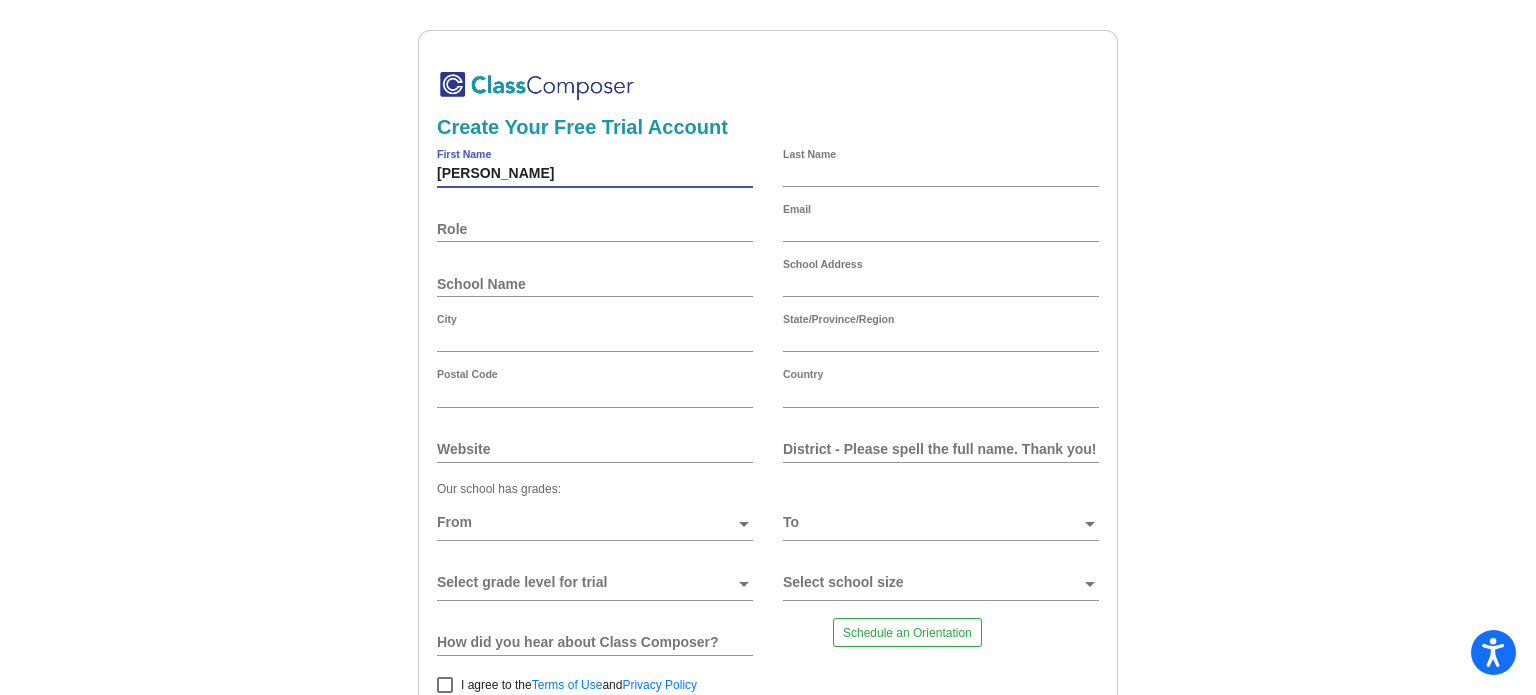 type on "Barajar" 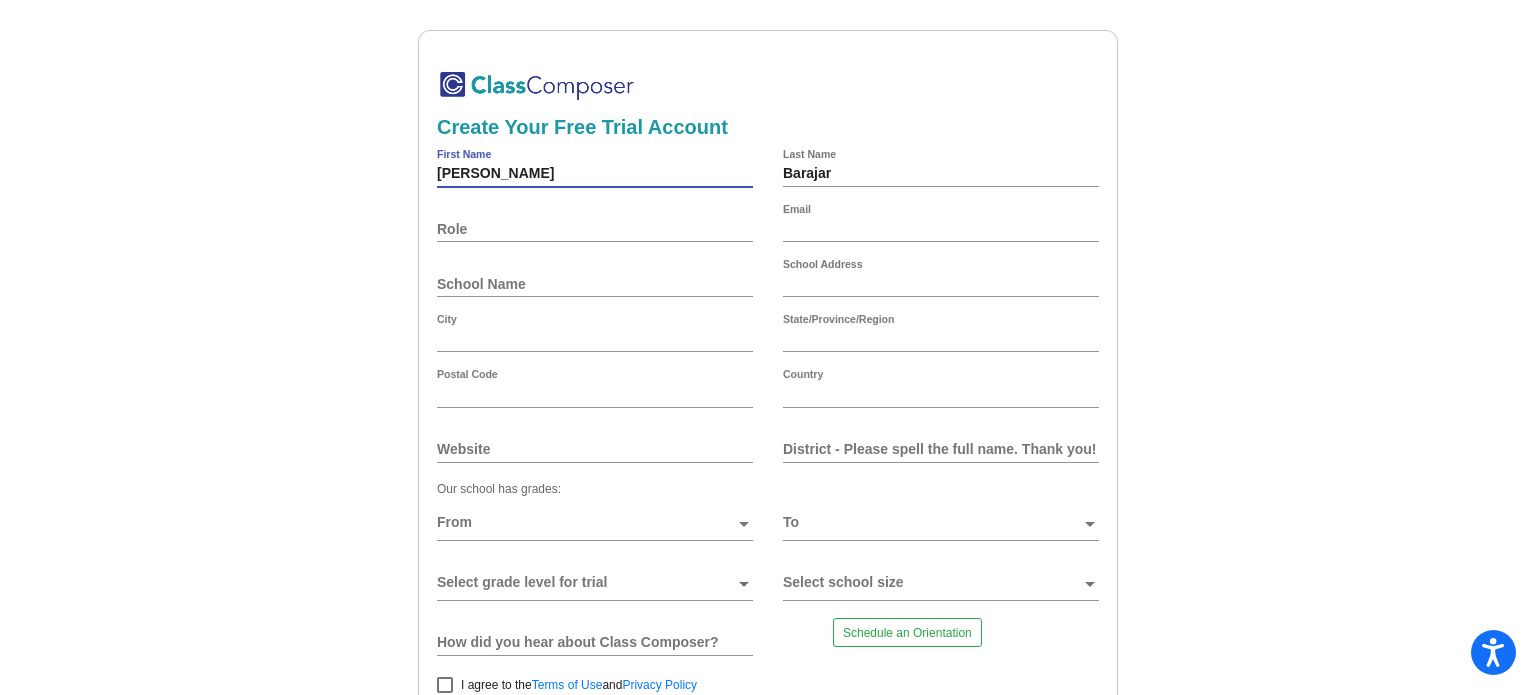 type on "[EMAIL_ADDRESS][DOMAIN_NAME]" 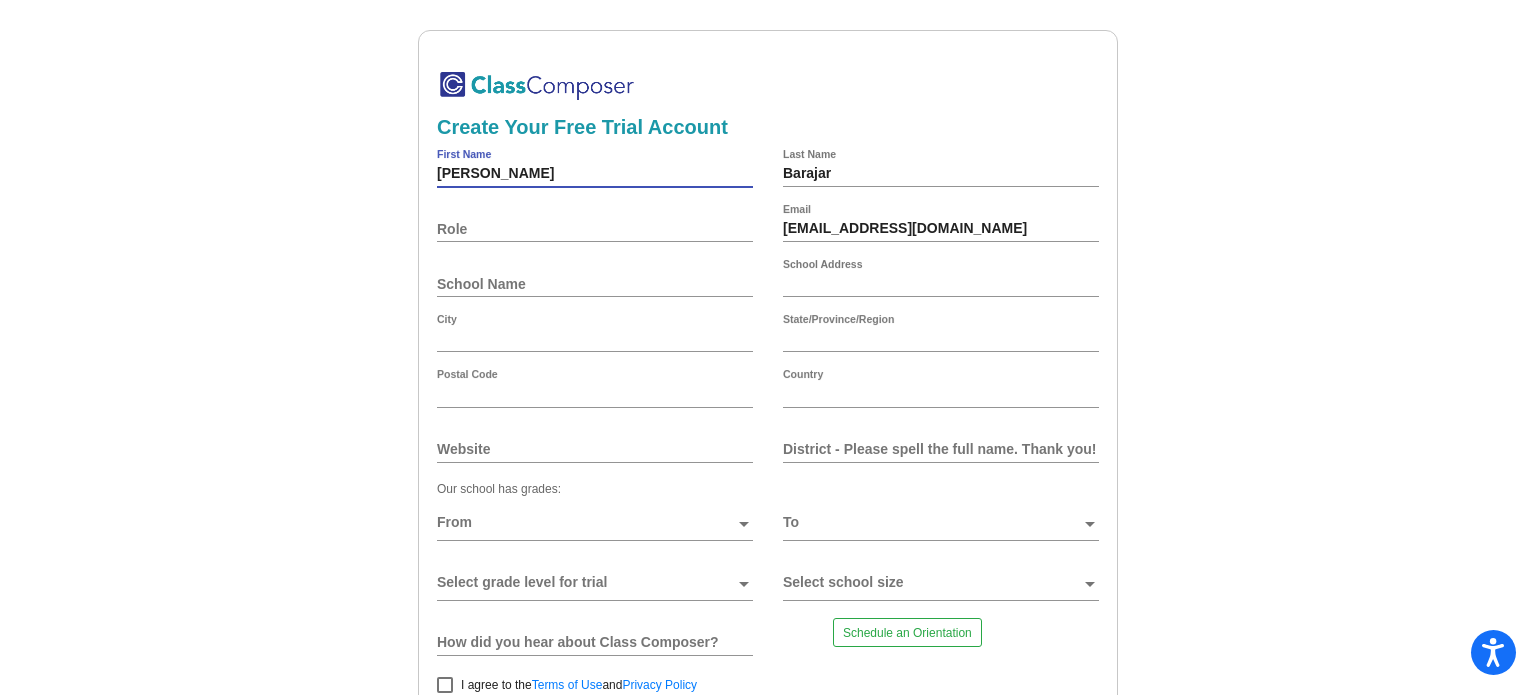 type on "[STREET_ADDRESS]" 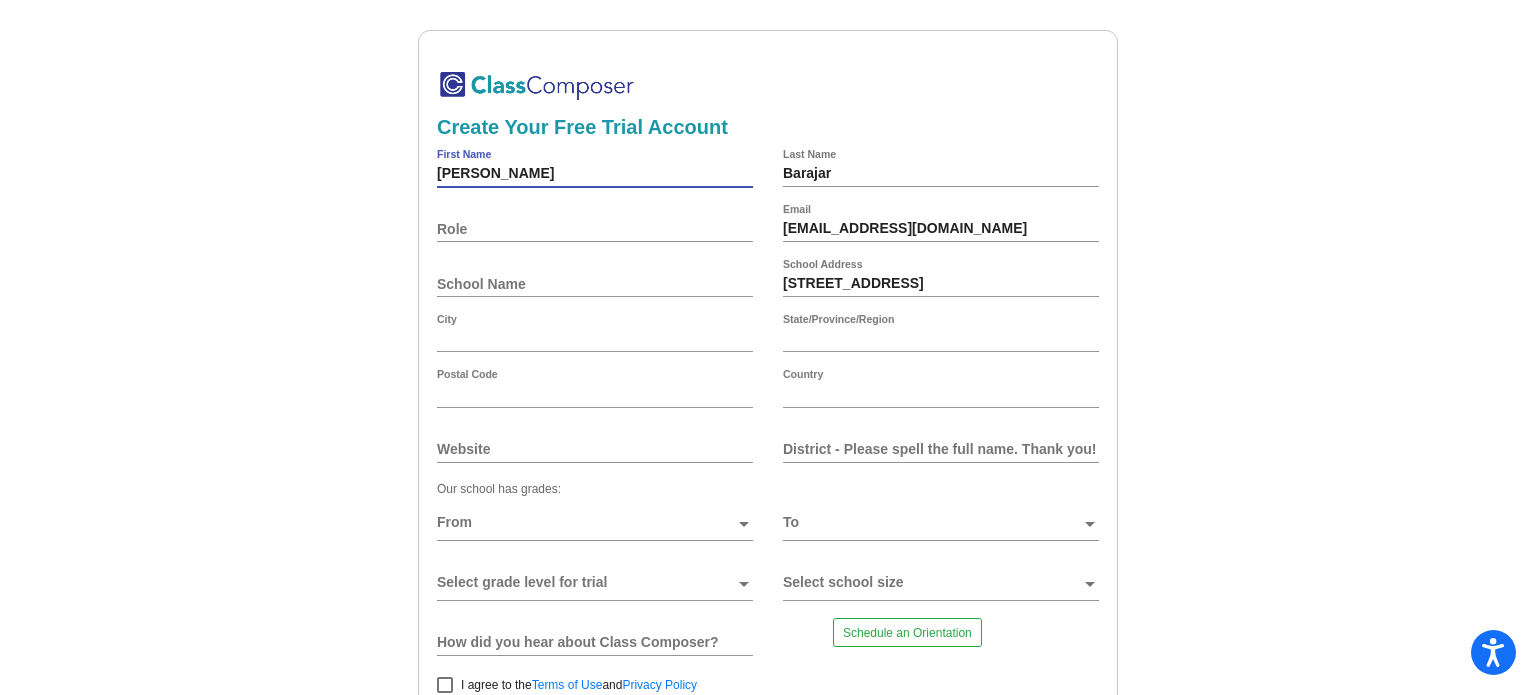 type on "Clovis" 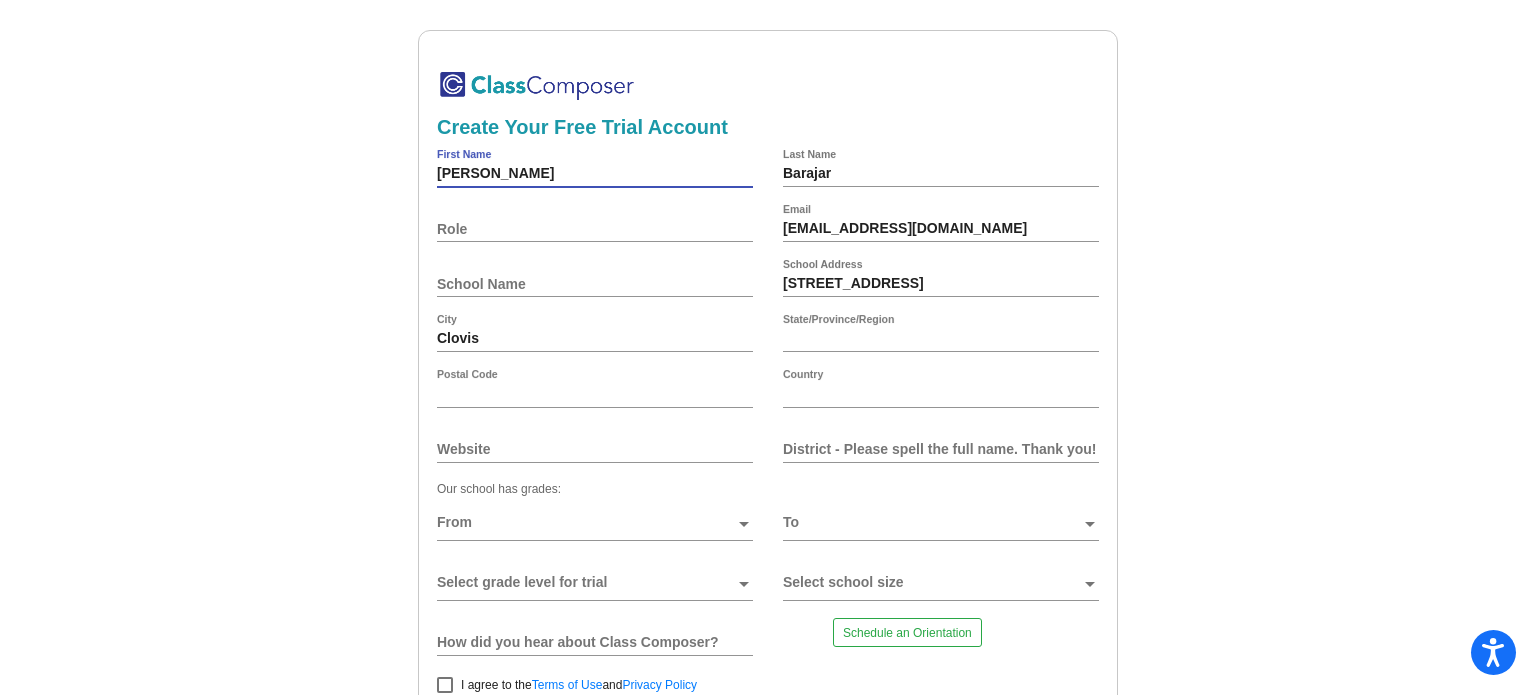 type on "CA" 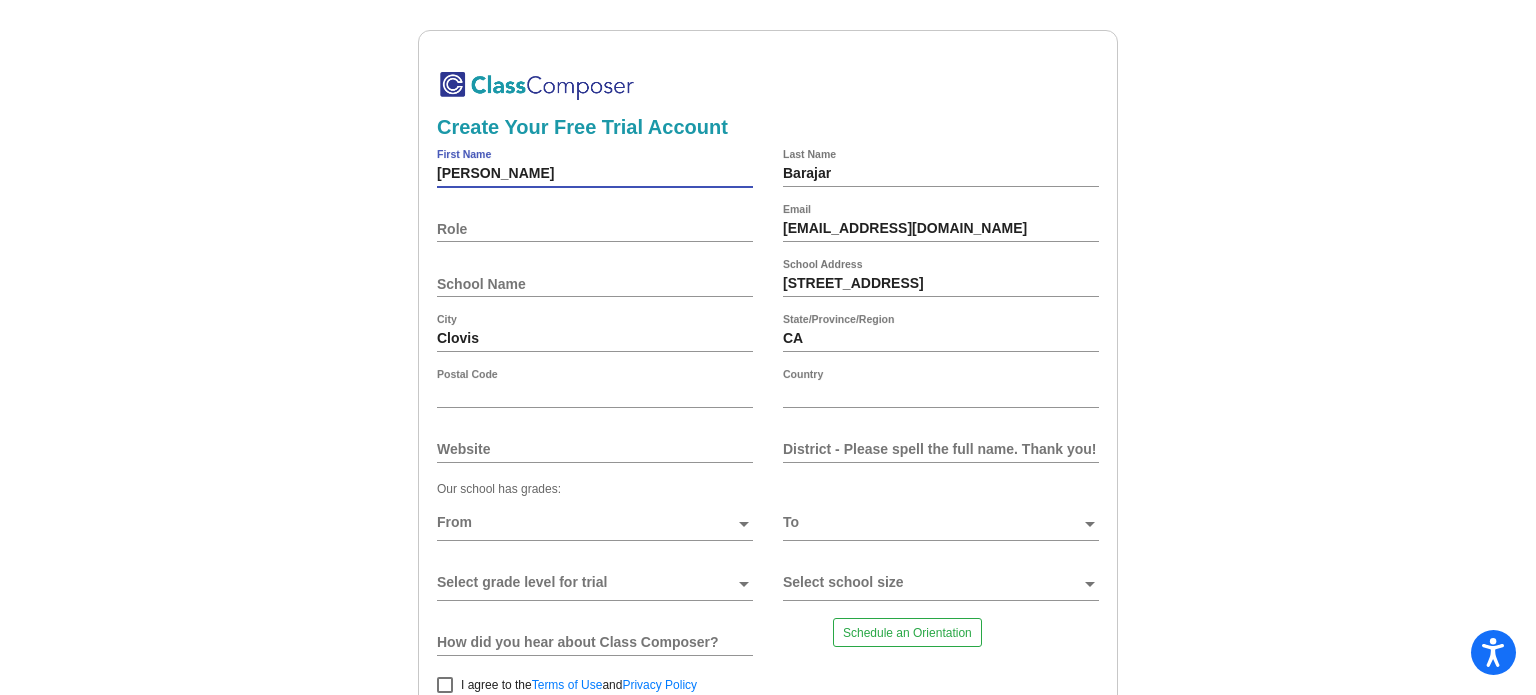 type on "93619-8759" 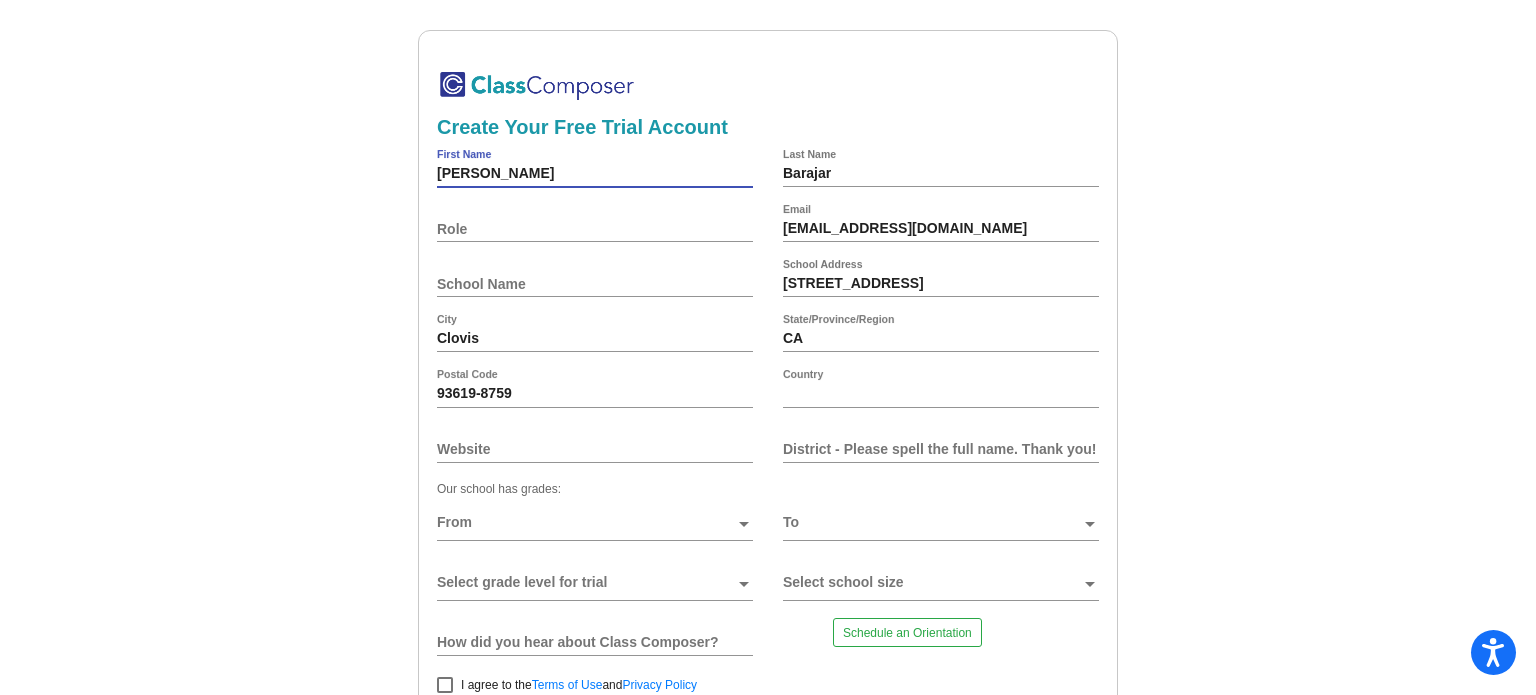 type on "[GEOGRAPHIC_DATA]" 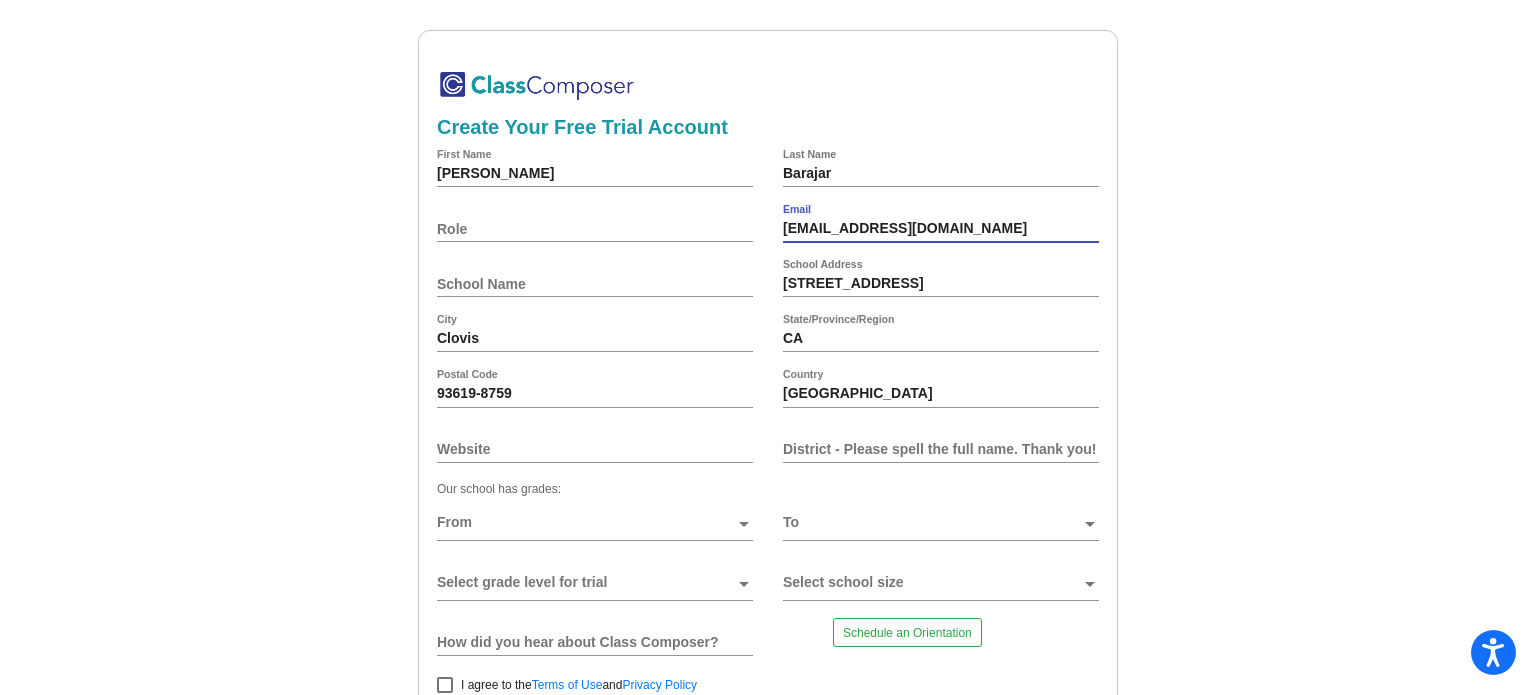 drag, startPoint x: 940, startPoint y: 229, endPoint x: 747, endPoint y: 248, distance: 193.93298 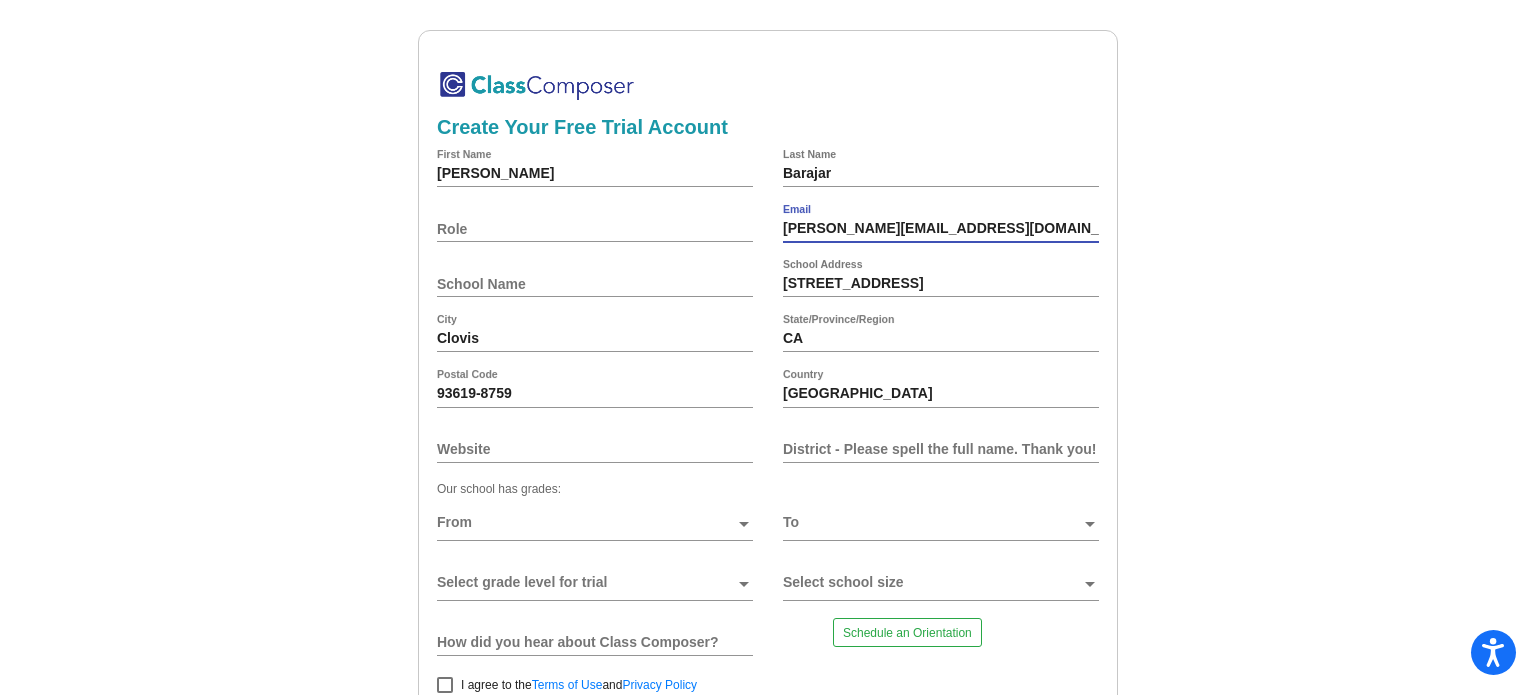 type on "[PERSON_NAME][EMAIL_ADDRESS][DOMAIN_NAME]" 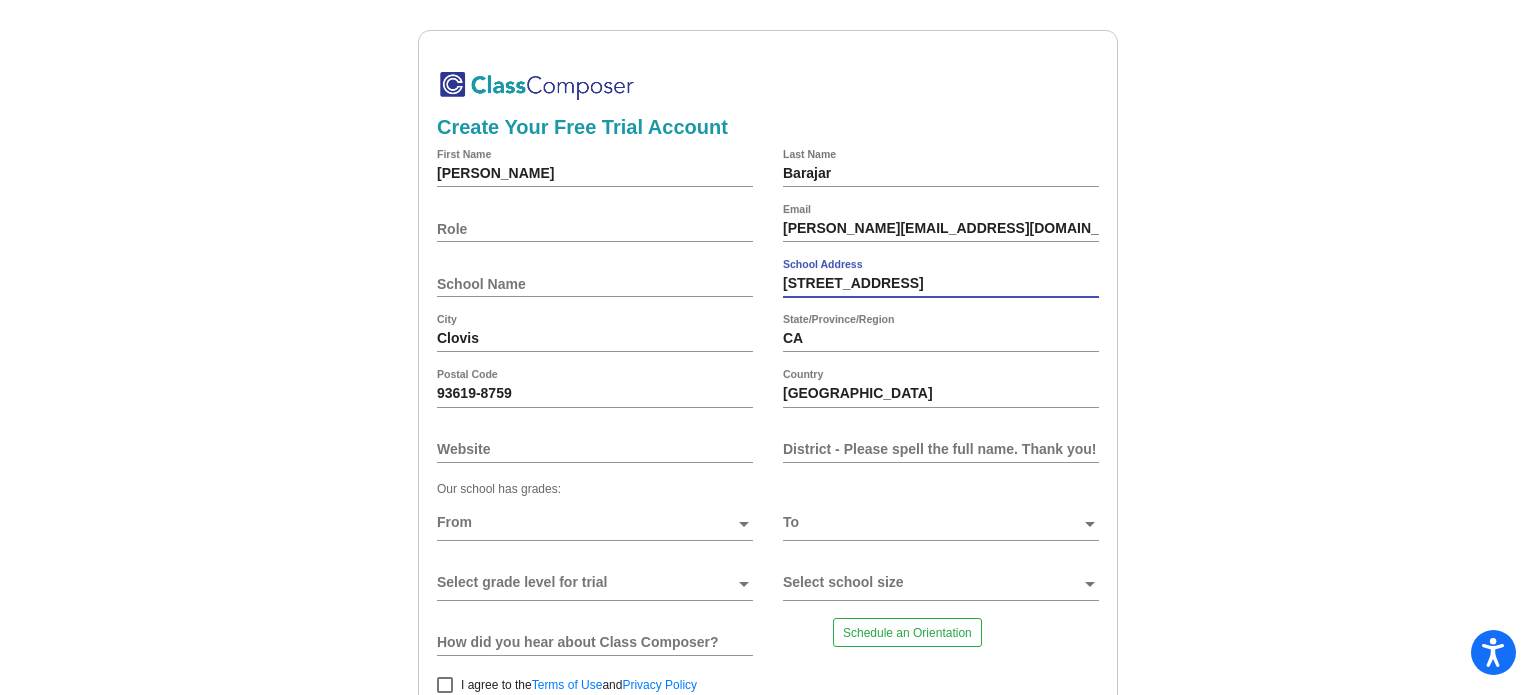 drag, startPoint x: 959, startPoint y: 283, endPoint x: 751, endPoint y: 301, distance: 208.77739 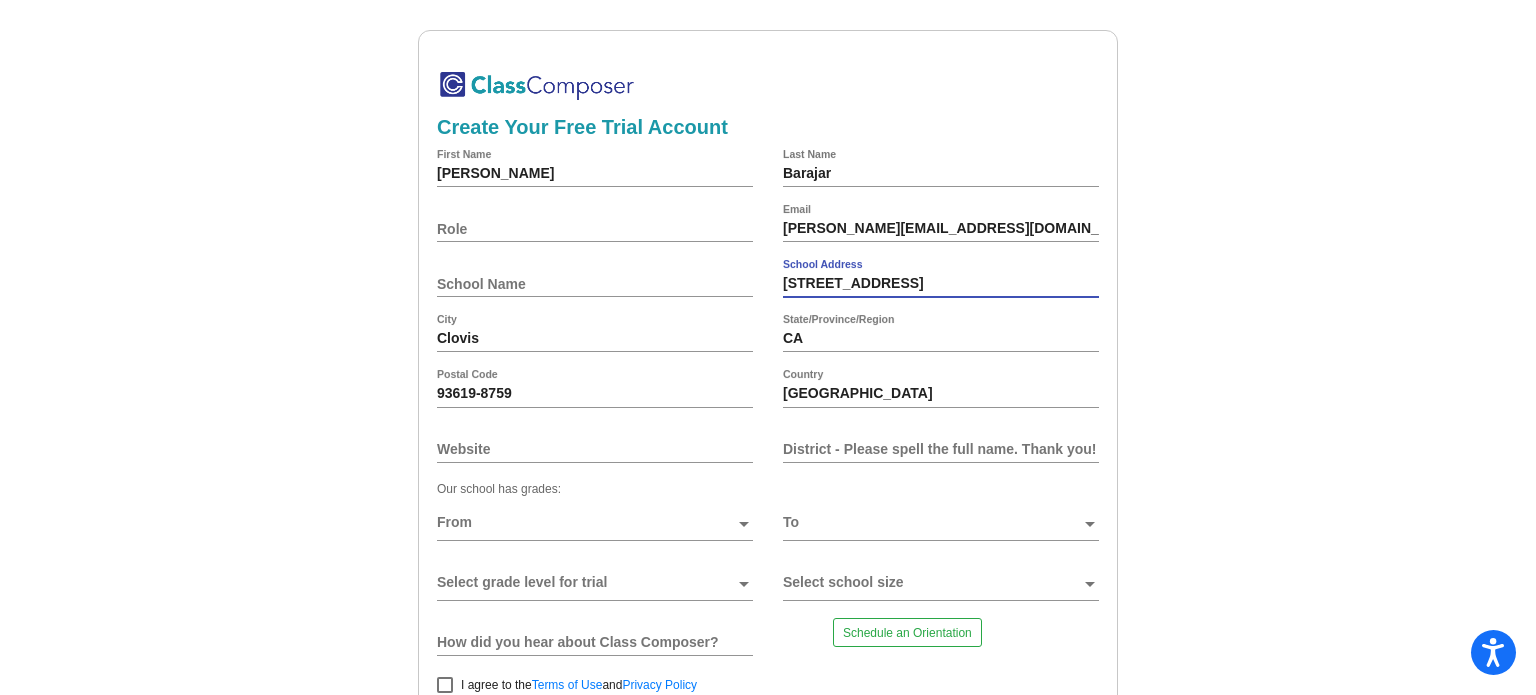 type on "[STREET_ADDRESS]" 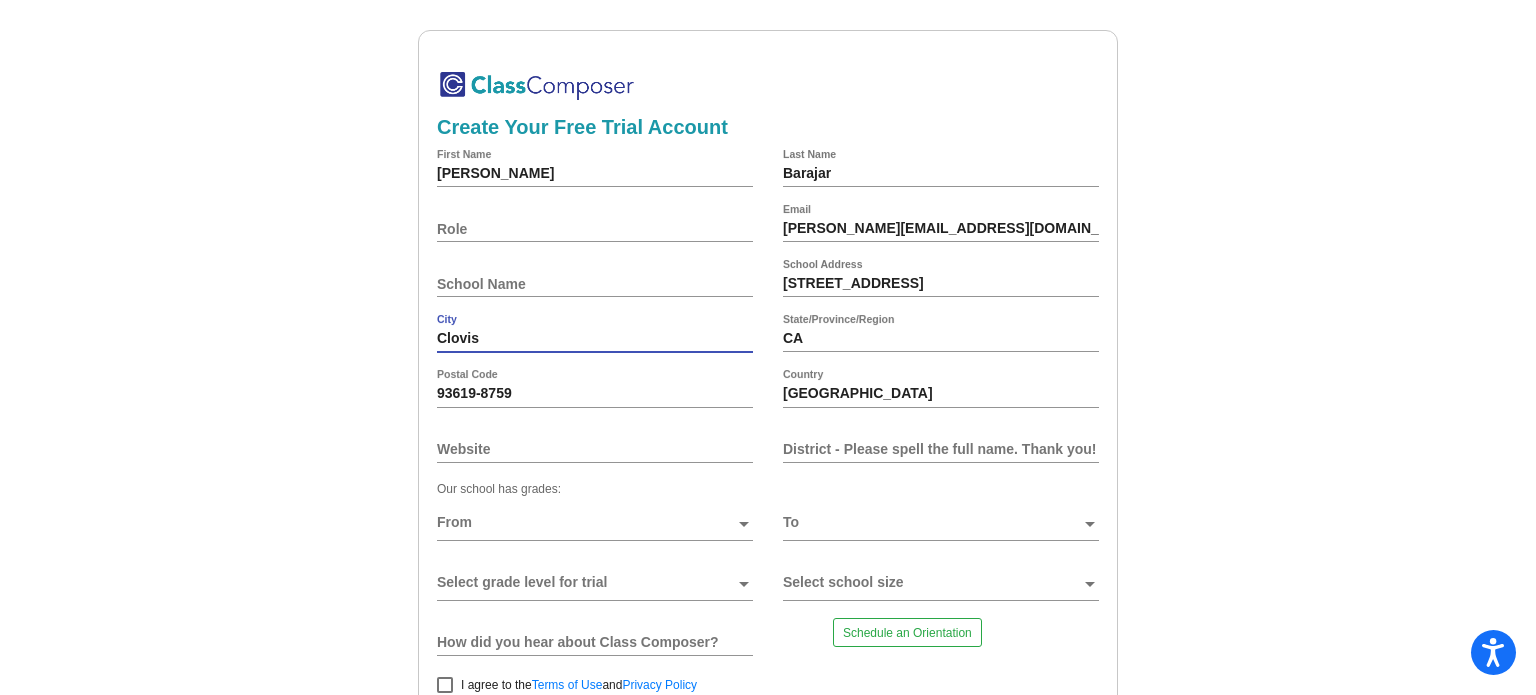 click on "Clovis" at bounding box center (595, 339) 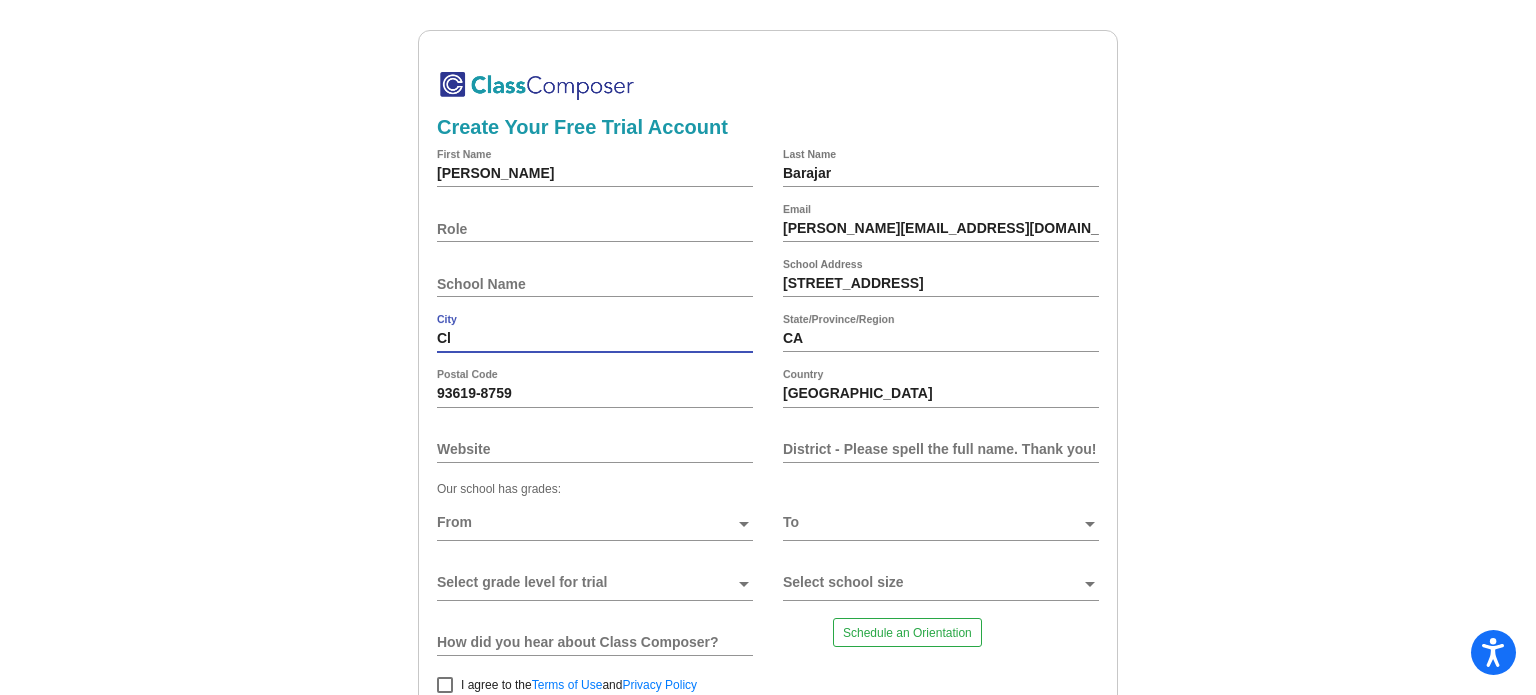 type on "C" 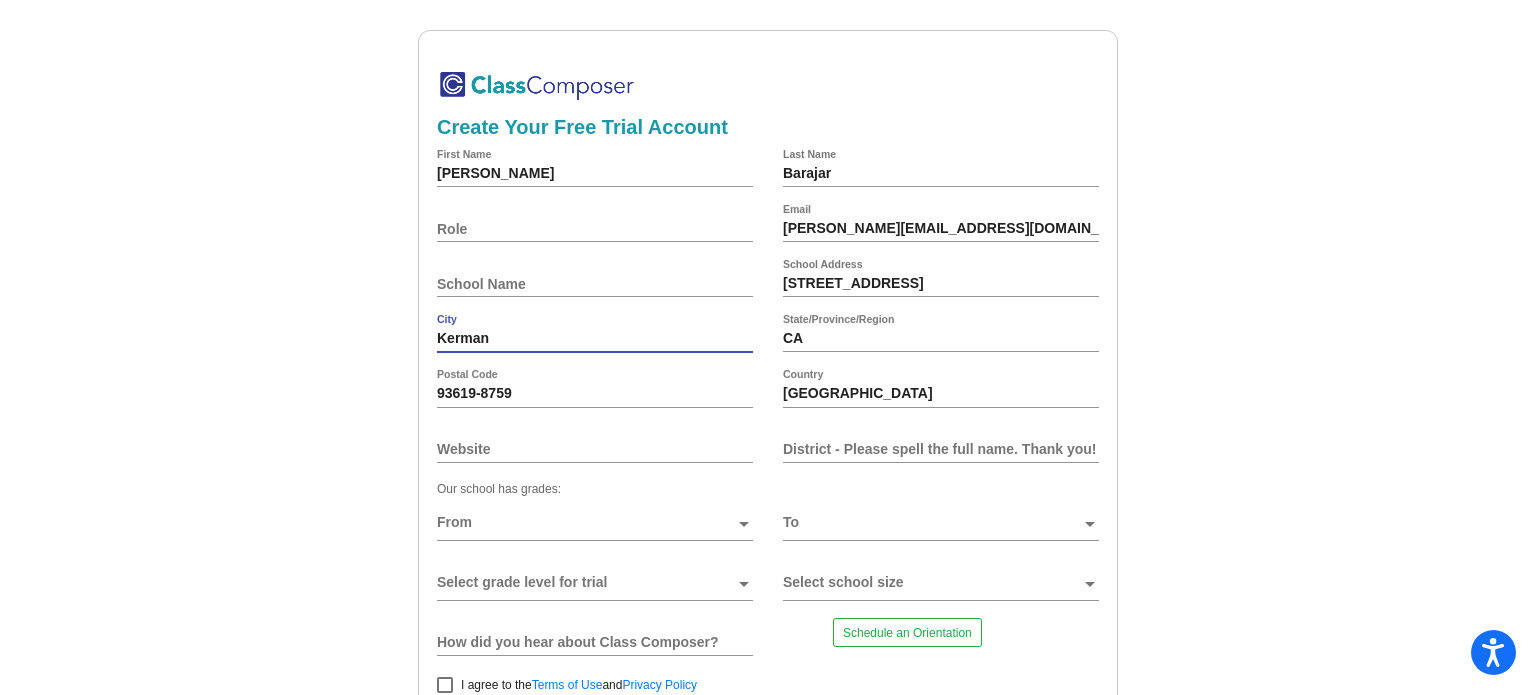 type on "Kerman" 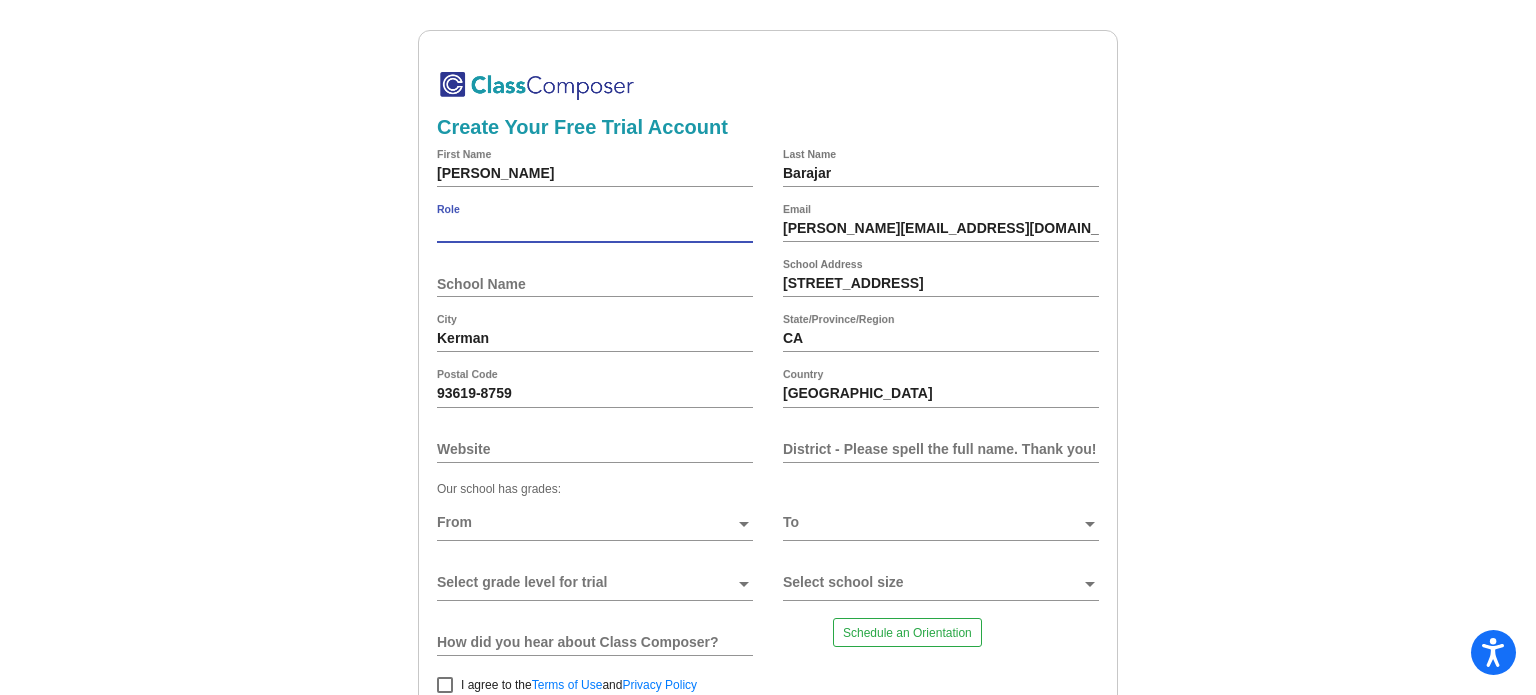 type on "Assistant Principal" 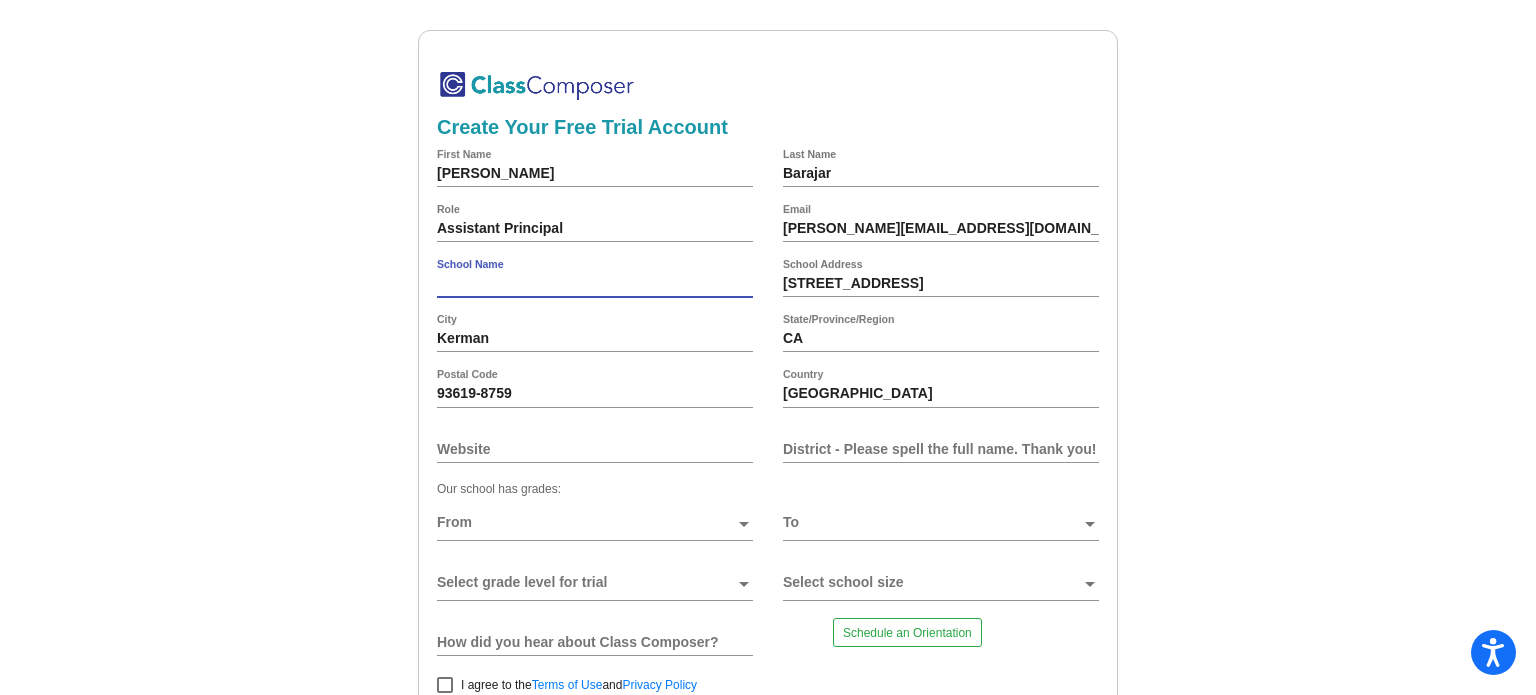 click on "School Name" at bounding box center (595, 284) 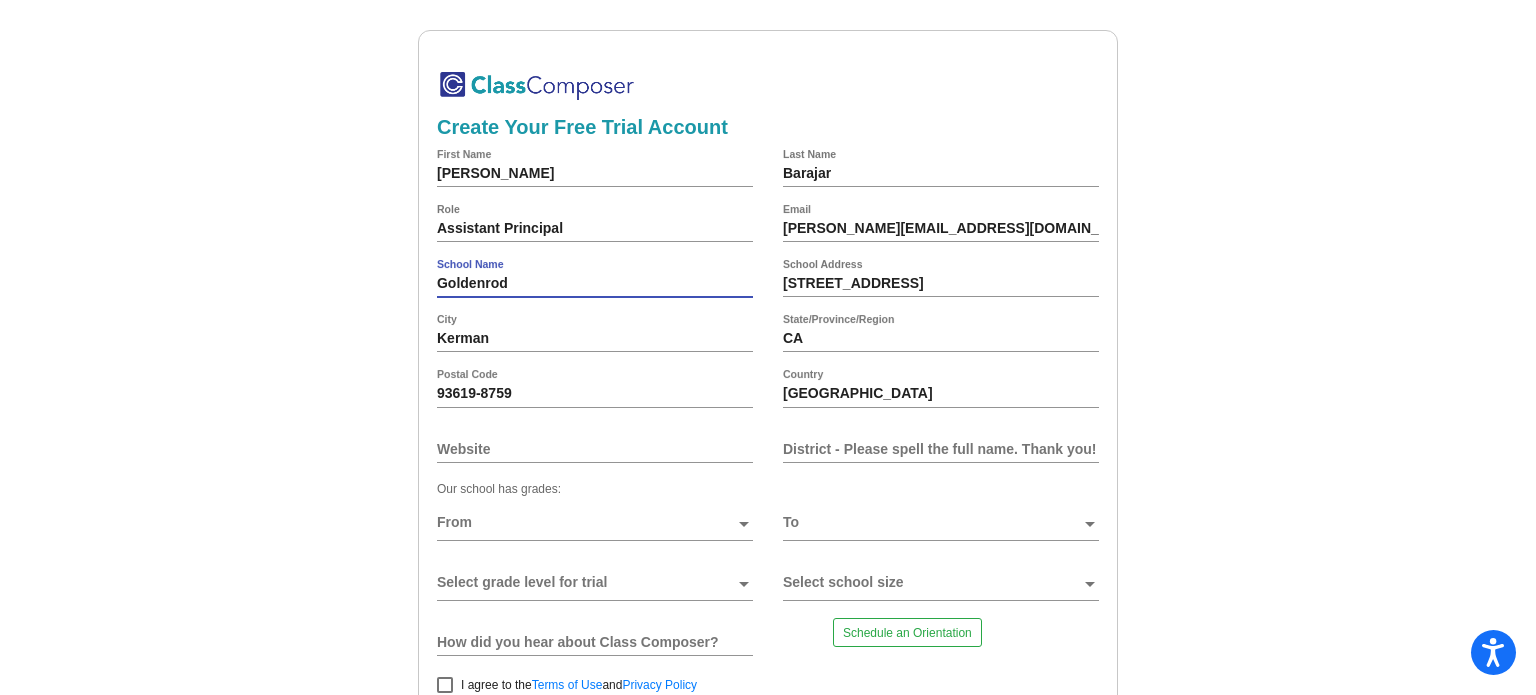 scroll, scrollTop: 20, scrollLeft: 0, axis: vertical 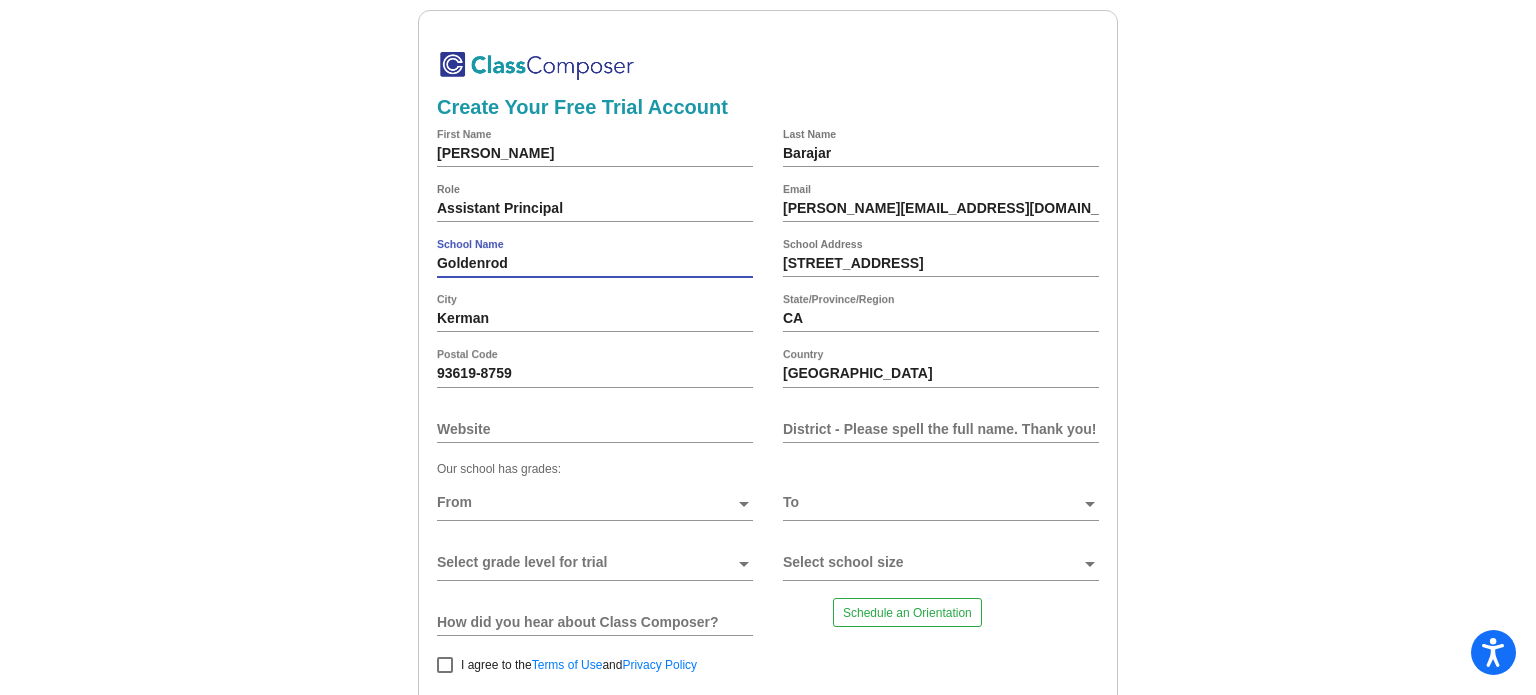 click on "Website" at bounding box center (595, 429) 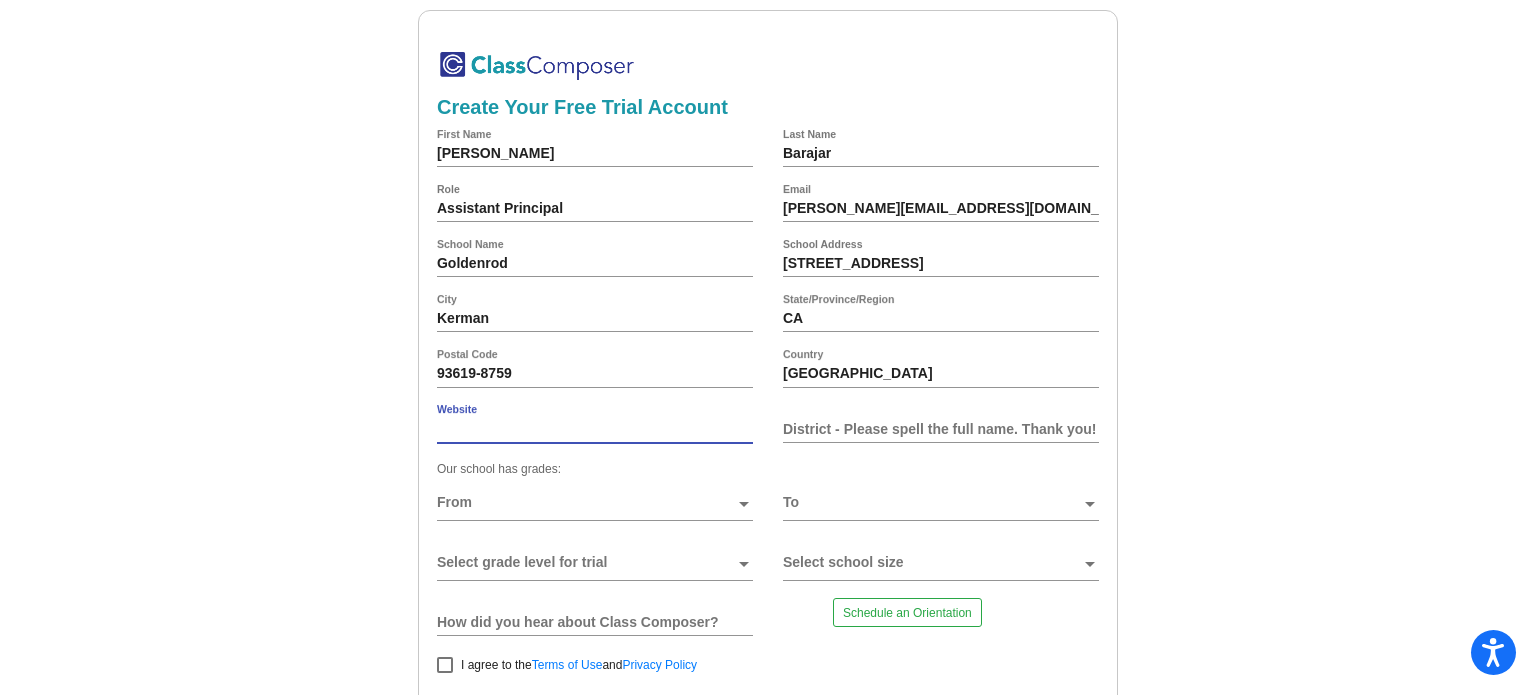 type on "[DOMAIN_NAME]" 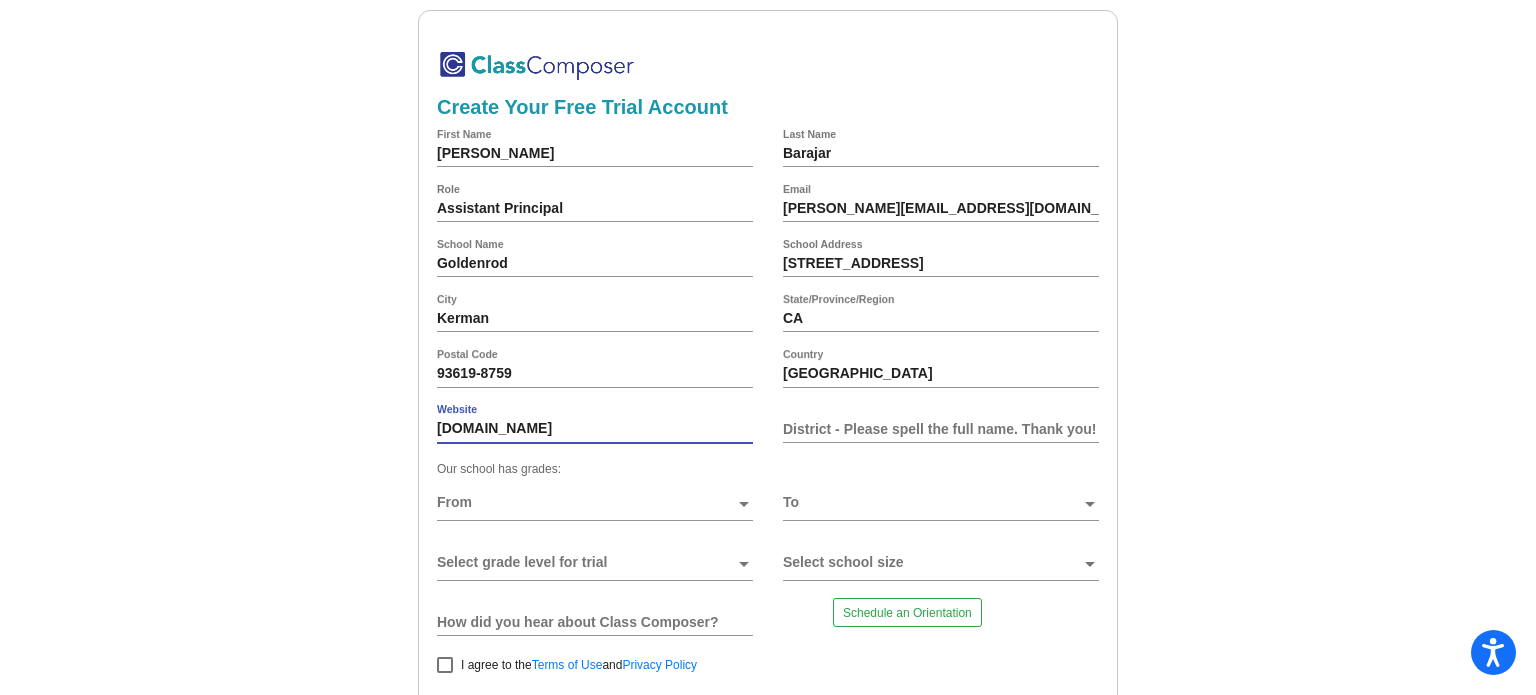 click on "District - Please spell the full name. Thank you!" at bounding box center [941, 429] 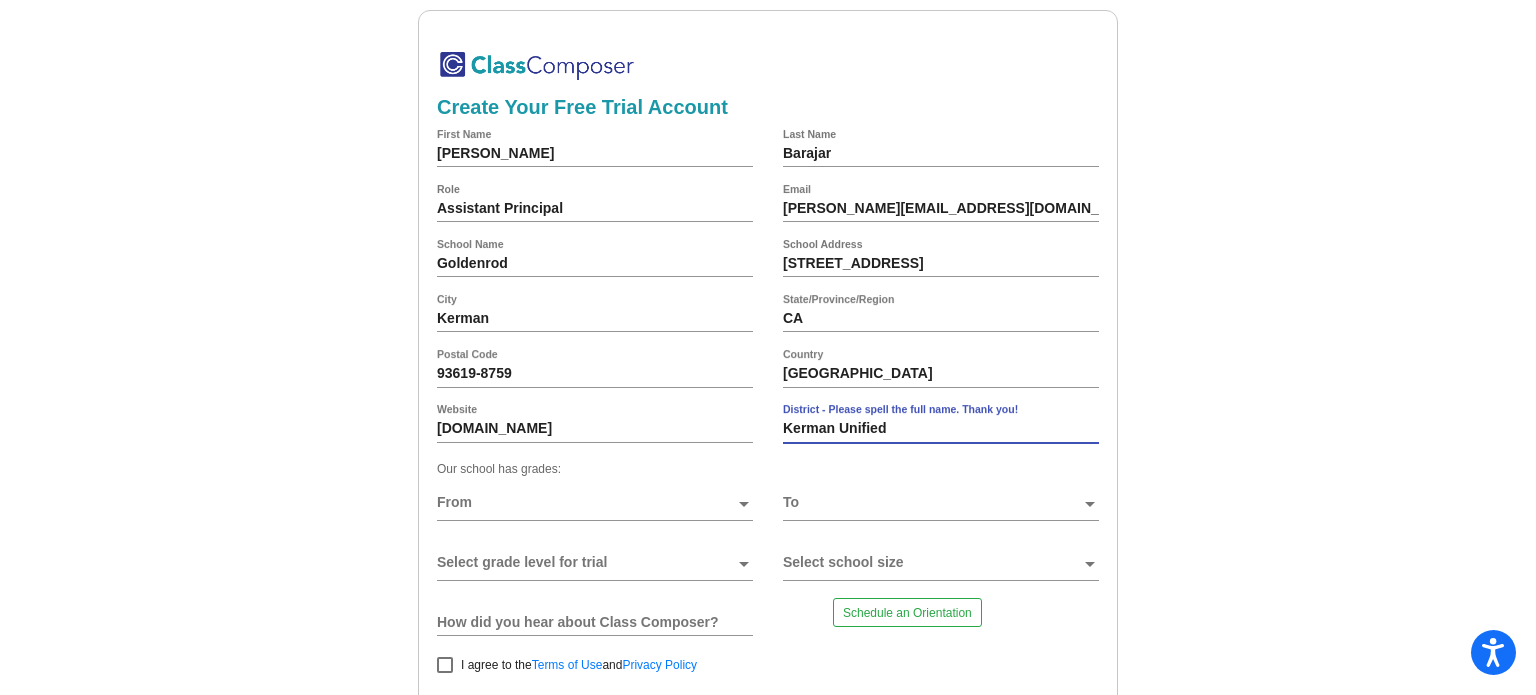 type on "Kerman Unified" 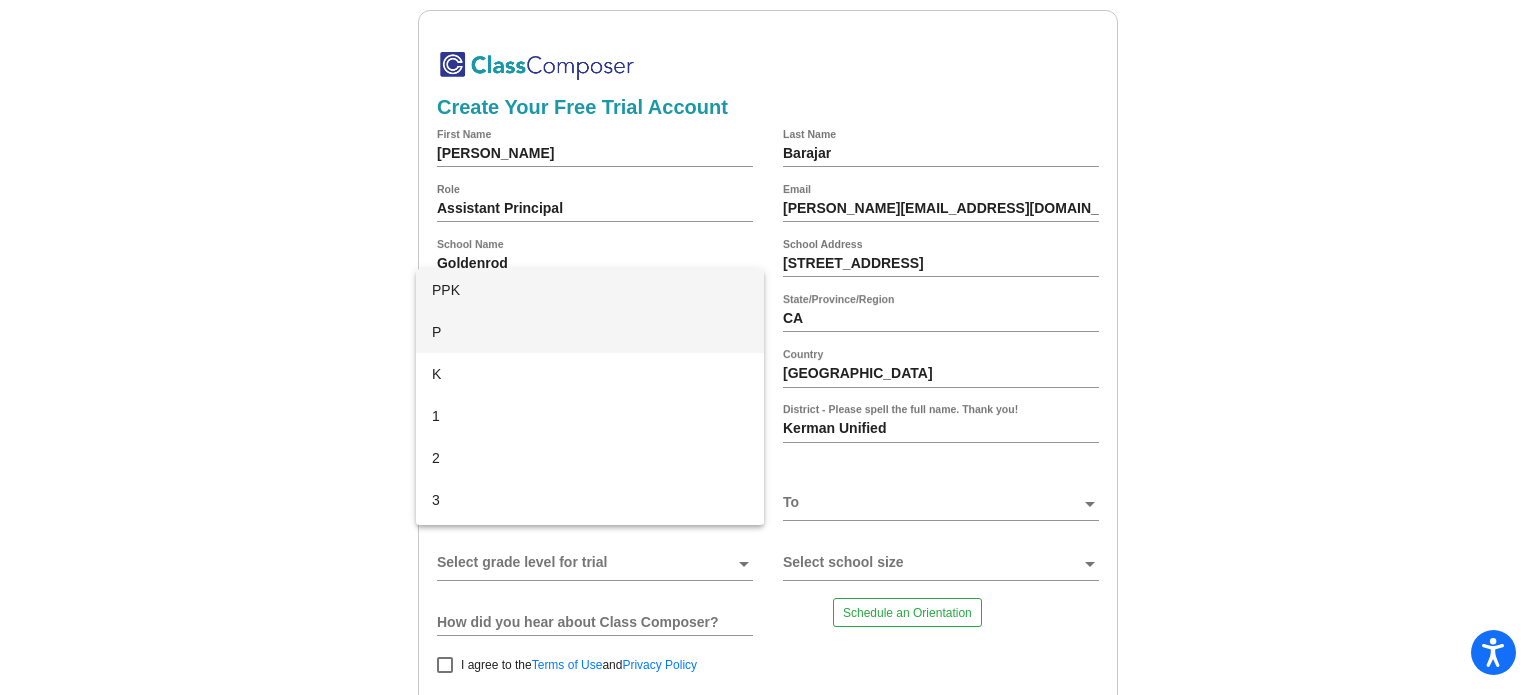 click on "P" at bounding box center (590, 332) 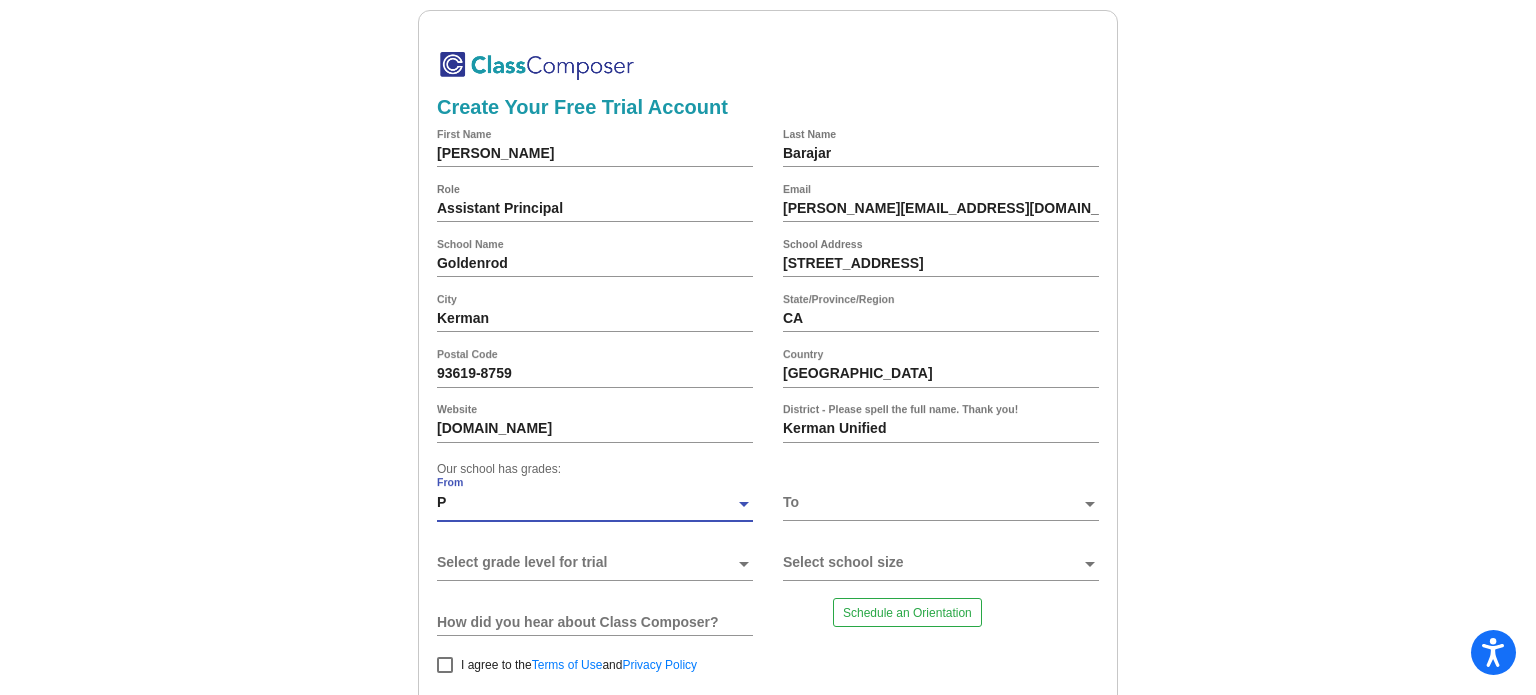 click at bounding box center [932, 503] 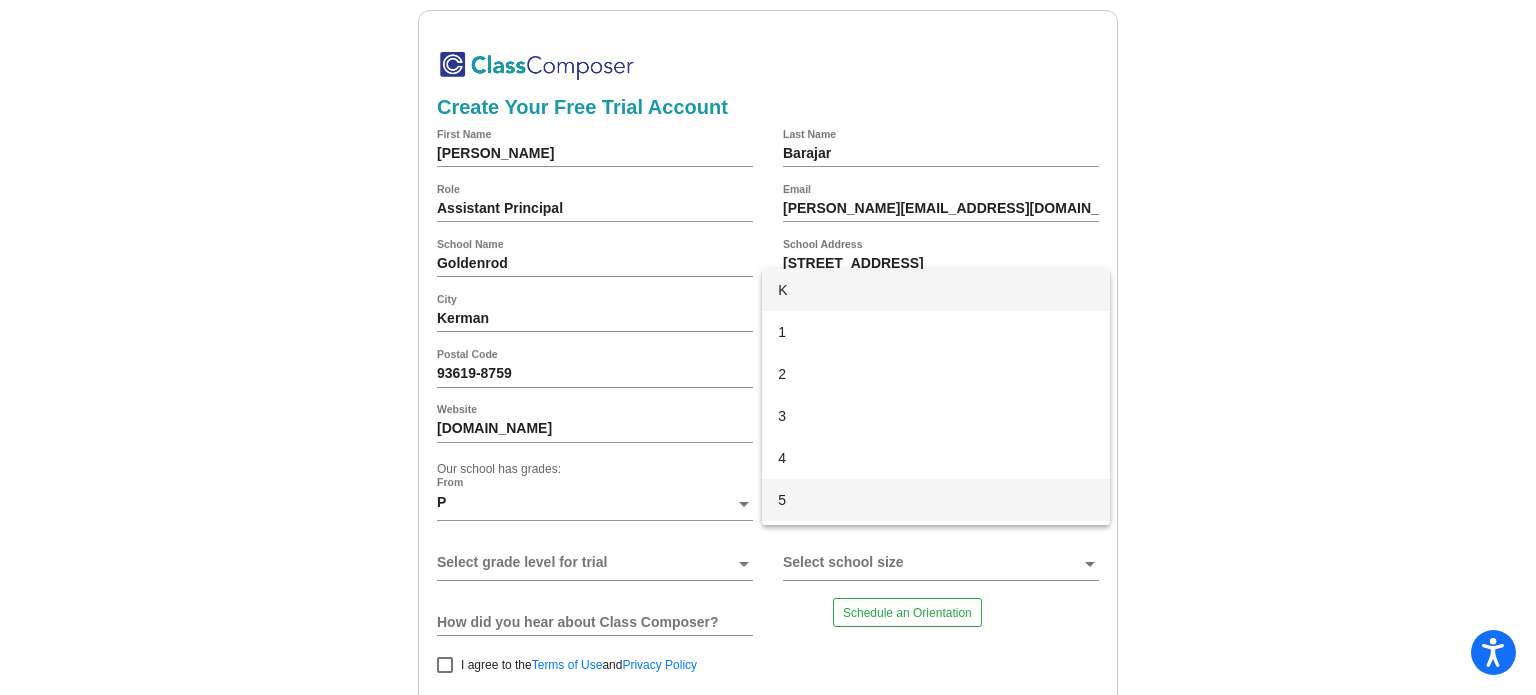 click on "5" at bounding box center (936, 500) 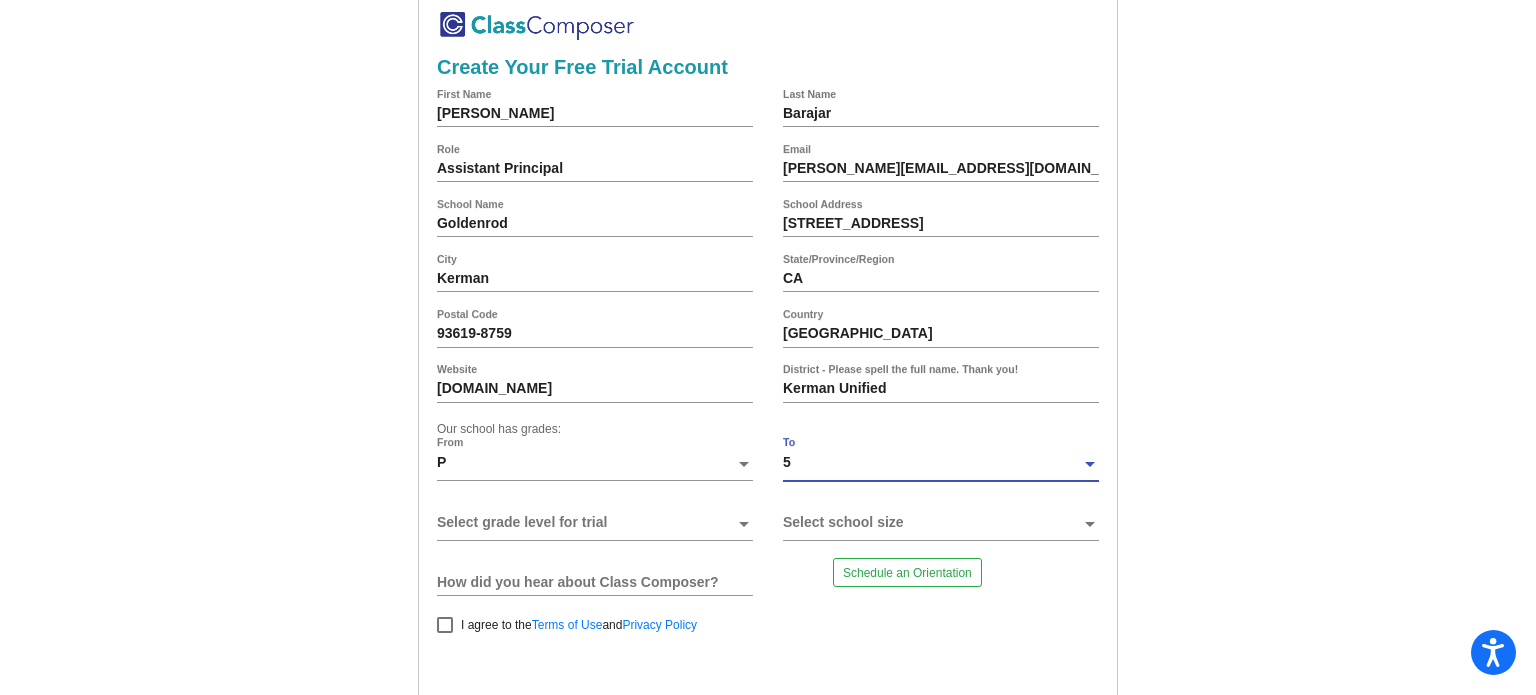 scroll, scrollTop: 60, scrollLeft: 0, axis: vertical 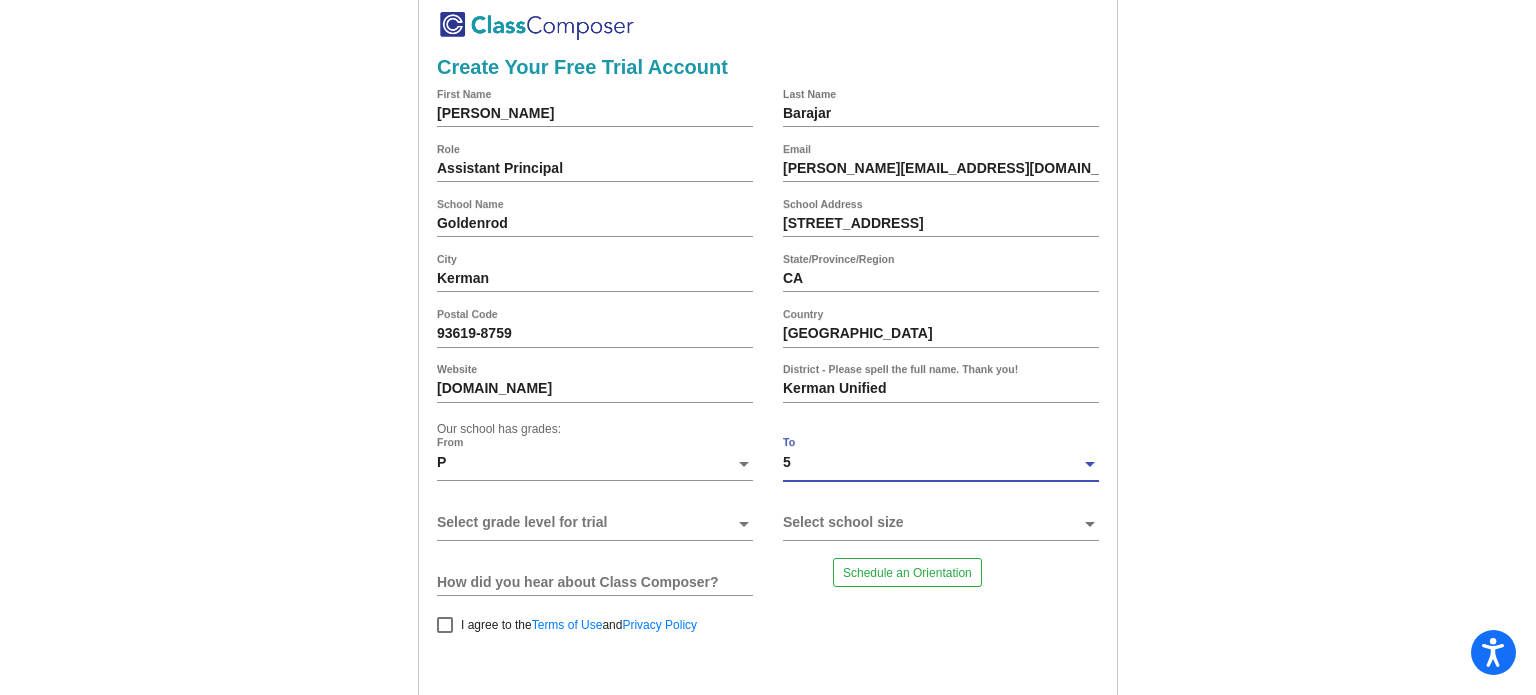 click on "5" at bounding box center (932, 470) 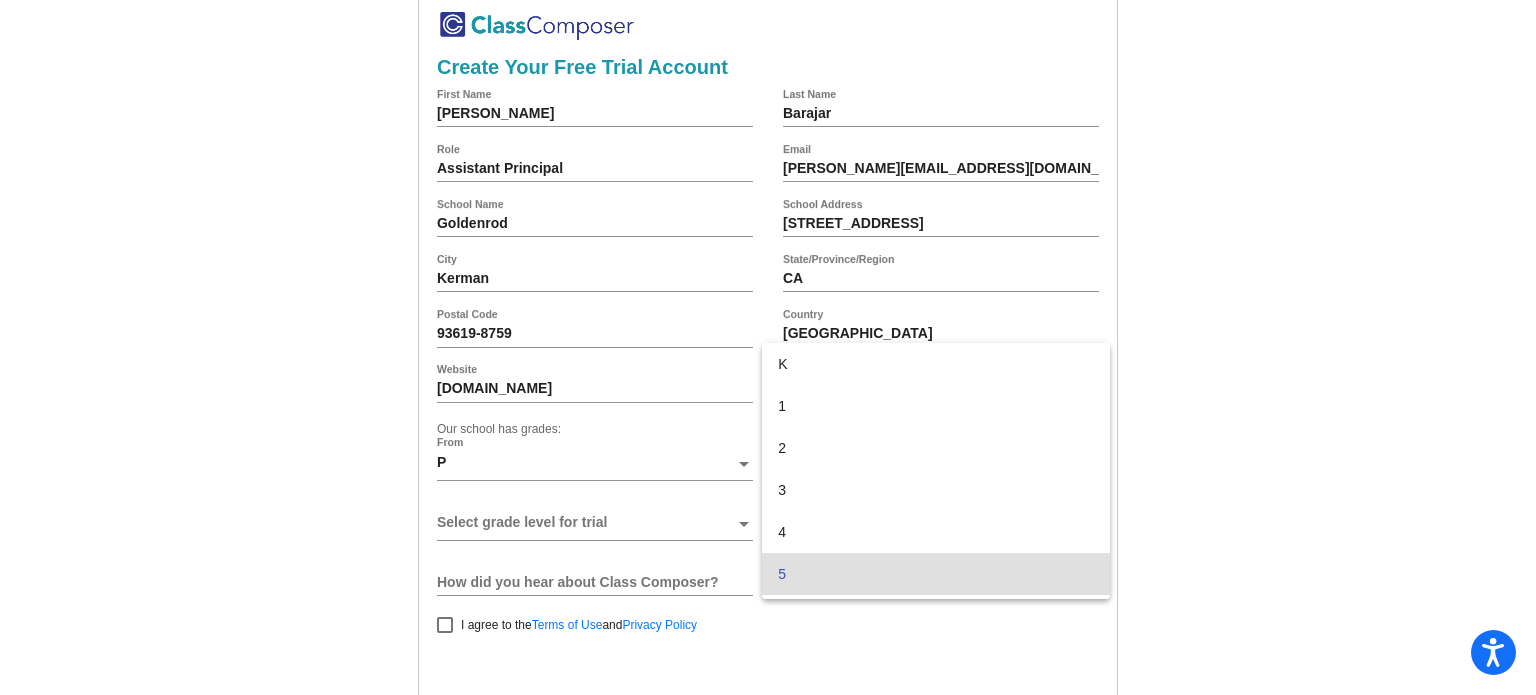 scroll, scrollTop: 103, scrollLeft: 0, axis: vertical 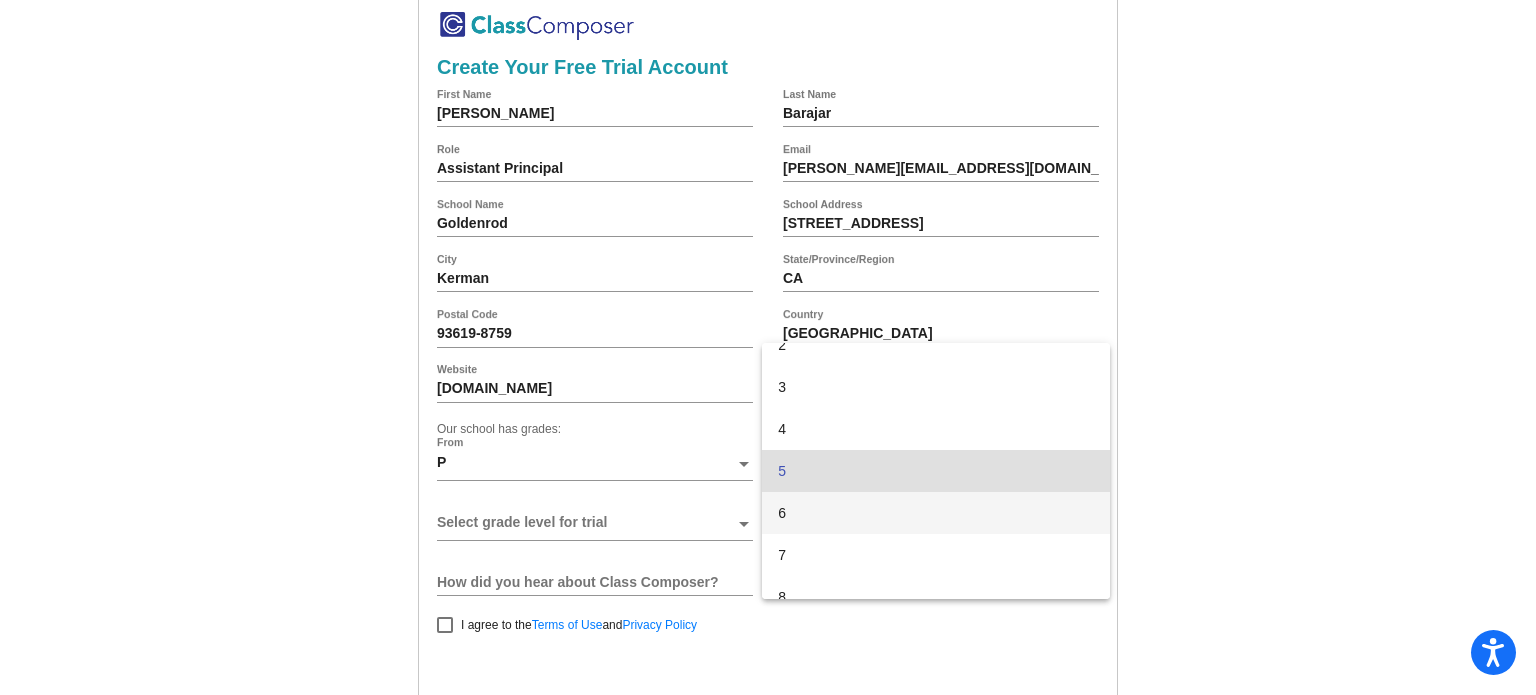 click on "6" at bounding box center (936, 513) 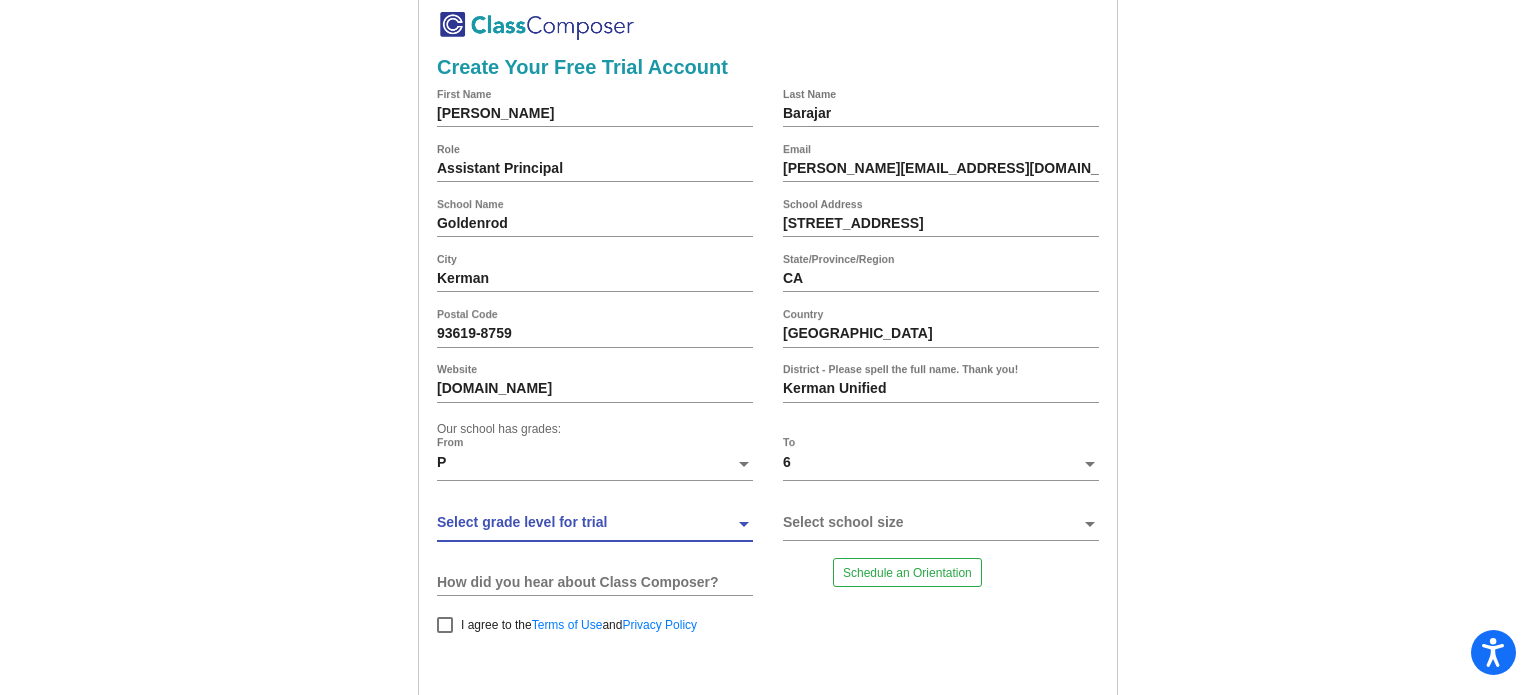 click at bounding box center [586, 523] 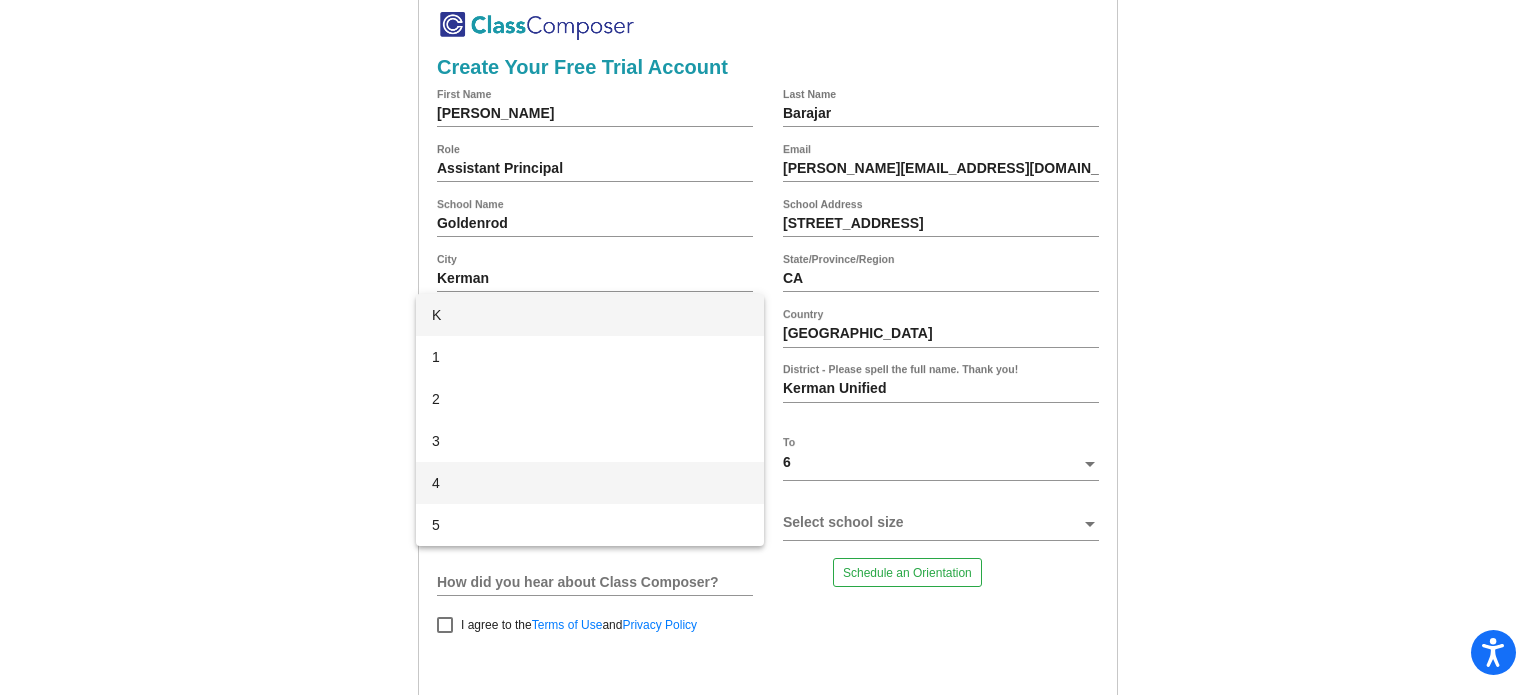 click on "4" at bounding box center [590, 483] 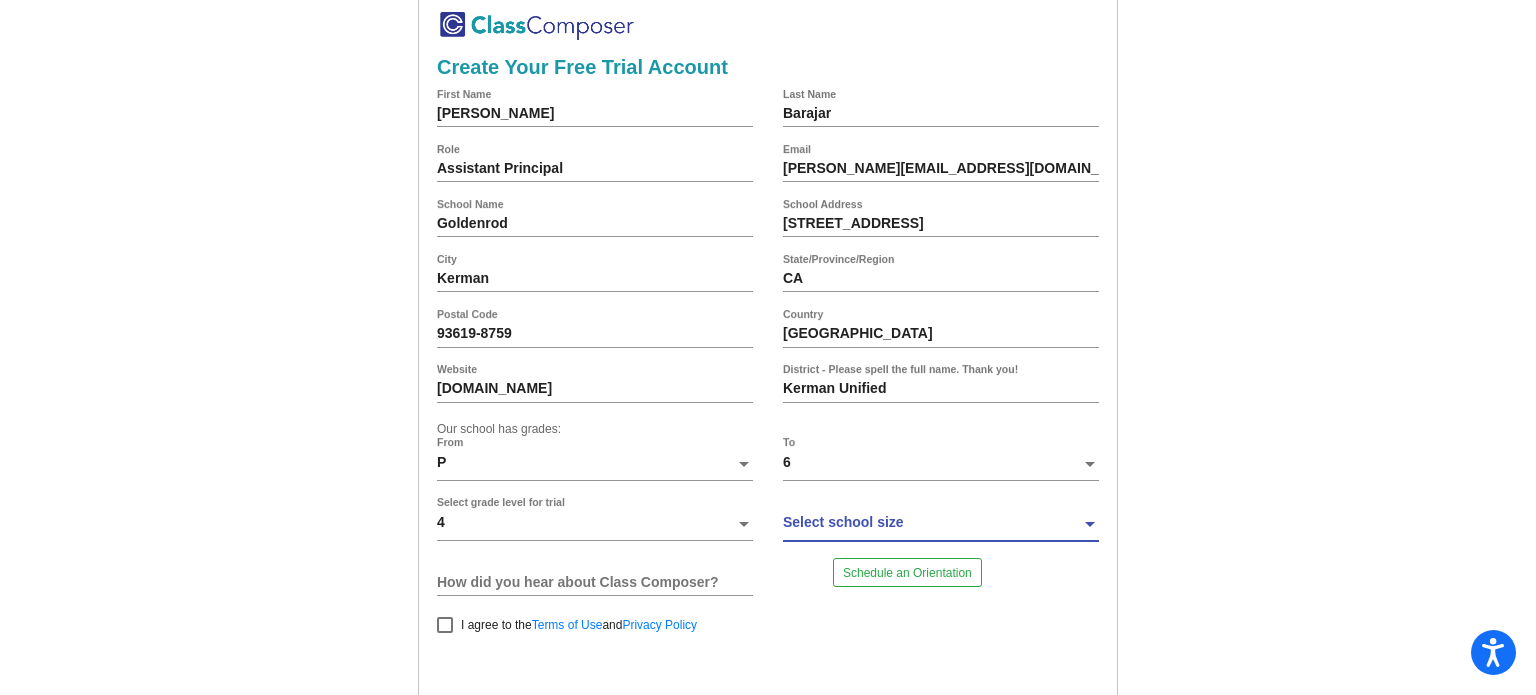 click at bounding box center [932, 523] 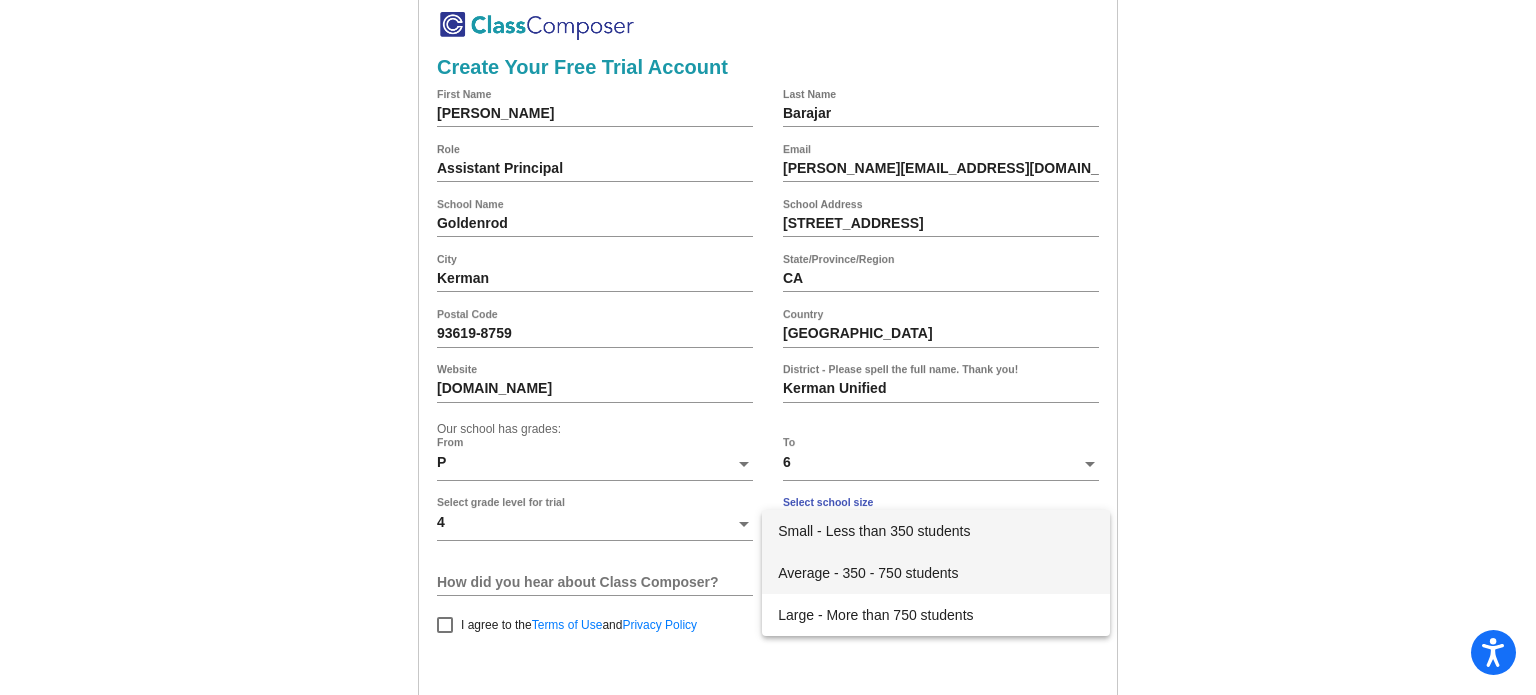 click on "Average - 350 - 750 students" at bounding box center (936, 573) 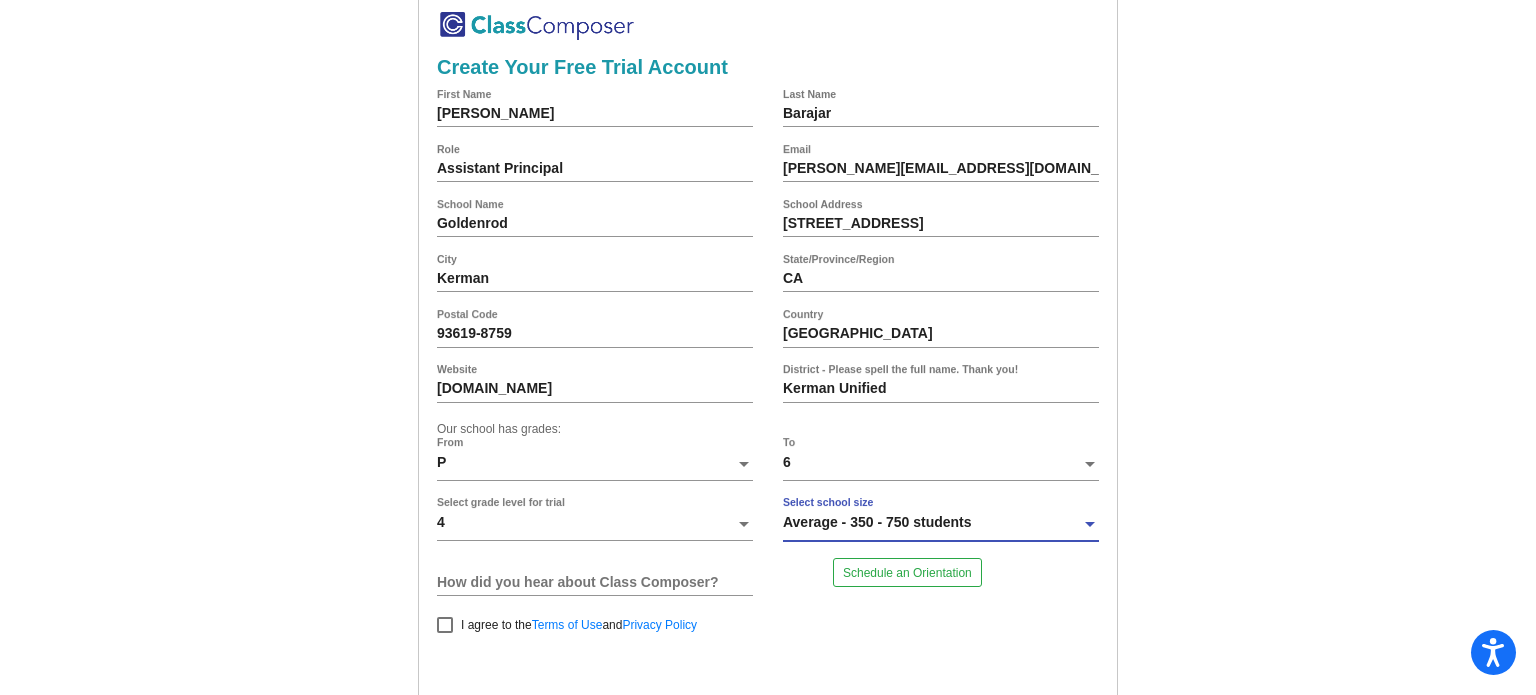 click on "Average - 350 - 750 students" at bounding box center [877, 522] 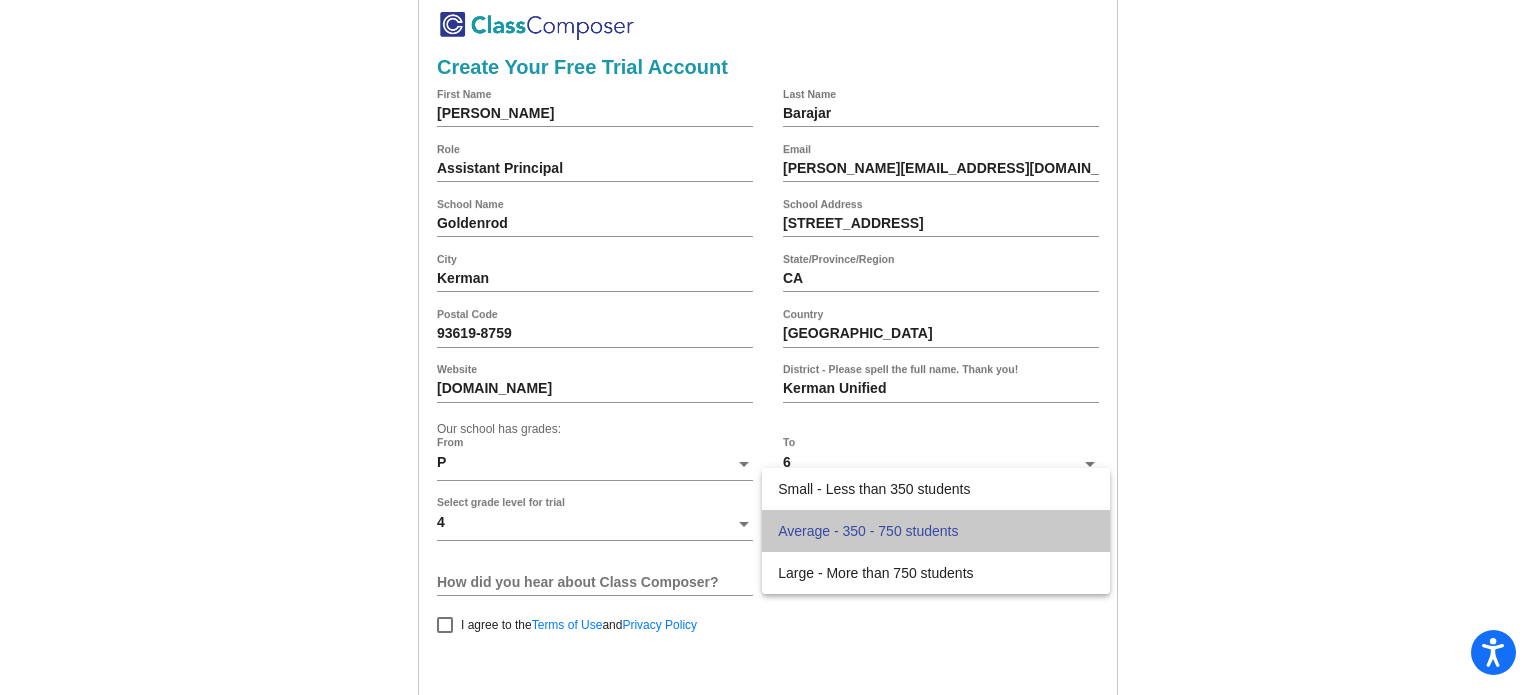 click on "Average - 350 - 750 students" at bounding box center [936, 531] 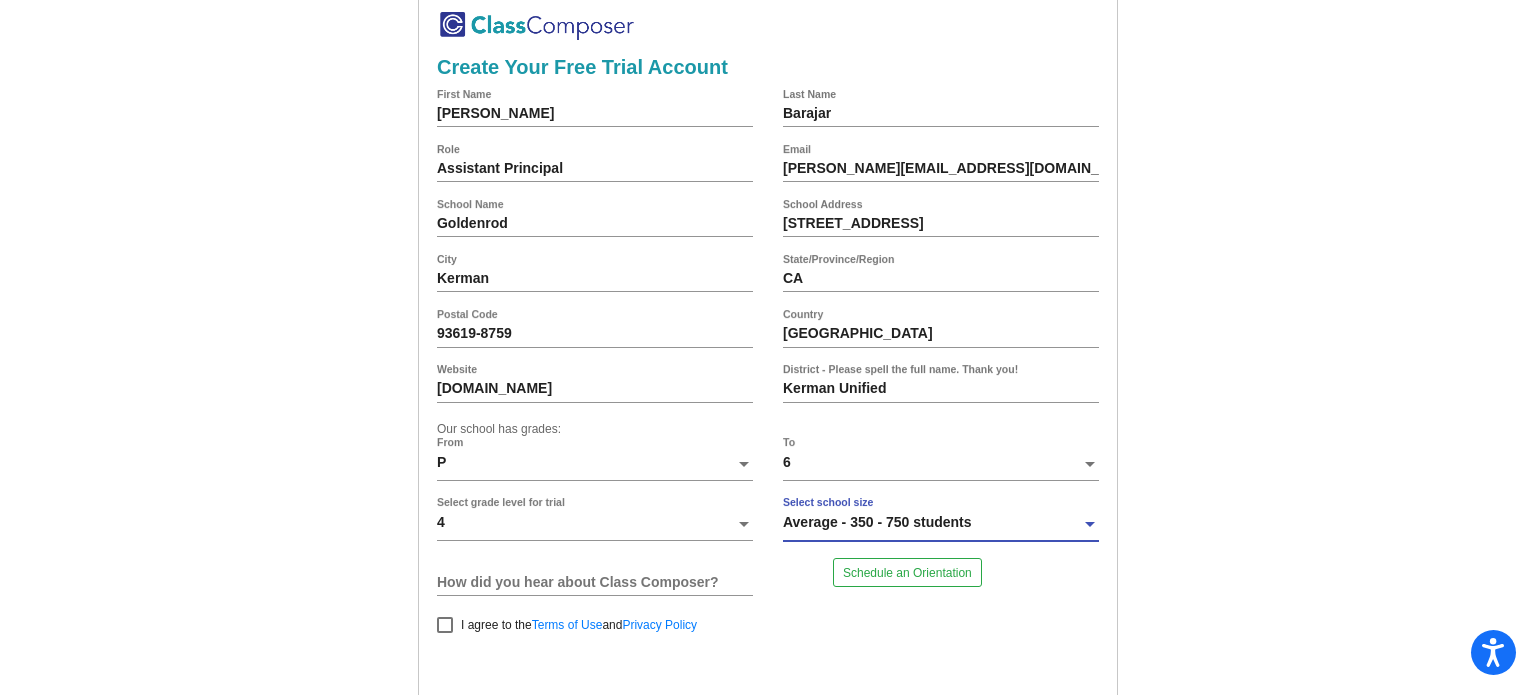 scroll, scrollTop: 154, scrollLeft: 0, axis: vertical 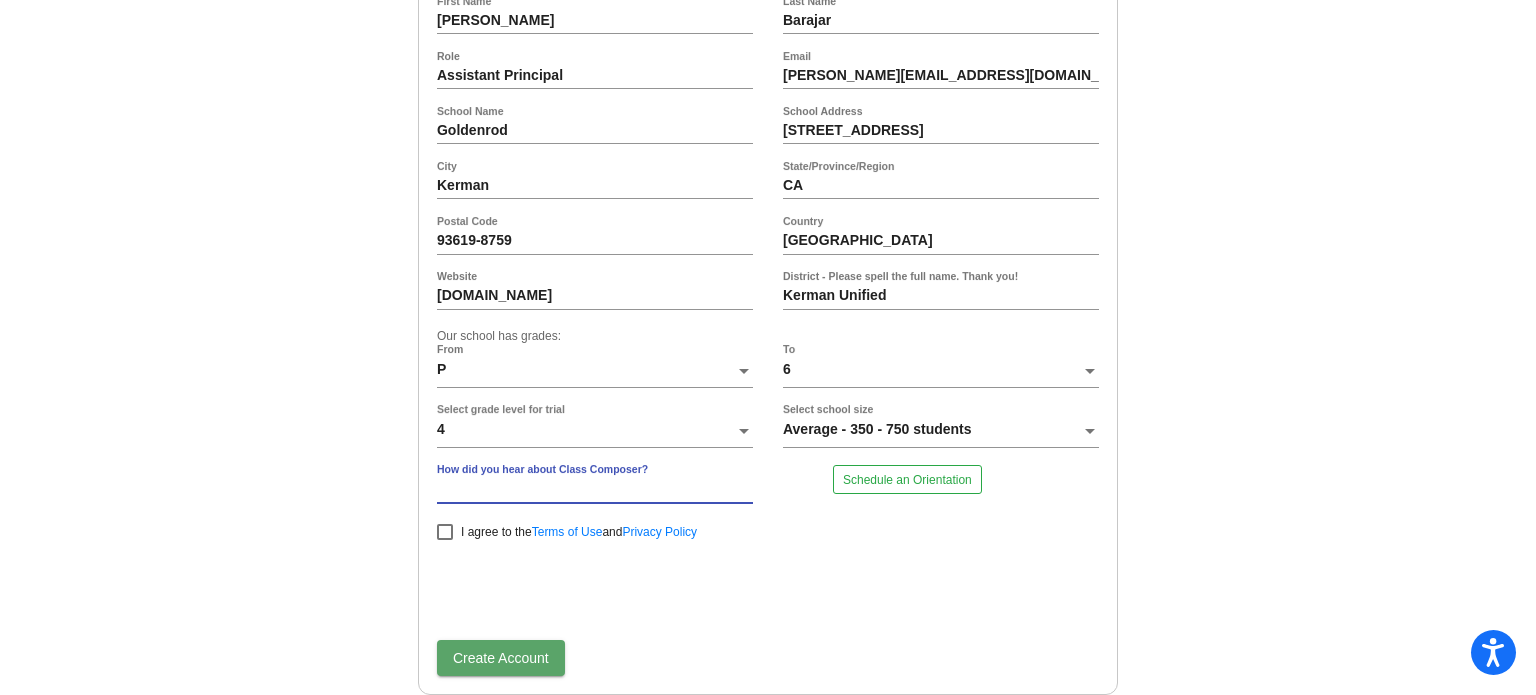 click on "How did you hear about Class Composer?" at bounding box center (595, 489) 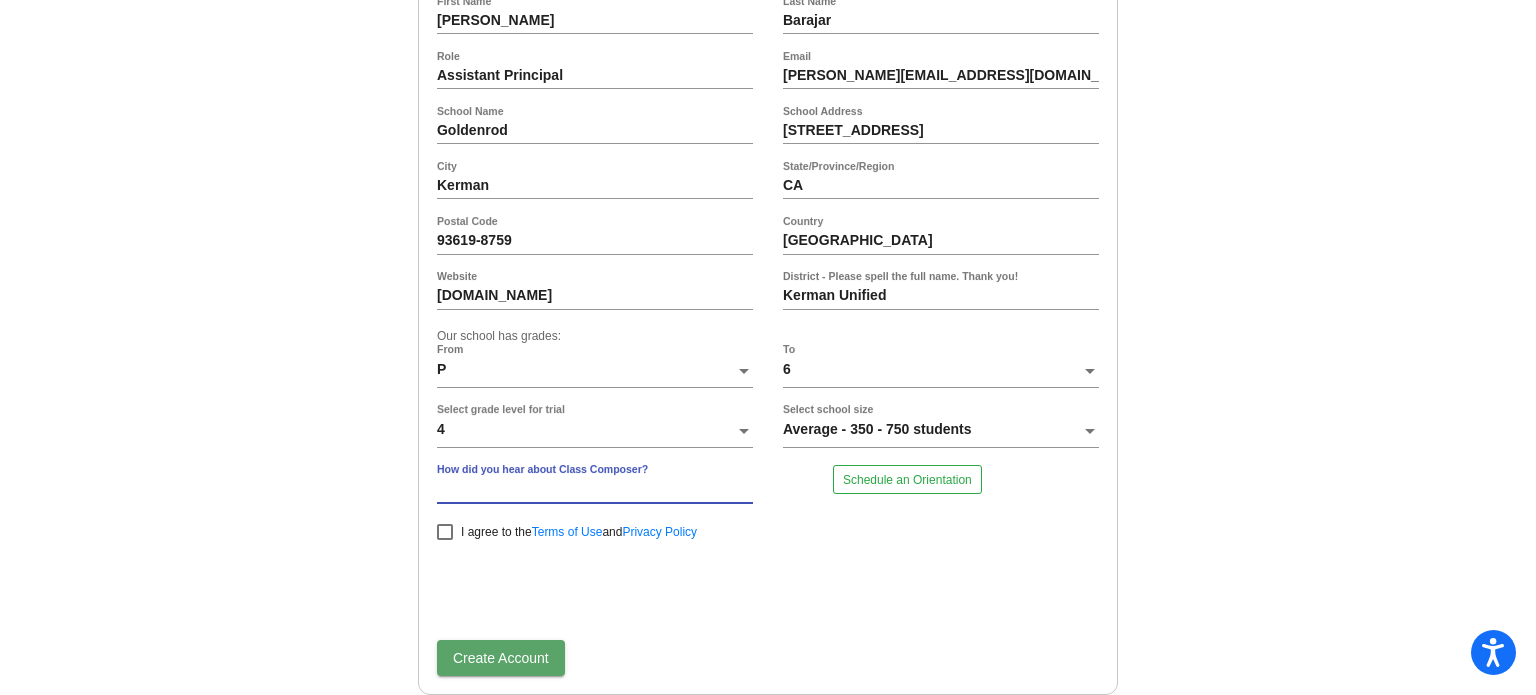 type on "Web" 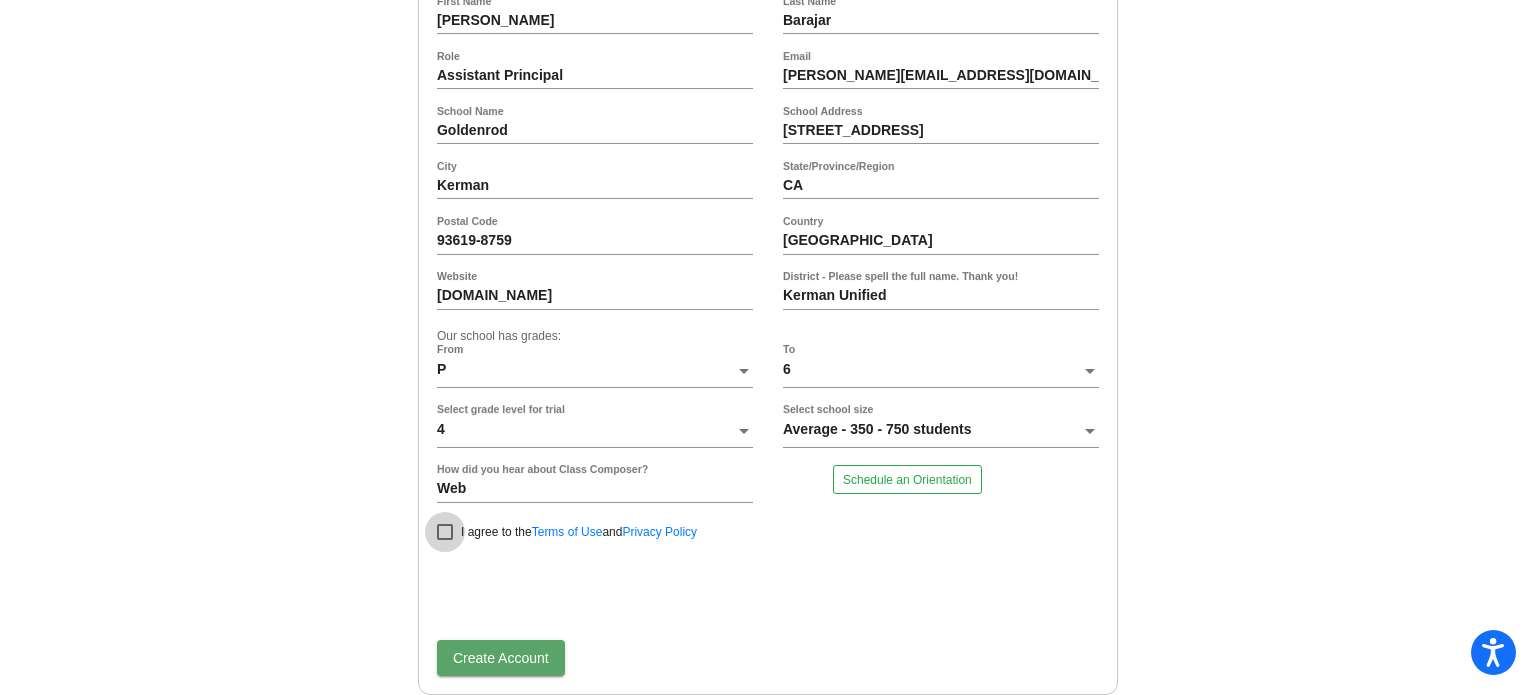 click at bounding box center [445, 532] 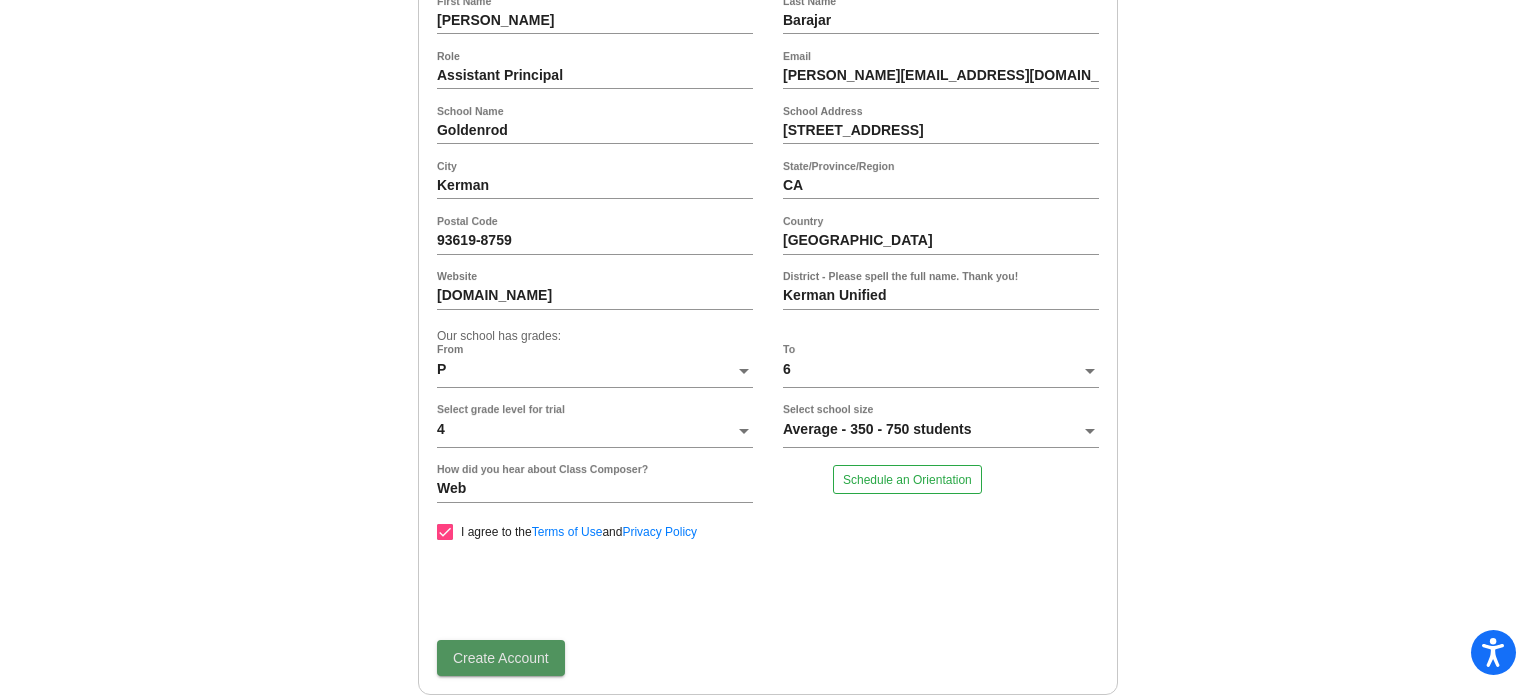 click on "Create Account" at bounding box center (501, 658) 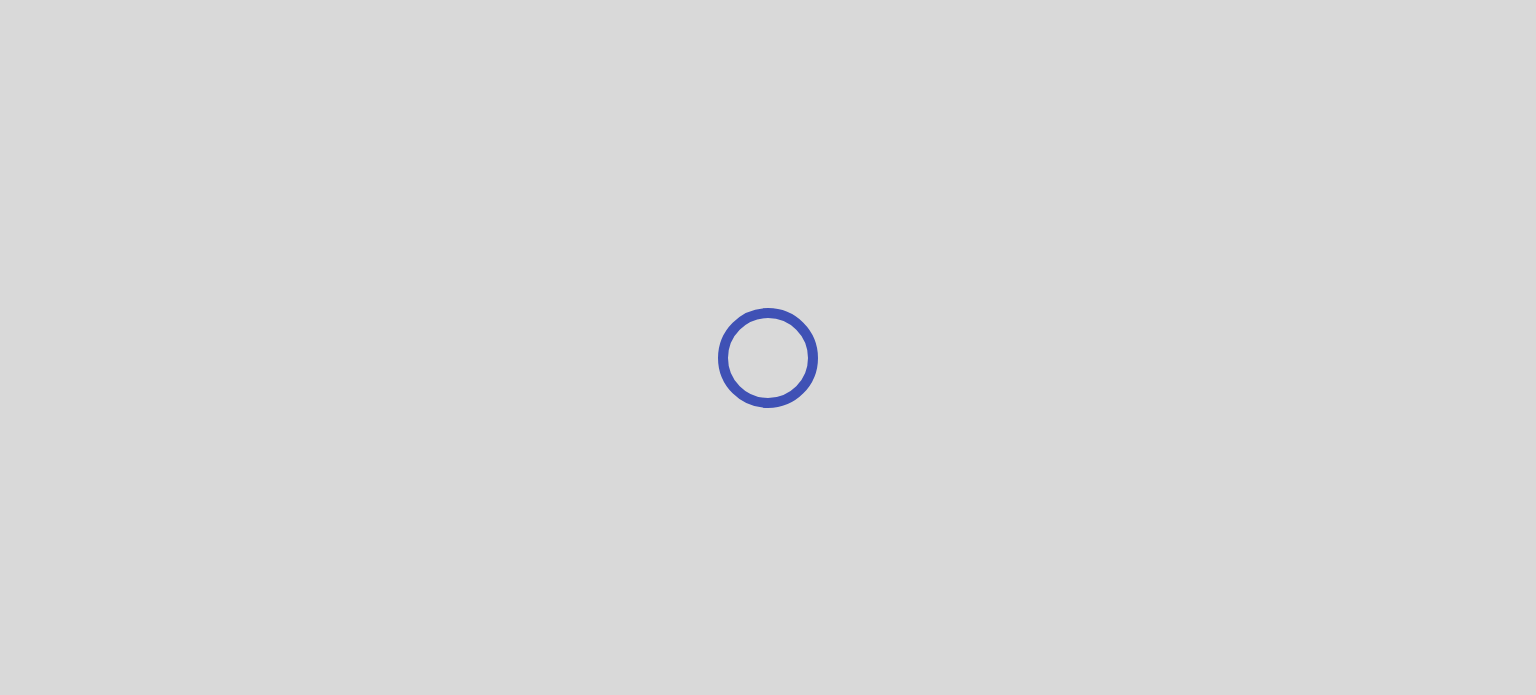 scroll, scrollTop: 0, scrollLeft: 0, axis: both 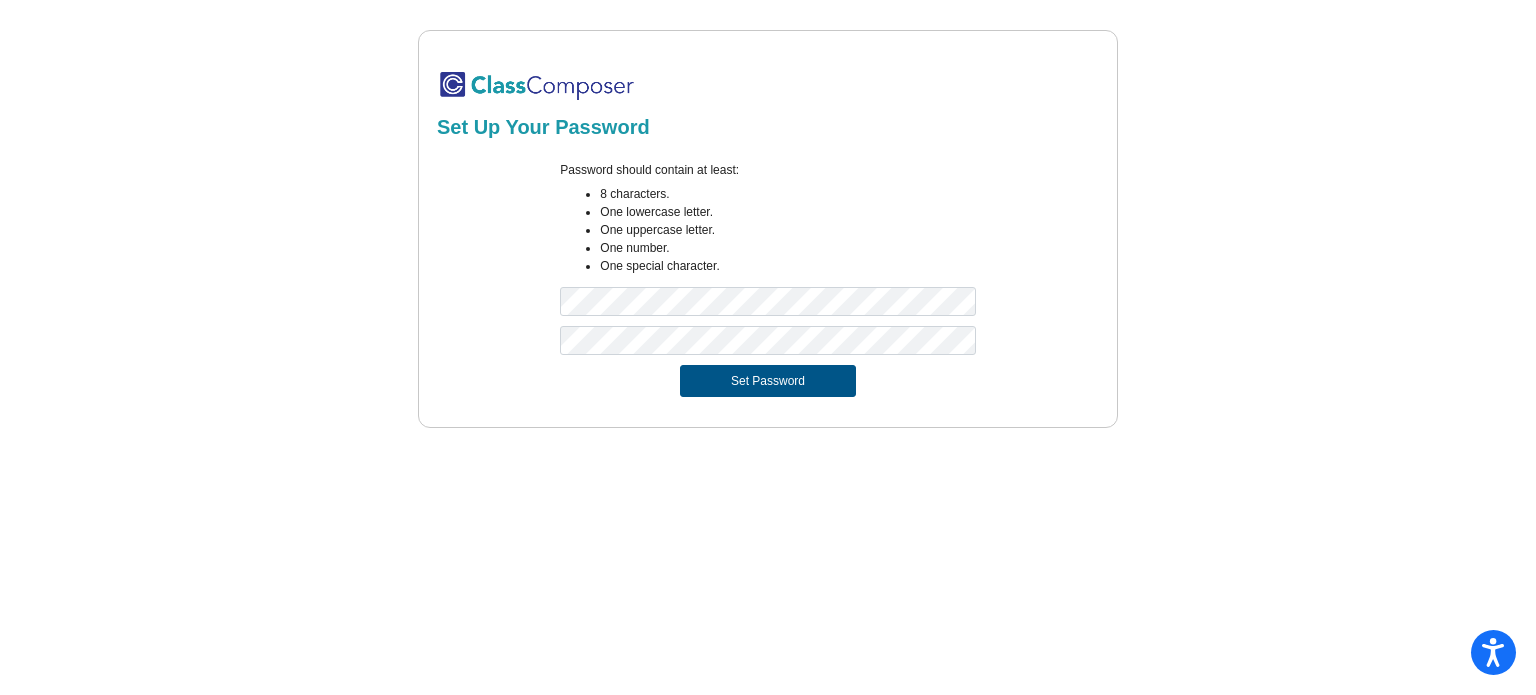 click on "Set Password" at bounding box center (768, 381) 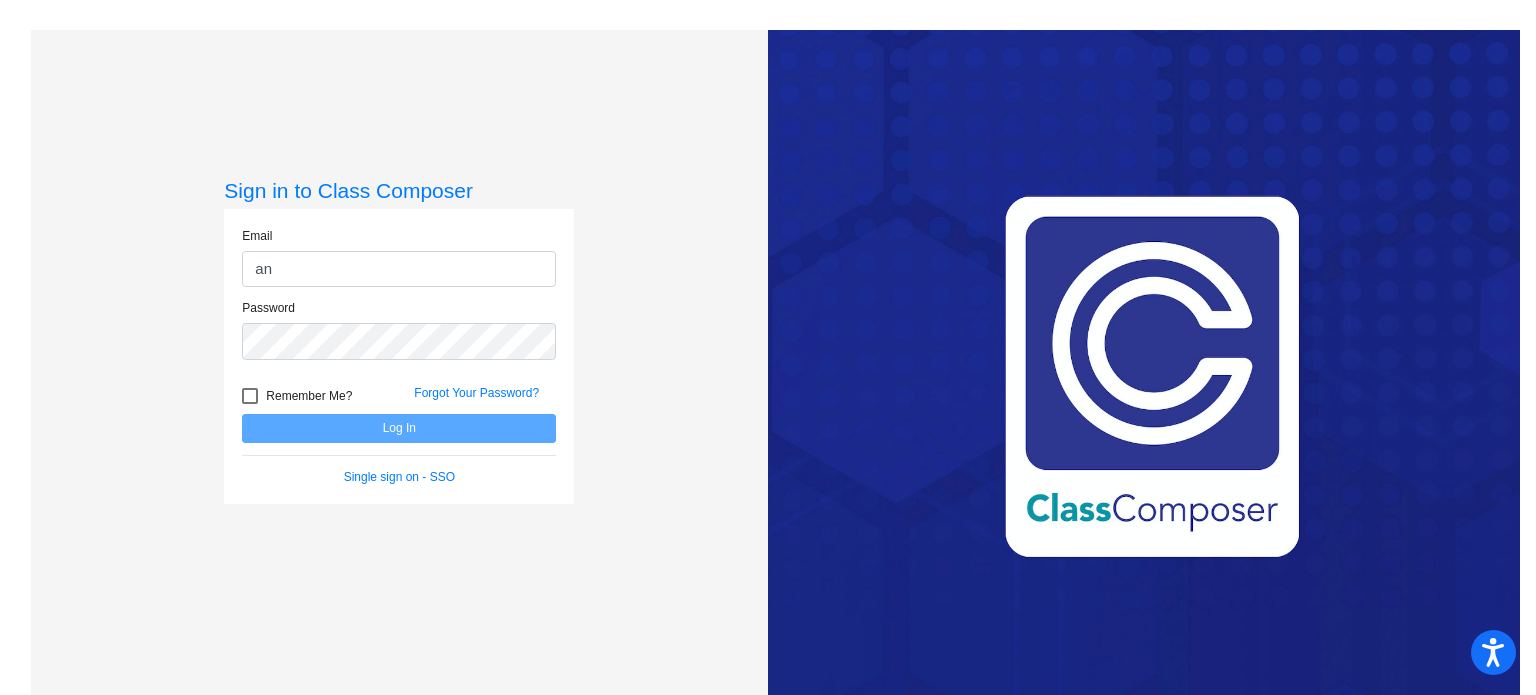 click on "an" 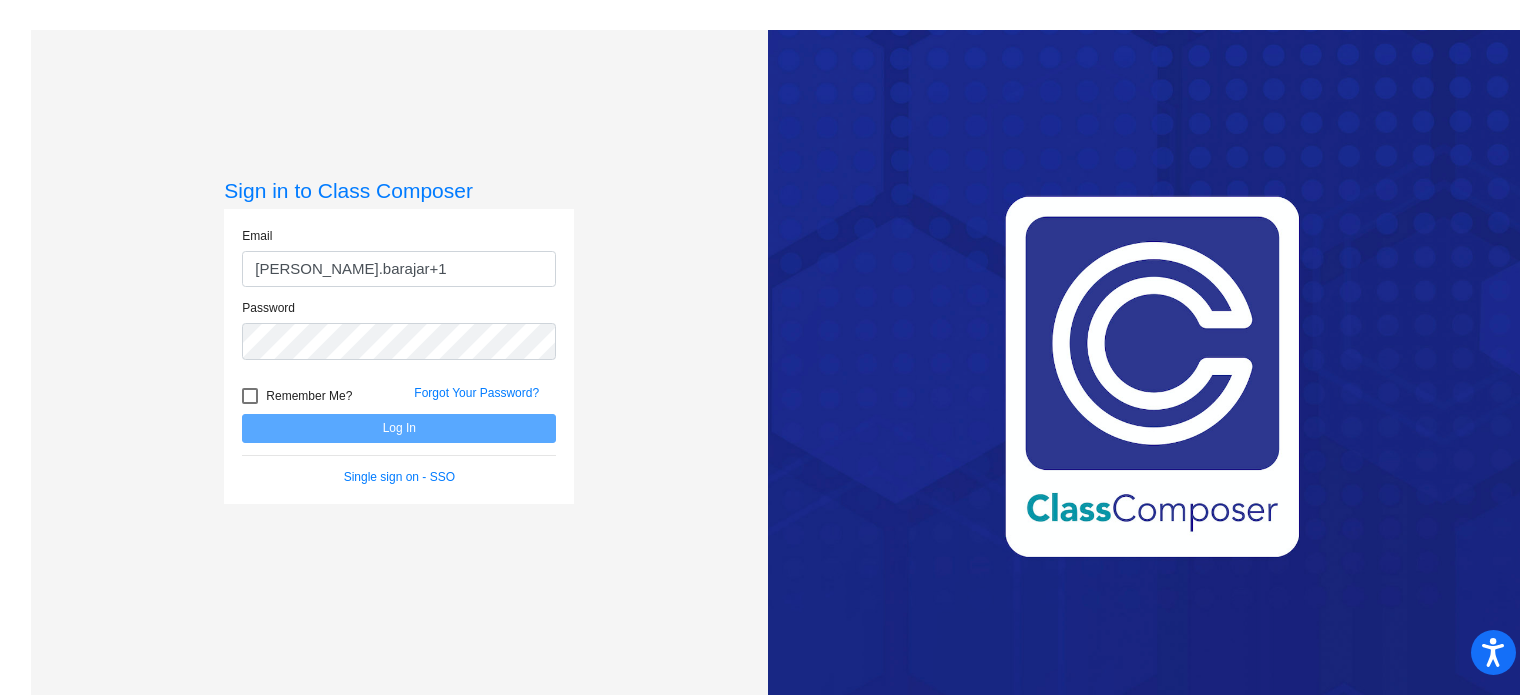 type on "[PERSON_NAME][EMAIL_ADDRESS][DOMAIN_NAME]" 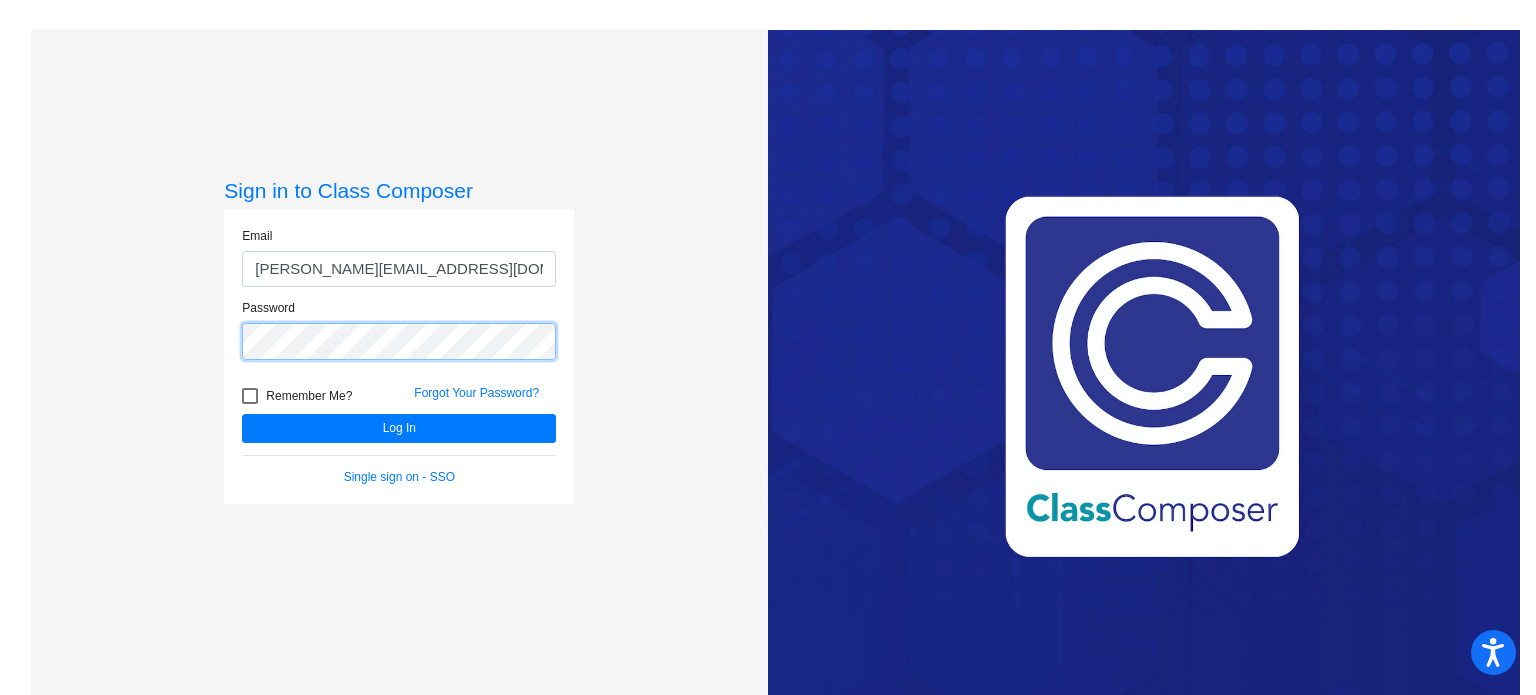 click on "Log In" 